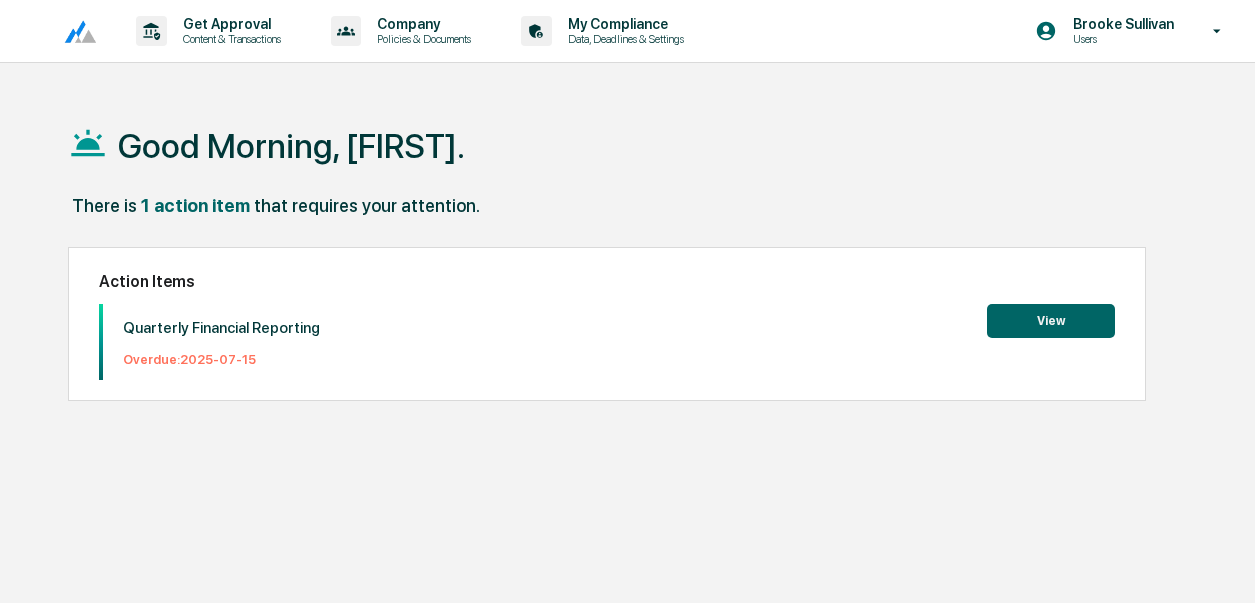 scroll, scrollTop: 0, scrollLeft: 0, axis: both 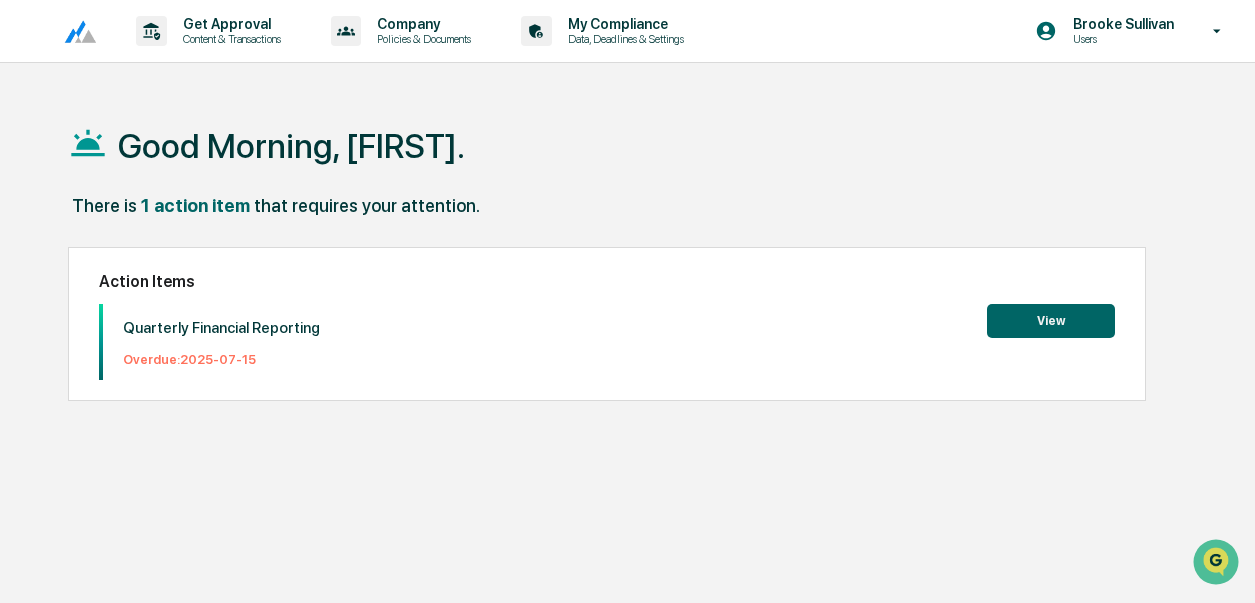click on "View" at bounding box center (1051, 321) 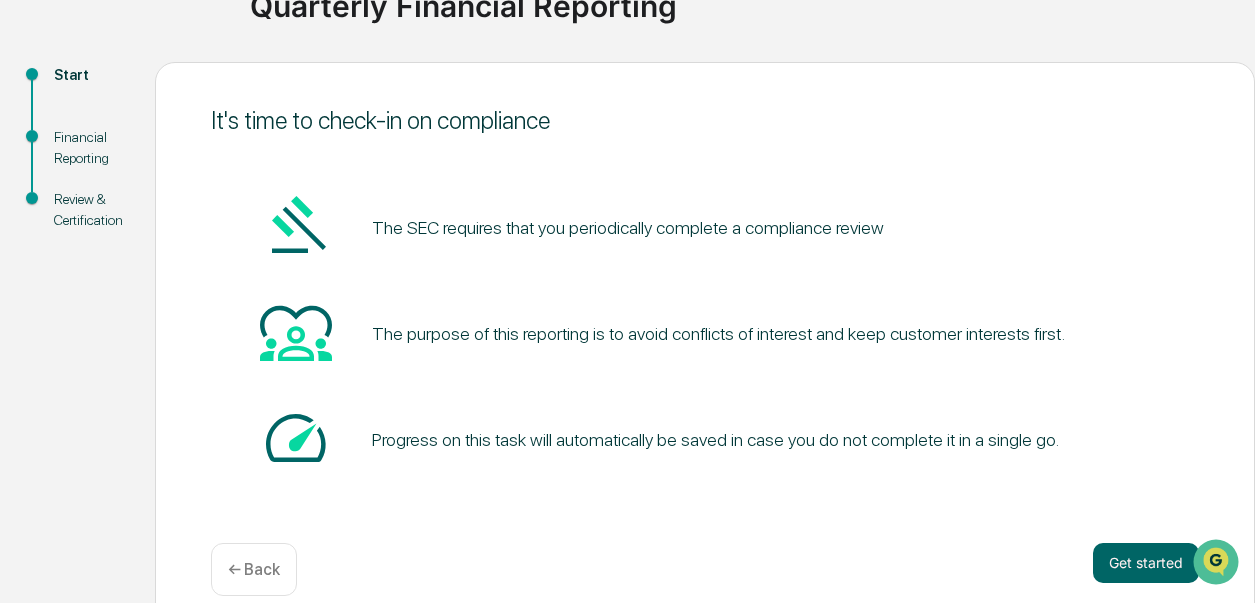 scroll, scrollTop: 203, scrollLeft: 0, axis: vertical 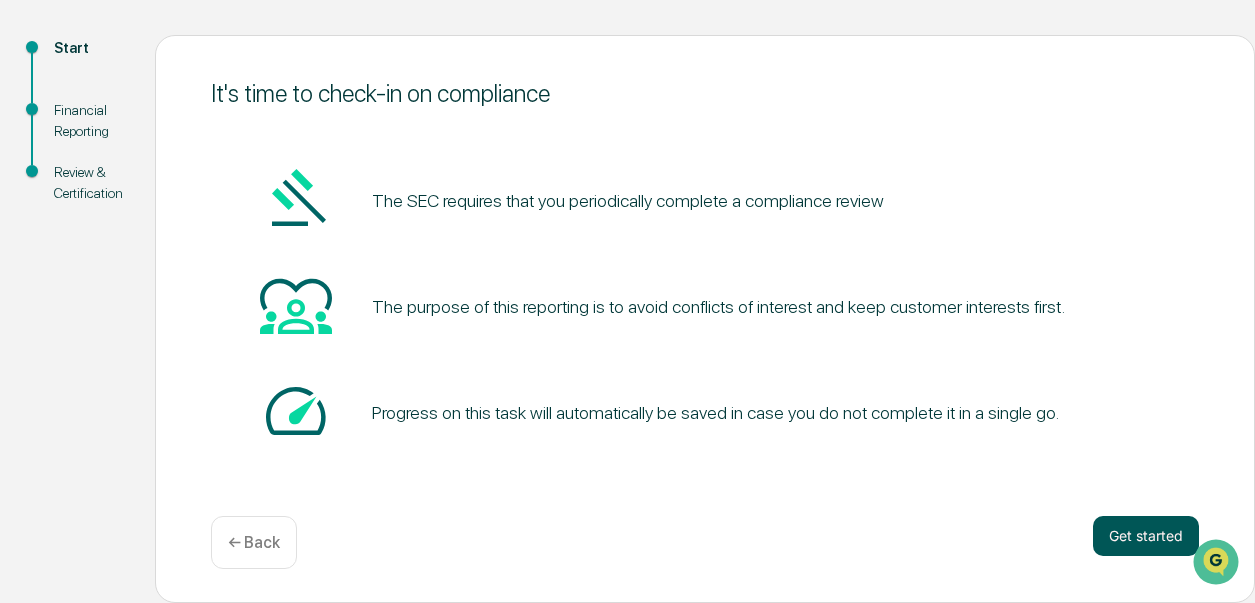 click on "Get started" at bounding box center [1146, 536] 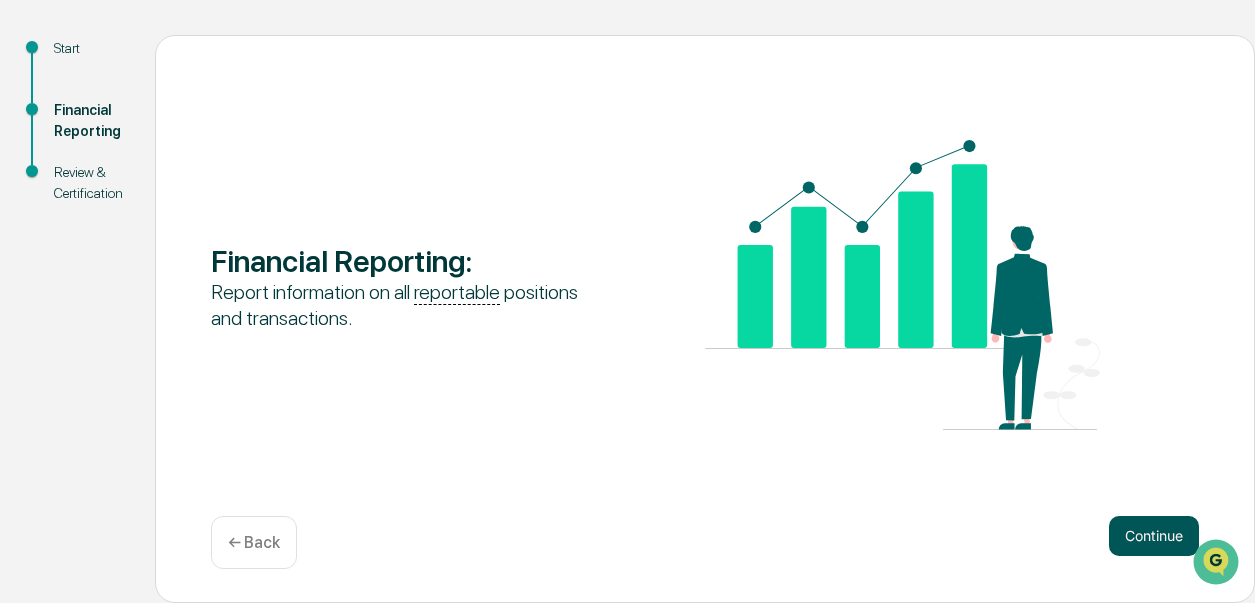 click on "Continue" at bounding box center [1154, 536] 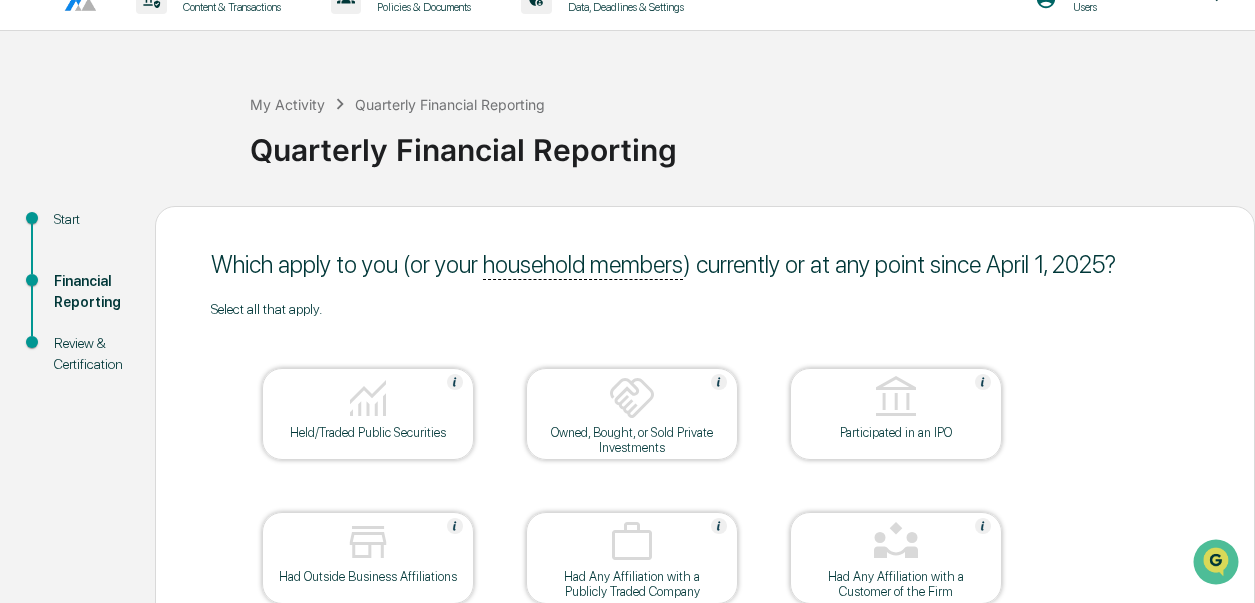 scroll, scrollTop: 0, scrollLeft: 0, axis: both 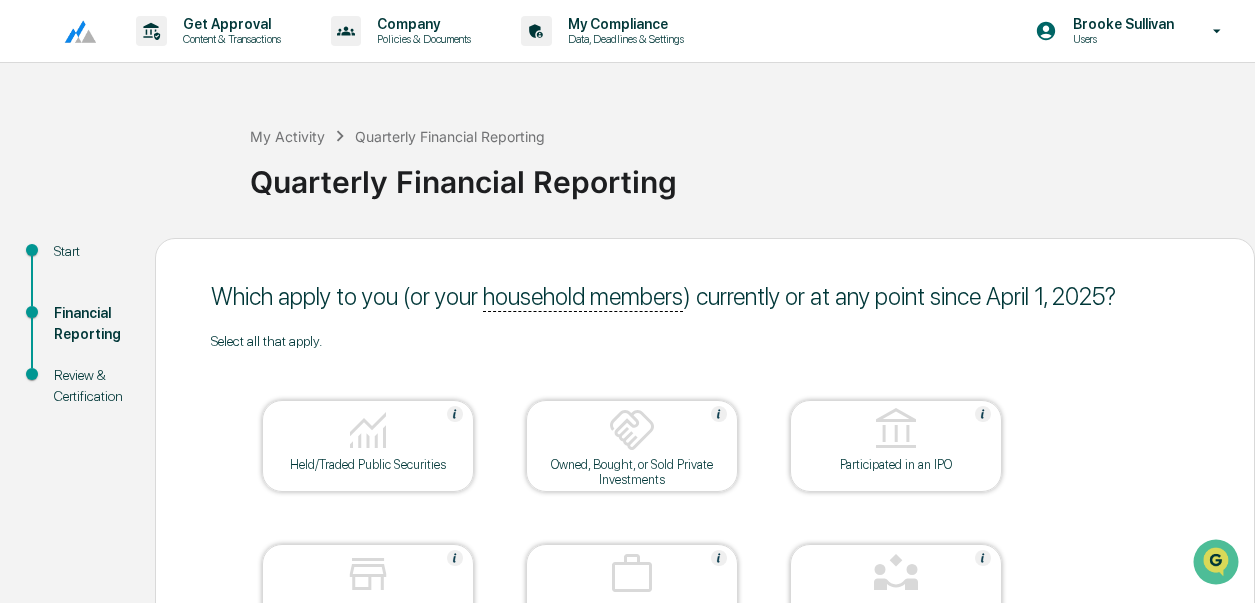 click on "Quarterly Financial Reporting" at bounding box center [450, 136] 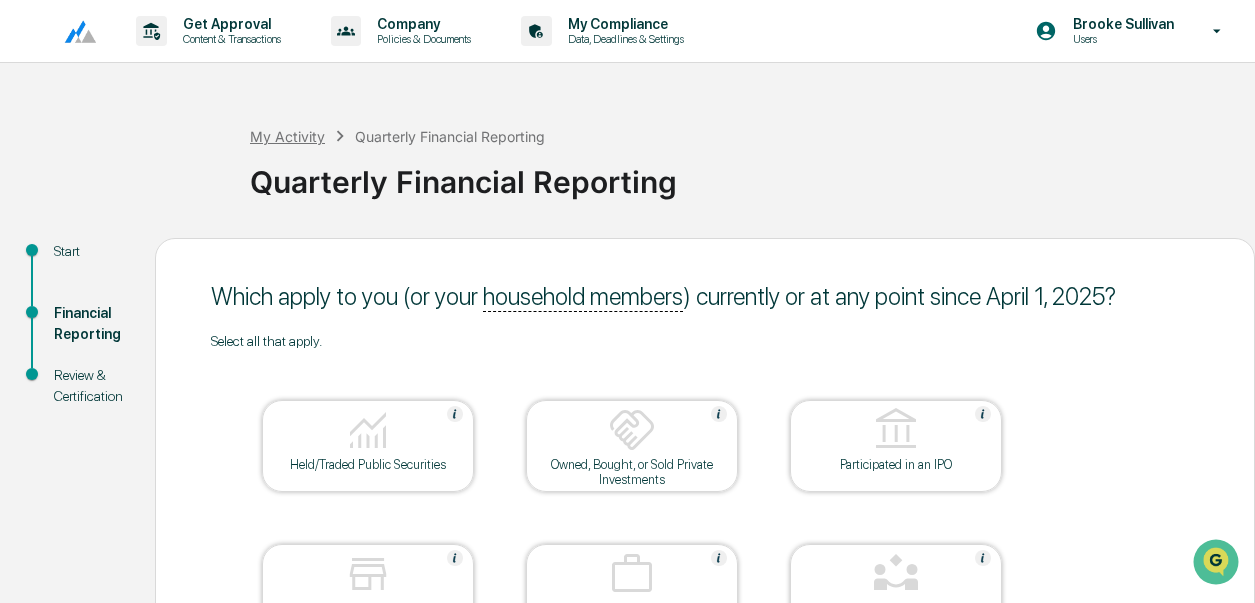click on "My Activity" at bounding box center [287, 136] 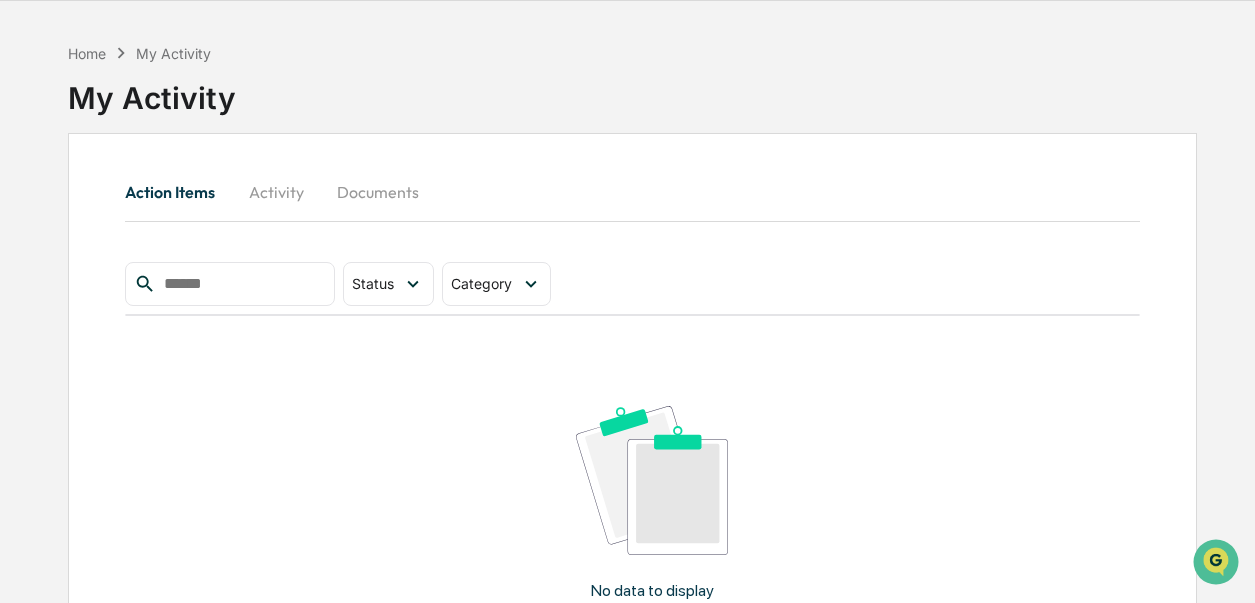 scroll, scrollTop: 0, scrollLeft: 0, axis: both 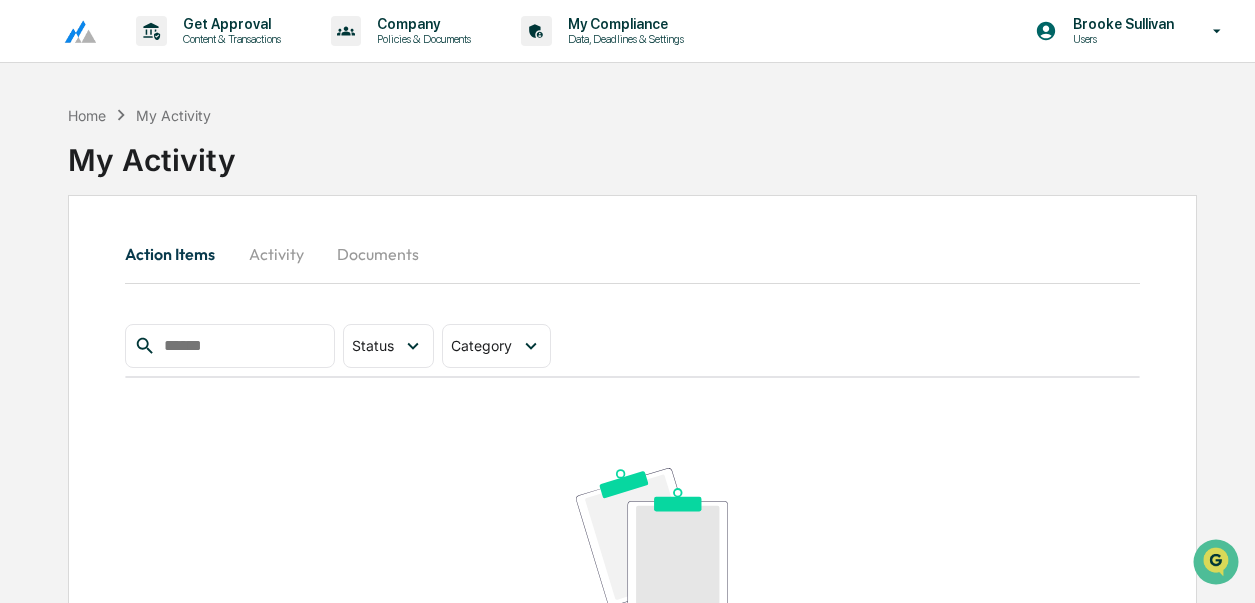 click at bounding box center [72, 31] 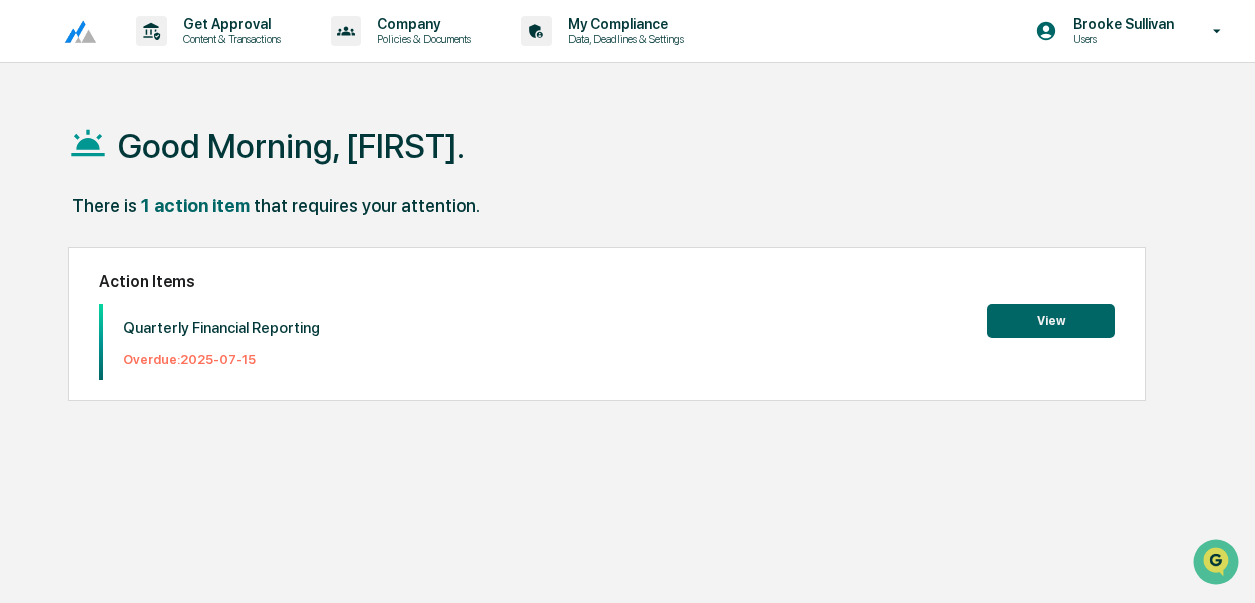 click on "View" at bounding box center (1051, 321) 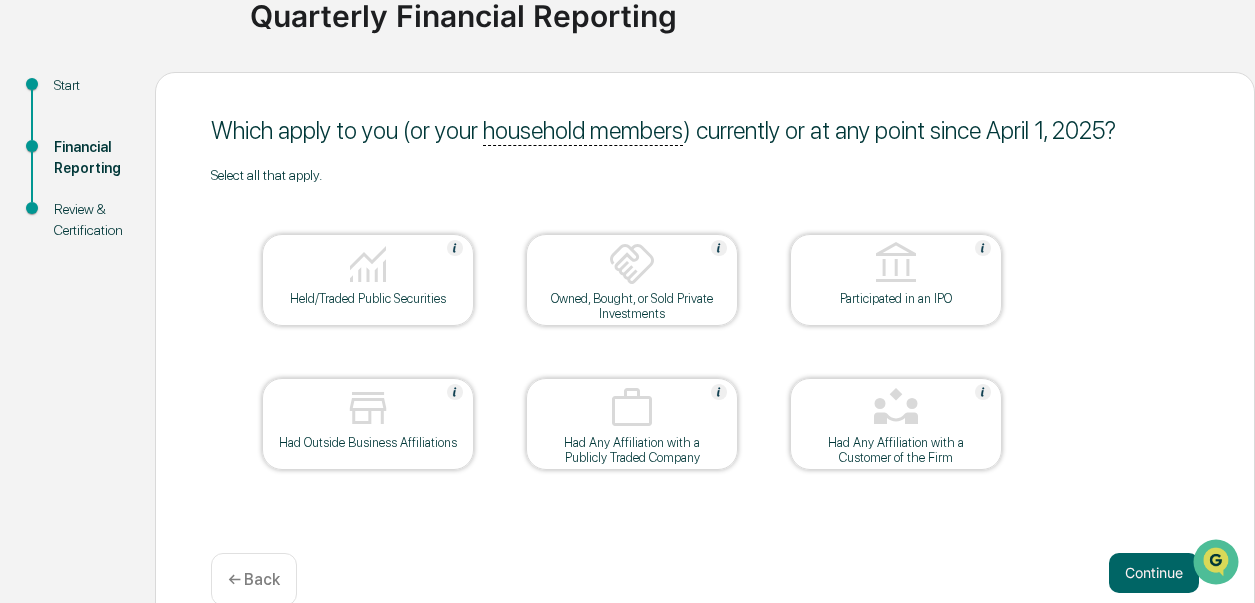scroll, scrollTop: 0, scrollLeft: 0, axis: both 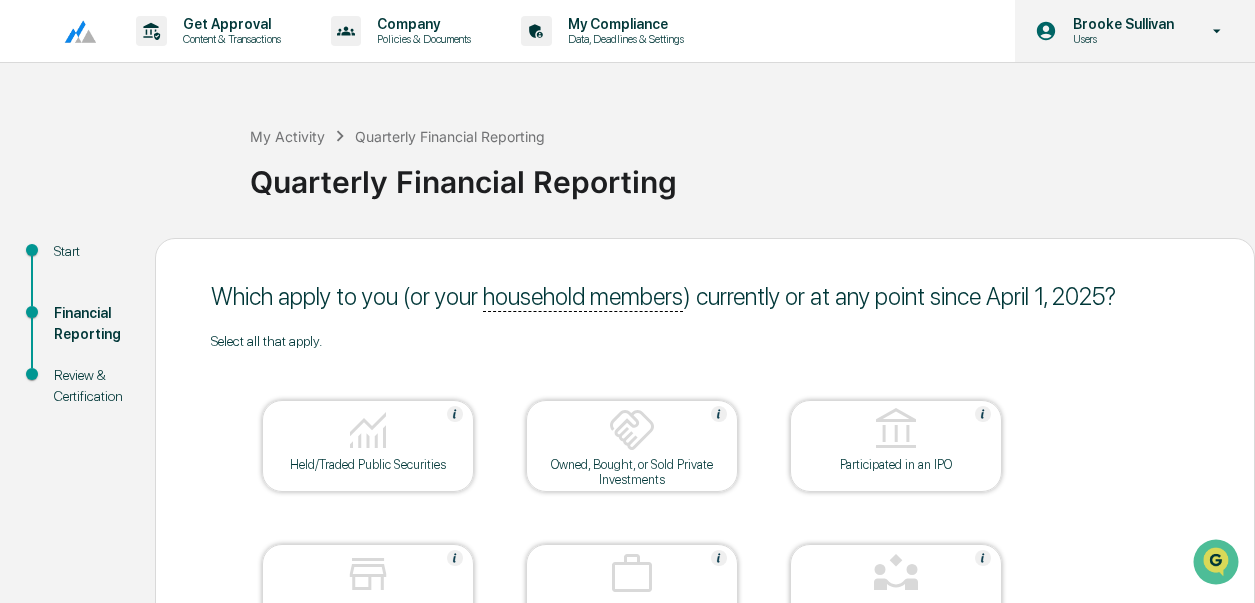 click 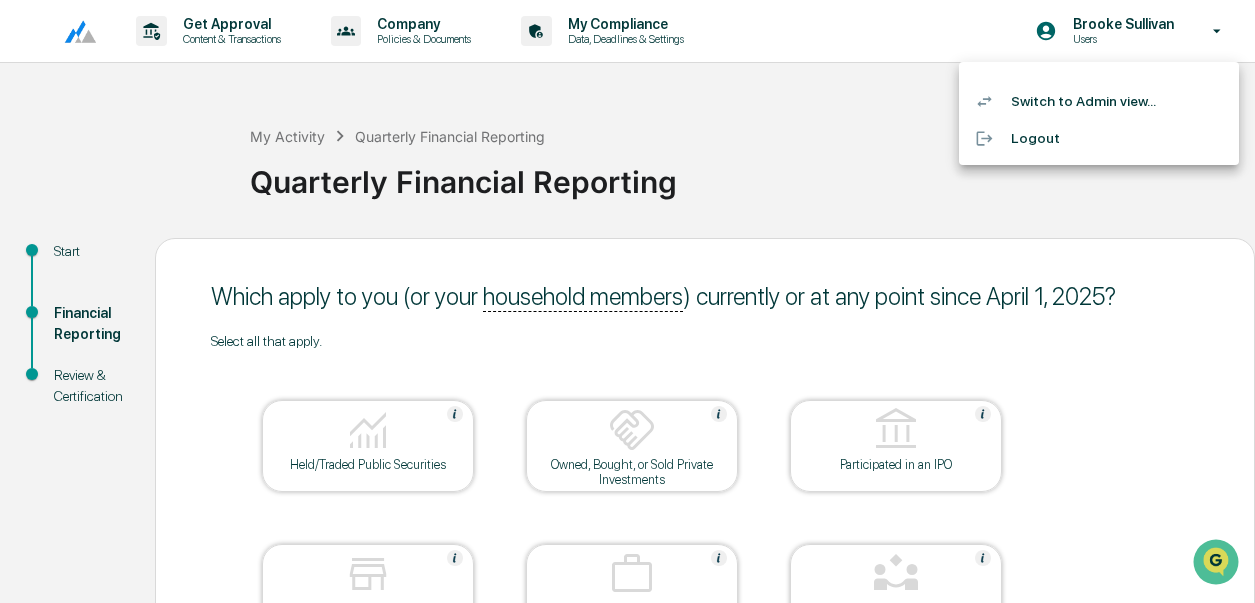 click on "Switch to Admin view..." at bounding box center (1099, 101) 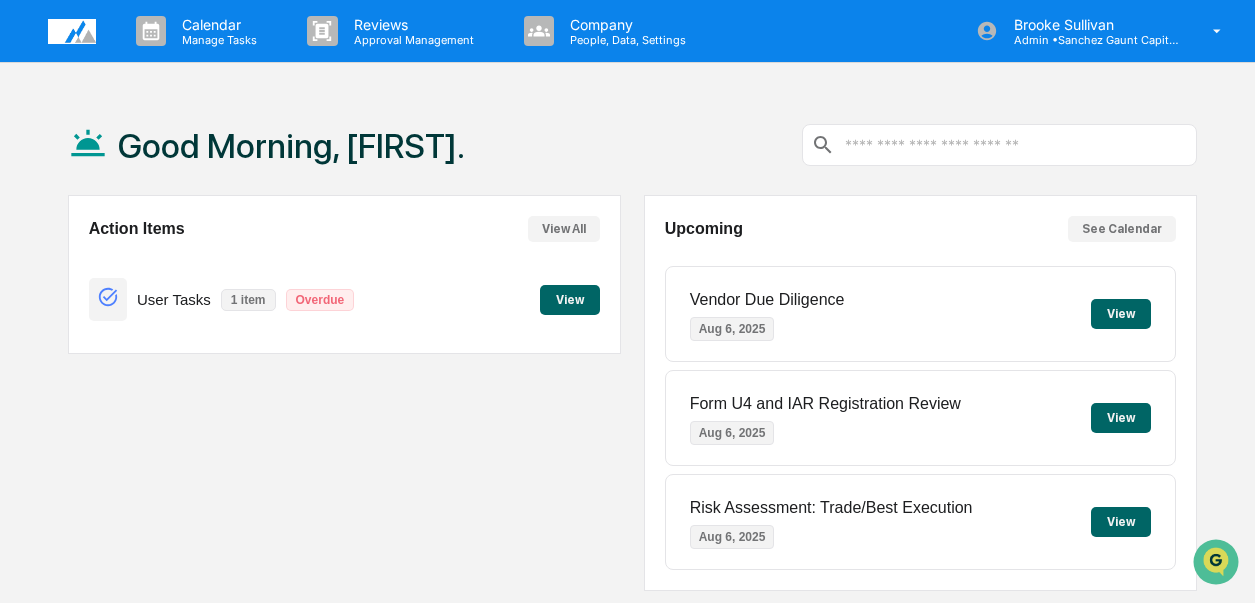 click on "View" at bounding box center [570, 300] 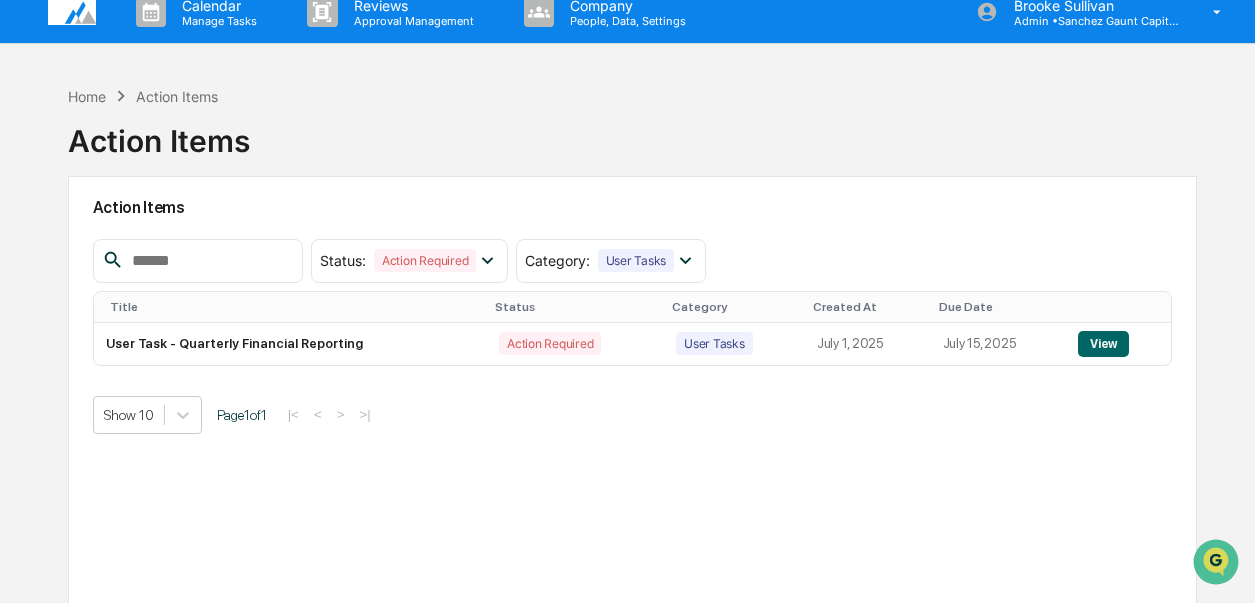 scroll, scrollTop: 0, scrollLeft: 0, axis: both 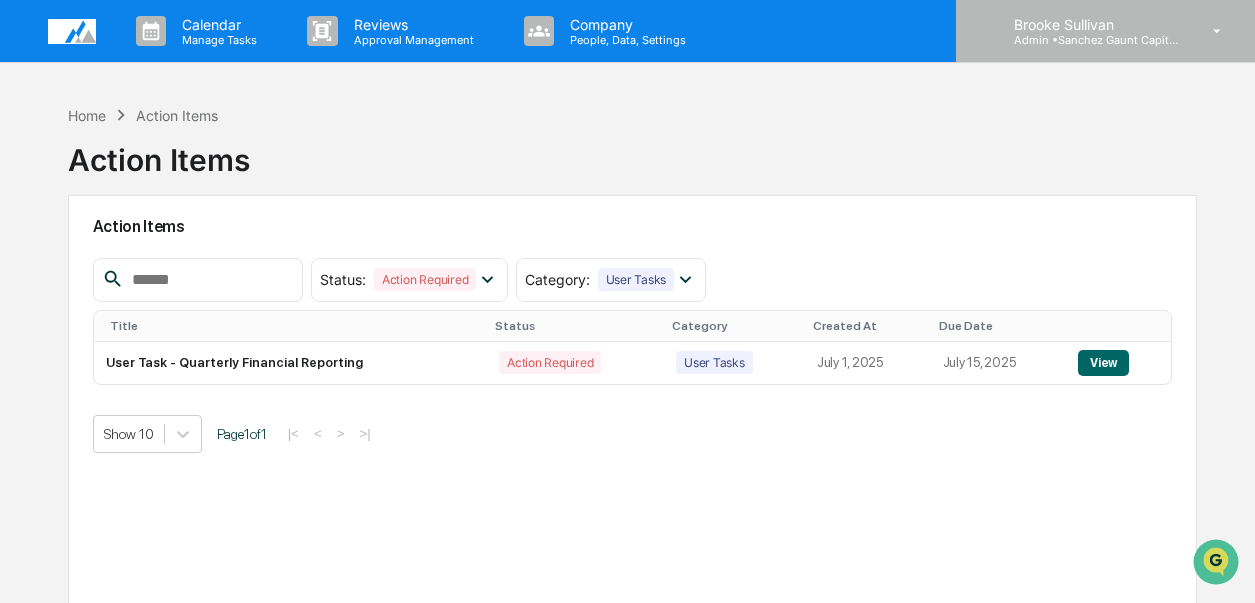 click 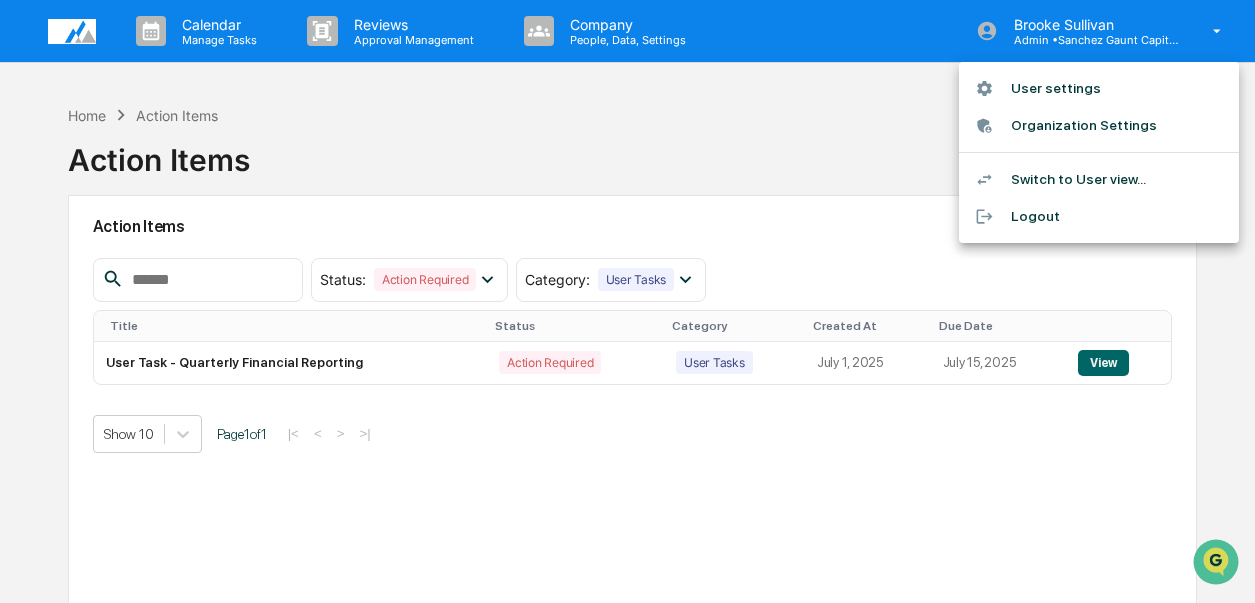 click on "Switch to User view..." at bounding box center (1099, 179) 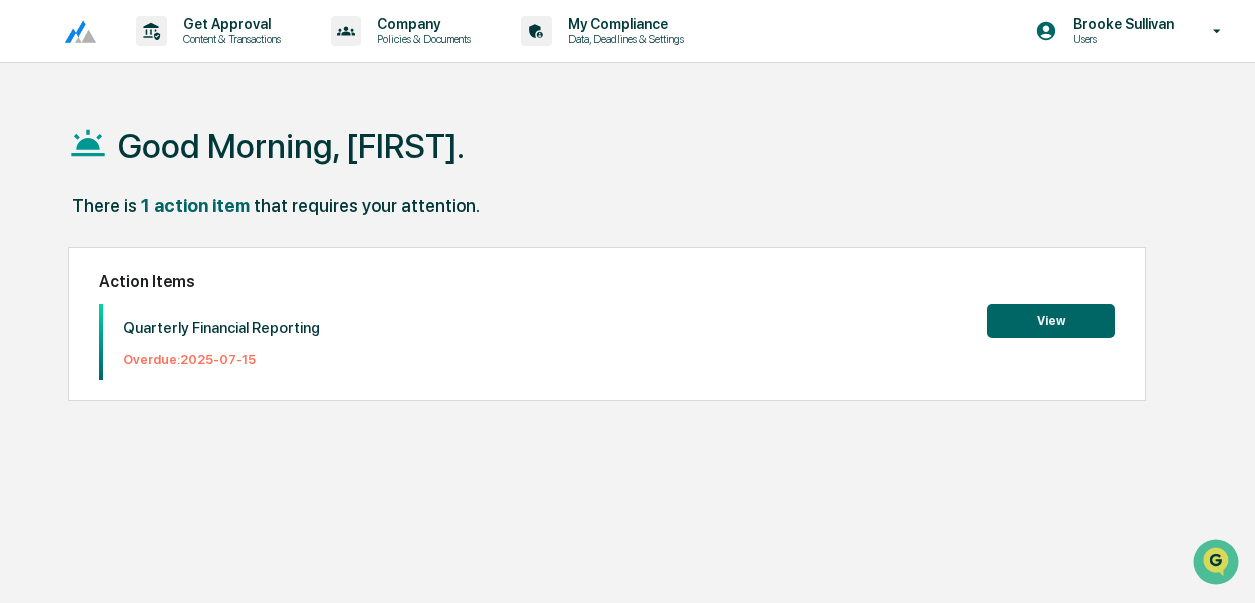 click on "Good Morning, Brooke. There is 1 action item that requires your attention. Action Items Quarterly Financial Reporting Overdue:  2025-07-15 View" at bounding box center [633, 396] 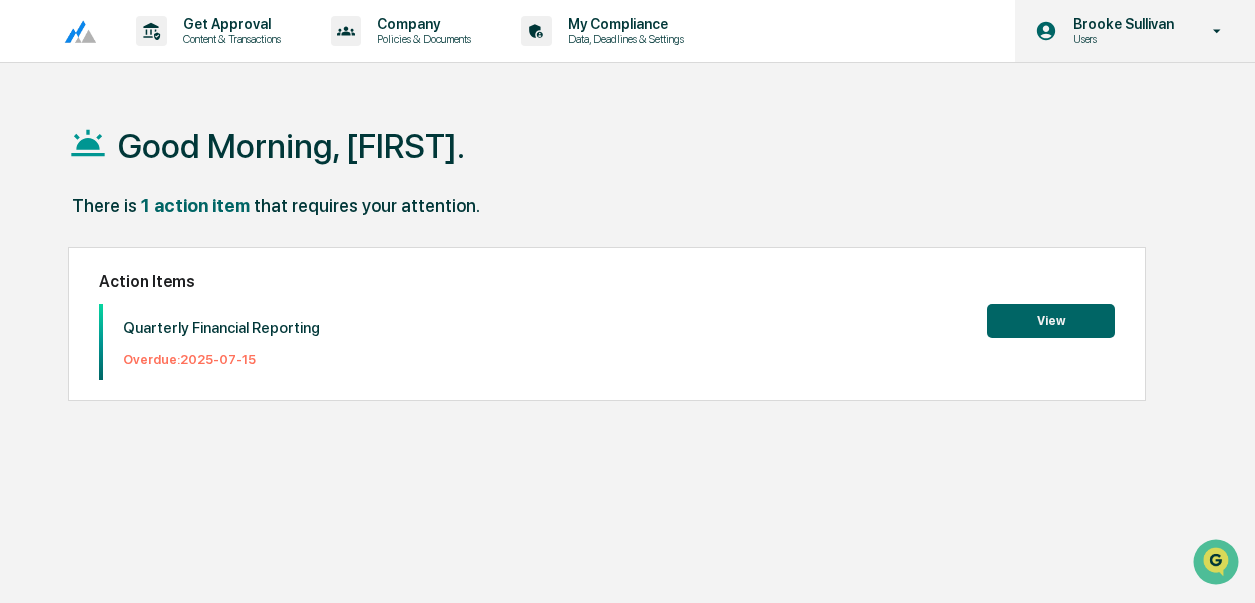 click 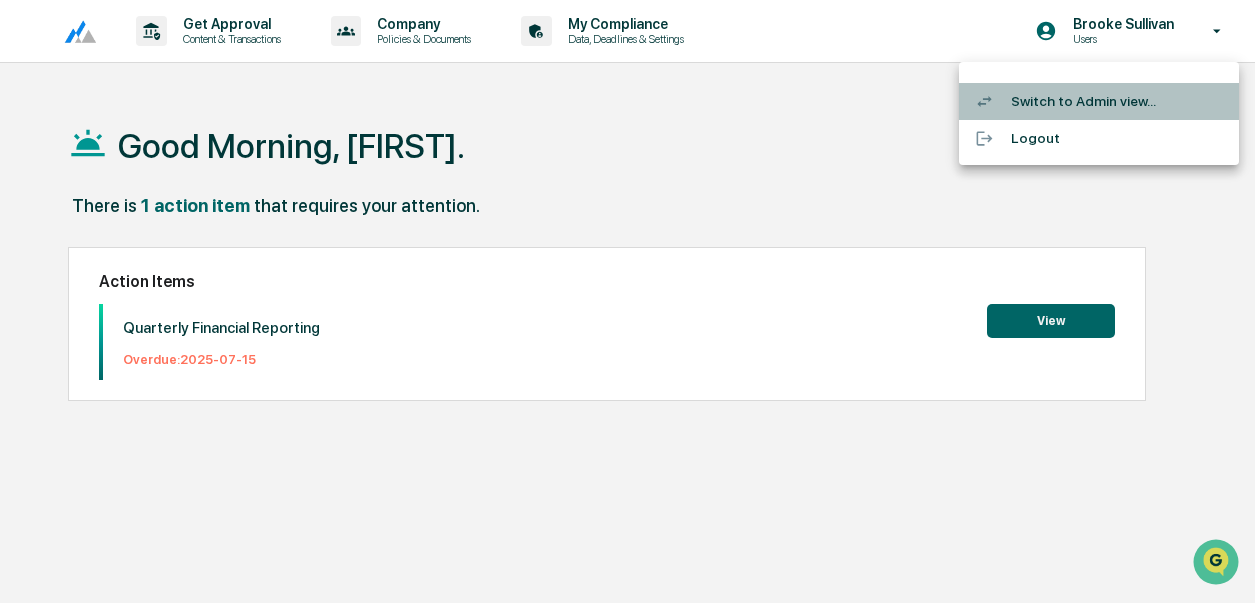 click on "Switch to Admin view..." at bounding box center (1099, 101) 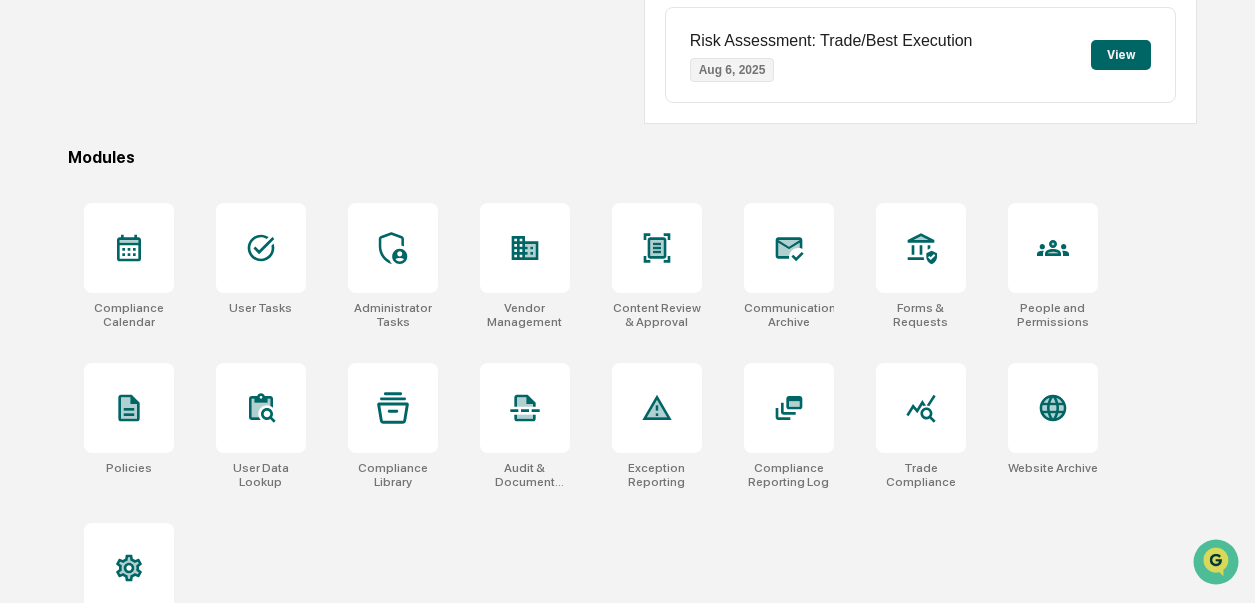 scroll, scrollTop: 526, scrollLeft: 0, axis: vertical 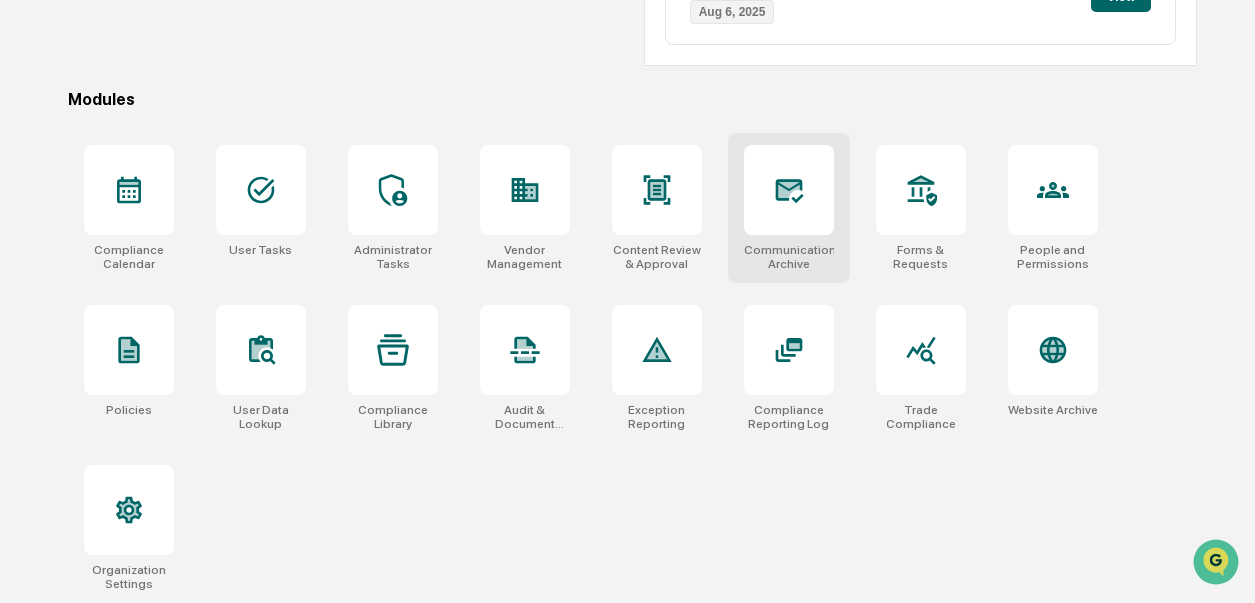 click at bounding box center (789, 190) 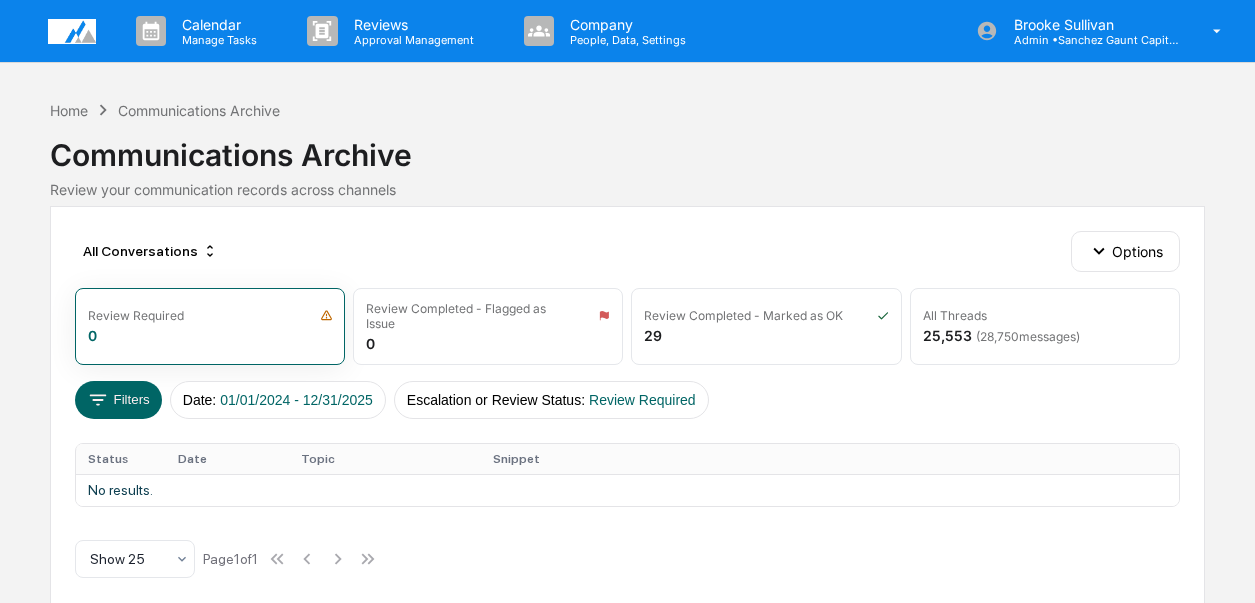 scroll, scrollTop: 16, scrollLeft: 0, axis: vertical 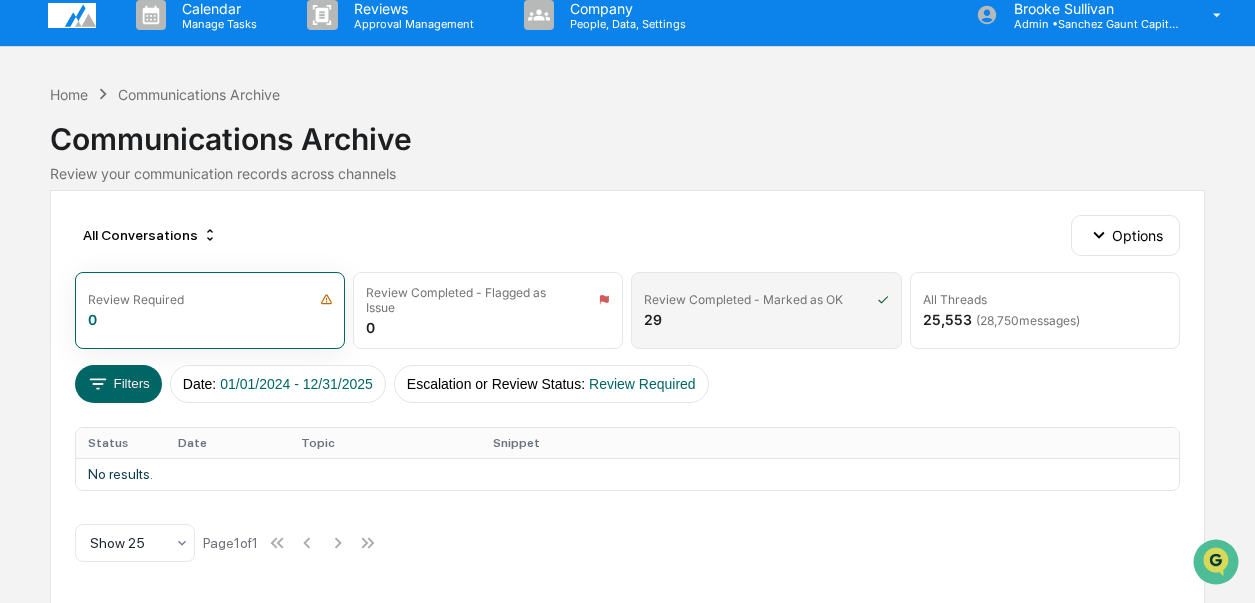 click on "Review Completed - Marked as OK 29" at bounding box center [766, 310] 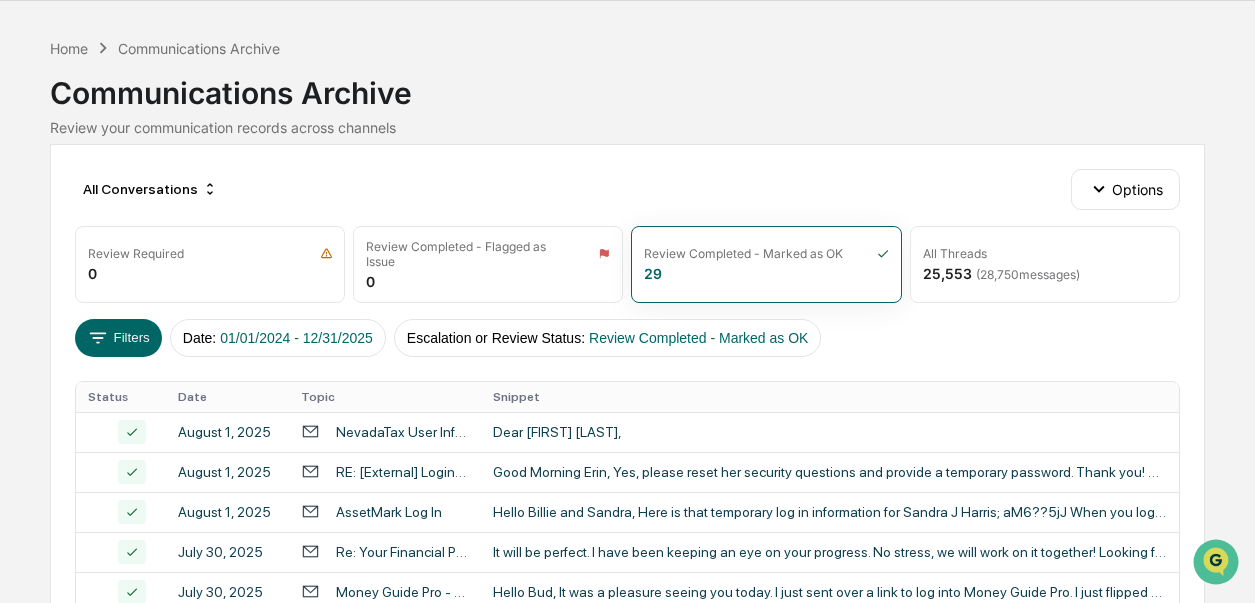 scroll, scrollTop: 0, scrollLeft: 0, axis: both 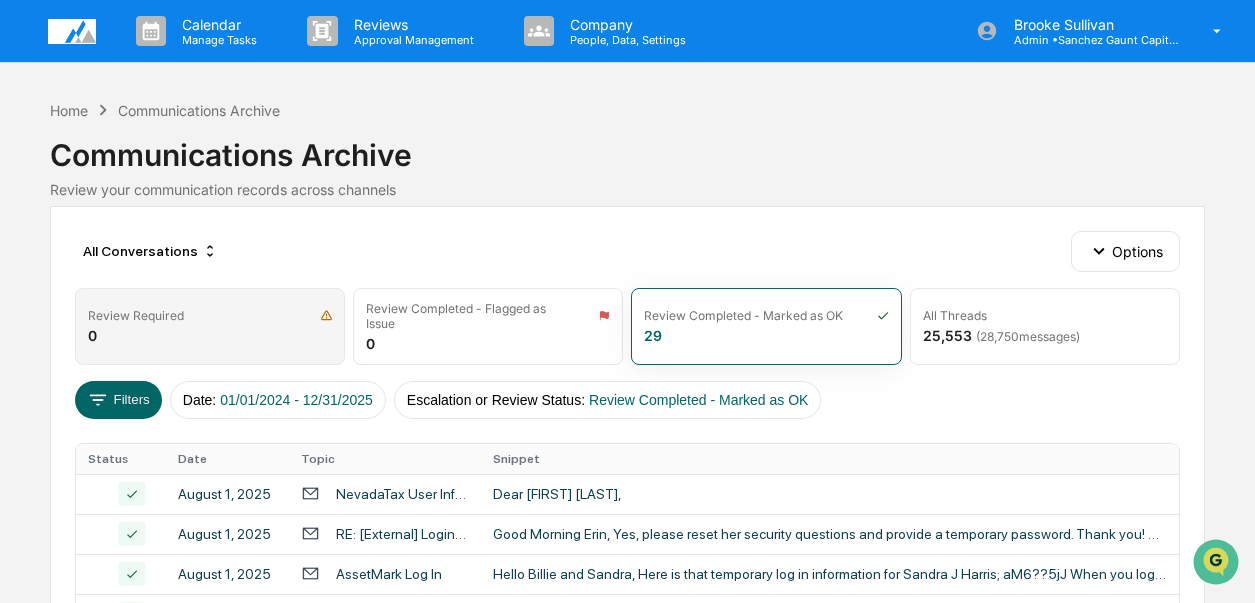 click on "Review Required 0" at bounding box center (210, 326) 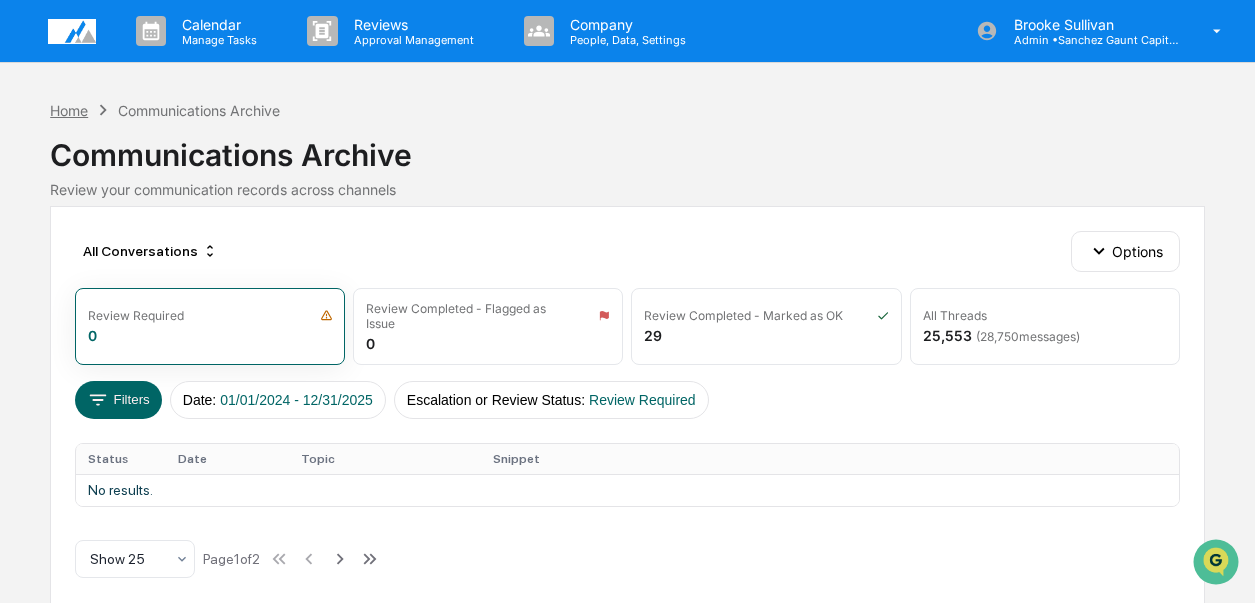 click on "Home" at bounding box center (69, 110) 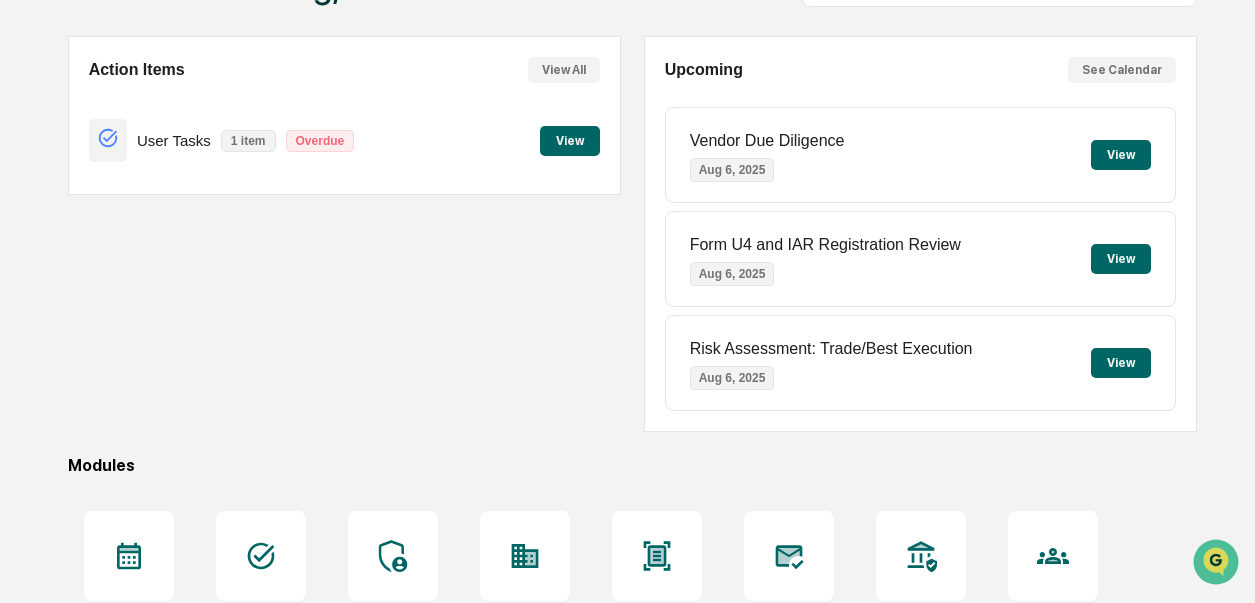 scroll, scrollTop: 157, scrollLeft: 0, axis: vertical 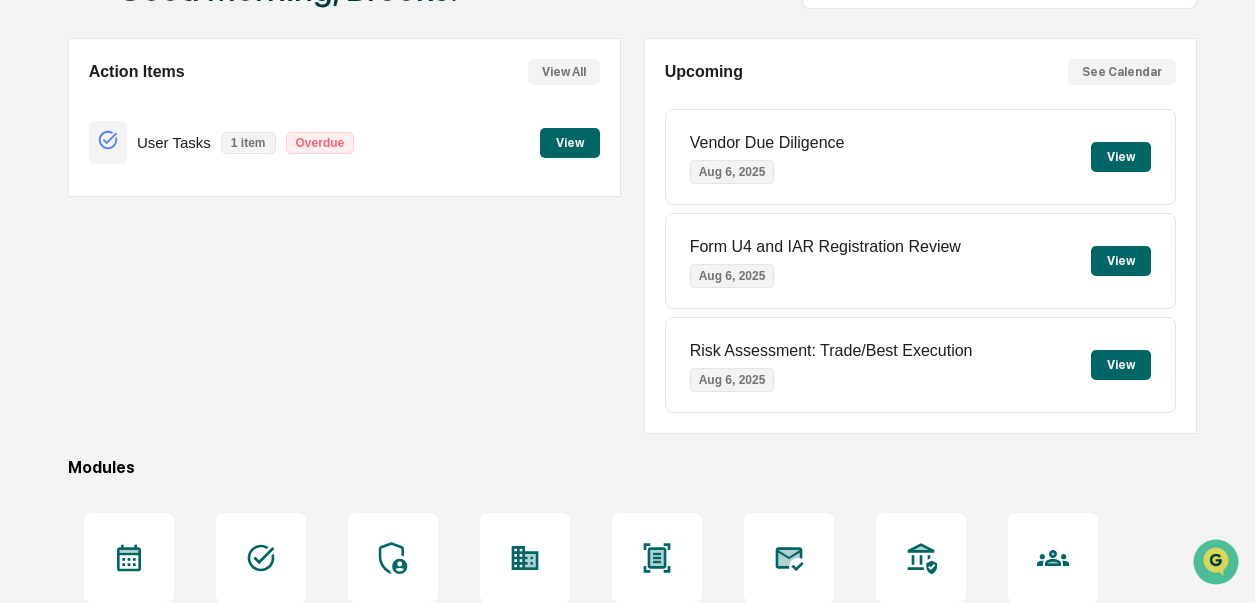 click on "View" at bounding box center [1121, 365] 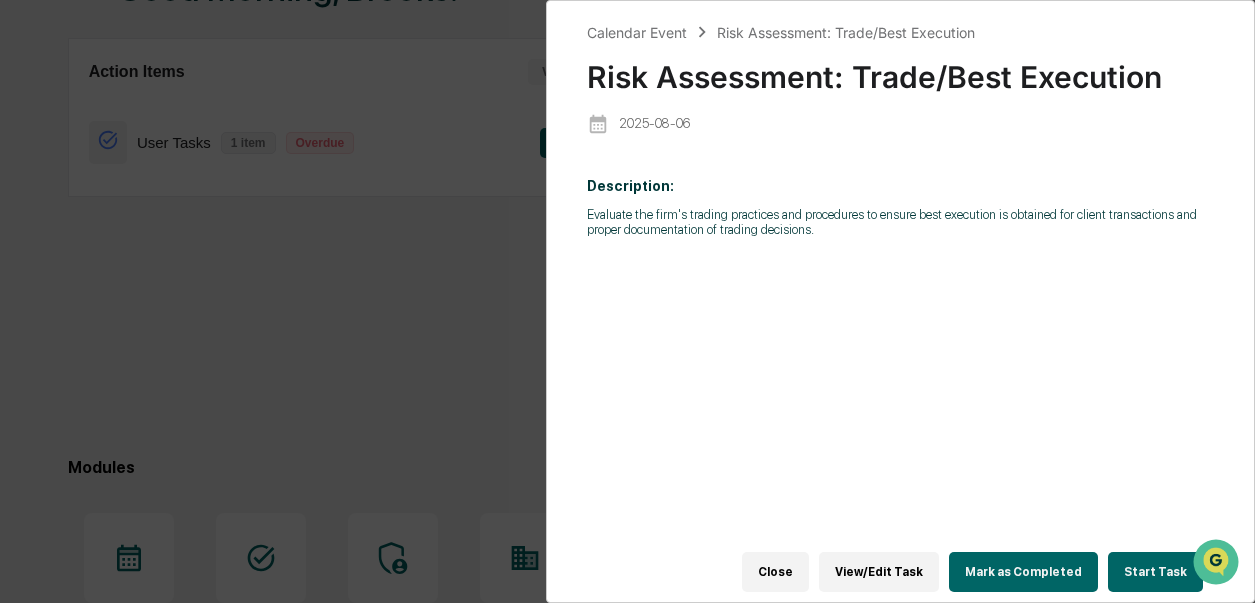 click on "Close" at bounding box center (775, 572) 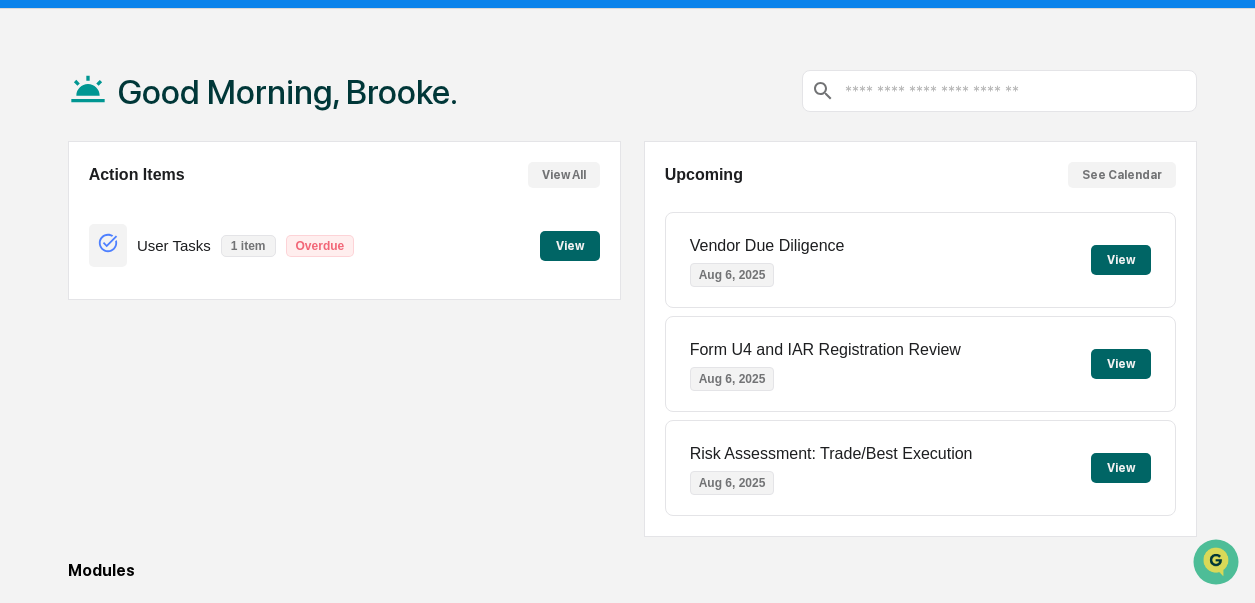 scroll, scrollTop: 0, scrollLeft: 0, axis: both 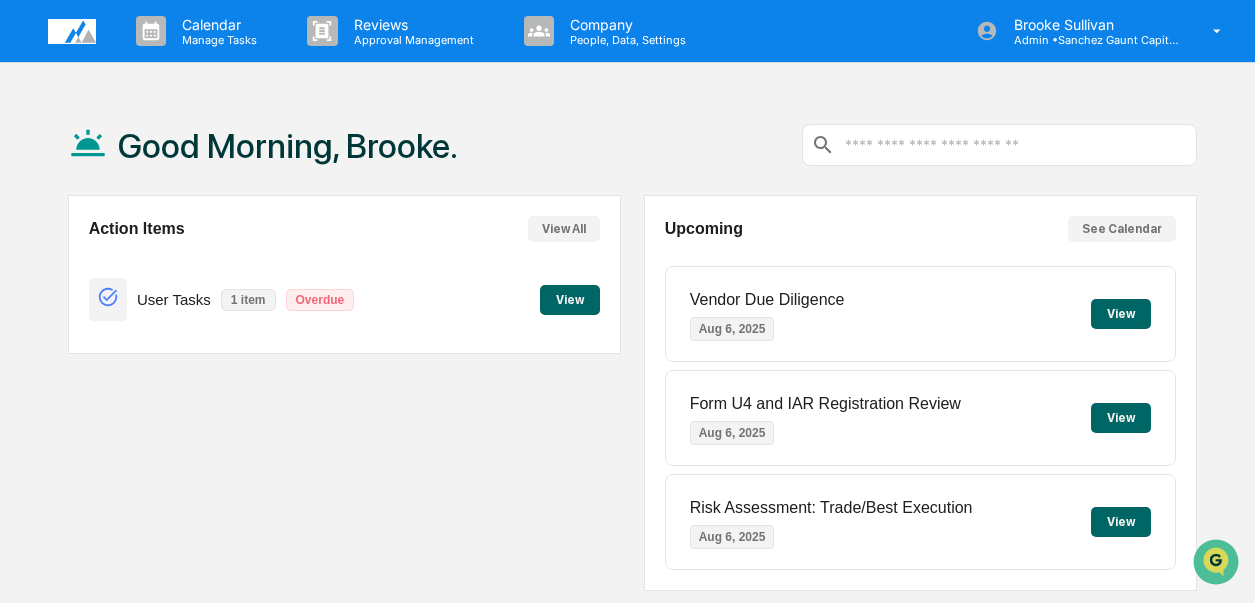 click on "Good Morning, Brooke." at bounding box center (263, 145) 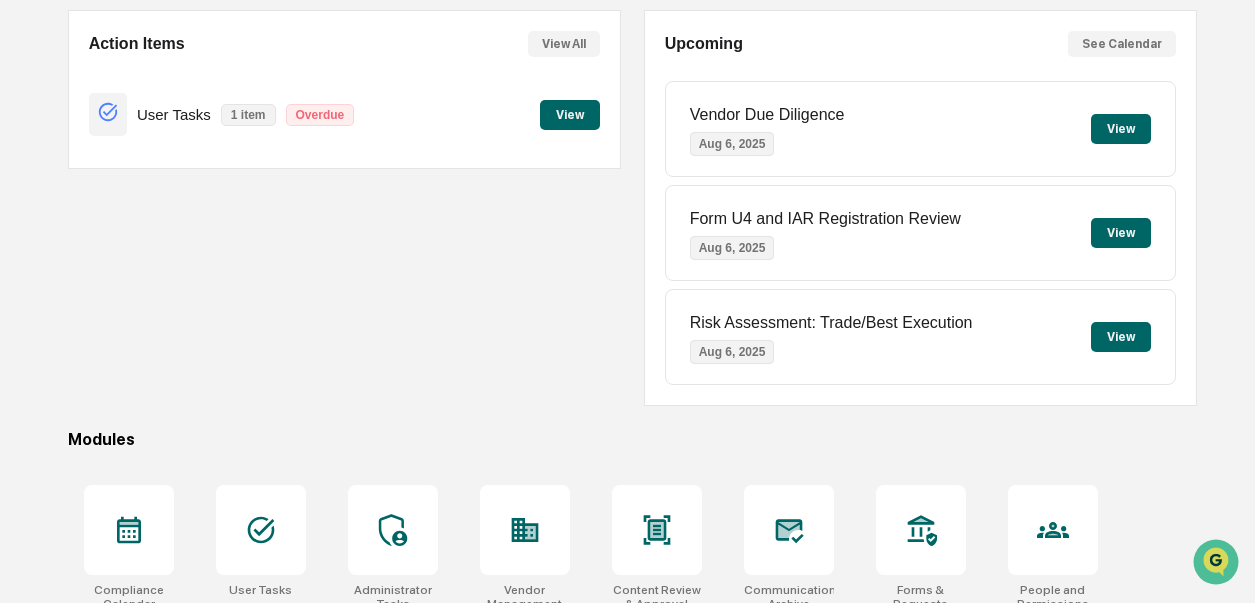 scroll, scrollTop: 0, scrollLeft: 0, axis: both 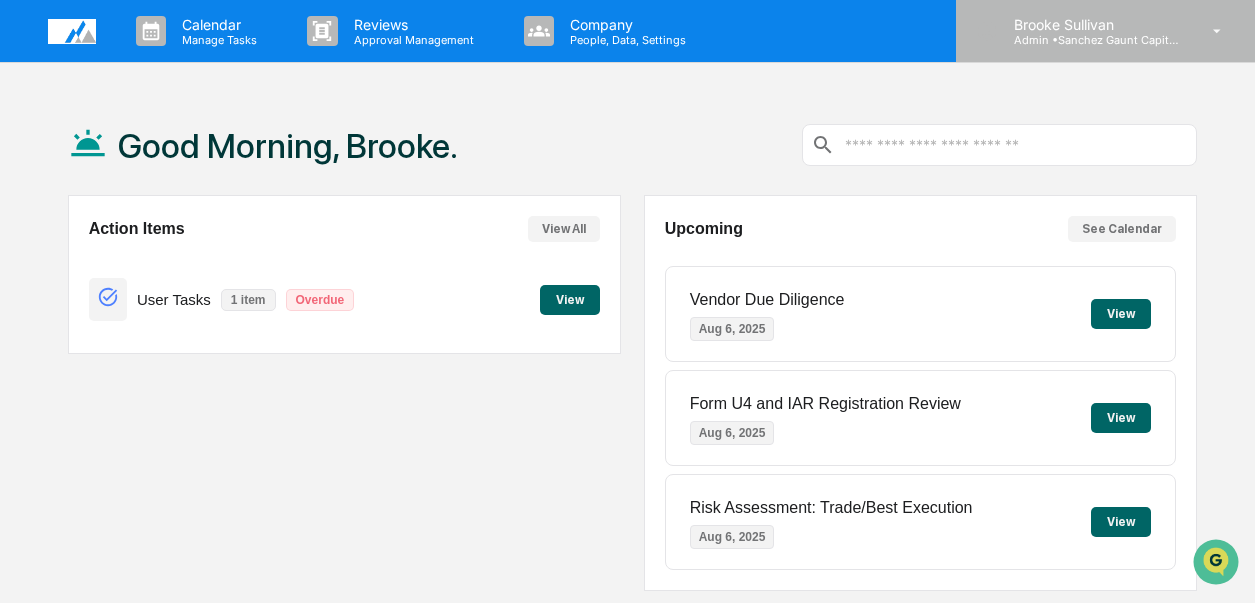 click 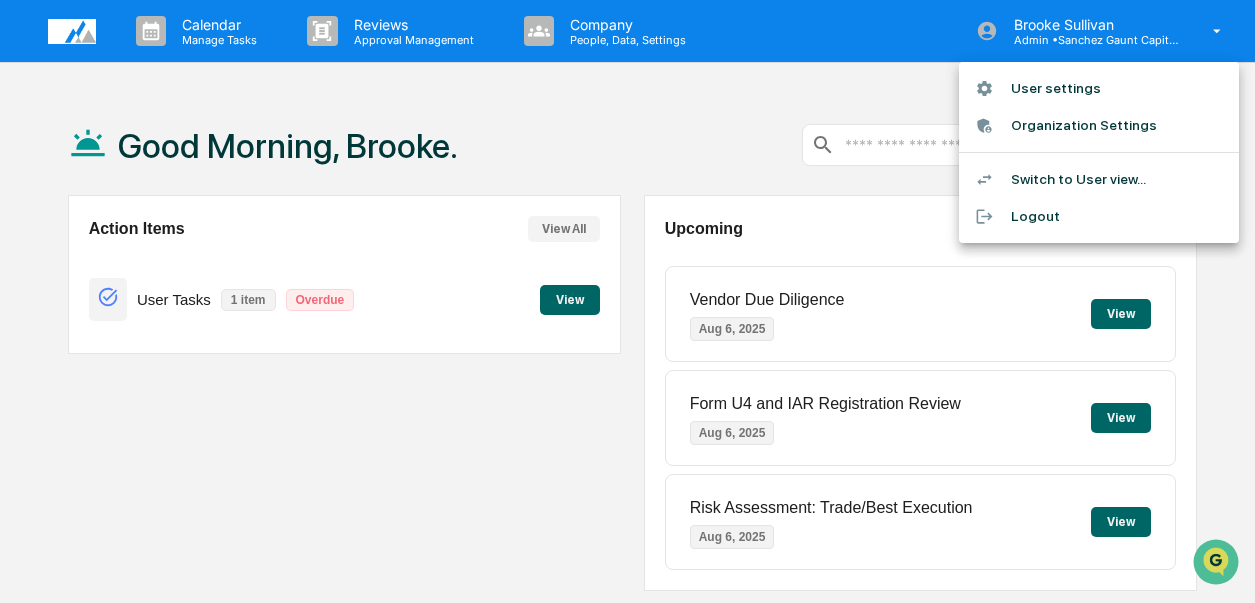click on "Switch to User view..." at bounding box center [1099, 179] 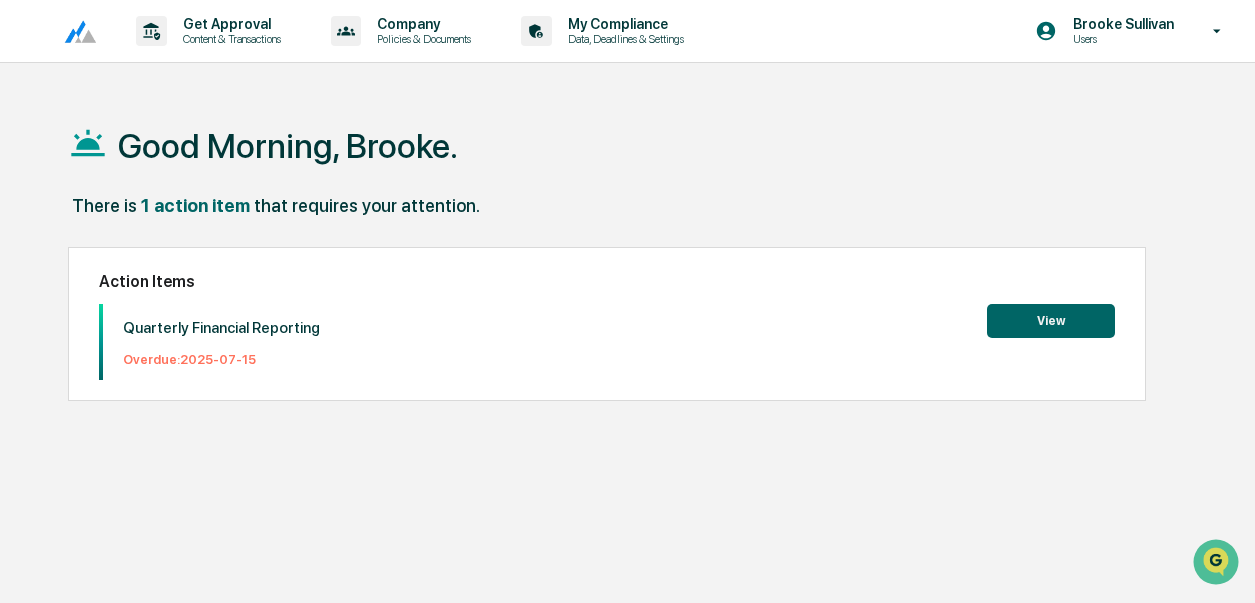 click on "View" at bounding box center (1051, 321) 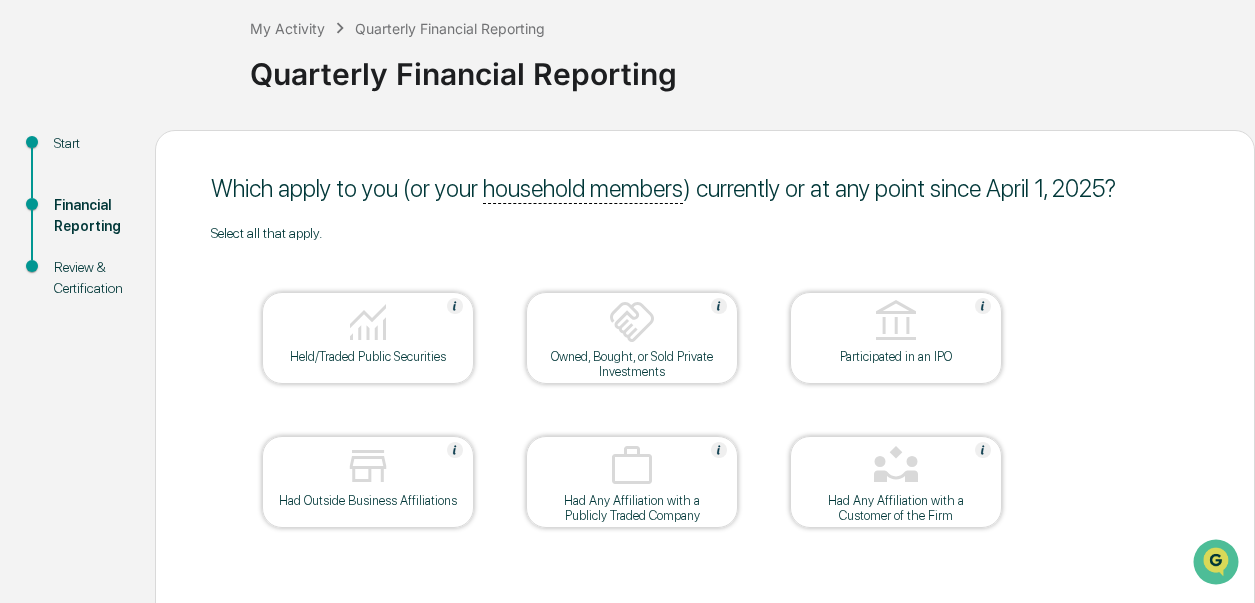 scroll, scrollTop: 135, scrollLeft: 0, axis: vertical 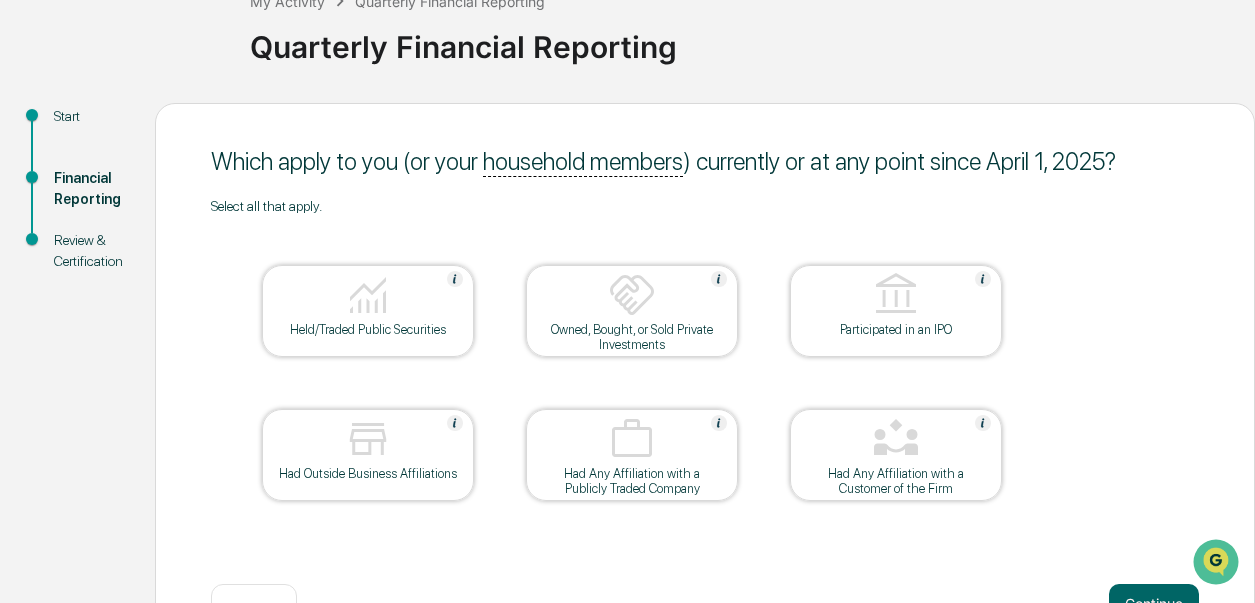 click on "Participated in an IPO" at bounding box center [896, 329] 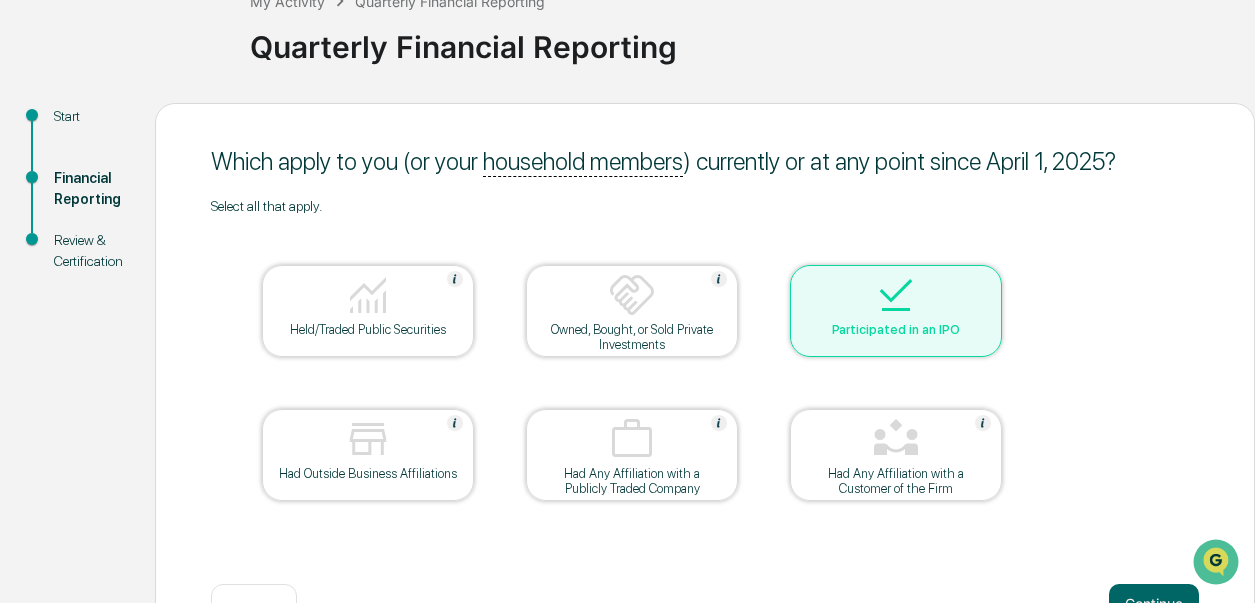 click at bounding box center [896, 295] 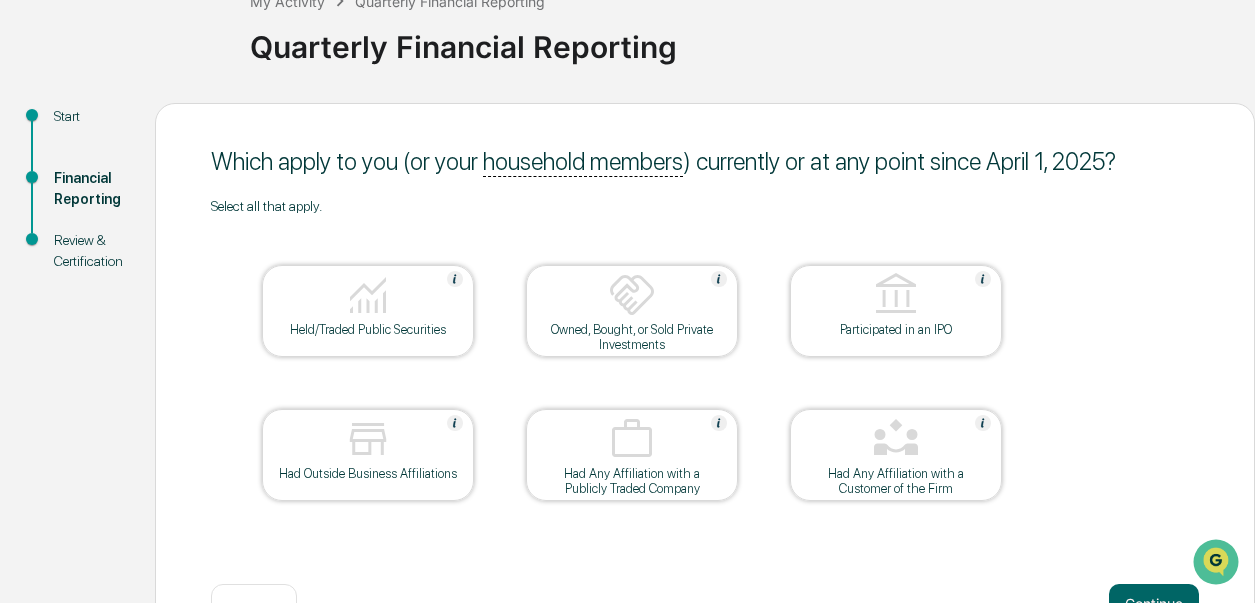 click at bounding box center [896, 295] 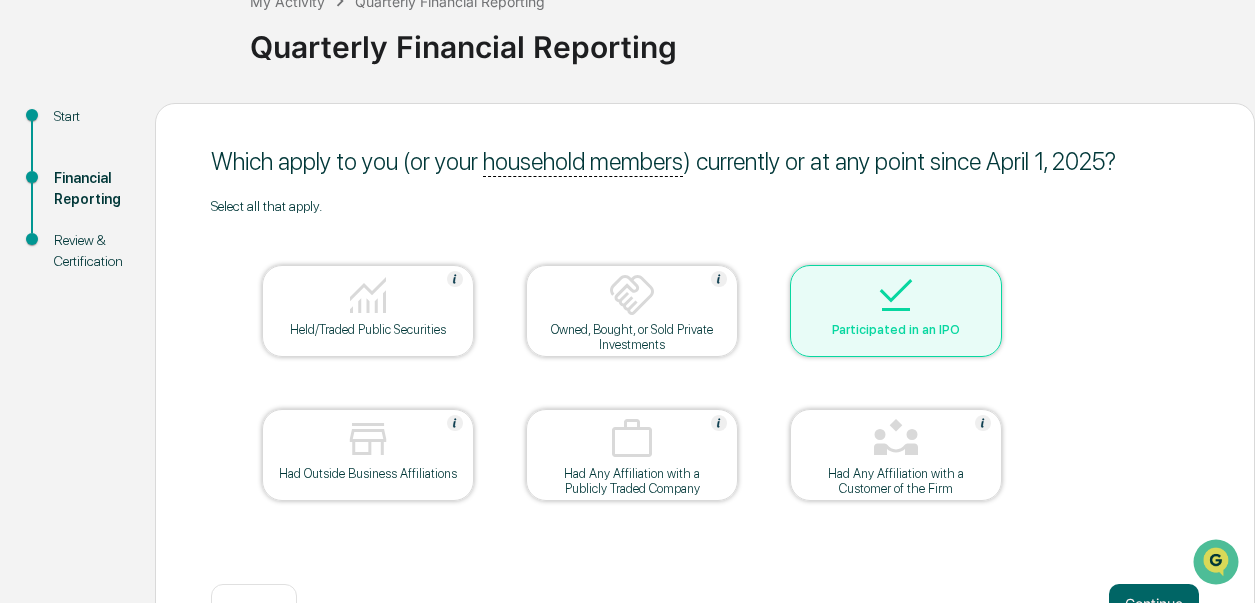 click at bounding box center (896, 295) 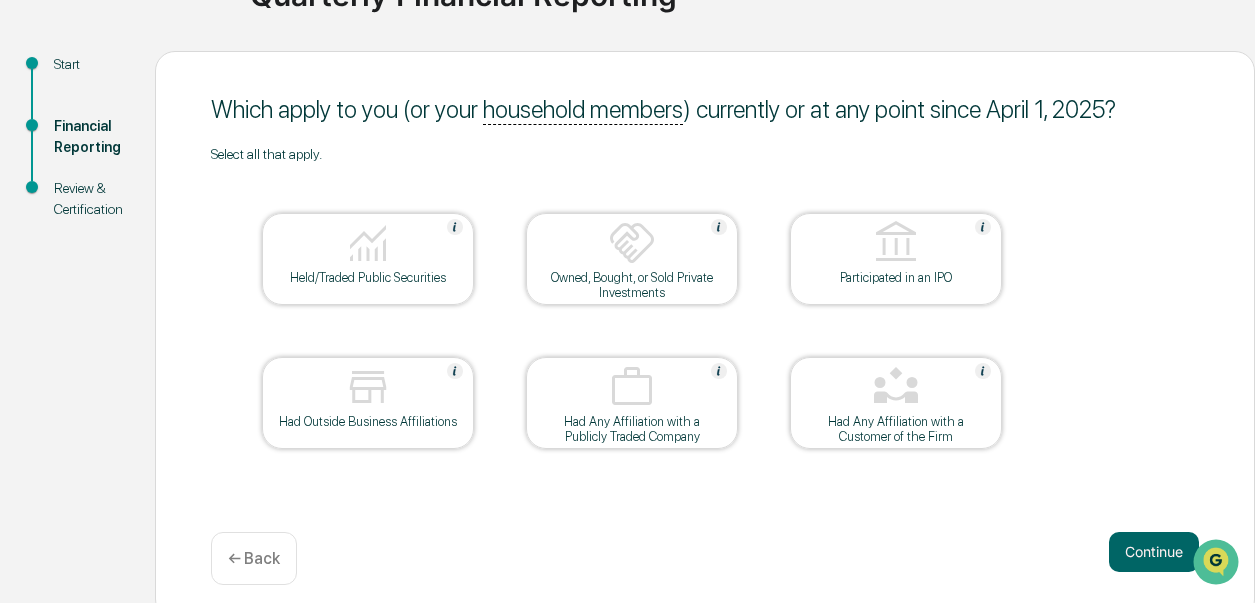 scroll, scrollTop: 203, scrollLeft: 0, axis: vertical 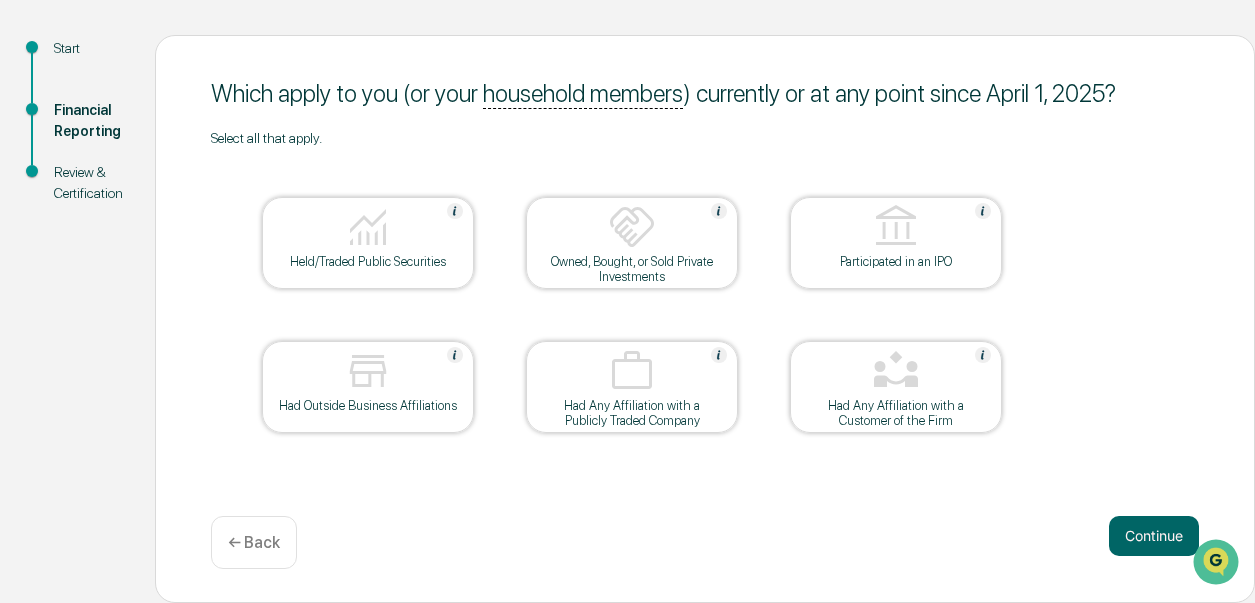 click on "Held/Traded Public Securities Owned, Bought, or Sold Private Investments Participated in an IPO Had Outside Business Affiliations Had Any Affiliation with a Publicly Traded Company Had Any Affiliation with a Customer of the Firm" at bounding box center (632, 315) 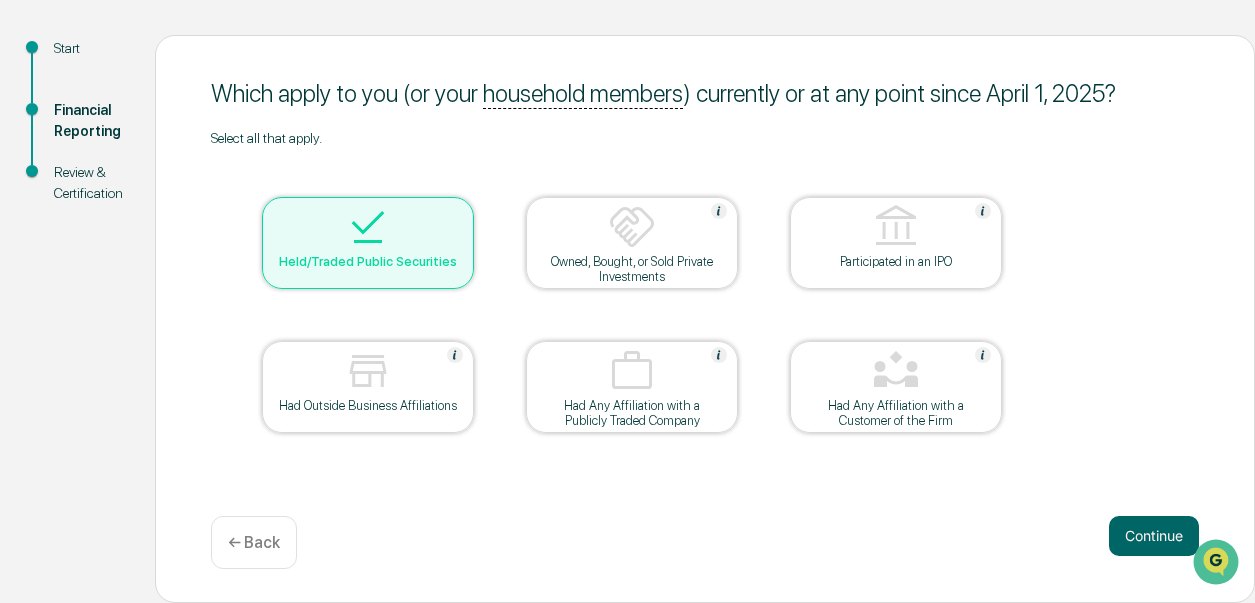 click at bounding box center [368, 371] 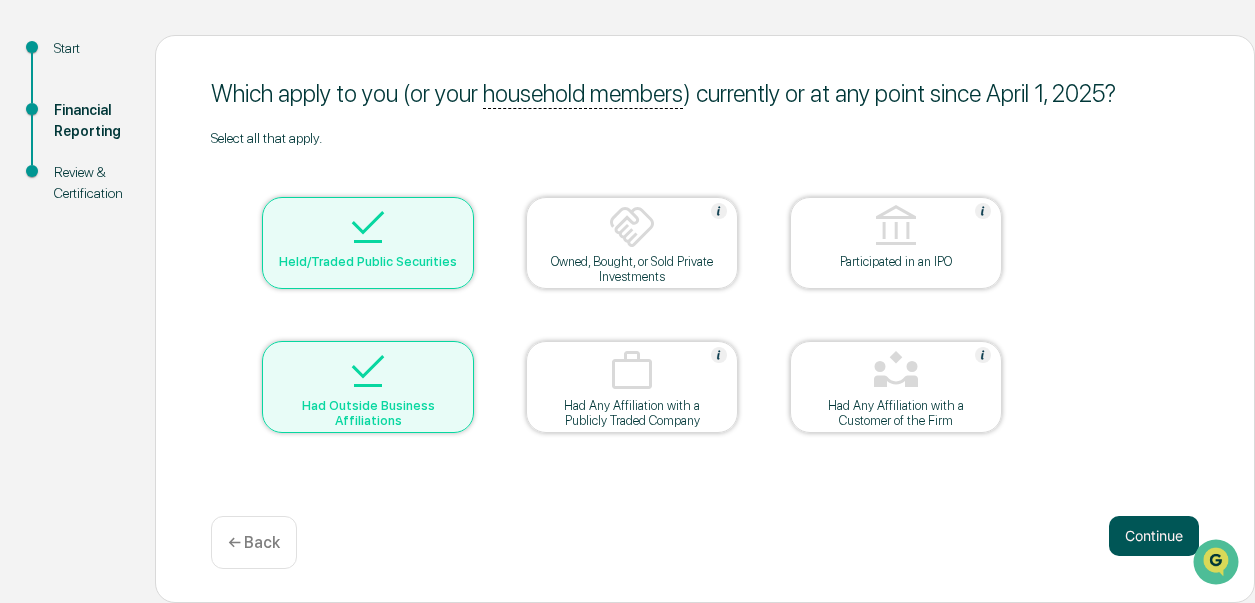 click on "Continue" at bounding box center [1154, 536] 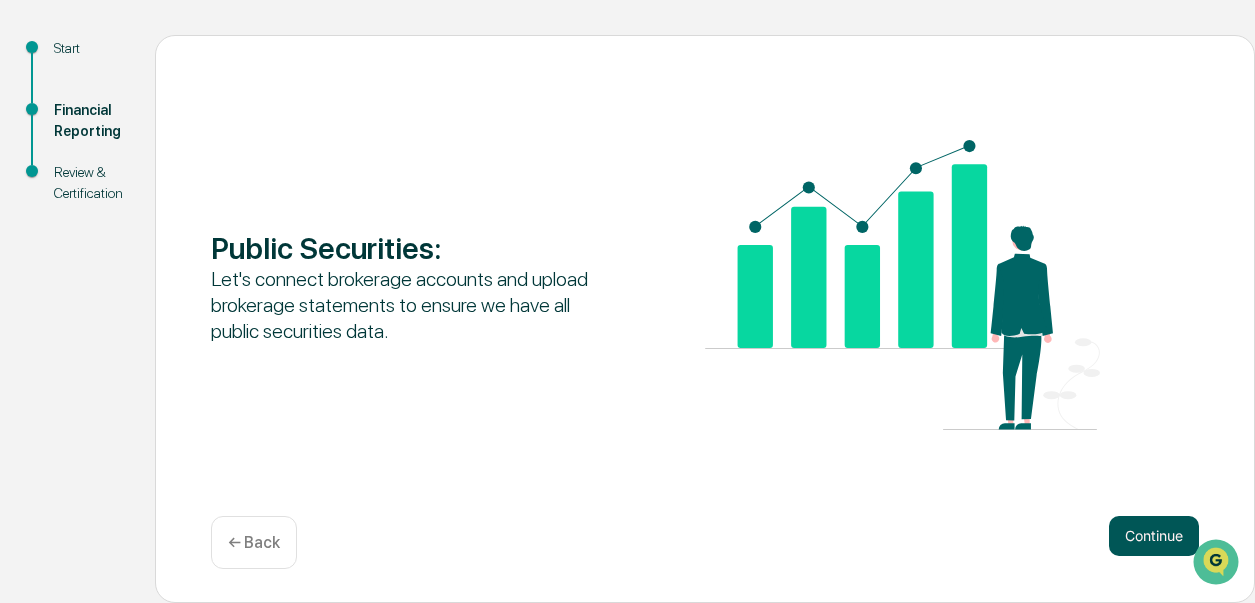click on "Continue" at bounding box center [1154, 536] 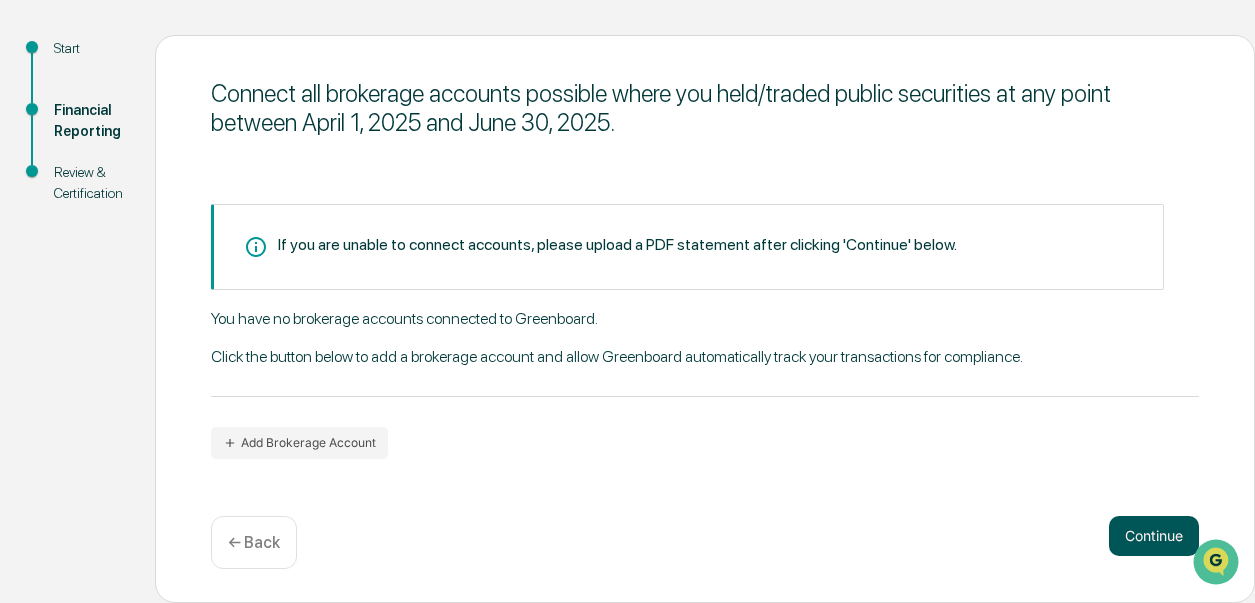 click on "Continue" at bounding box center (1154, 536) 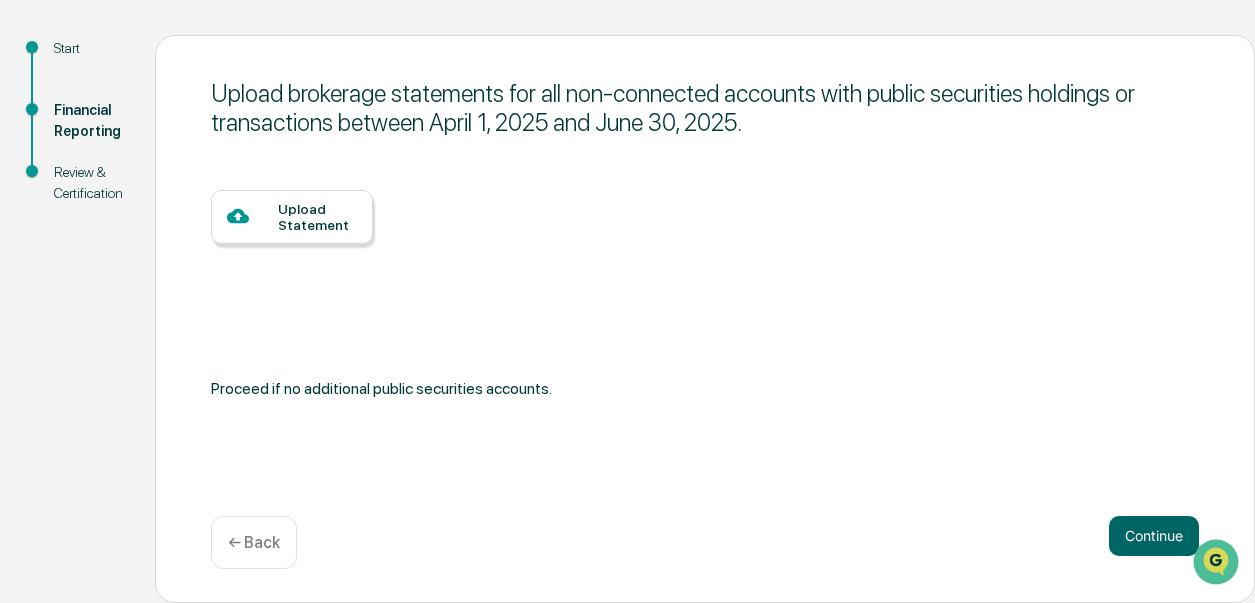 click on "Upload Statement" at bounding box center [317, 217] 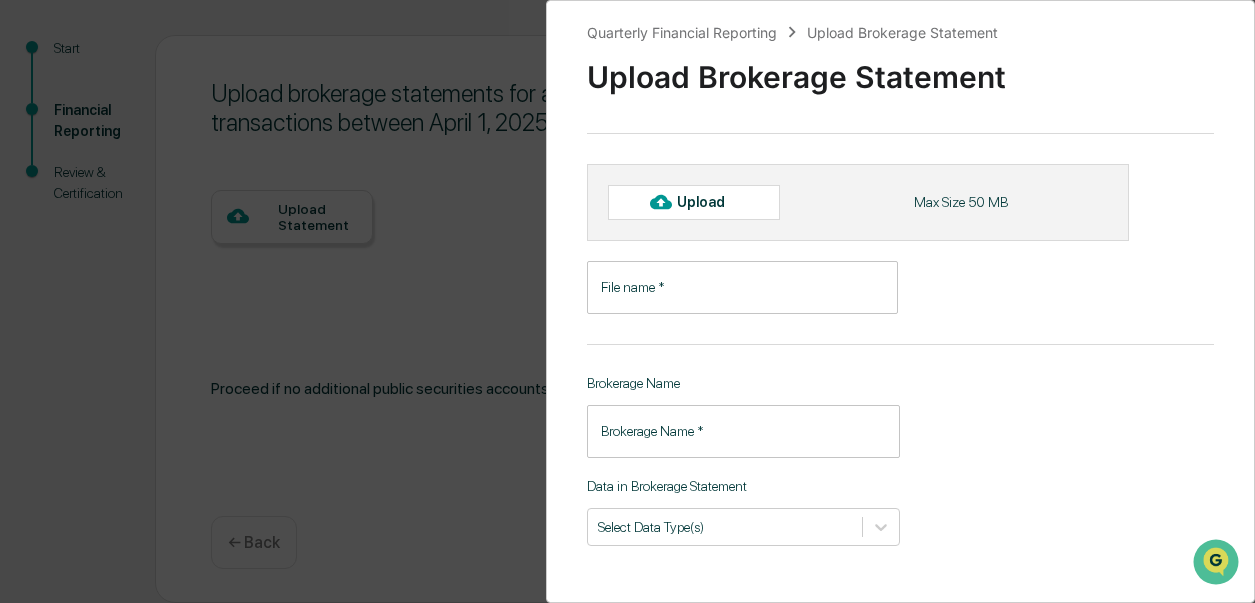 click on "Upload" at bounding box center [709, 202] 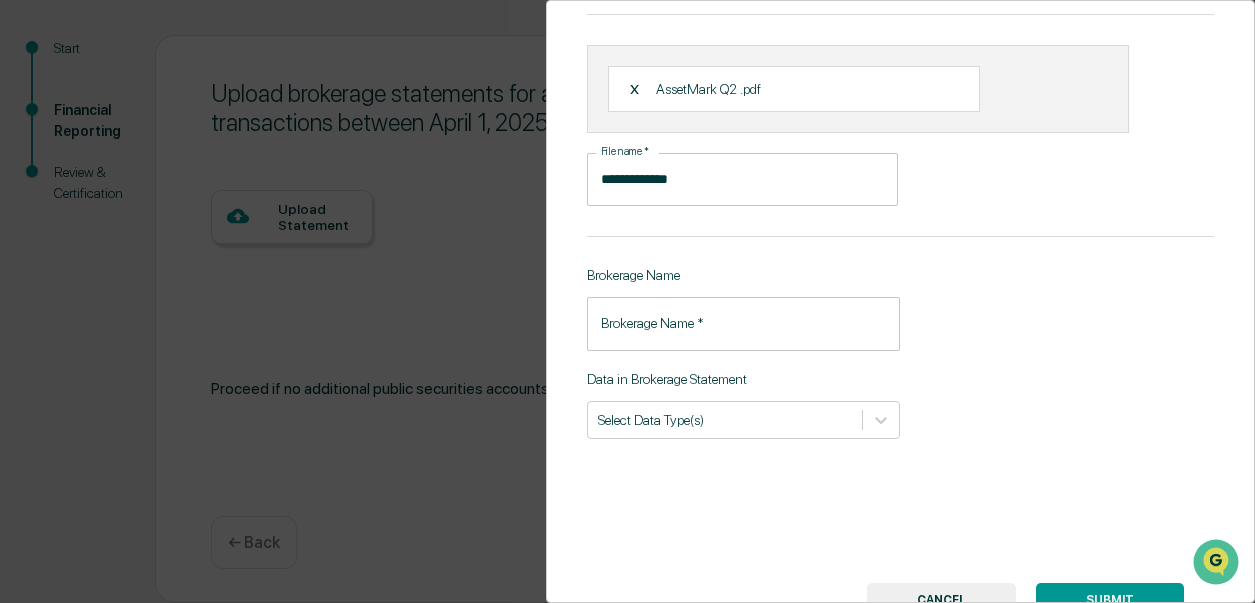scroll, scrollTop: 125, scrollLeft: 0, axis: vertical 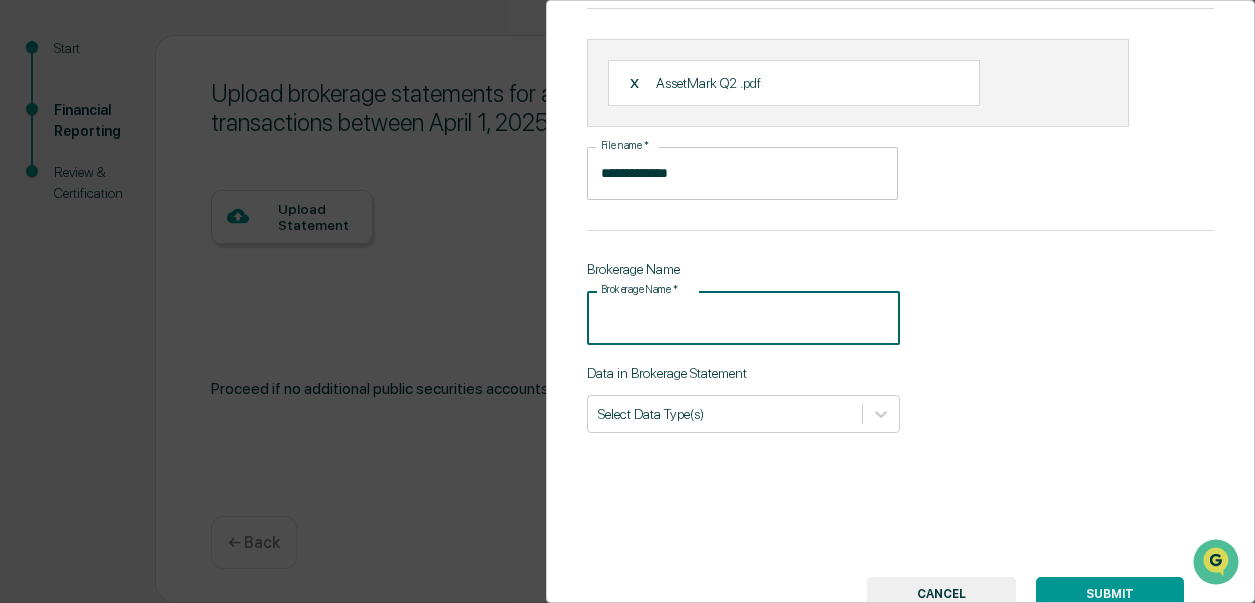 click on "Brokerage Name   *" at bounding box center (744, 317) 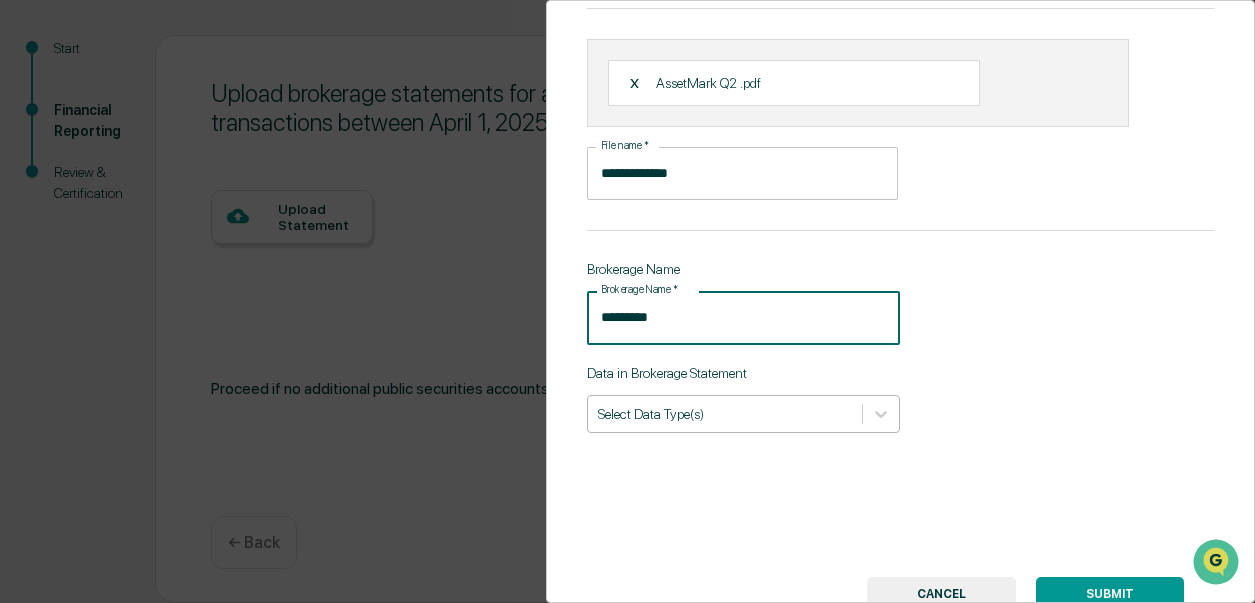 type on "*********" 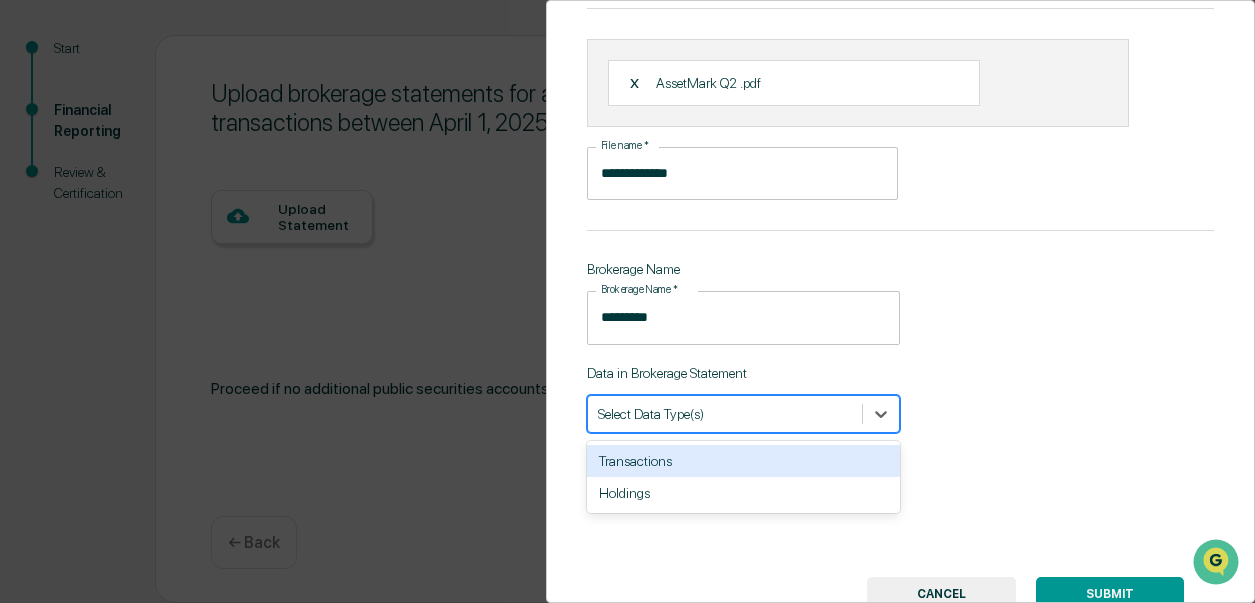 click at bounding box center (725, 413) 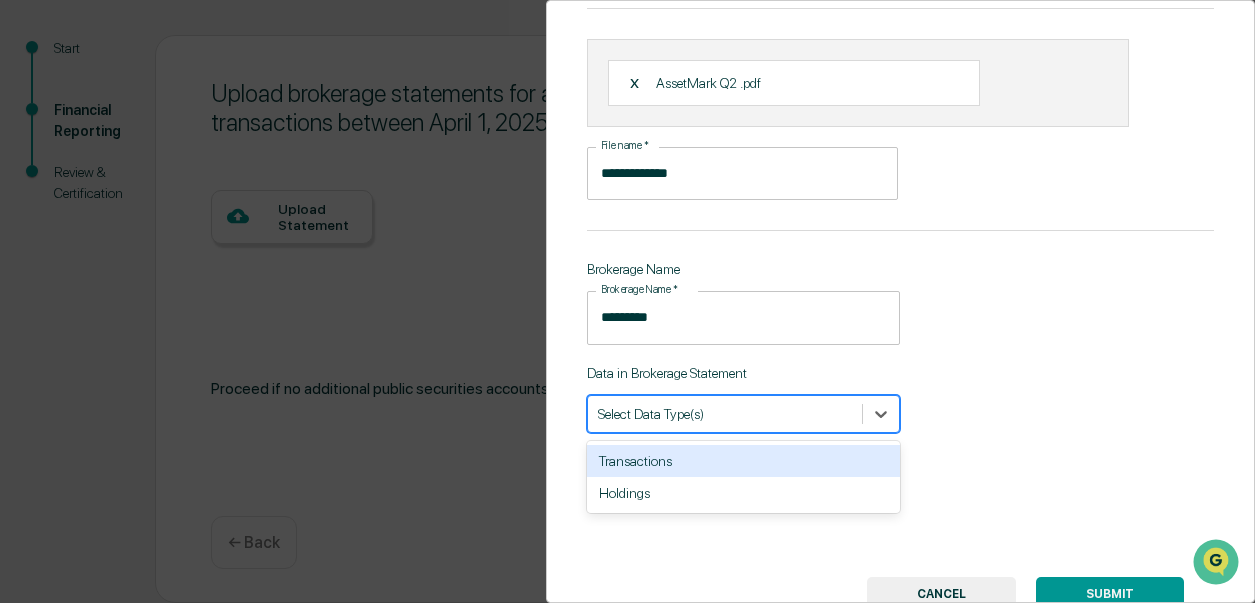 click on "Transactions" at bounding box center (744, 461) 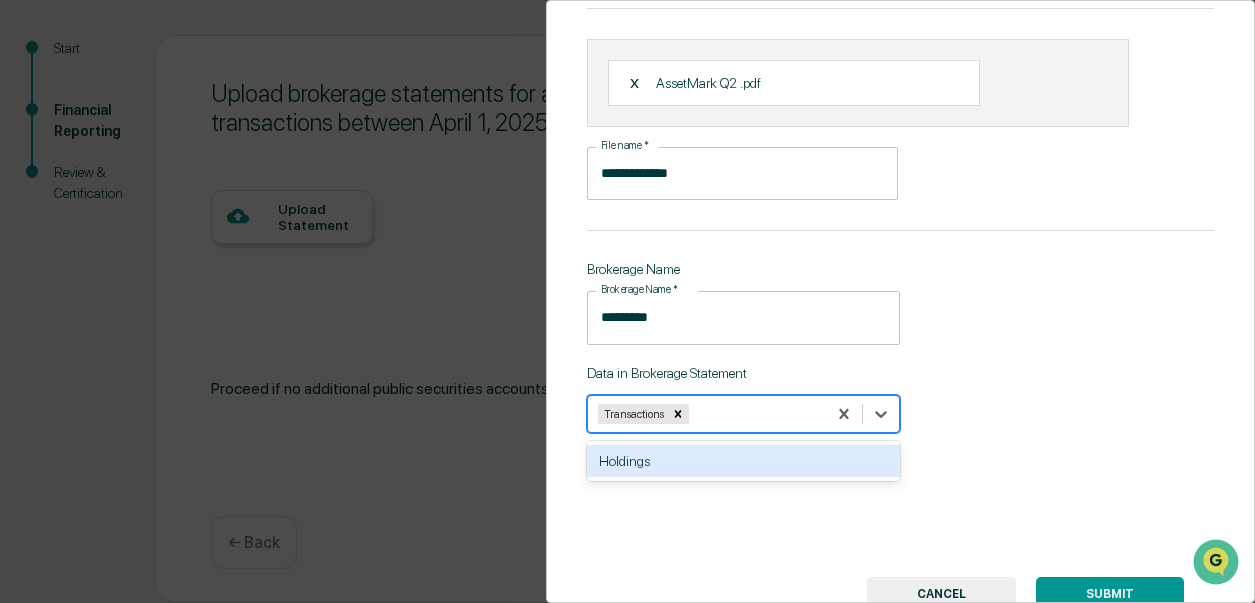 click on "**********" at bounding box center [901, 301] 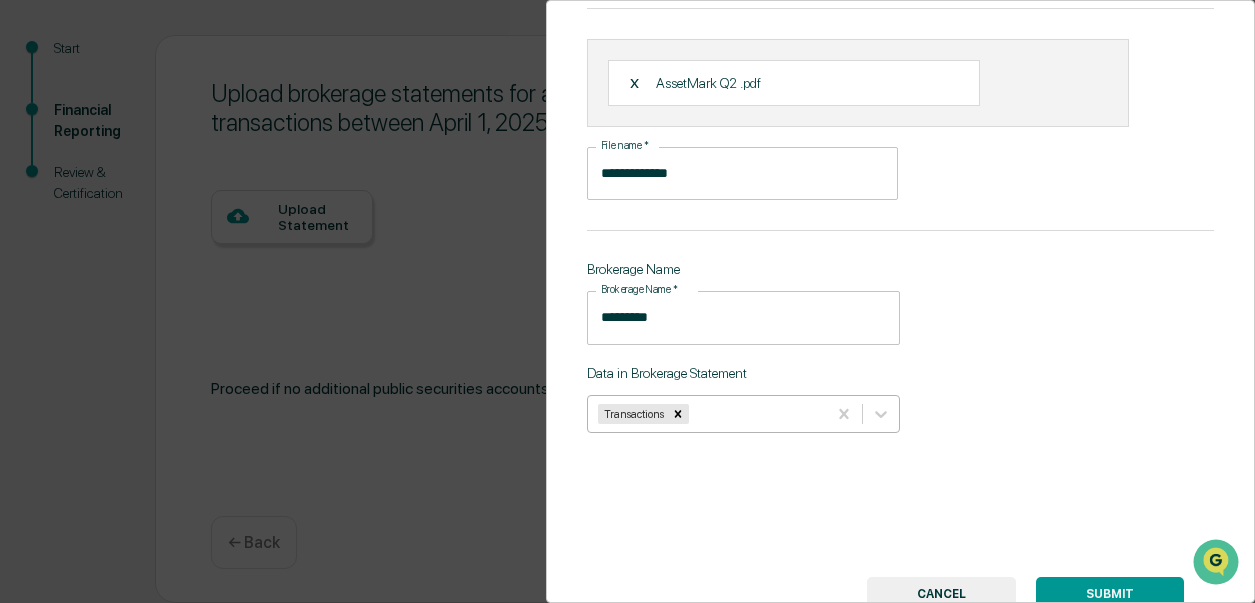click at bounding box center (755, 413) 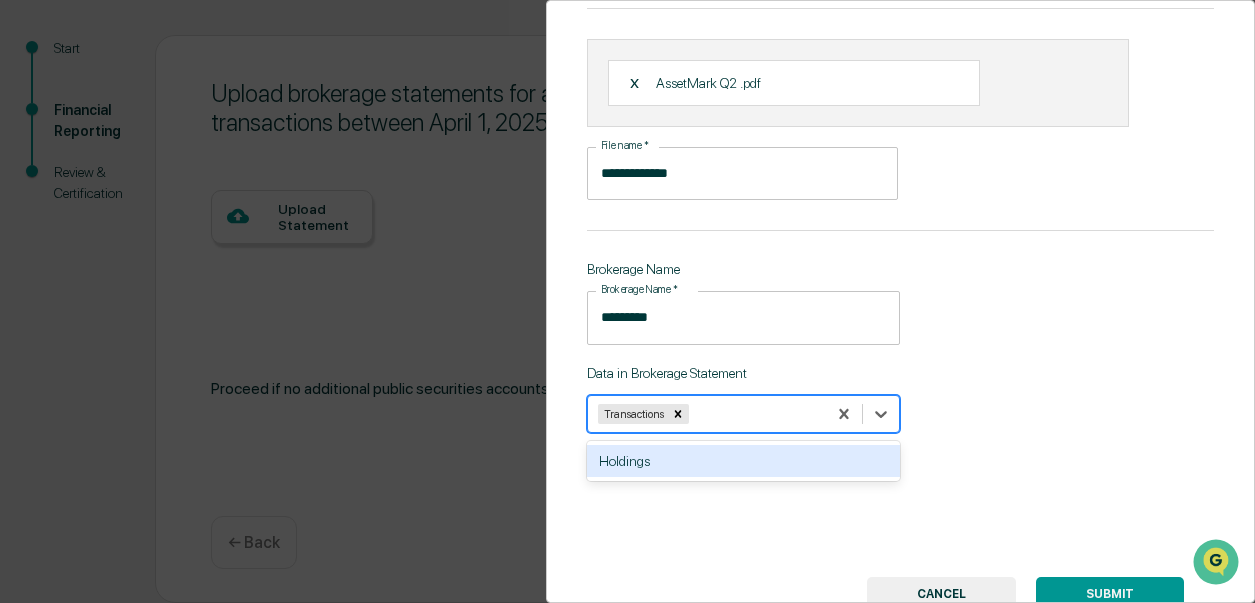 click on "Holdings" at bounding box center (744, 461) 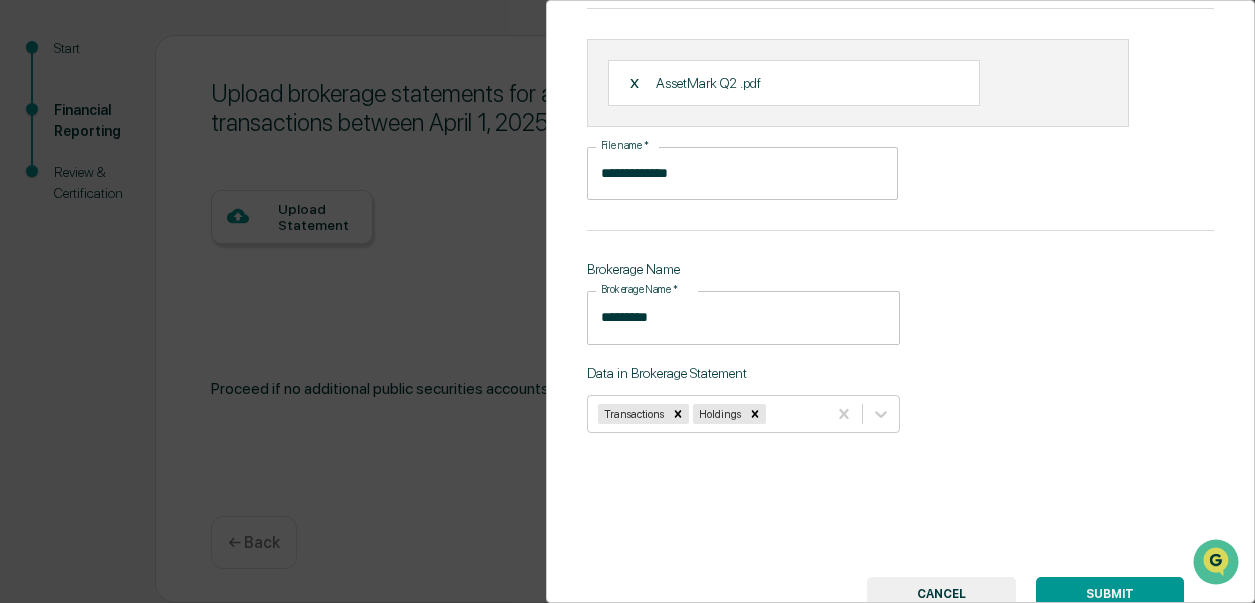 click on "**********" at bounding box center [901, 301] 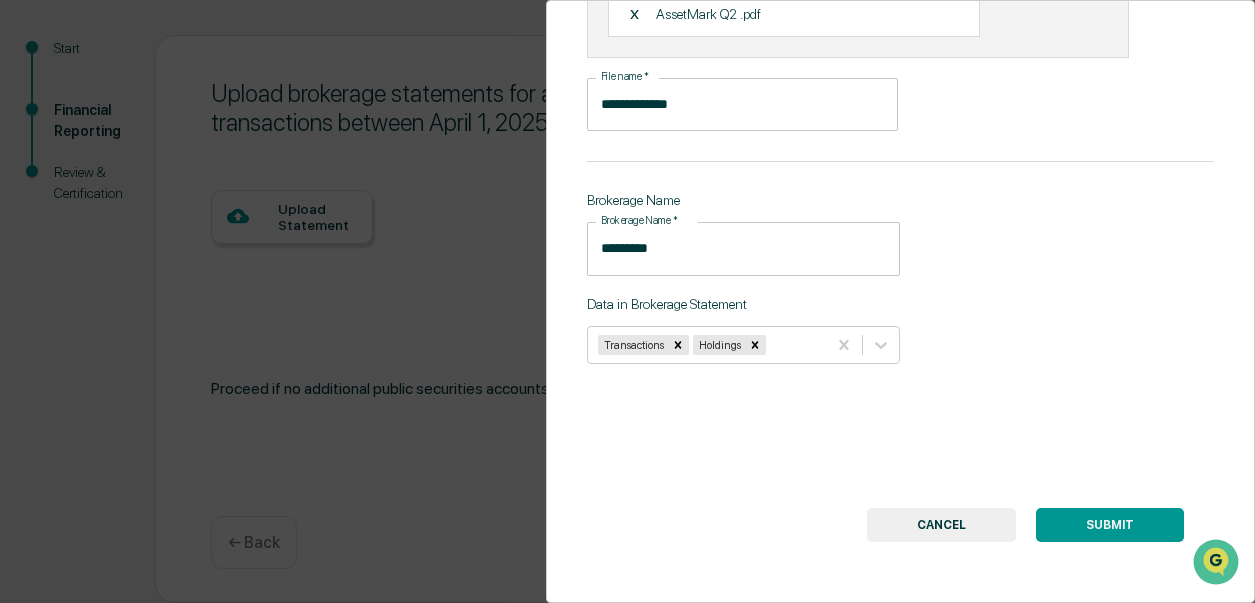 scroll, scrollTop: 193, scrollLeft: 0, axis: vertical 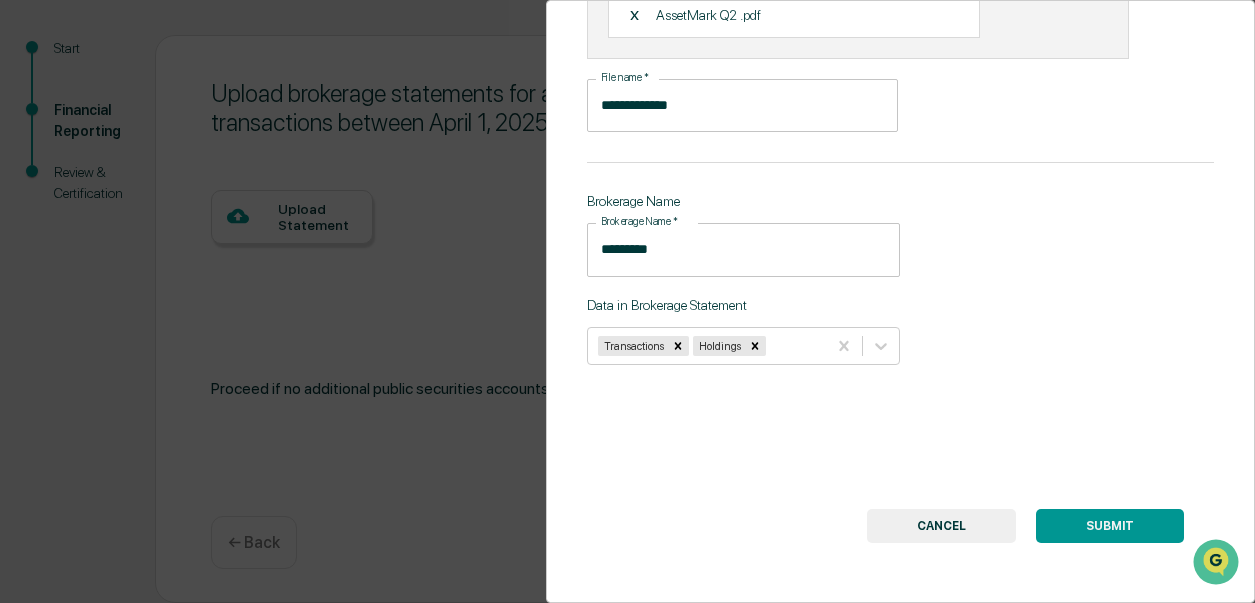 click on "SUBMIT" at bounding box center [1110, 526] 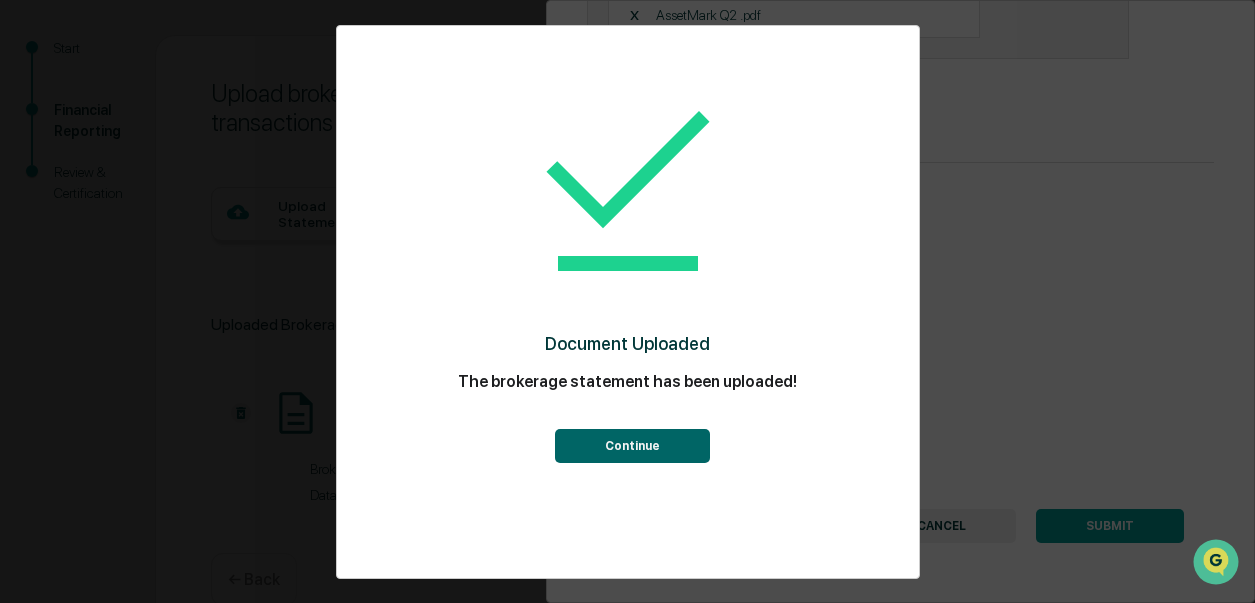 click on "Continue" at bounding box center (632, 446) 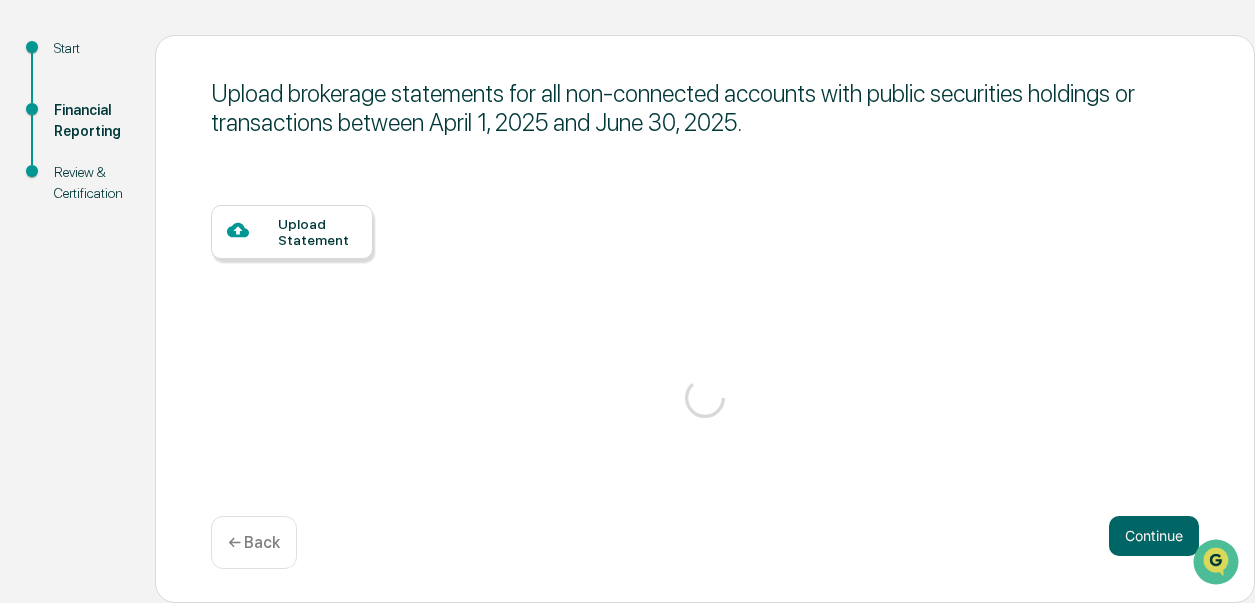 scroll, scrollTop: 183, scrollLeft: 0, axis: vertical 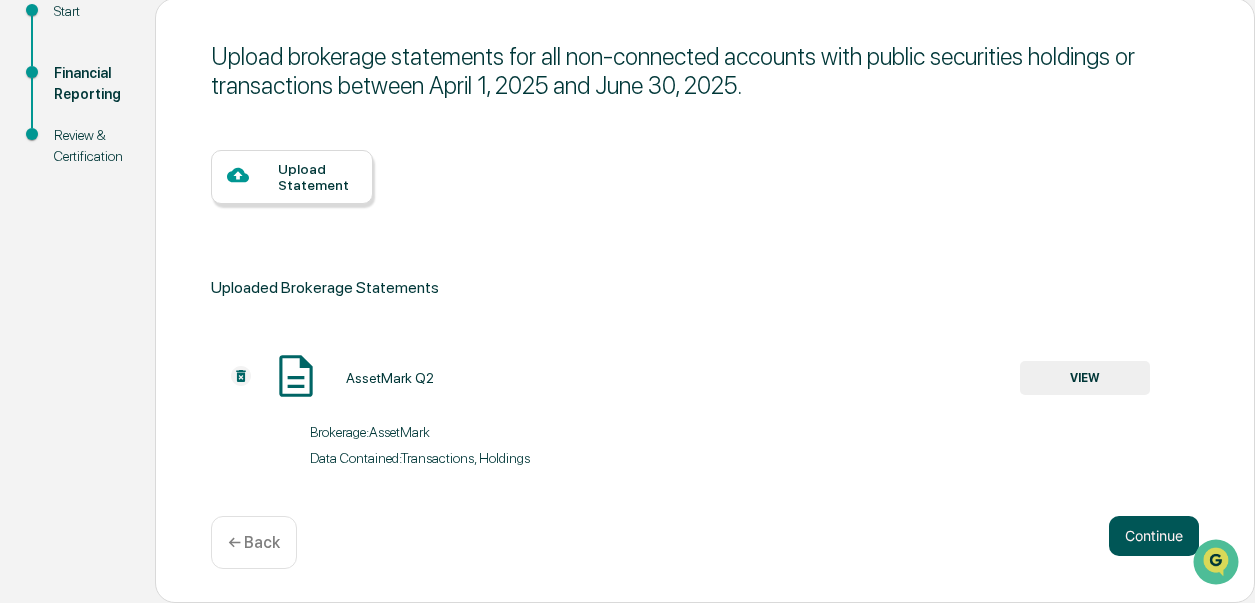 click on "Continue" at bounding box center (1154, 536) 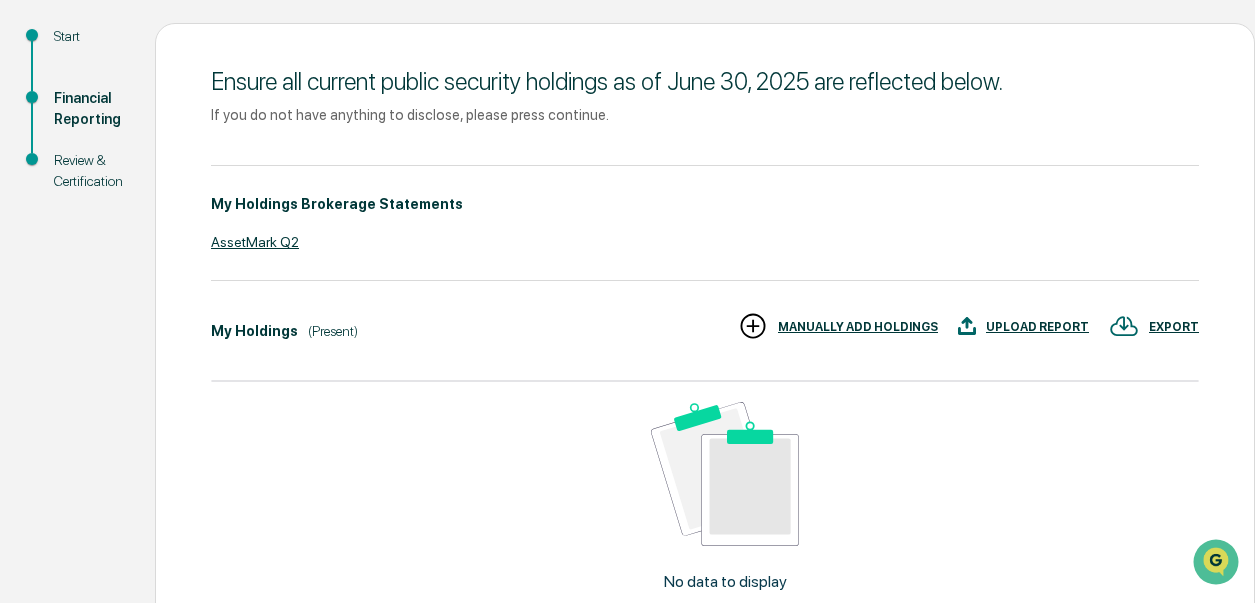 scroll, scrollTop: 212, scrollLeft: 0, axis: vertical 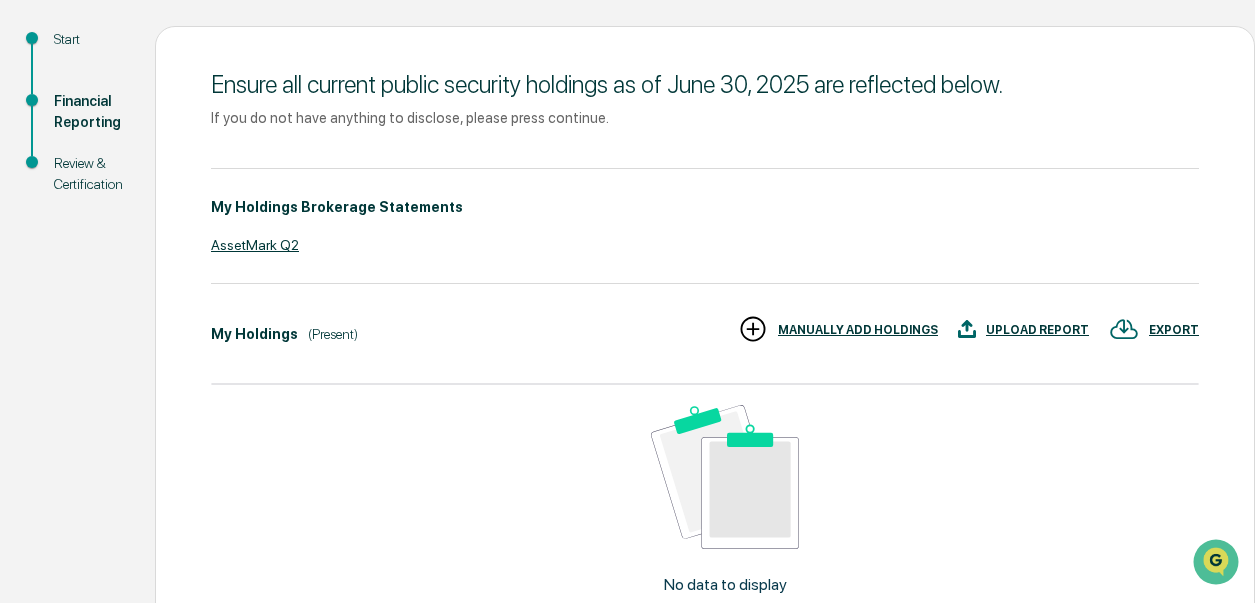 click on "UPLOAD REPORT" at bounding box center [1037, 330] 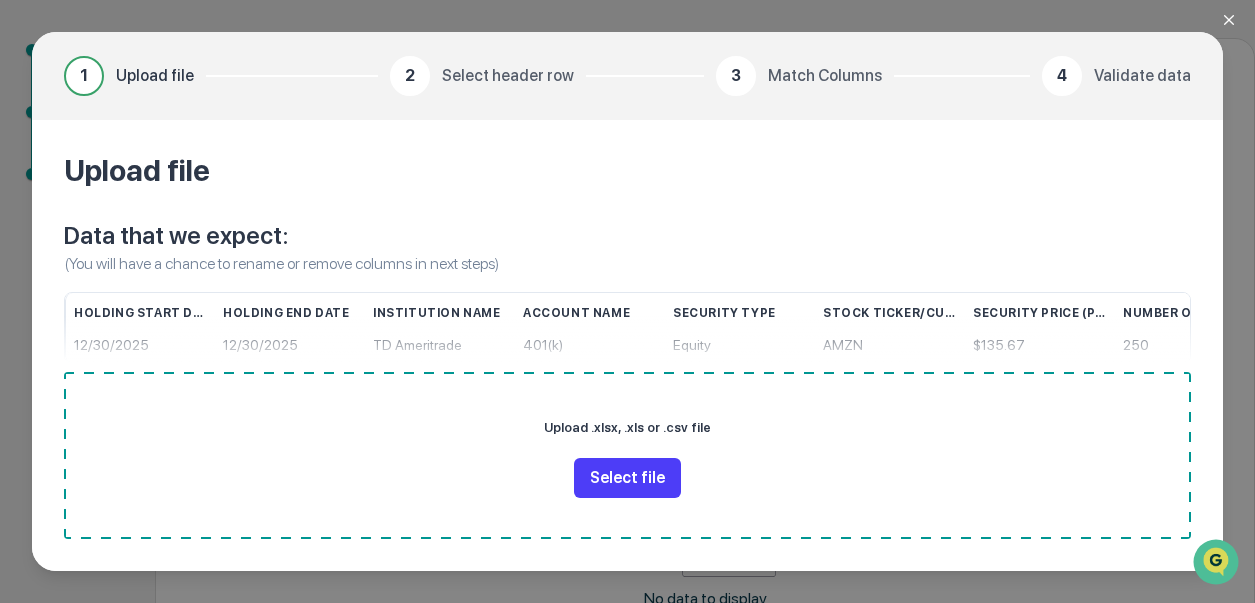 click on "Select file" at bounding box center [627, 478] 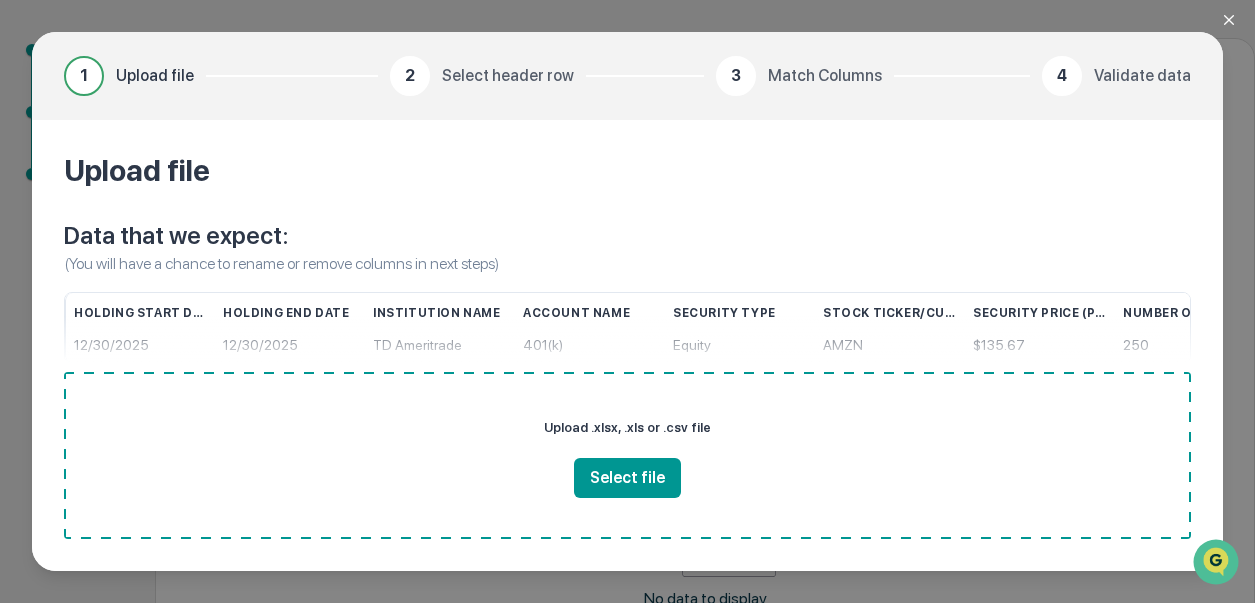 click 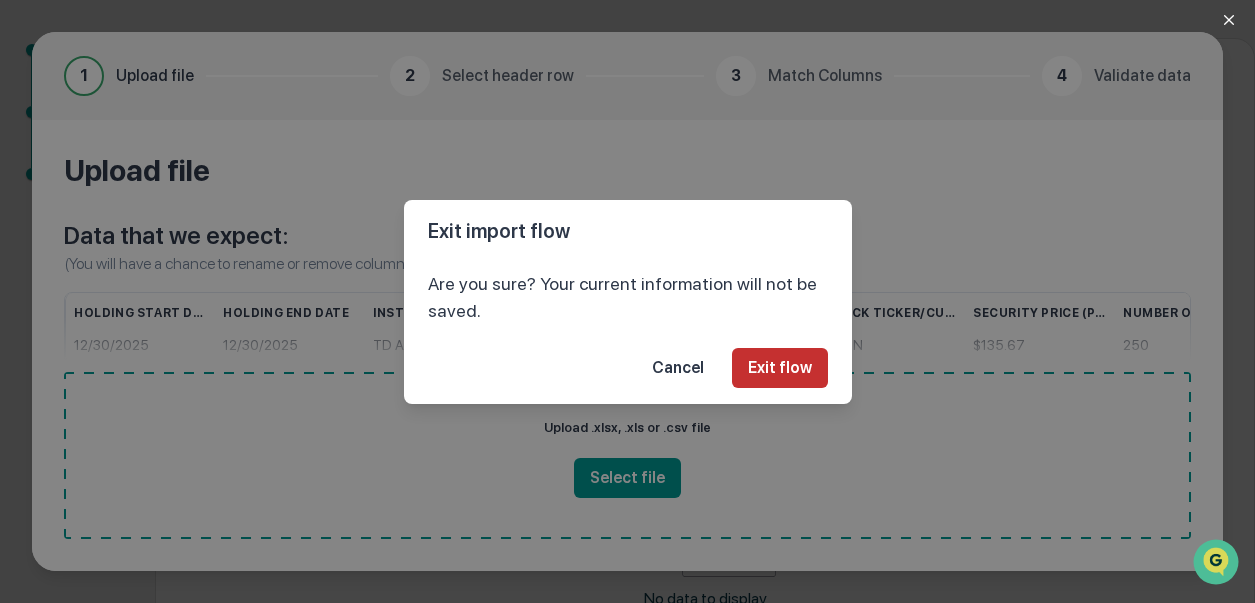 click on "Exit flow" at bounding box center [780, 368] 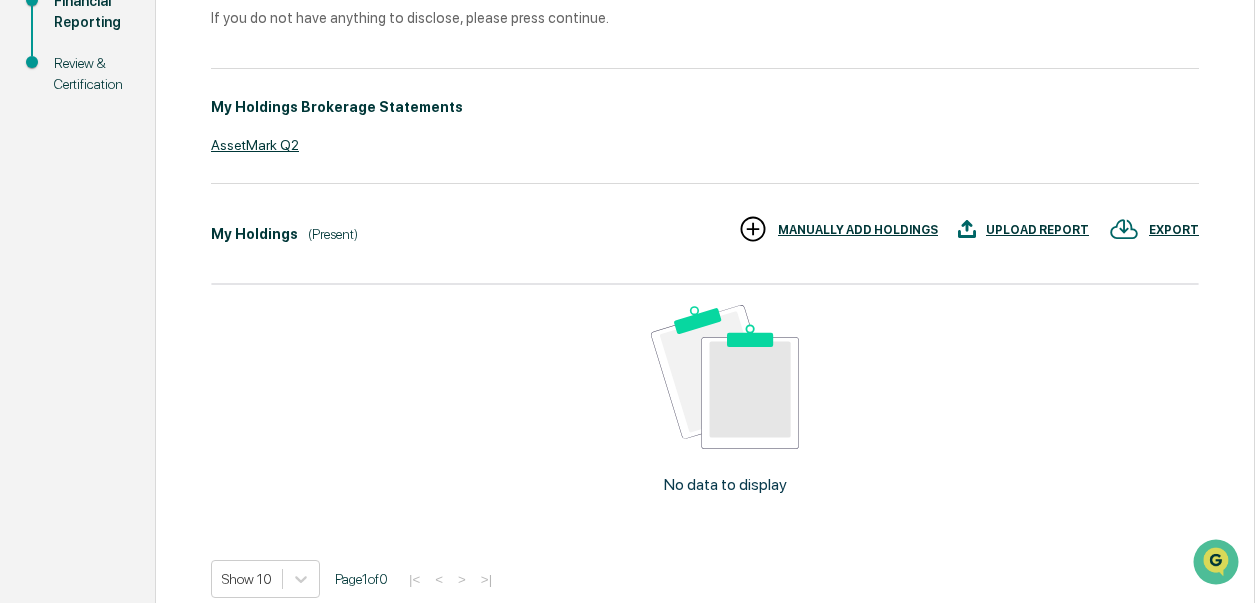 scroll, scrollTop: 327, scrollLeft: 0, axis: vertical 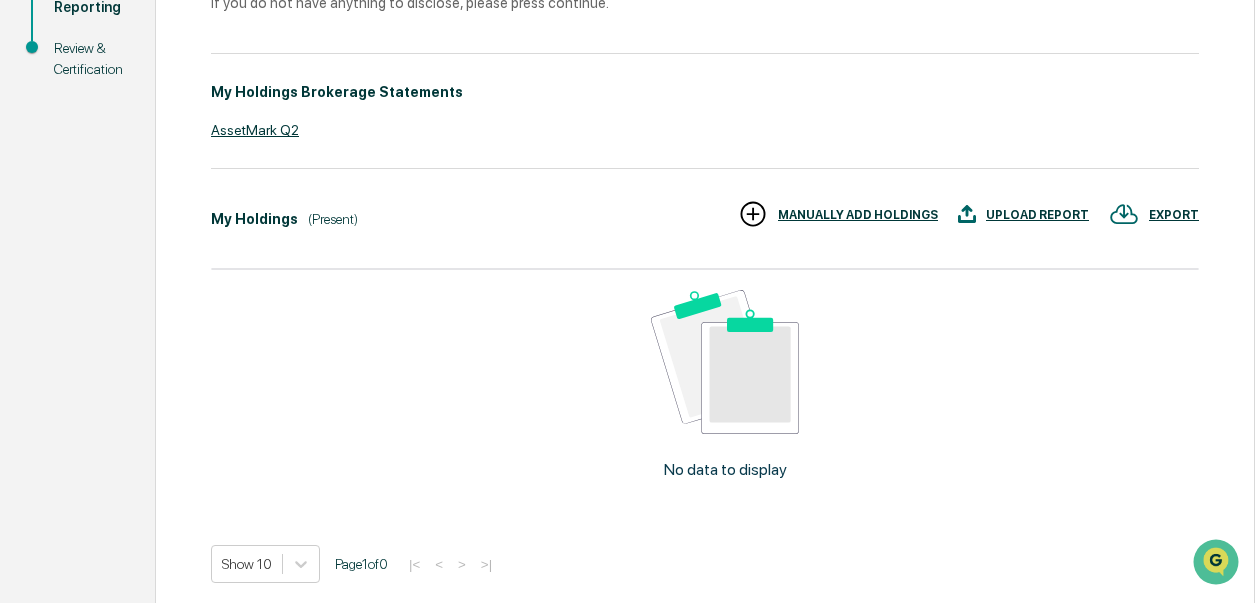 click on "MANUALLY ADD HOLDINGS" at bounding box center (858, 215) 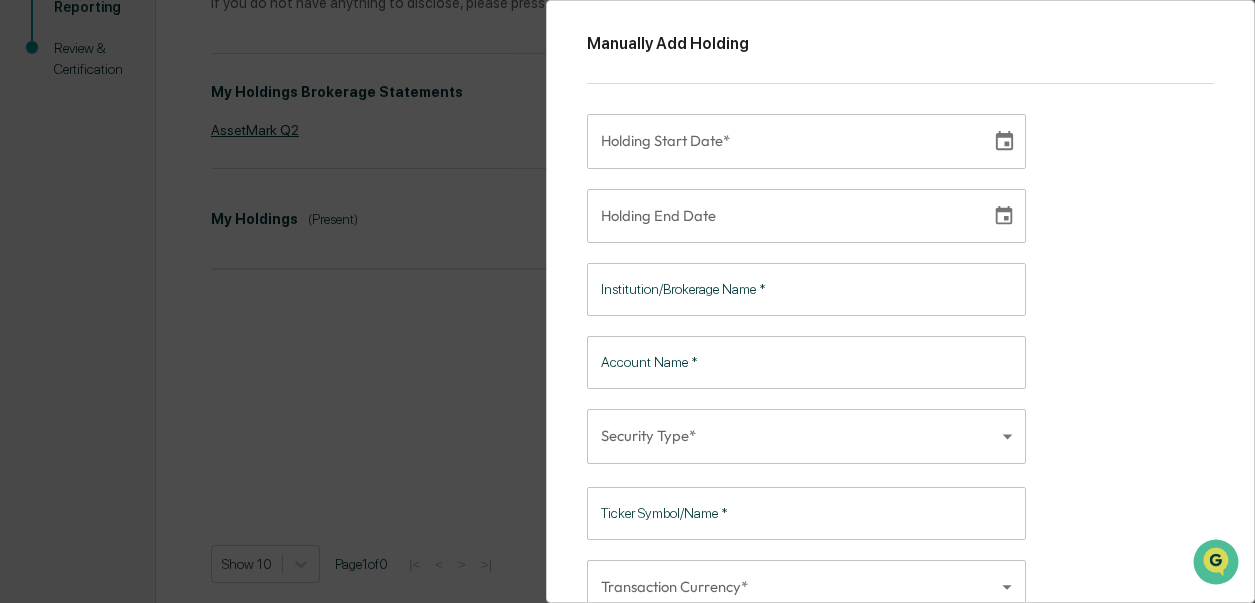 type 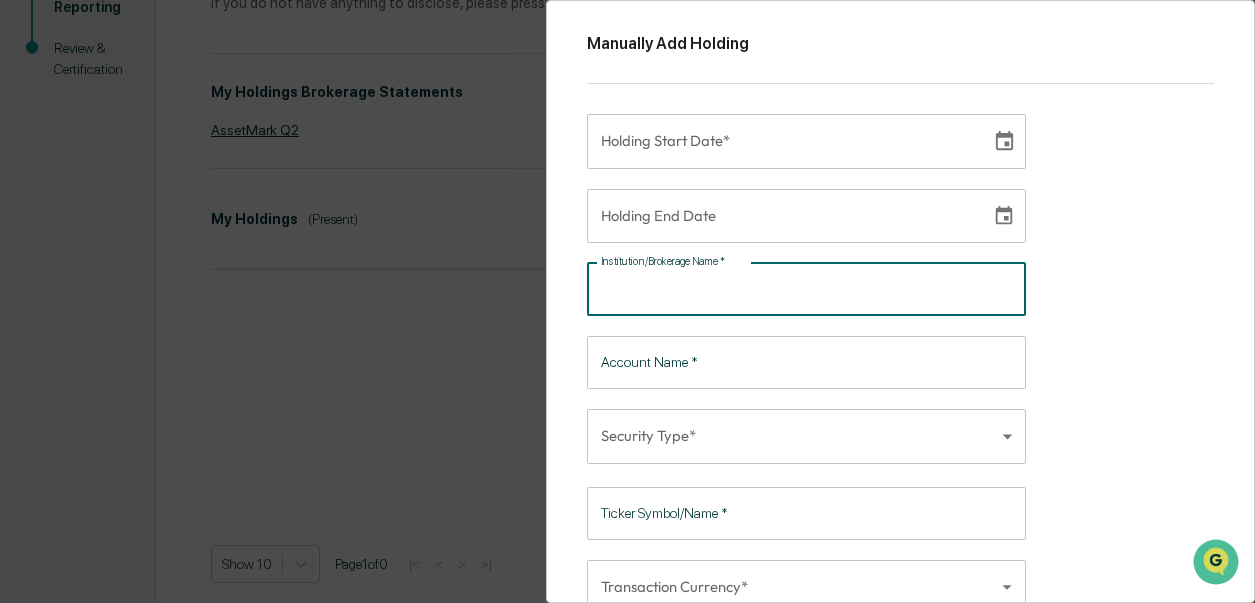 type on "*" 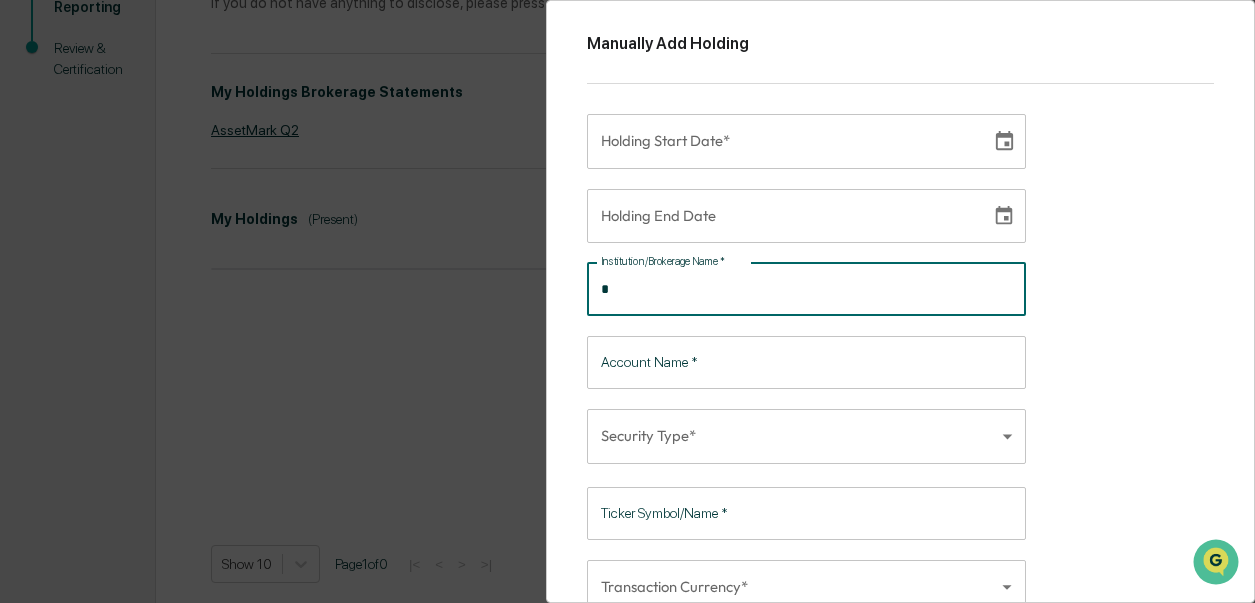 type on "**" 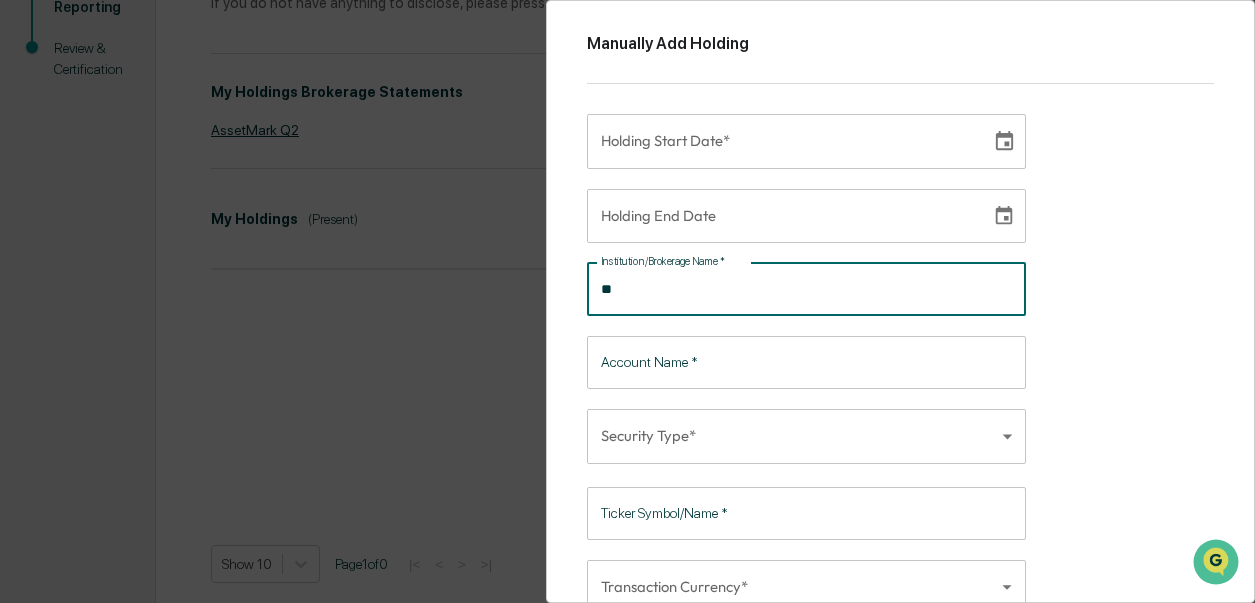type on "***" 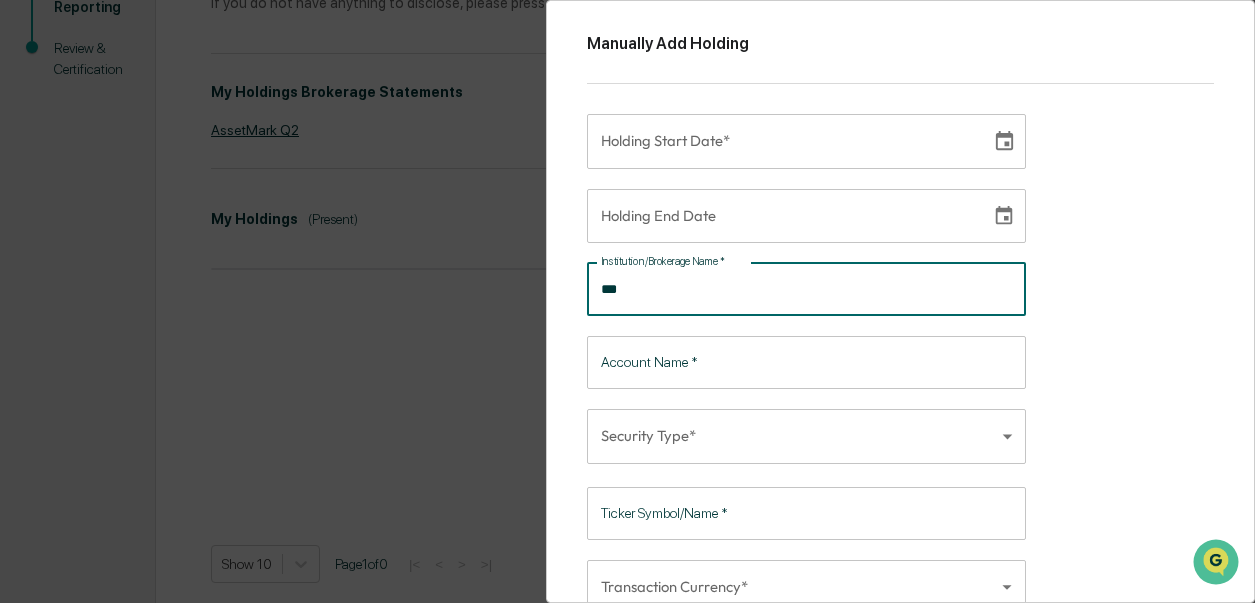 type on "****" 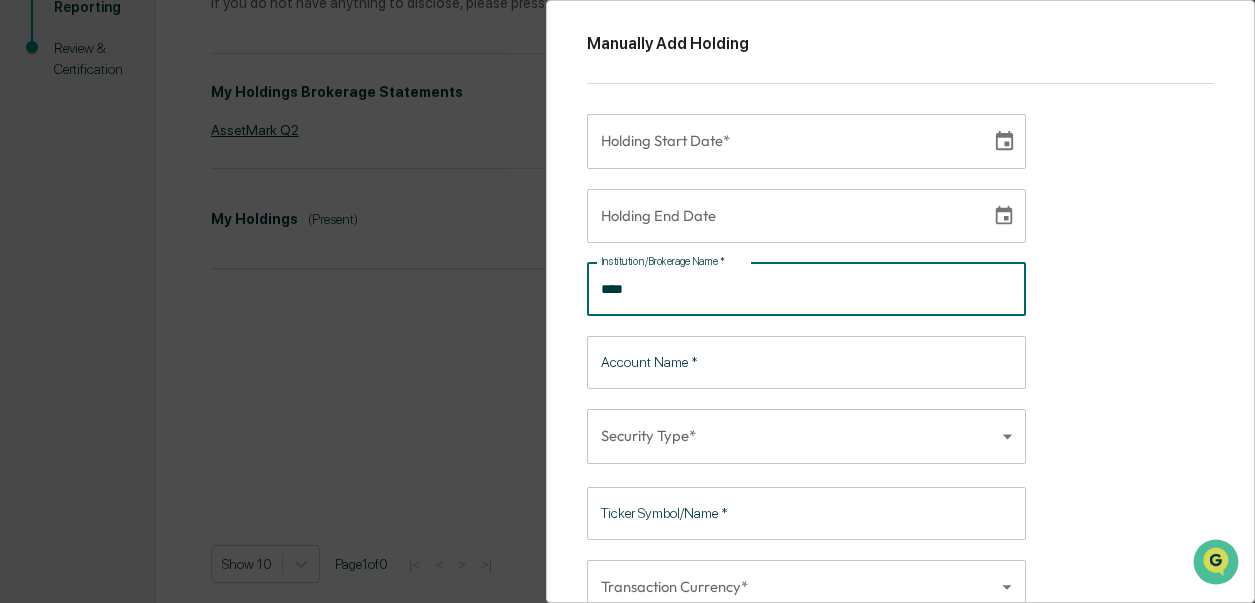 type on "*****" 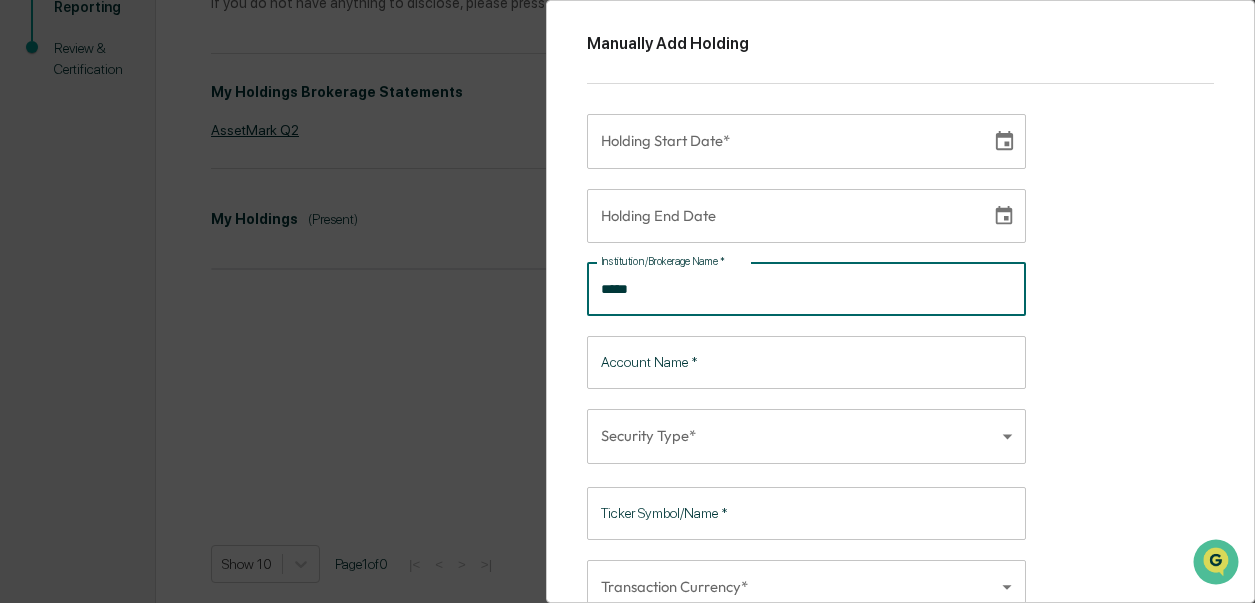 type on "******" 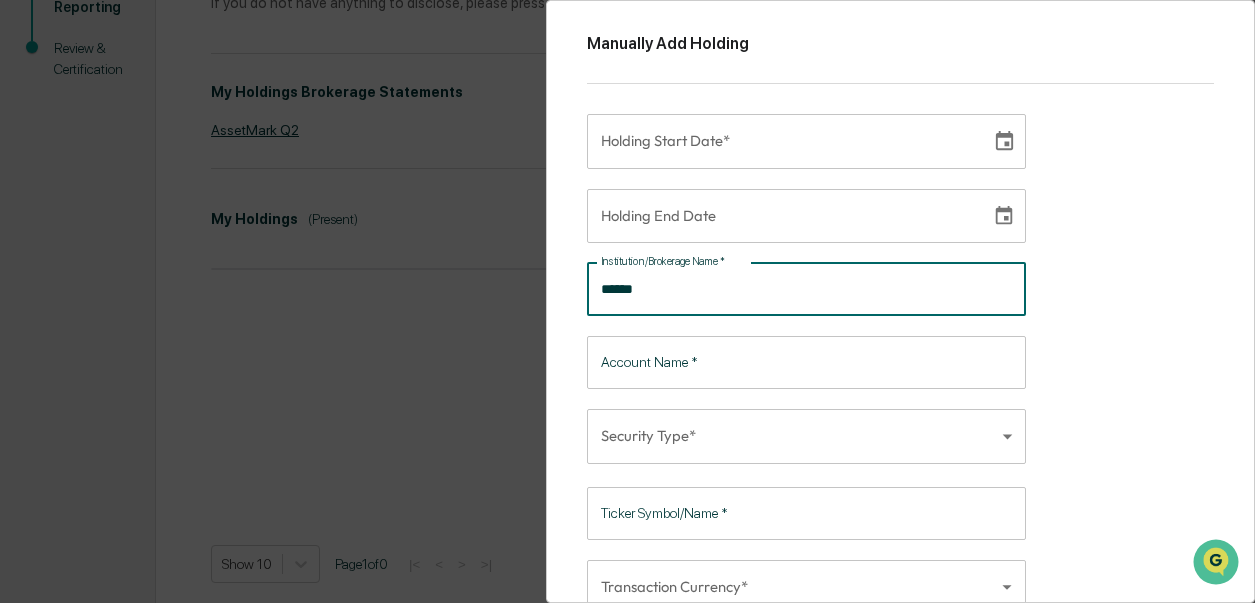 type on "*******" 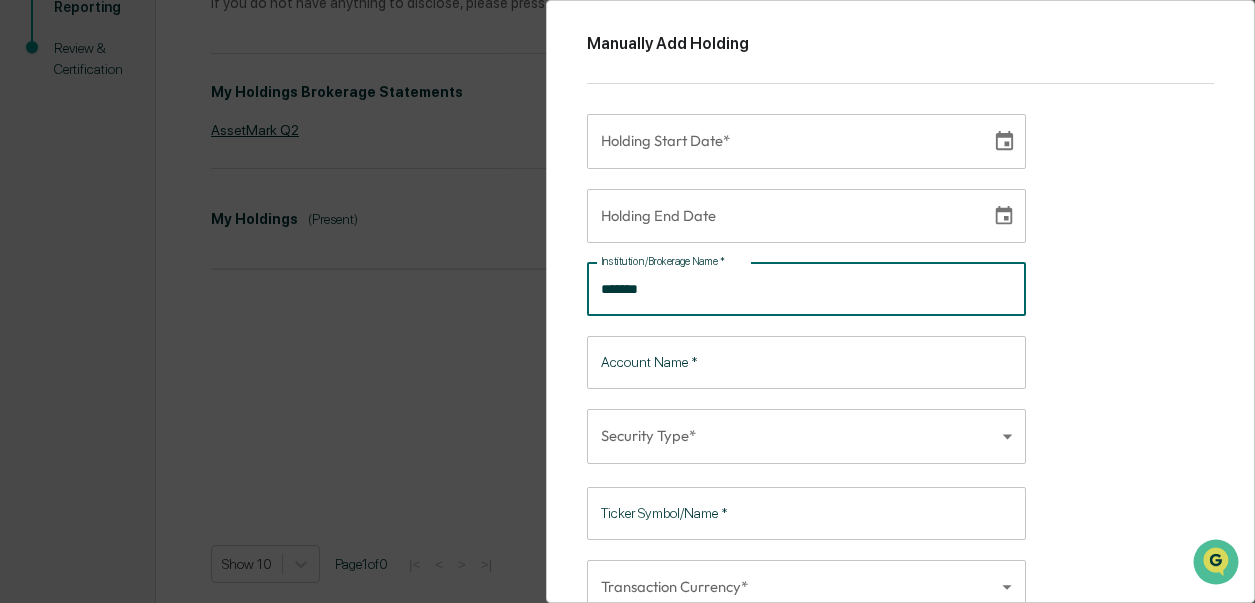 type on "********" 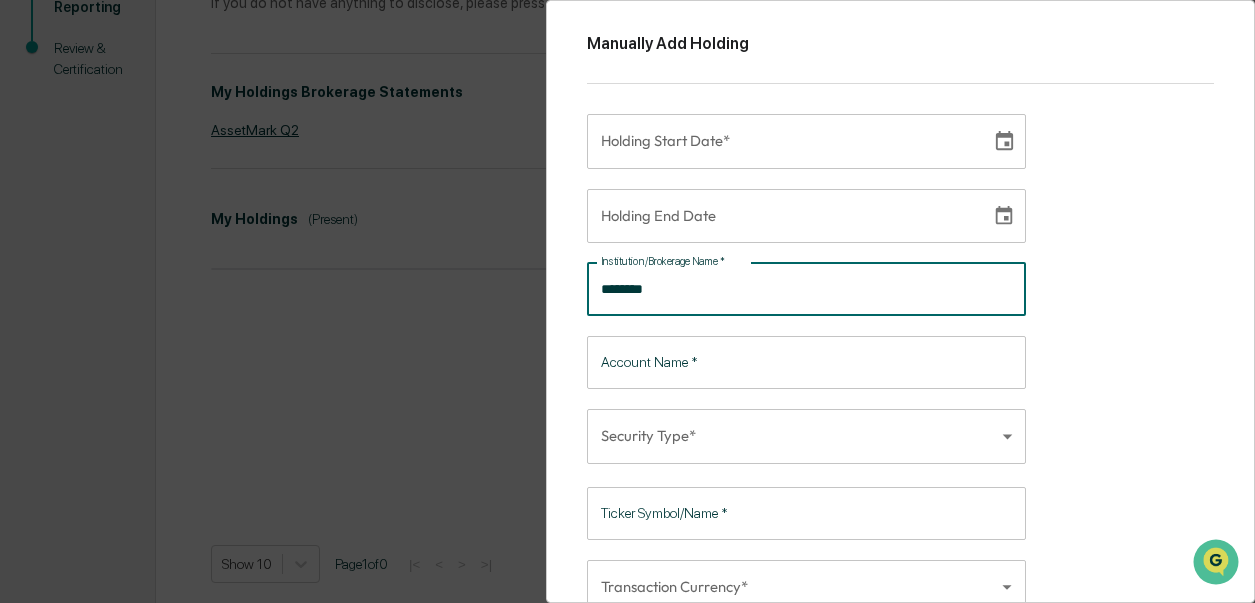 type on "*********" 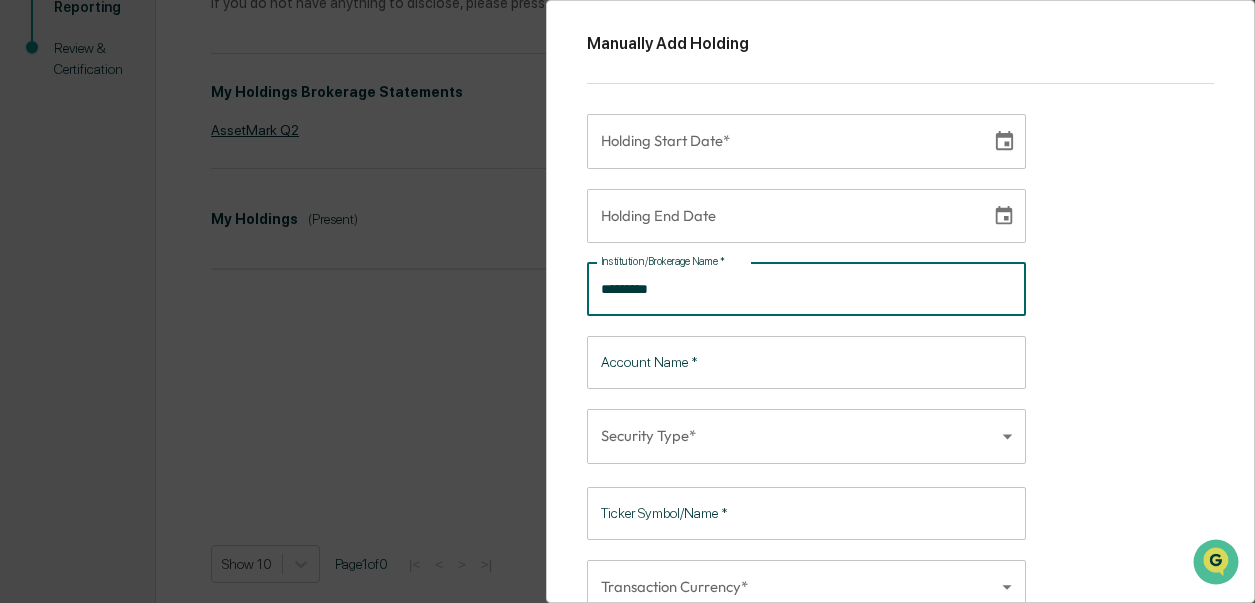 type on "*********" 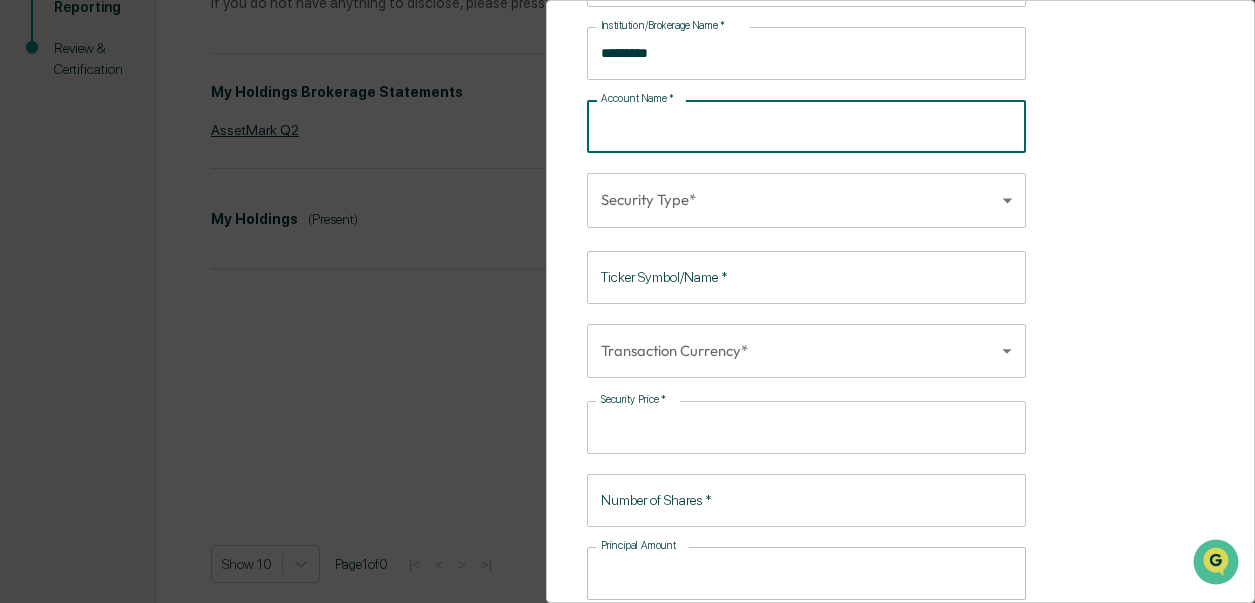 scroll, scrollTop: 247, scrollLeft: 0, axis: vertical 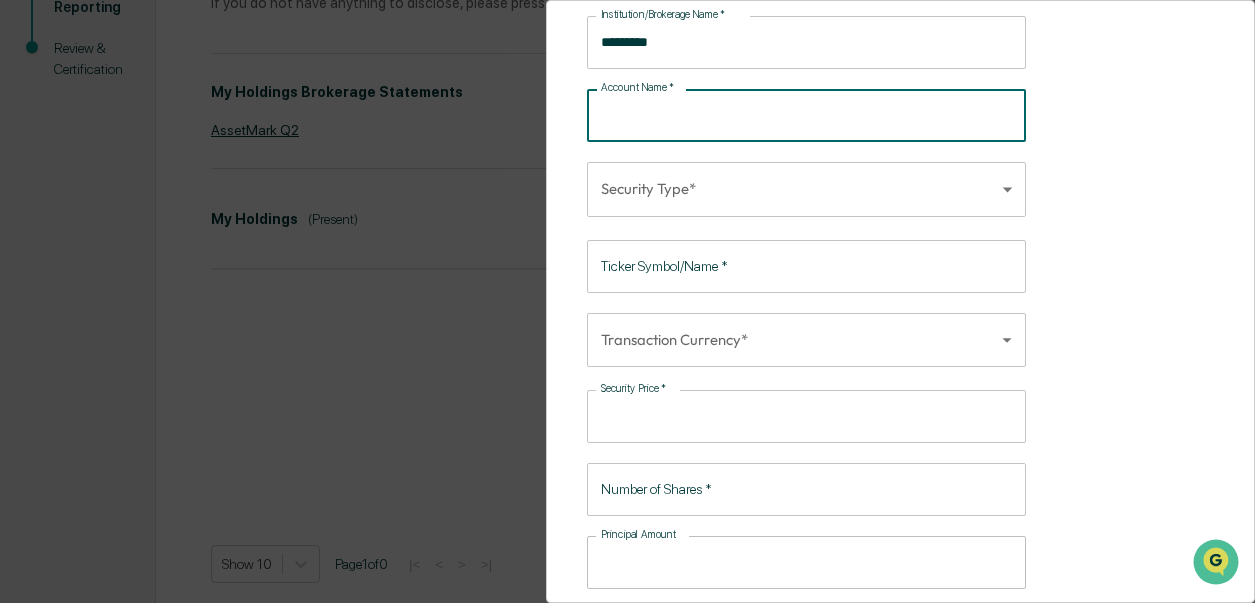 click on "Get Approval Content & Transactions Company Policies & Documents My Compliance Data, Deadlines & Settings Brooke Sullivan Users My Activity Quarterly Financial Reporting Quarterly Financial Reporting Start Financial Reporting Review & Certification Ensure all current public security holdings as of June 30, 2025 are reflected below. If you do not have anything to disclose, please press continue. My Holdings Brokerage Statements AssetMark Q2  My Holdings (Present) EXPORT UPLOAD REPORT MANUALLY ADD HOLDINGS No data to display Show 10 Page  1  of  0   |<   <   >   >|   Continue ← Back     Switch to Admin view... Logout Manually Add Holding Holding Start Date* Holding Start Date* Holding End Date Holding End Date Institution/Brokerage Name   * ********* Institution/Brokerage Name   * Account Name   * Account Name   * Security Type* ​ Security Type Ticker Symbol/Name   * Ticker Symbol/Name   * Transaction Currency* ​ Currency Security Price   * ​ Security Price   * Number of Shares   *" at bounding box center (627, 181) 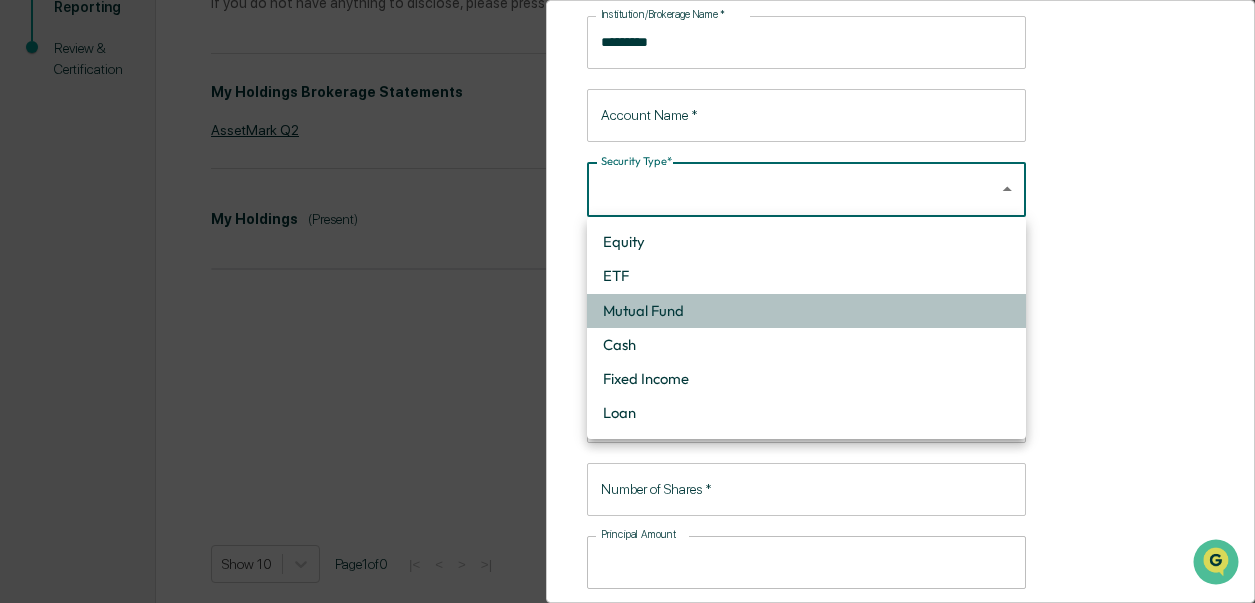 click on "Mutual Fund" at bounding box center [806, 311] 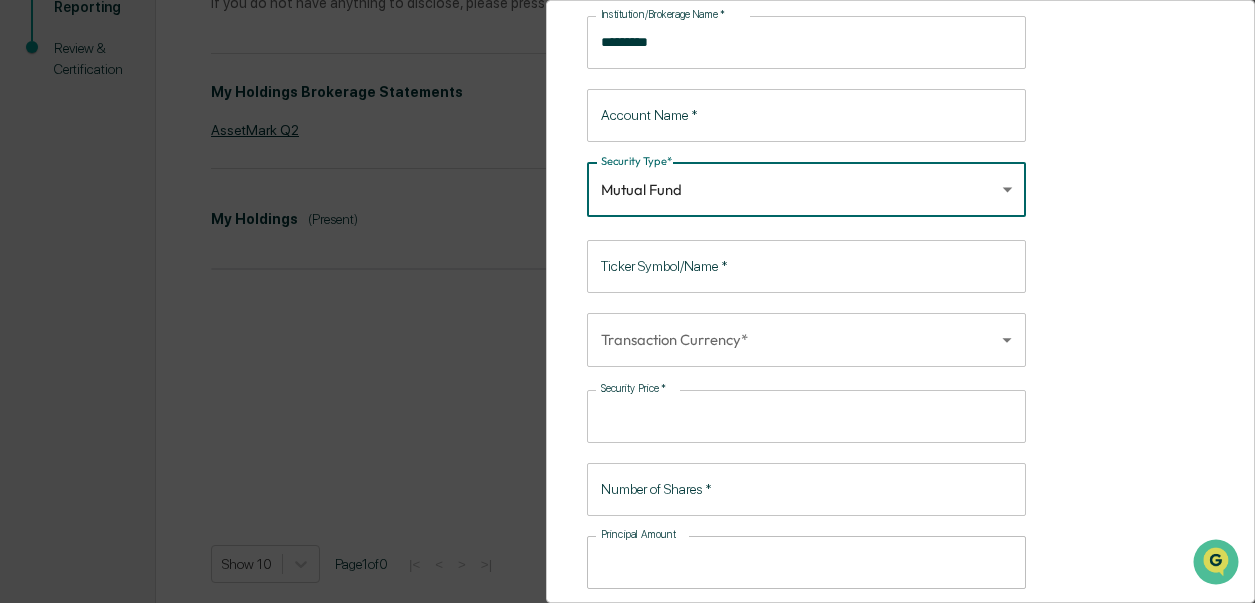 click on "Ticker Symbol/Name   *" at bounding box center [806, 266] 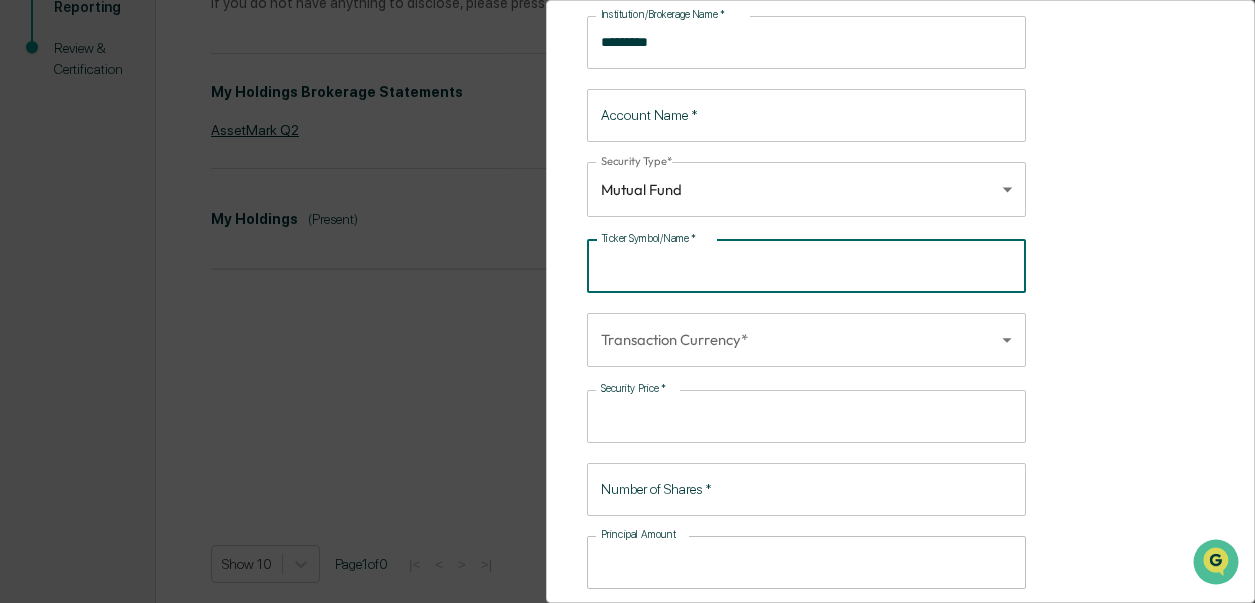 paste on "*********" 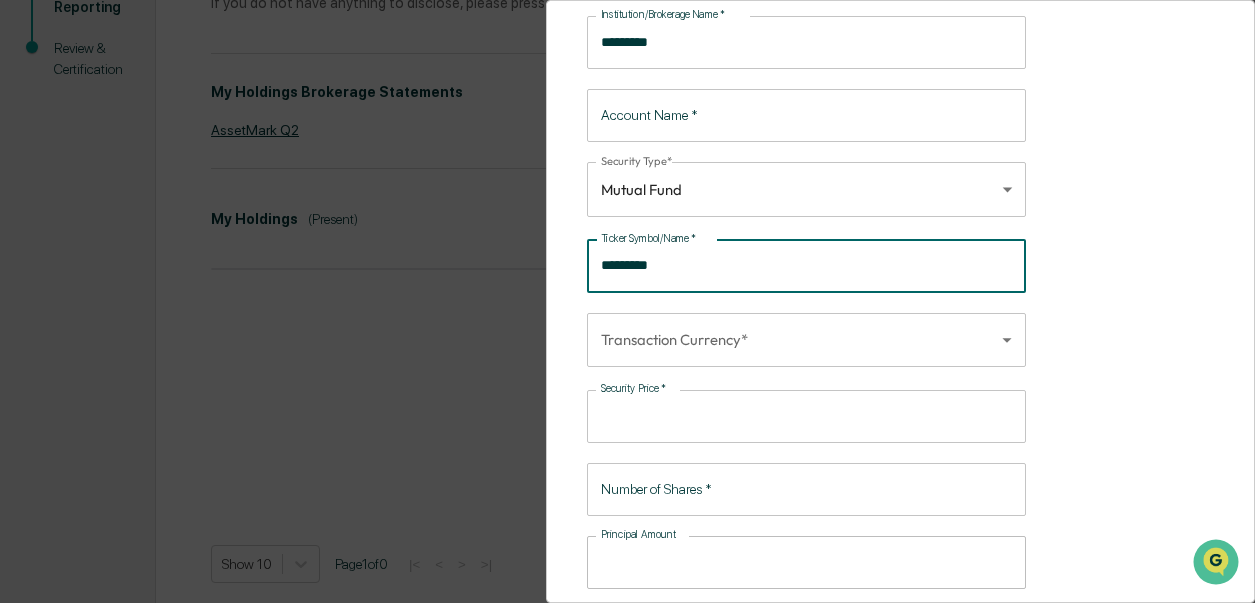 type on "*********" 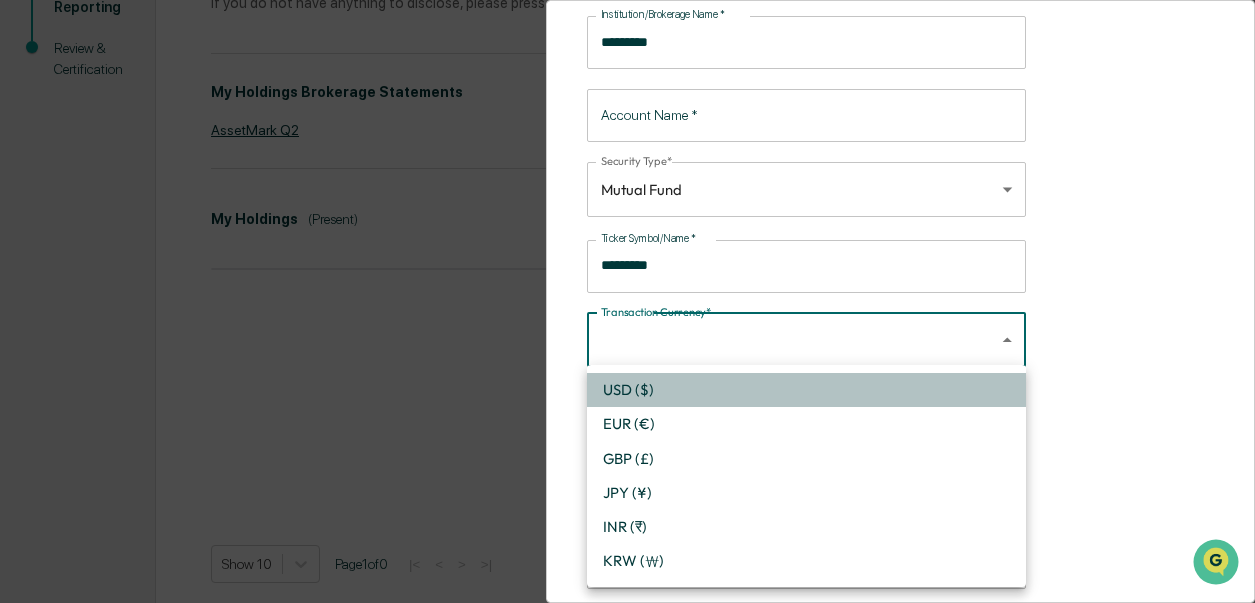 click on "USD ($)" at bounding box center [806, 390] 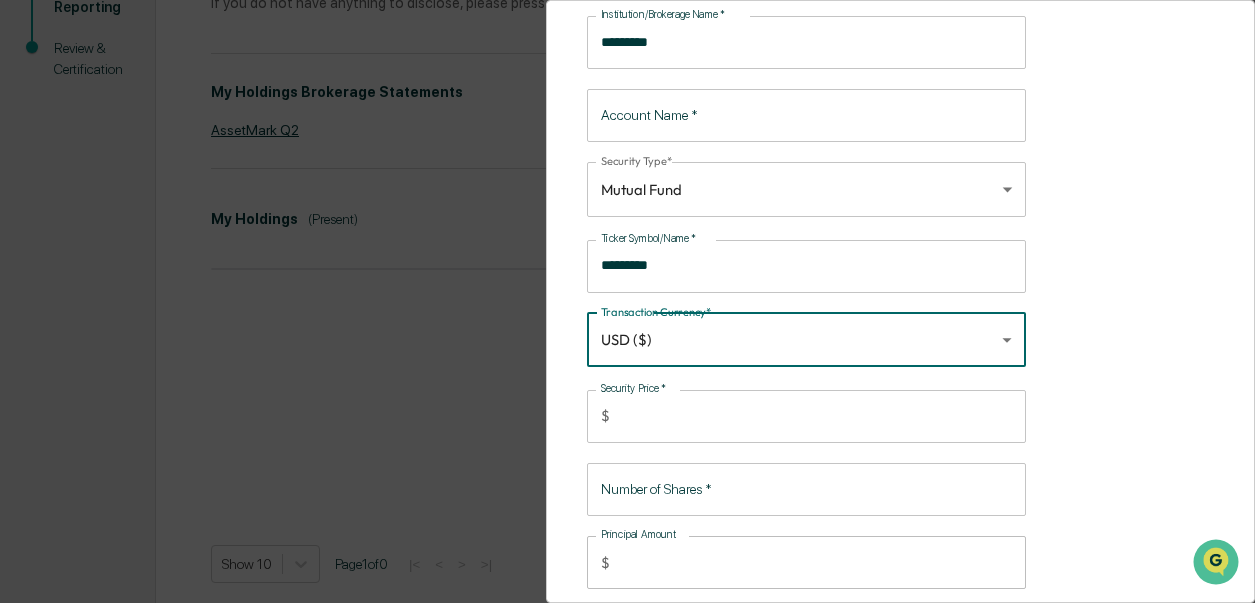 click on "Security Price   *" at bounding box center [822, 416] 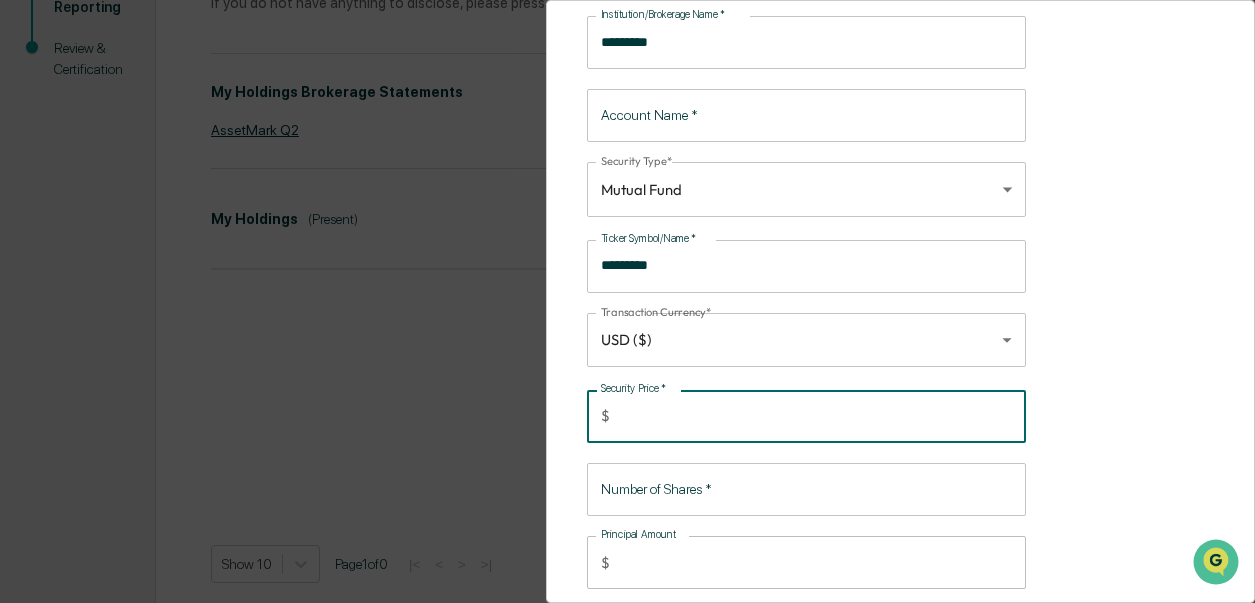 type on "**" 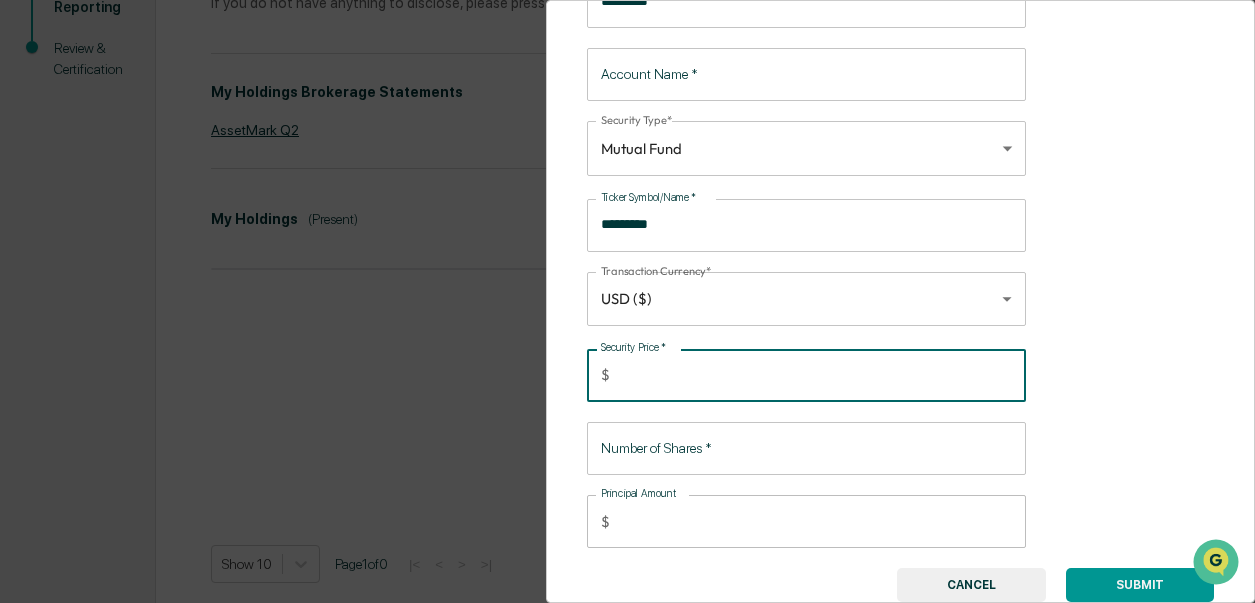 type on "**" 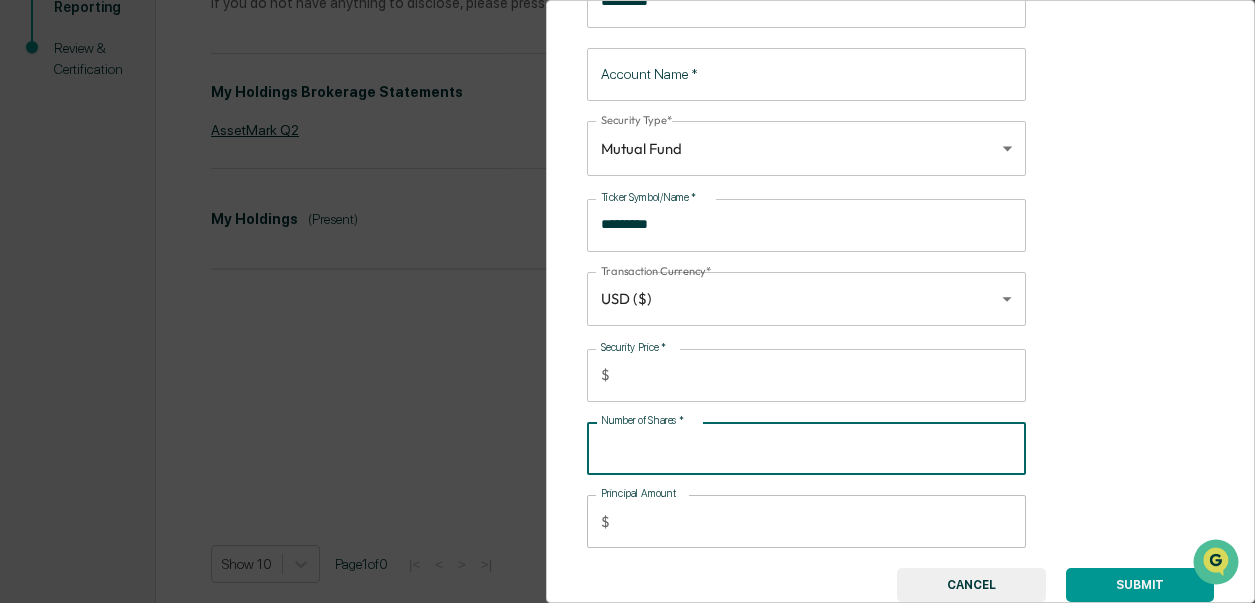 paste on "*******" 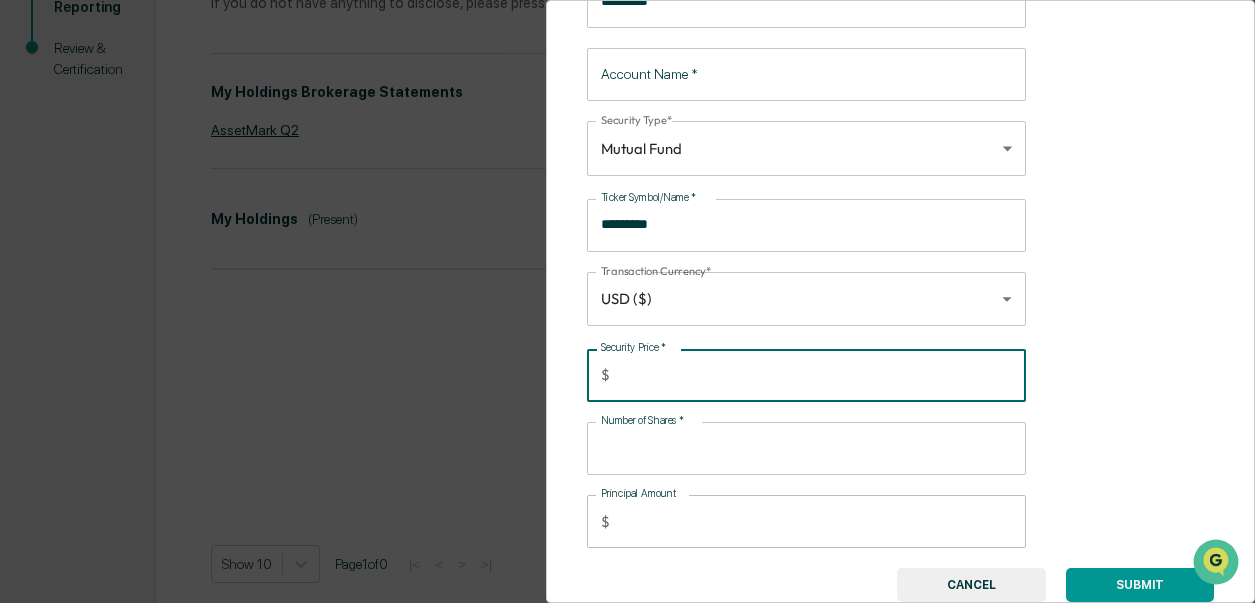 type 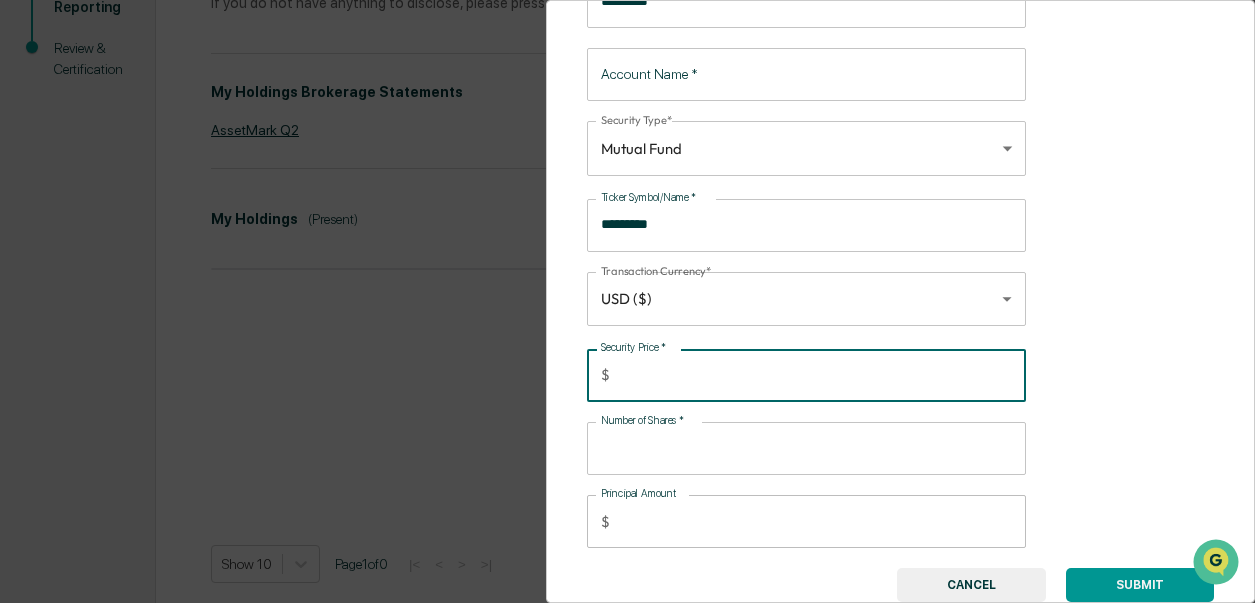 type on "**" 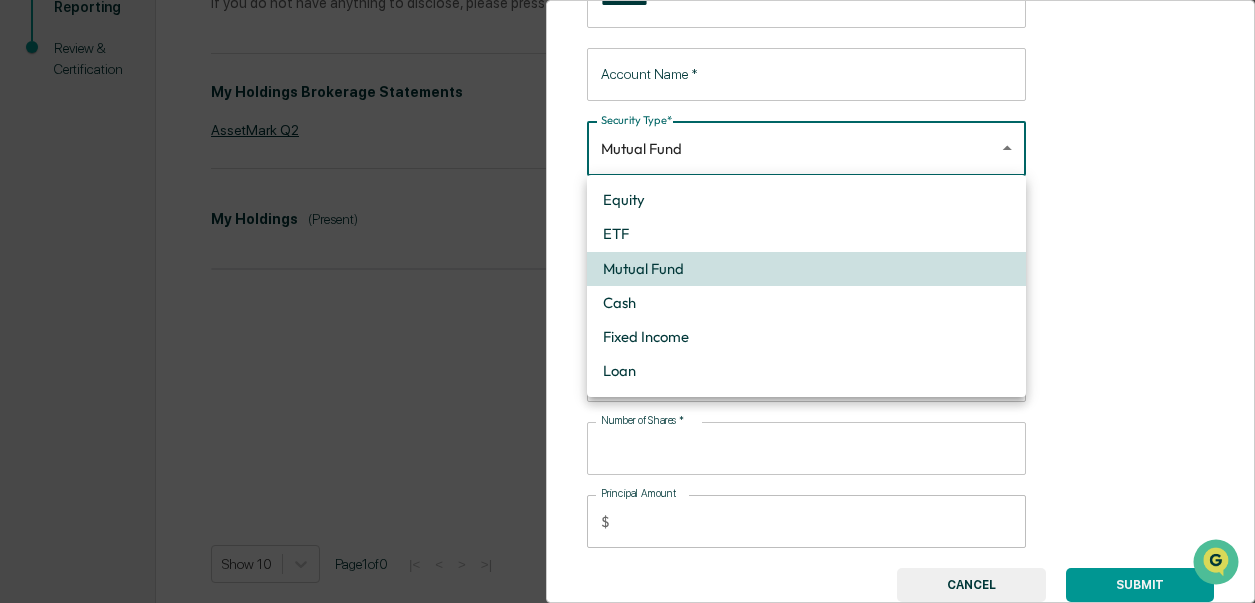 click at bounding box center (627, 301) 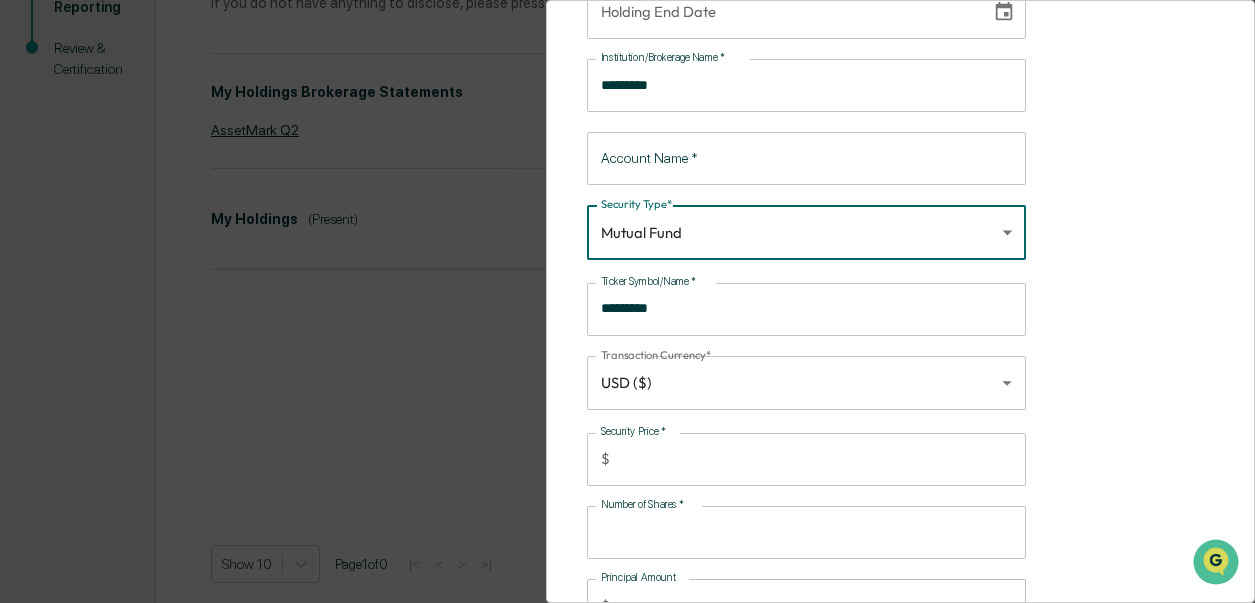 scroll, scrollTop: 205, scrollLeft: 0, axis: vertical 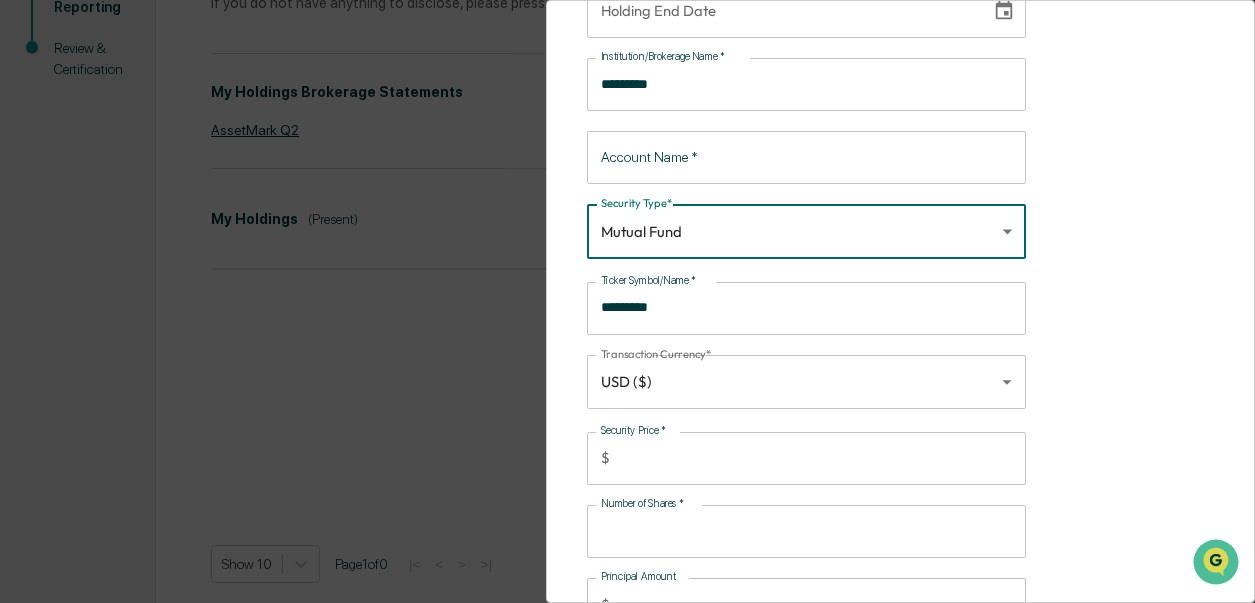 click on "Account Name   *" at bounding box center (806, 157) 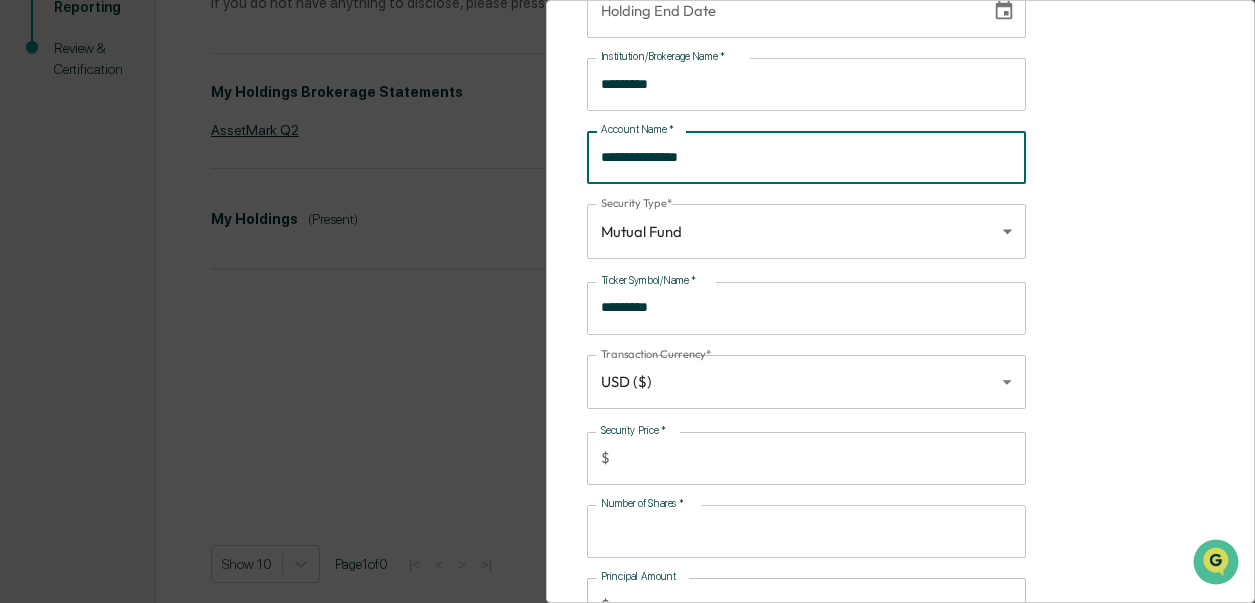 type on "**********" 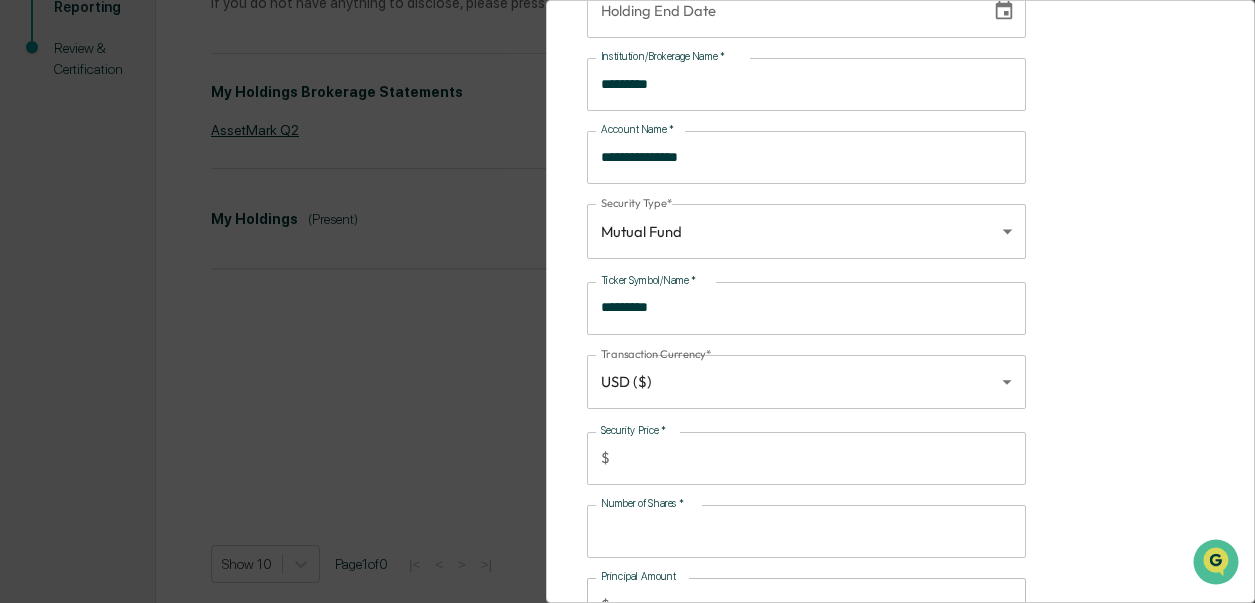 click on "**********" at bounding box center (901, 301) 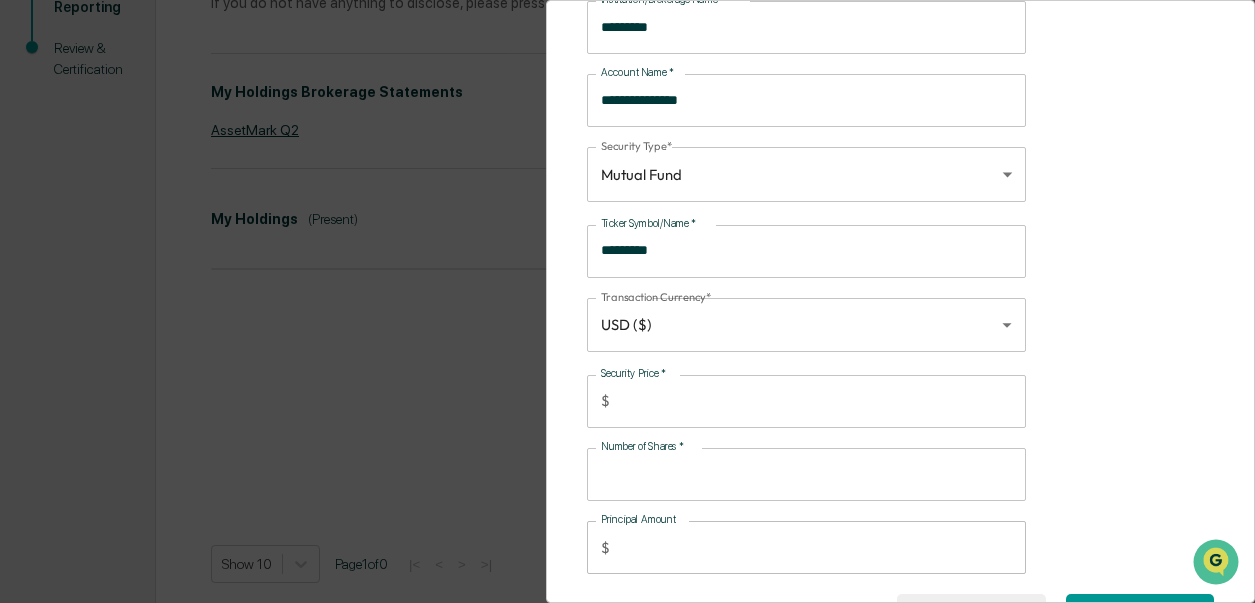 scroll, scrollTop: 288, scrollLeft: 0, axis: vertical 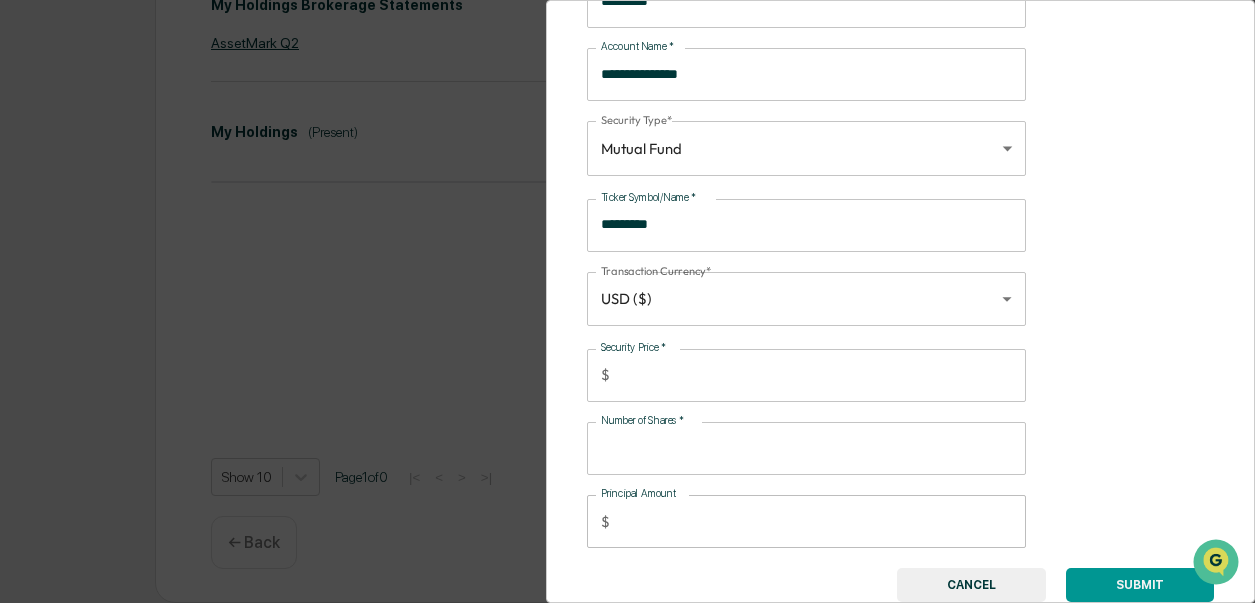 click on "SUBMIT" at bounding box center (1140, 585) 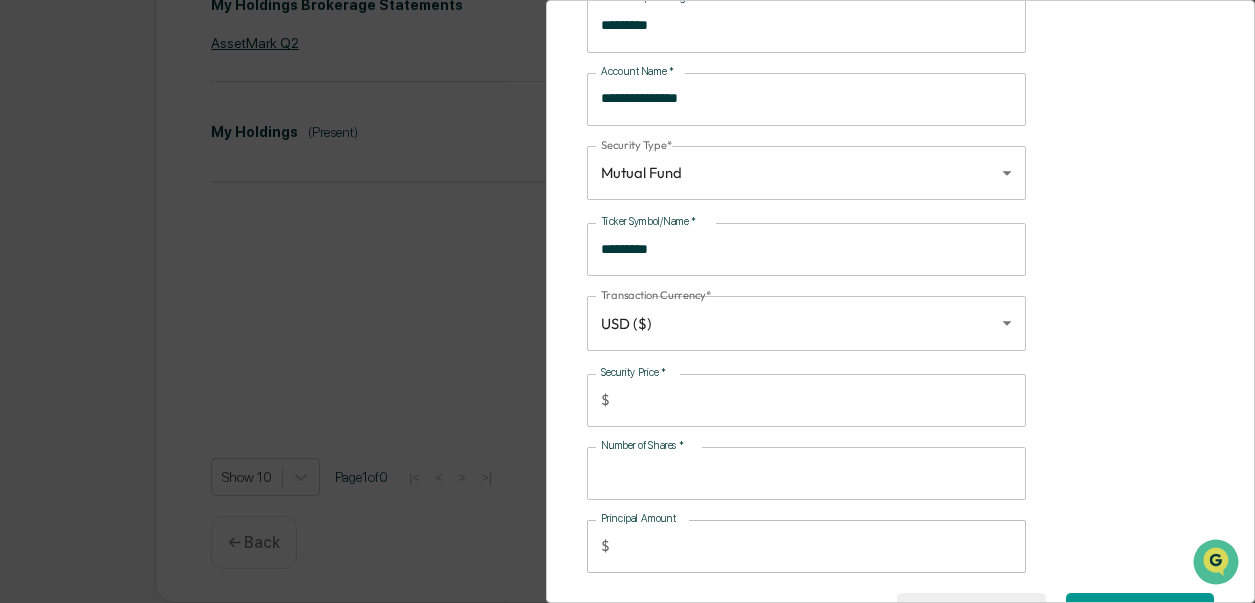 scroll, scrollTop: 0, scrollLeft: 0, axis: both 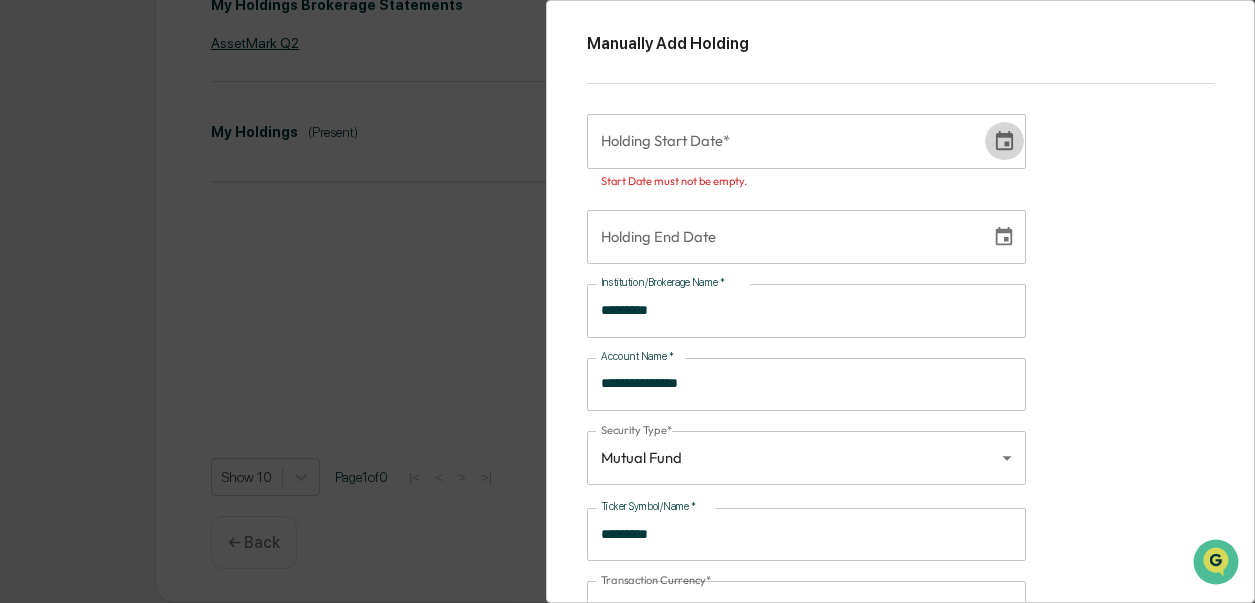 click 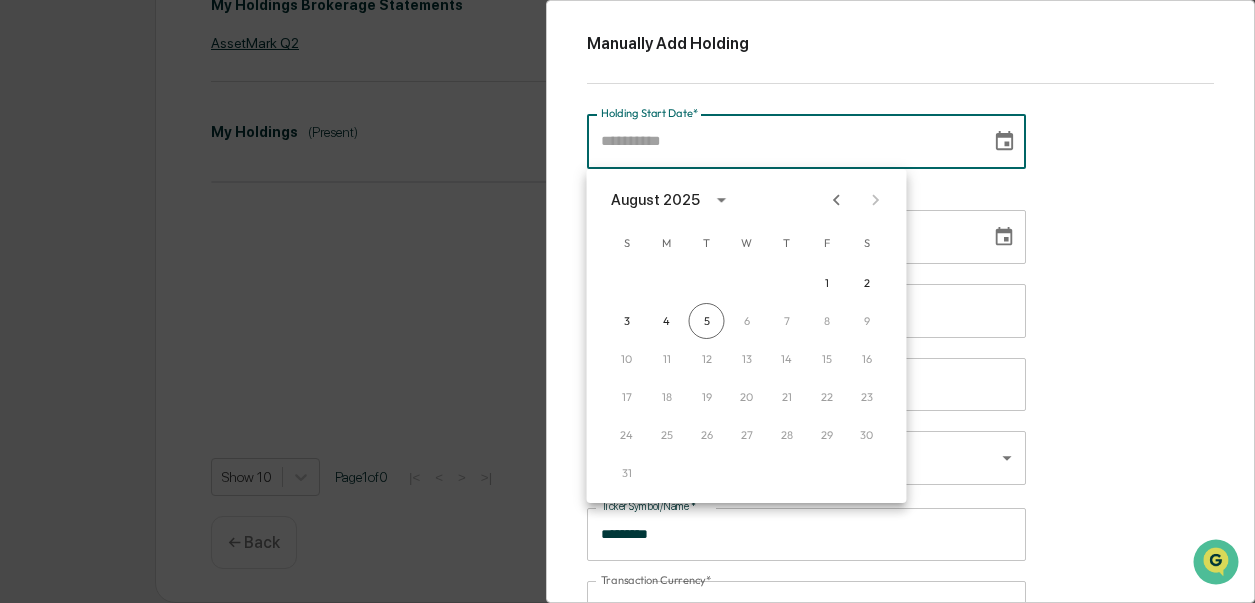 click on "Holding Start Date*" at bounding box center [782, 141] 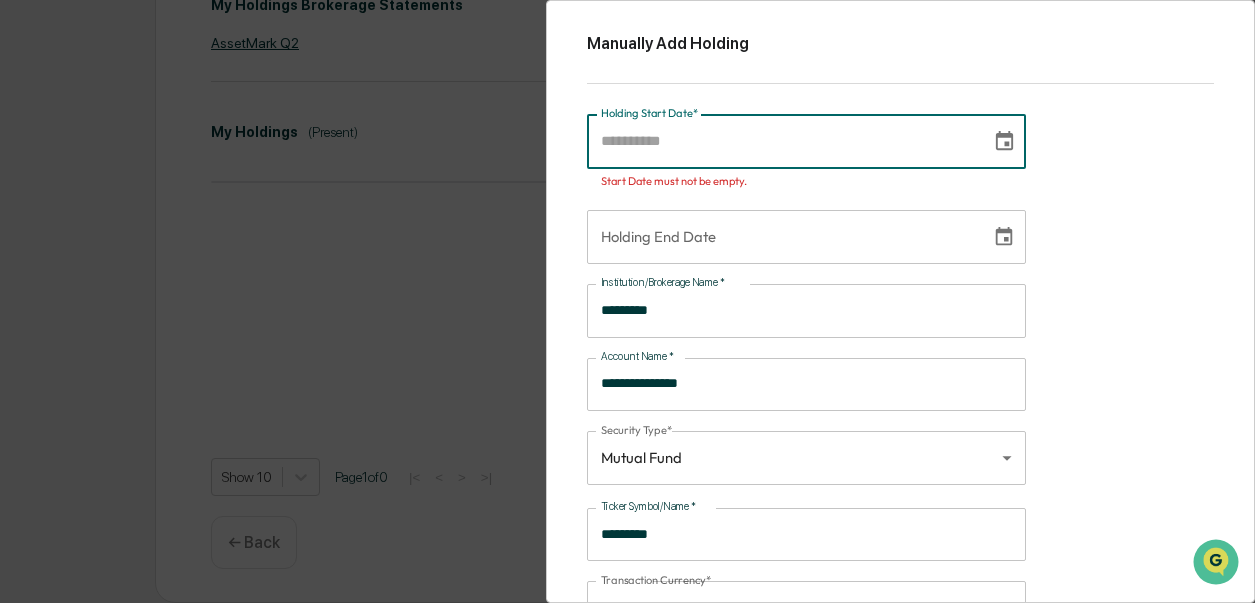 click on "Holding Start Date*" at bounding box center [782, 141] 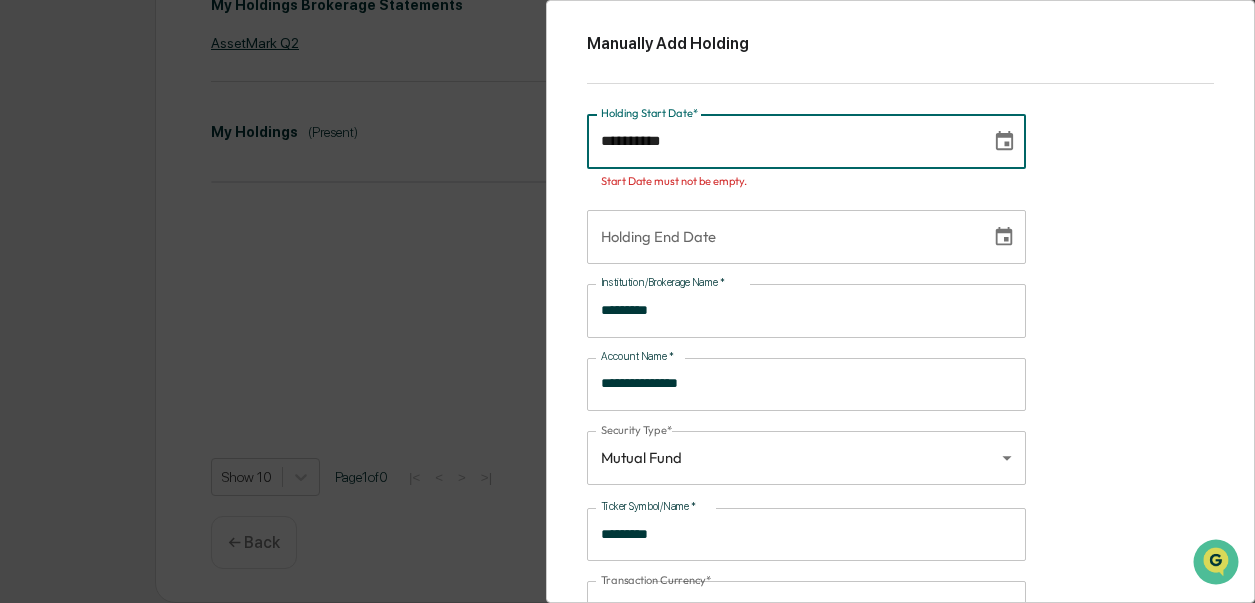 type on "**********" 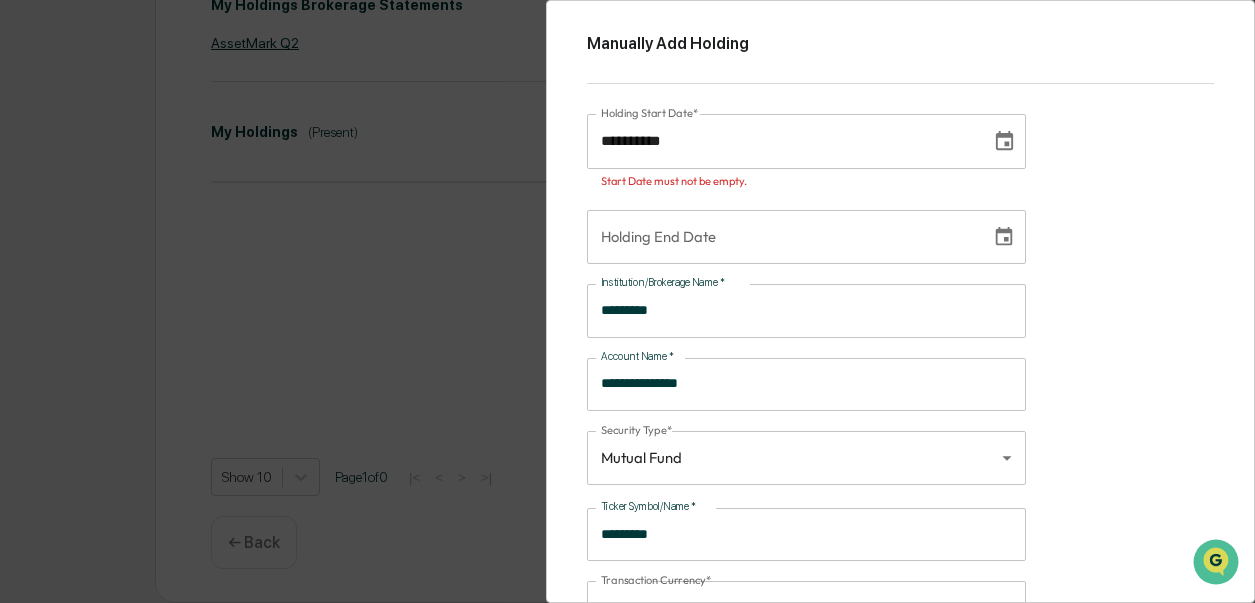 click on "**********" at bounding box center (901, 301) 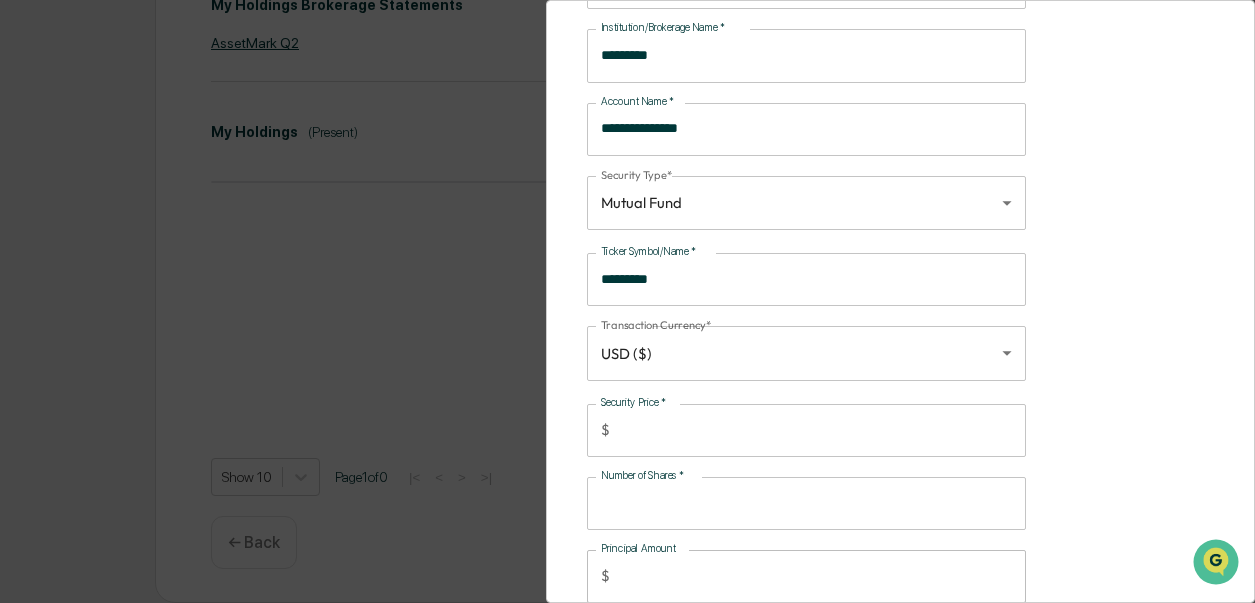 scroll, scrollTop: 310, scrollLeft: 0, axis: vertical 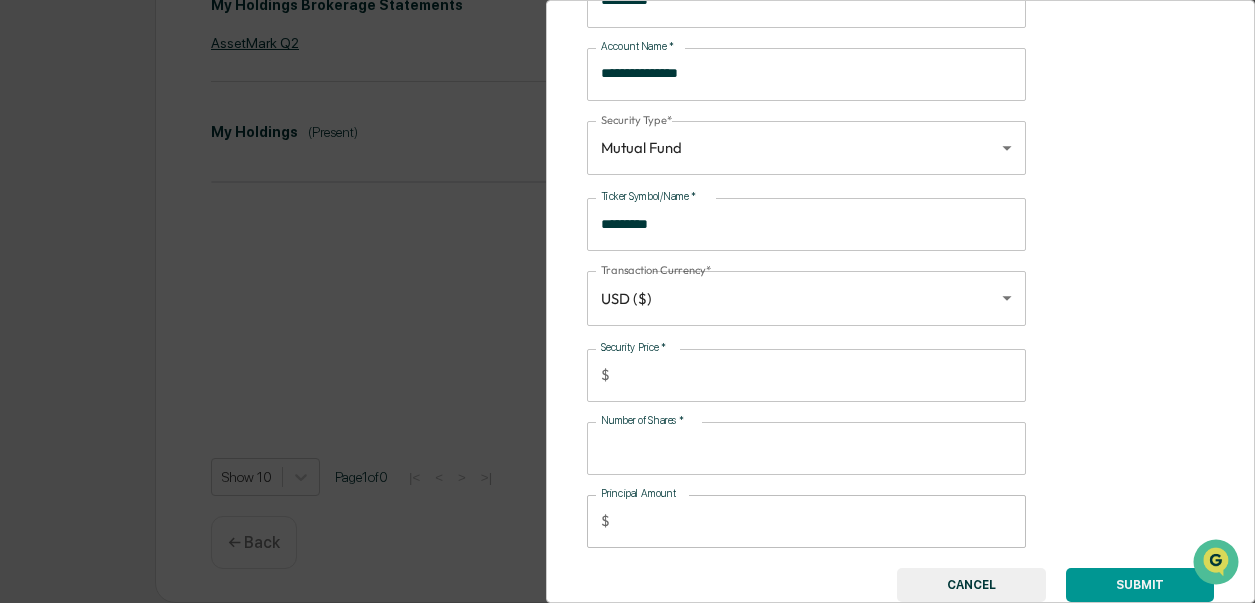 click on "SUBMIT" at bounding box center (1140, 585) 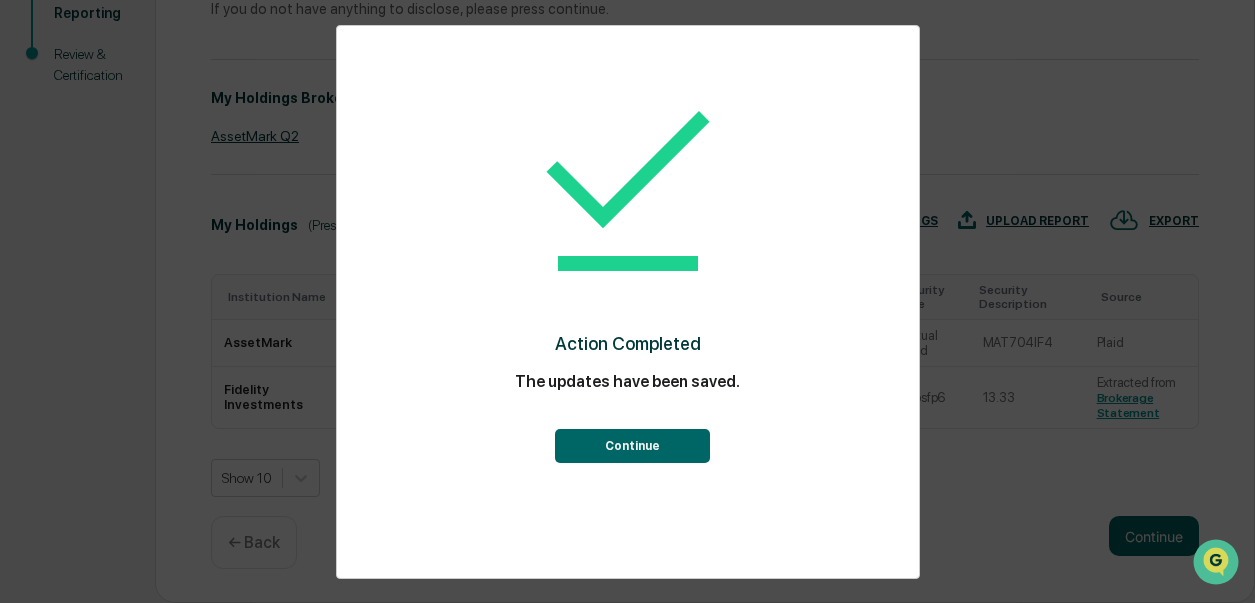 scroll, scrollTop: 337, scrollLeft: 0, axis: vertical 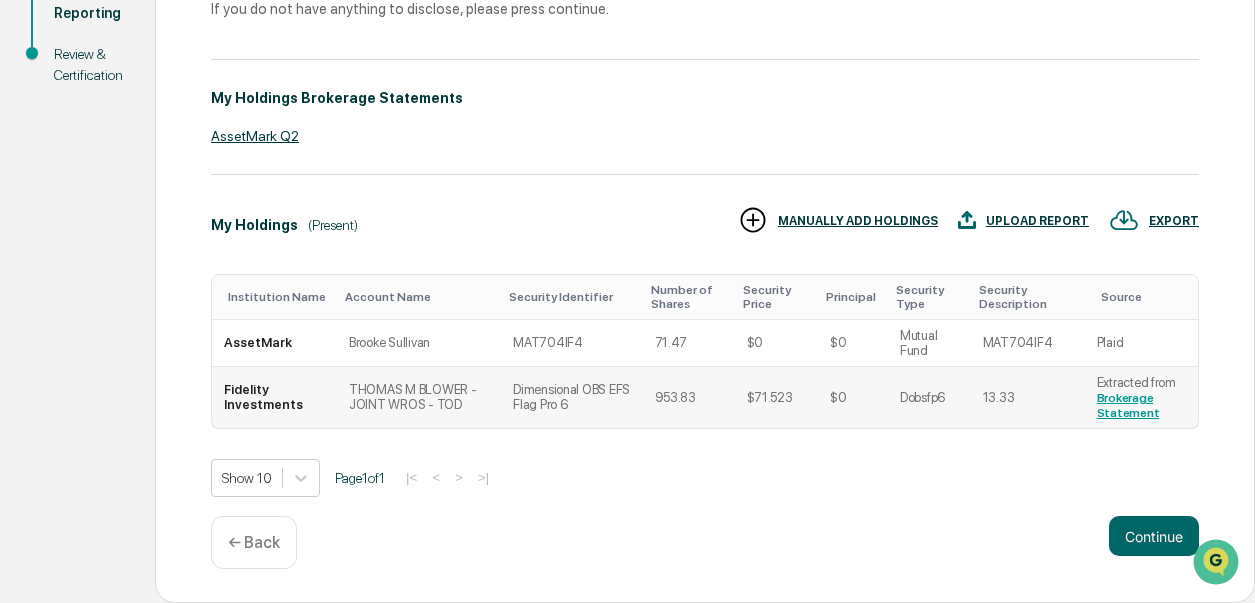 click on "THOMAS M BLOWER - JOINT WROS - TOD" at bounding box center (419, 397) 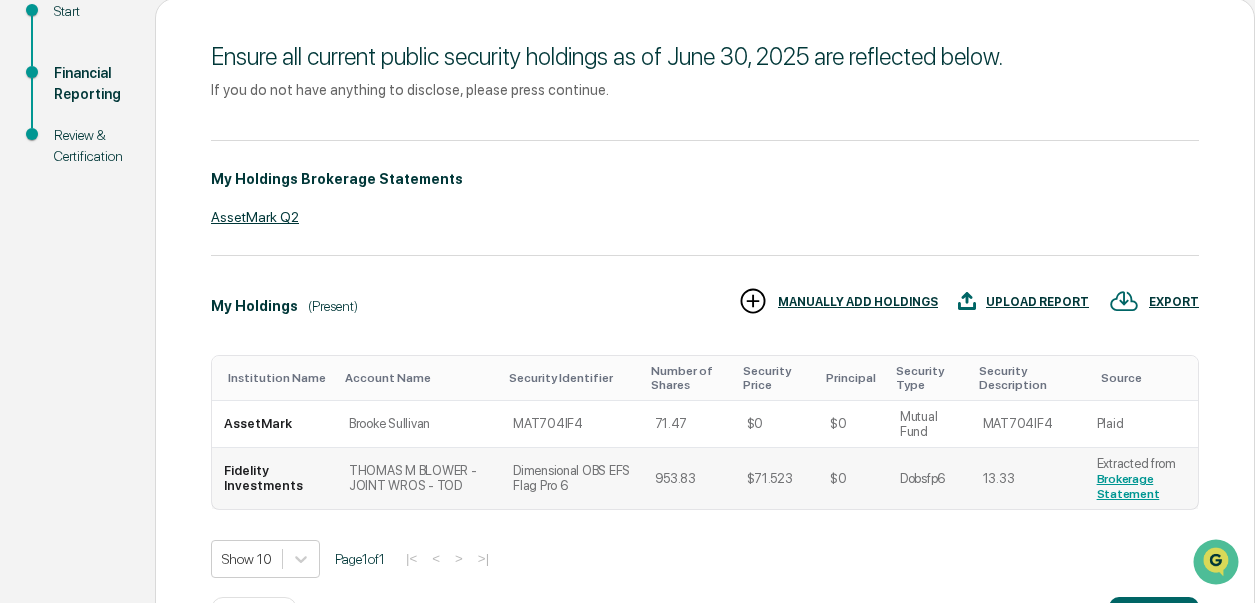 scroll, scrollTop: 337, scrollLeft: 0, axis: vertical 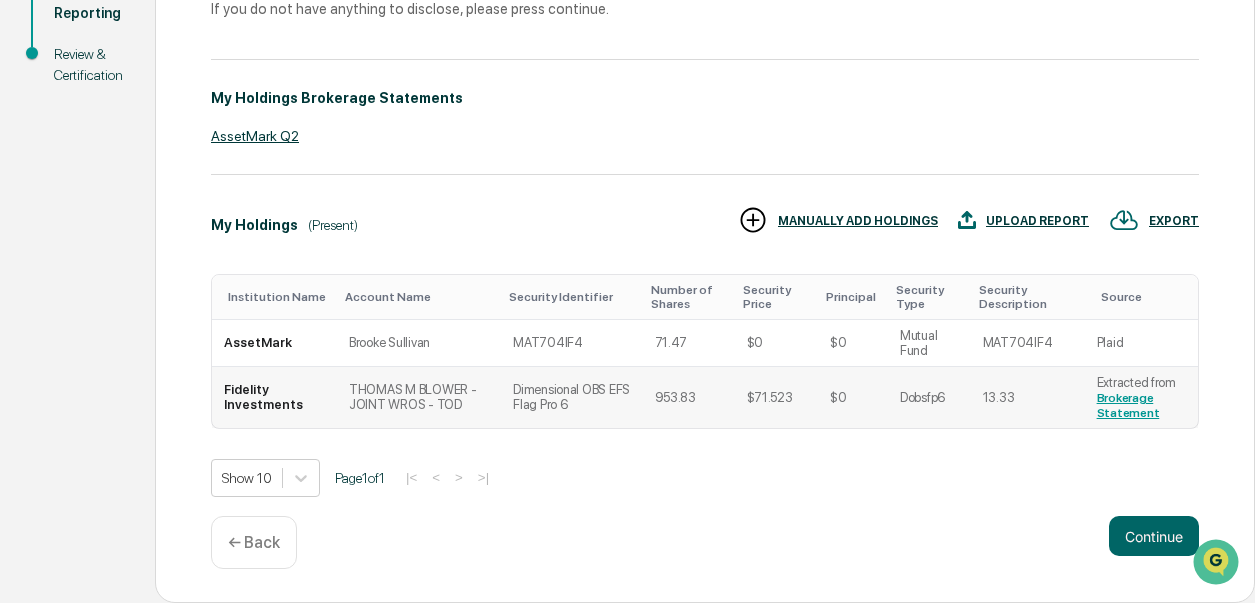 click on "Fidelity Investments" at bounding box center (274, 397) 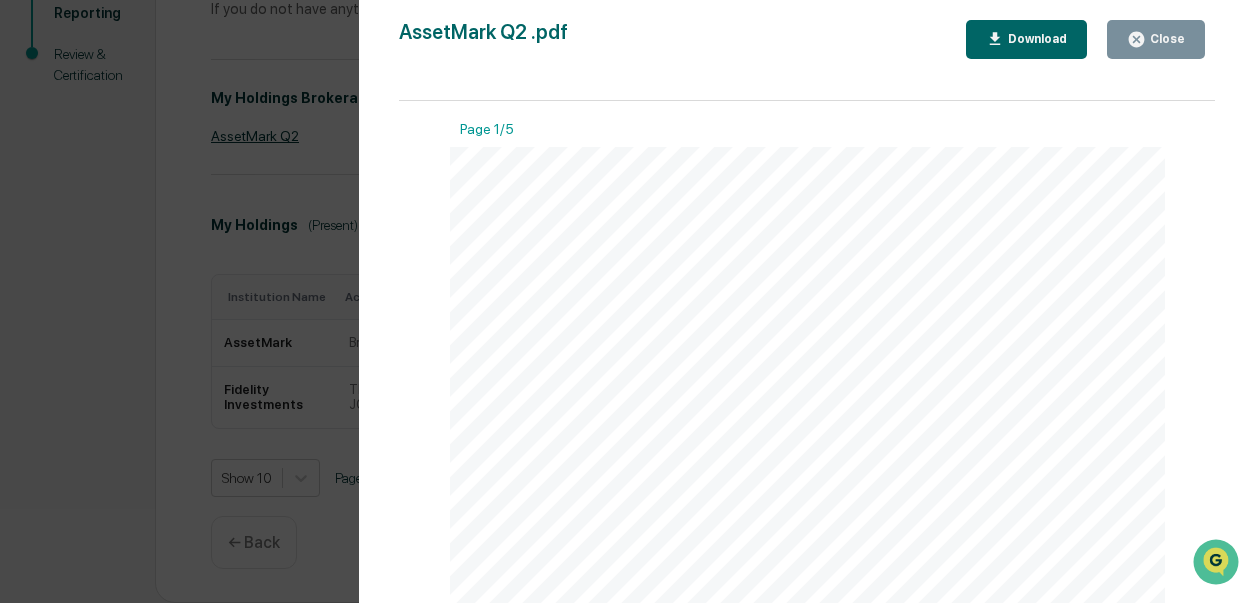 click 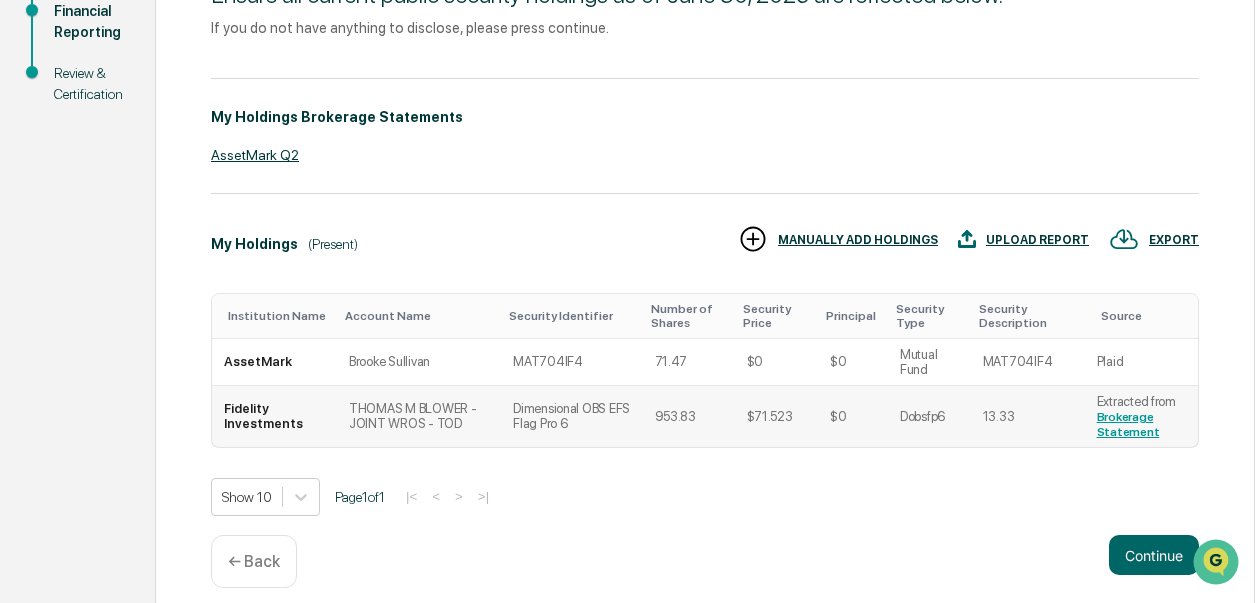 scroll, scrollTop: 337, scrollLeft: 0, axis: vertical 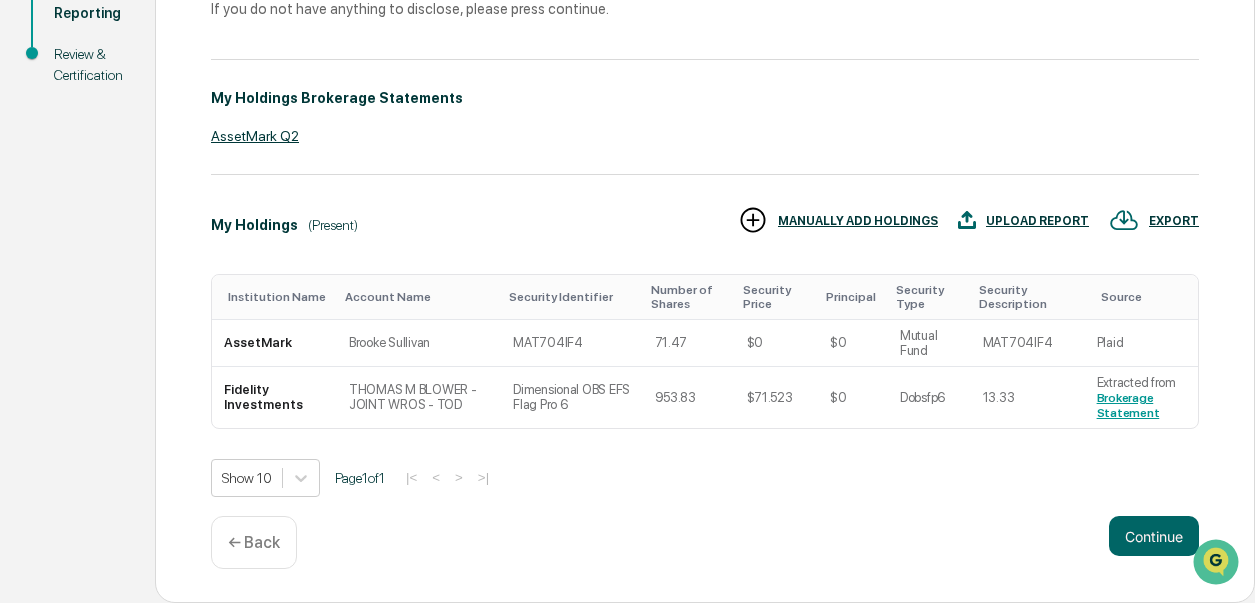 click on "← Back" at bounding box center (254, 542) 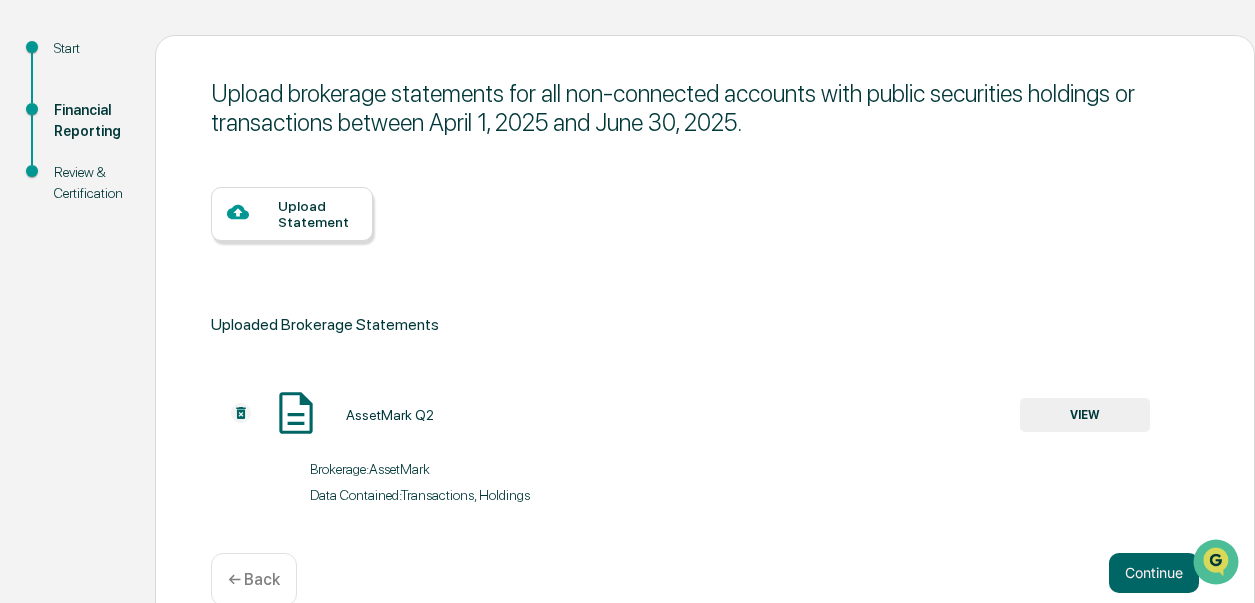 scroll, scrollTop: 240, scrollLeft: 0, axis: vertical 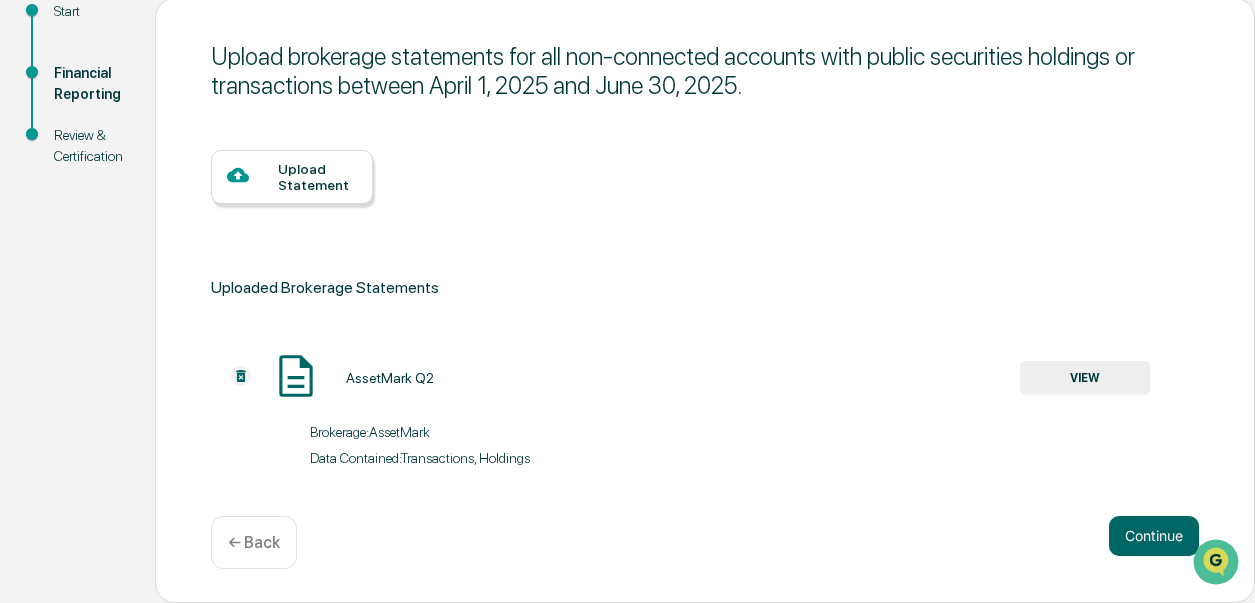 click on "← Back" at bounding box center [254, 542] 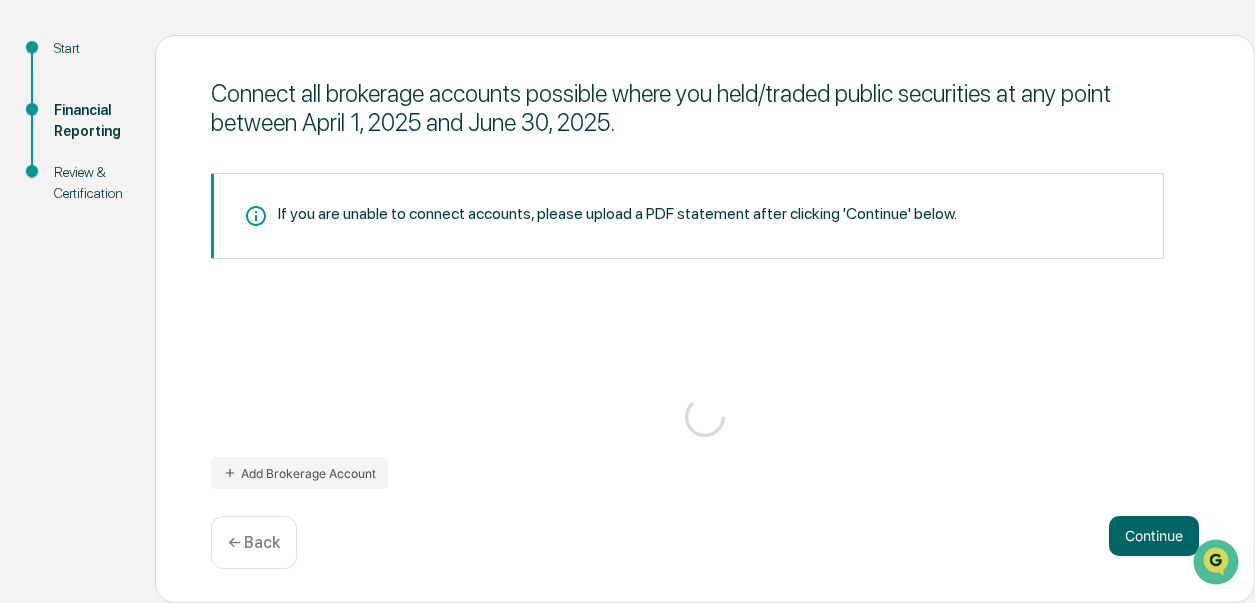 scroll, scrollTop: 203, scrollLeft: 0, axis: vertical 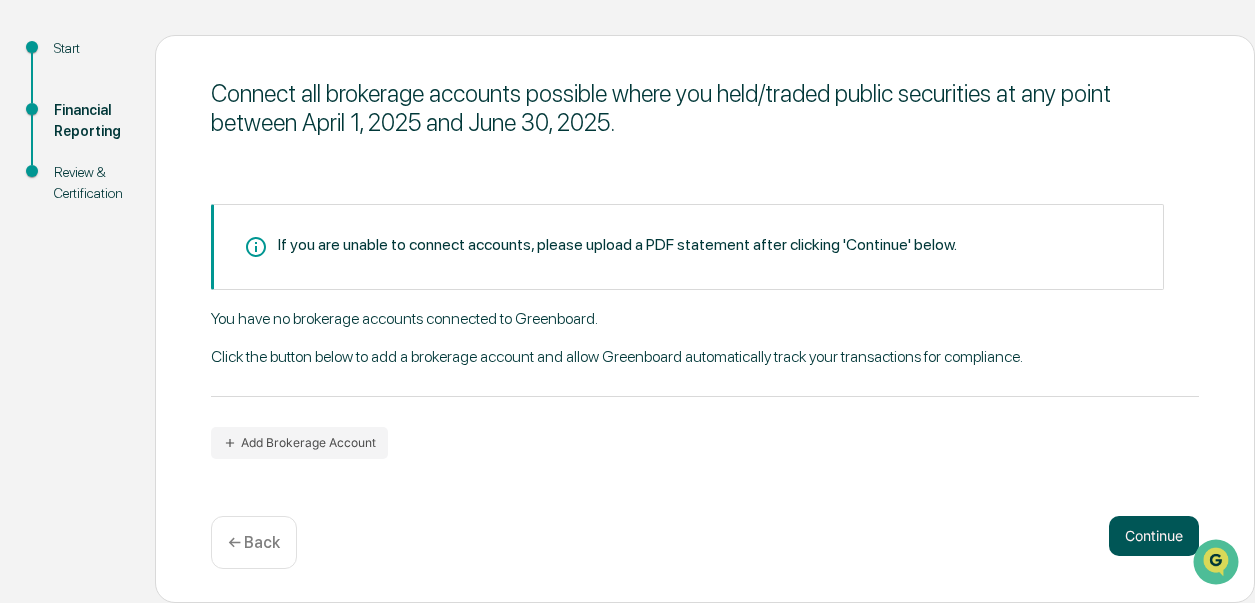 click on "Continue" at bounding box center (1154, 536) 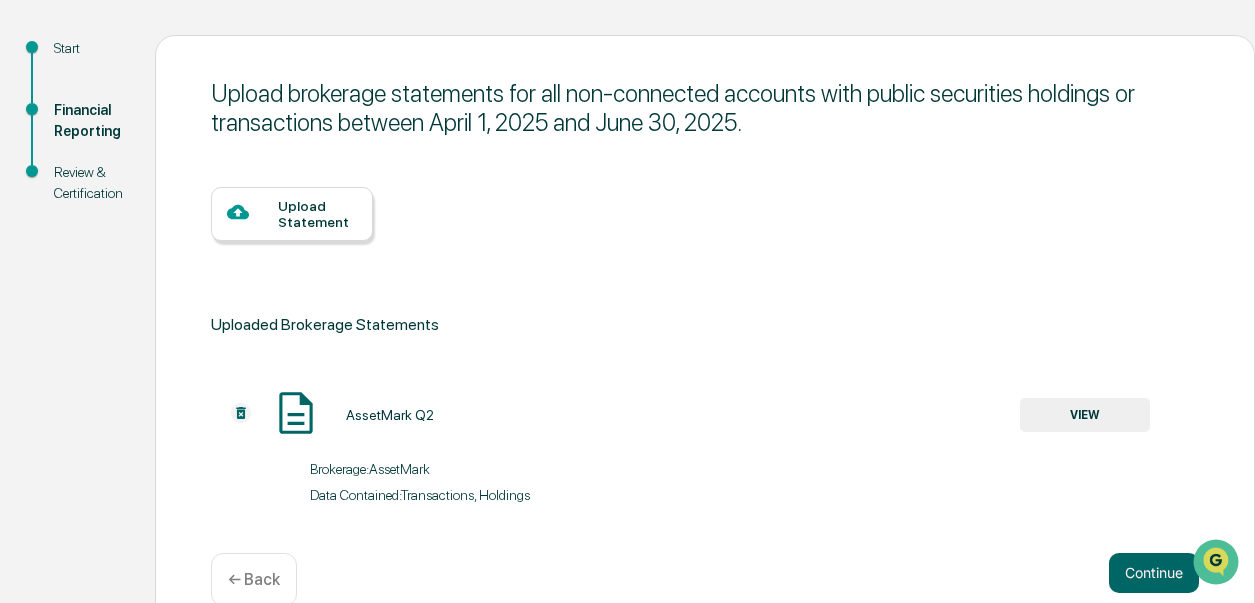 scroll, scrollTop: 240, scrollLeft: 0, axis: vertical 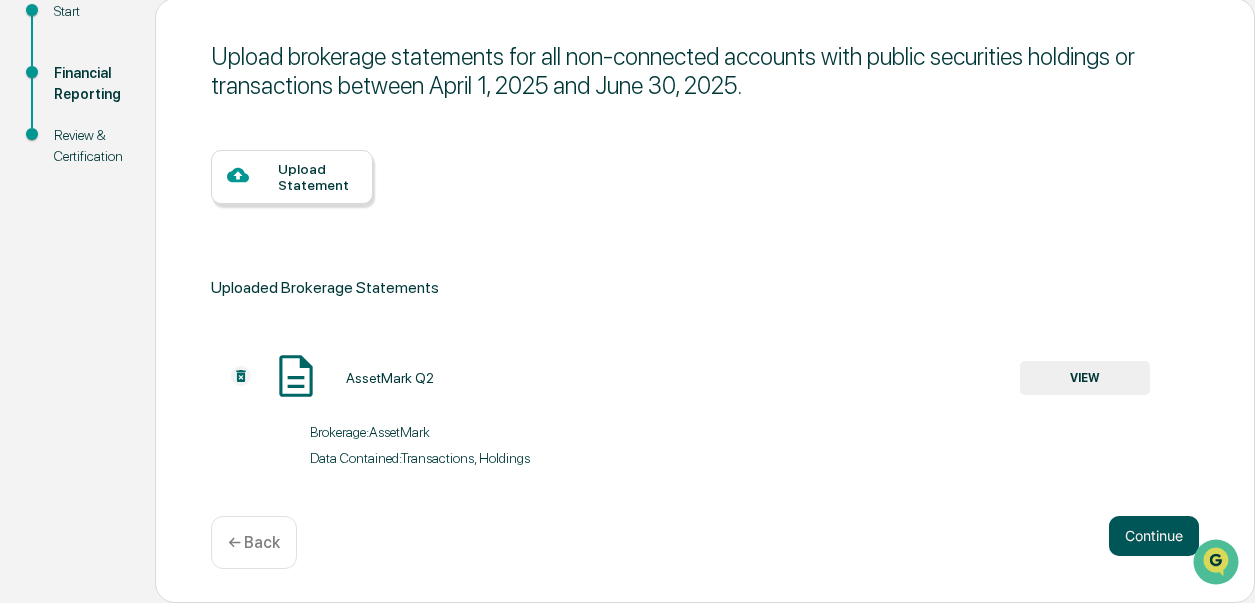 click on "Continue" at bounding box center (1154, 536) 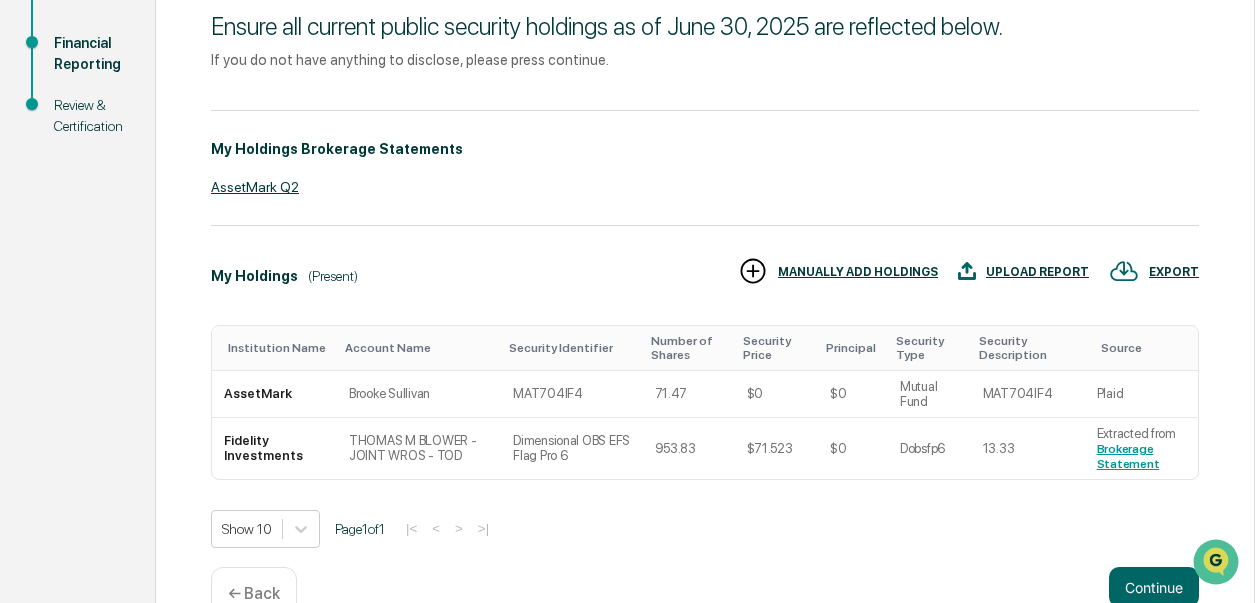 scroll, scrollTop: 273, scrollLeft: 0, axis: vertical 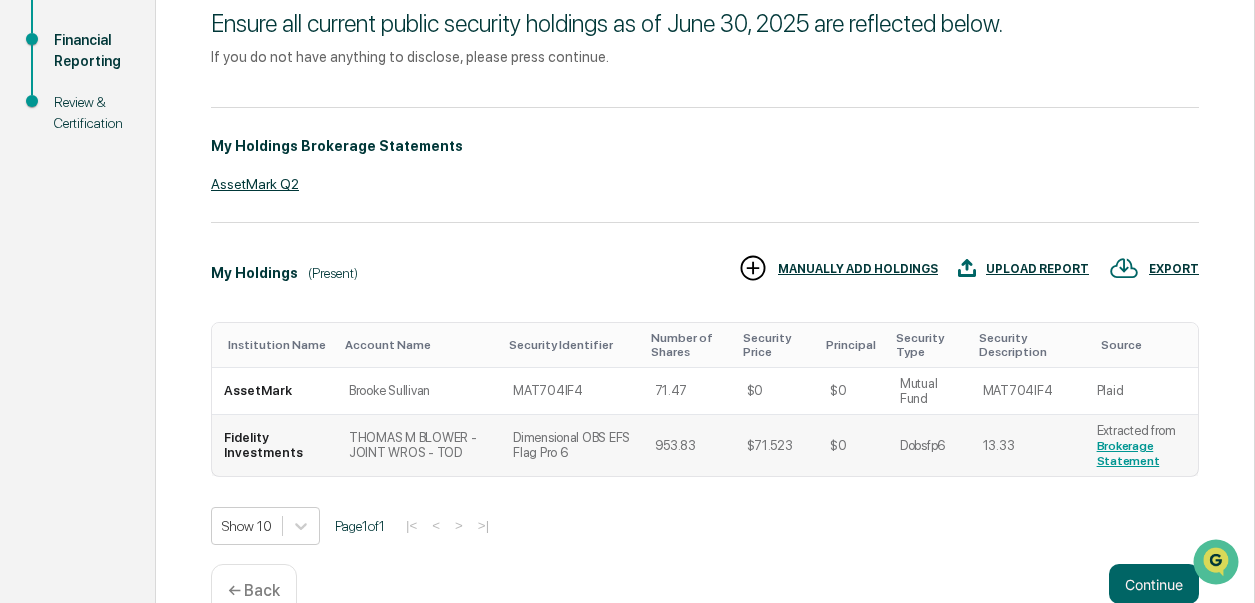 click on "Fidelity Investments" at bounding box center (274, 445) 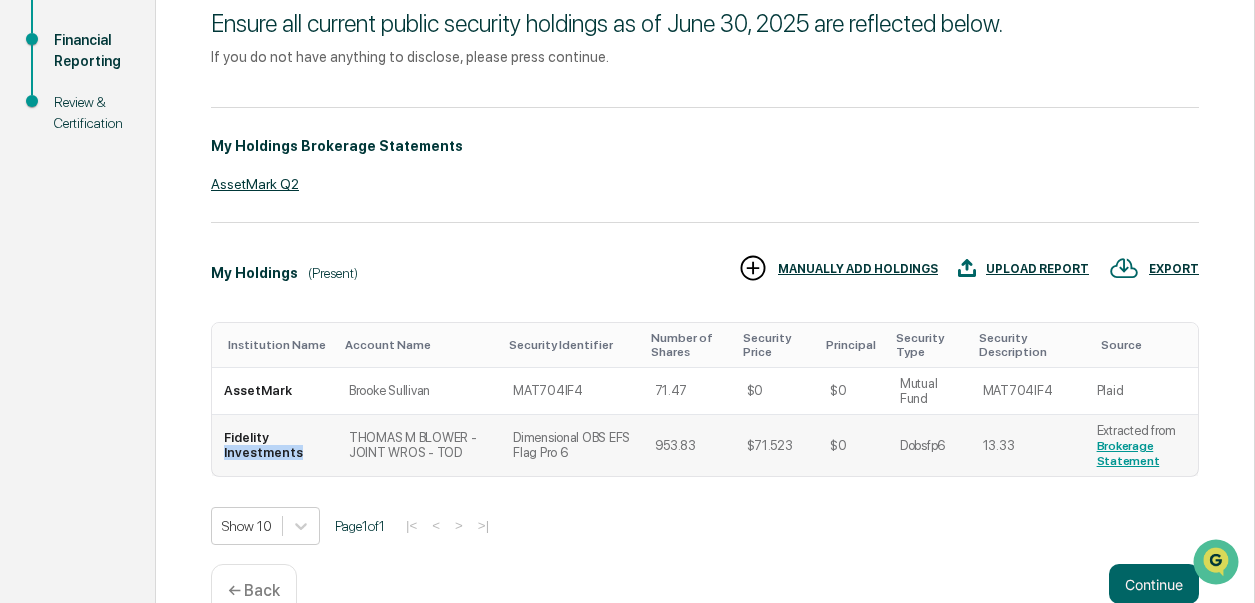 click on "Fidelity Investments" at bounding box center [274, 445] 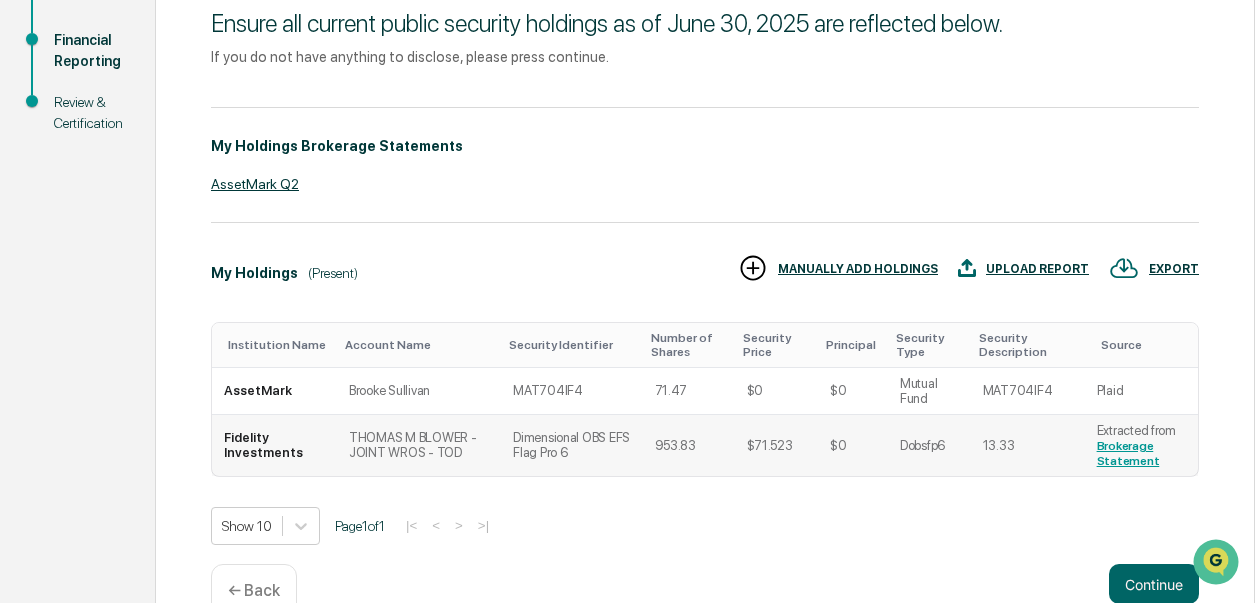 click on "THOMAS M BLOWER - JOINT WROS - TOD" at bounding box center [419, 445] 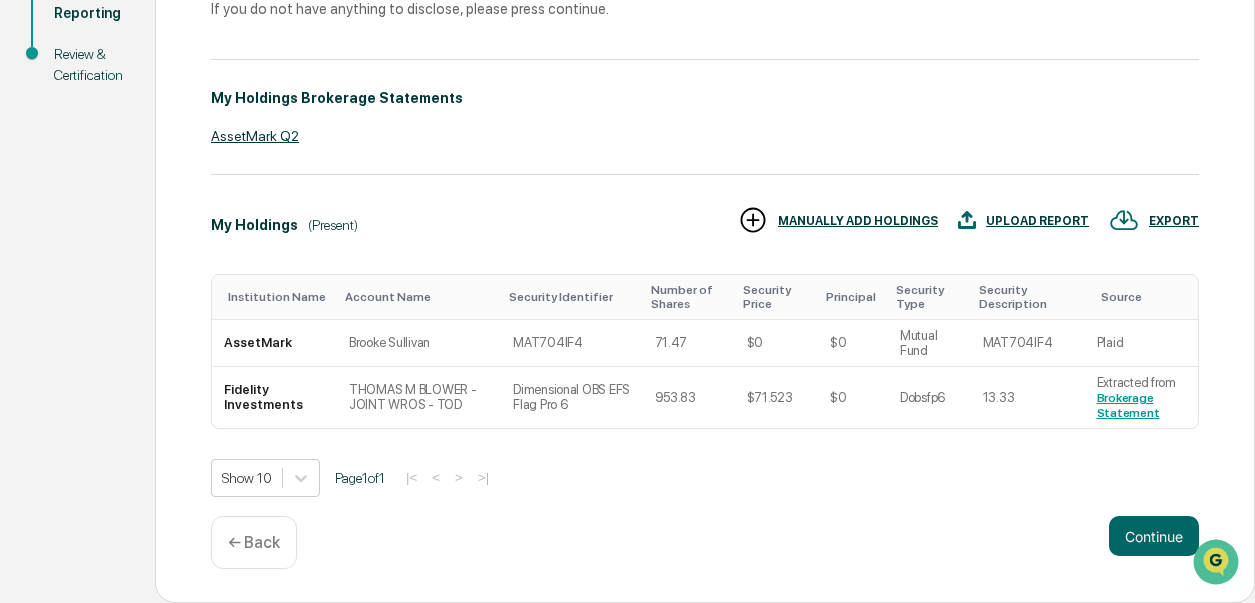 scroll, scrollTop: 337, scrollLeft: 0, axis: vertical 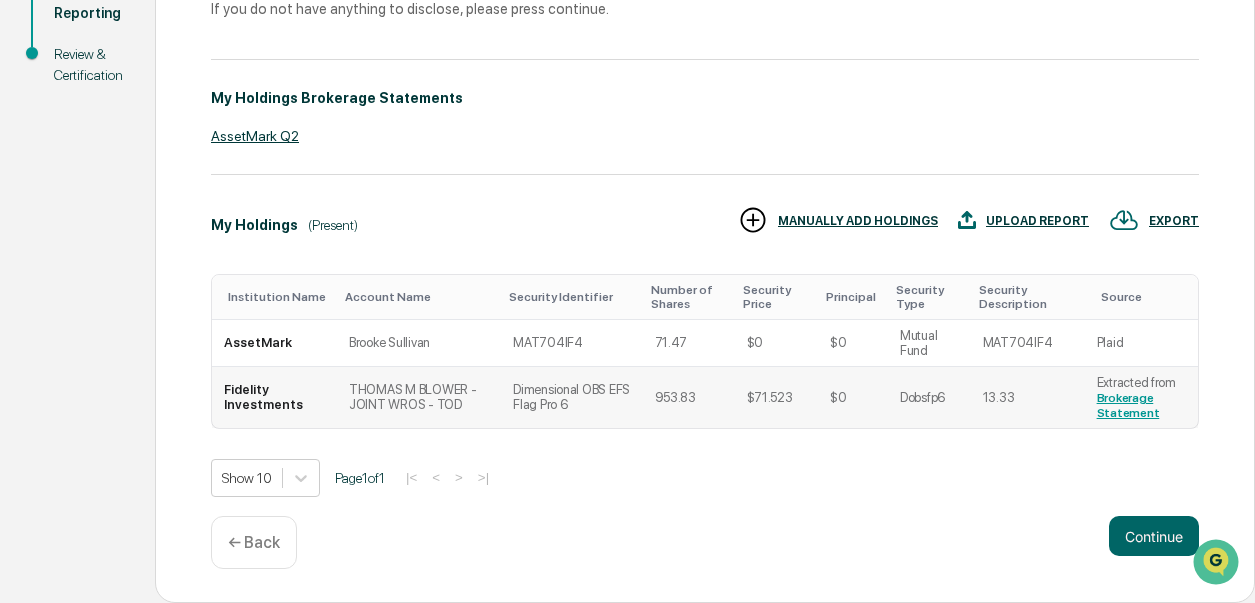 click on "13.33" at bounding box center [1028, 397] 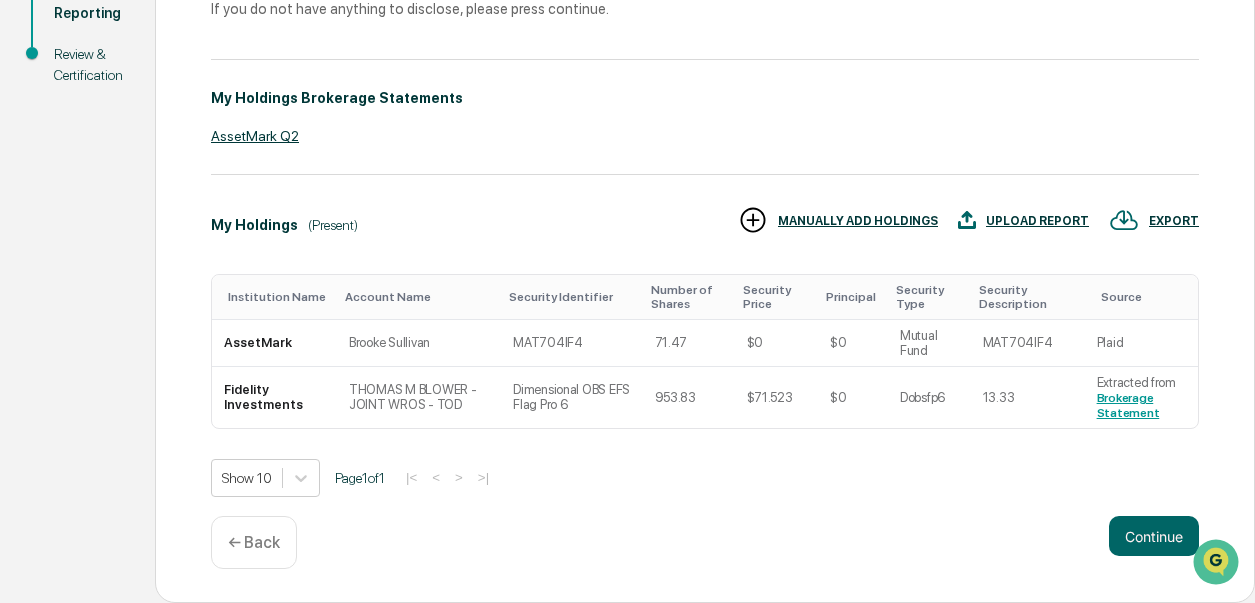 click on "← Back" at bounding box center (254, 542) 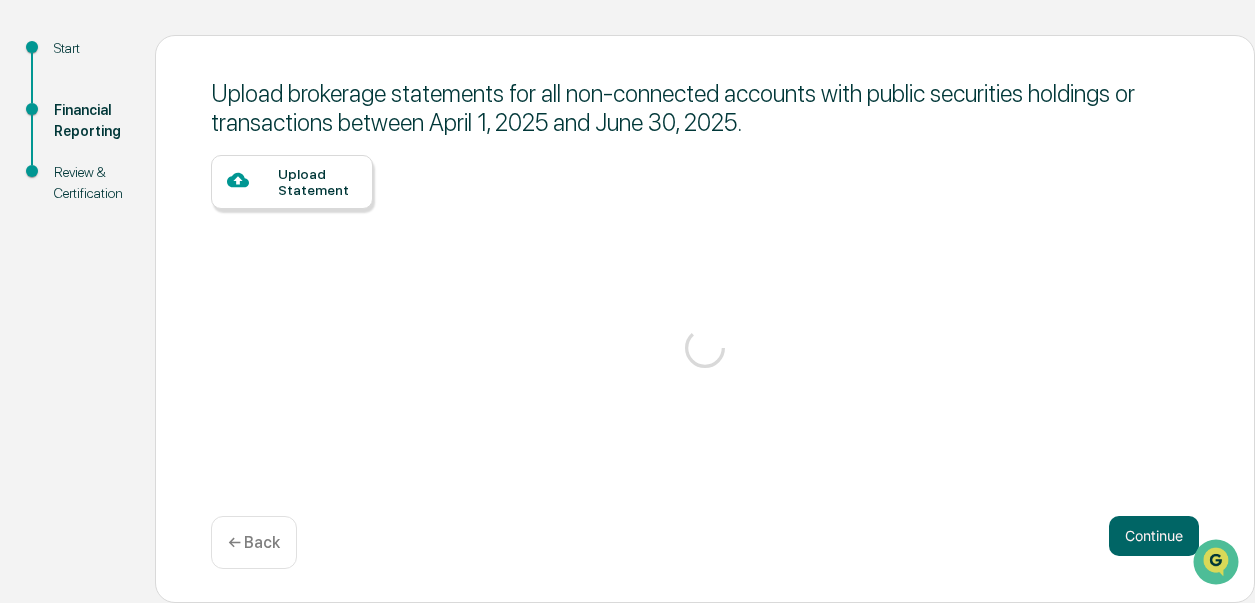 scroll, scrollTop: 240, scrollLeft: 0, axis: vertical 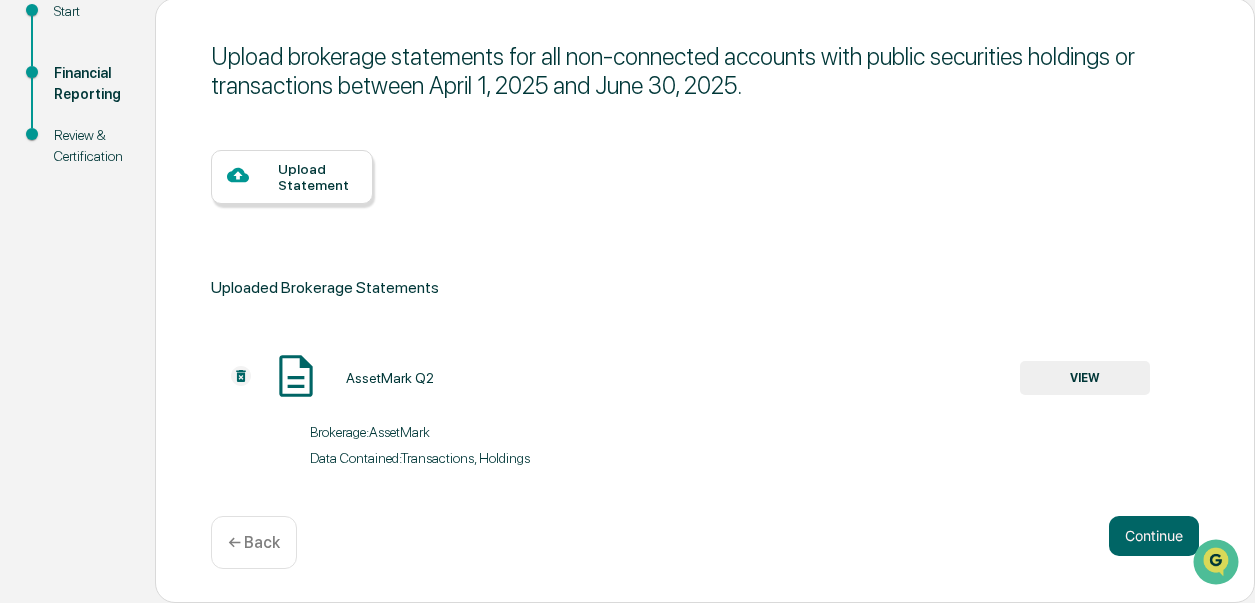 click on "← Back" at bounding box center [254, 542] 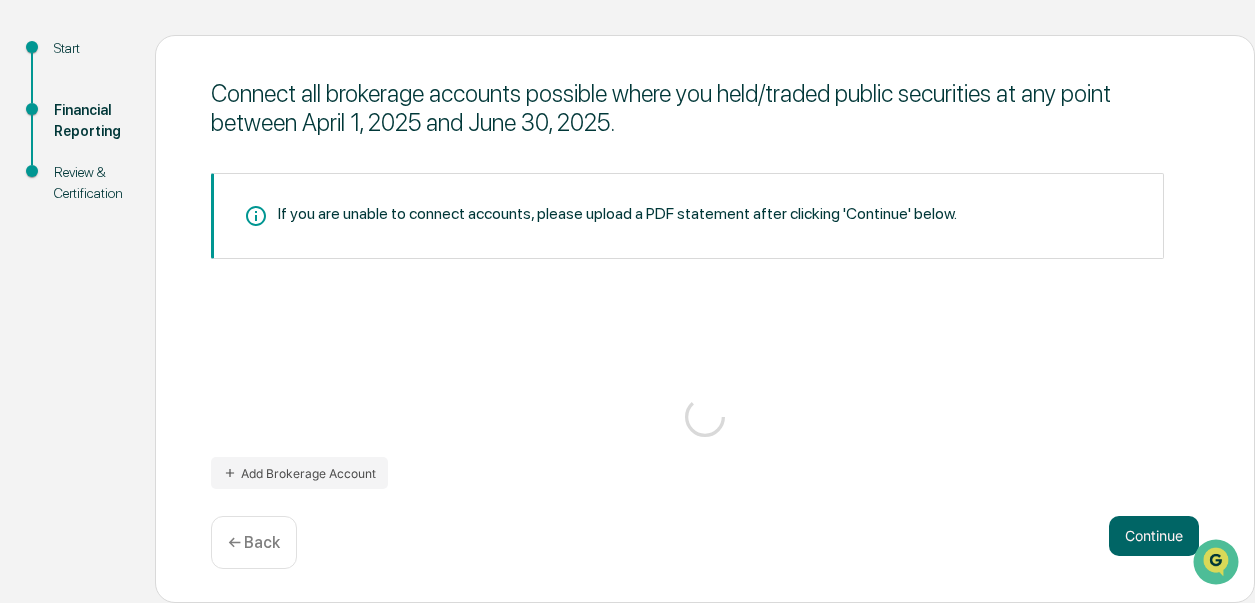 scroll, scrollTop: 203, scrollLeft: 0, axis: vertical 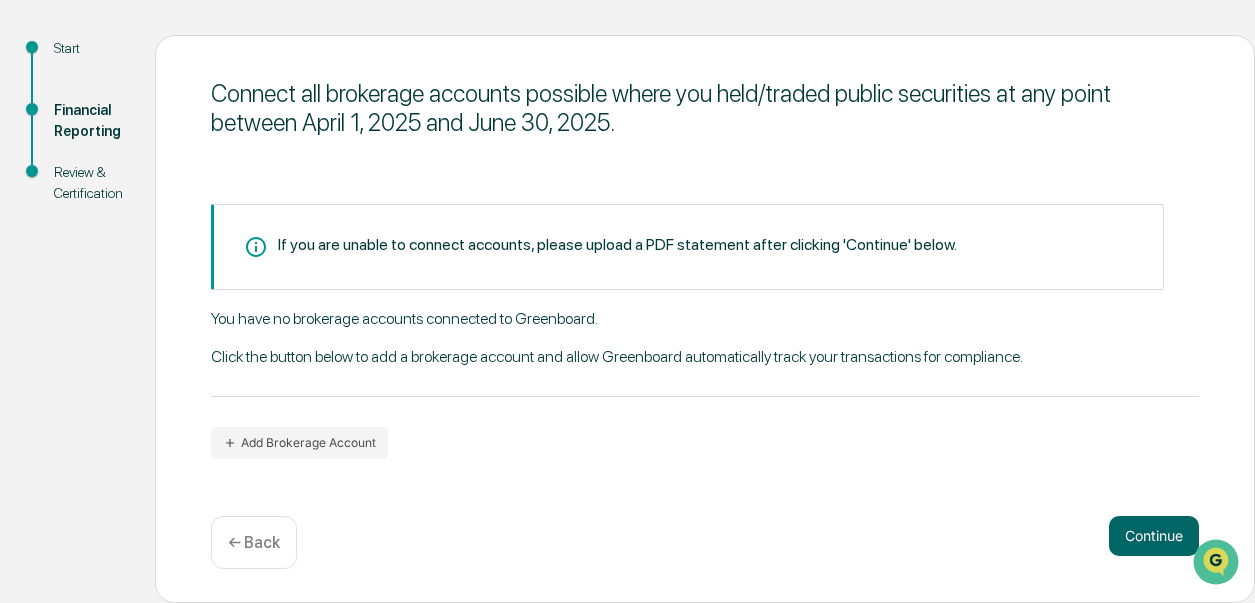 click on "← Back" at bounding box center (254, 542) 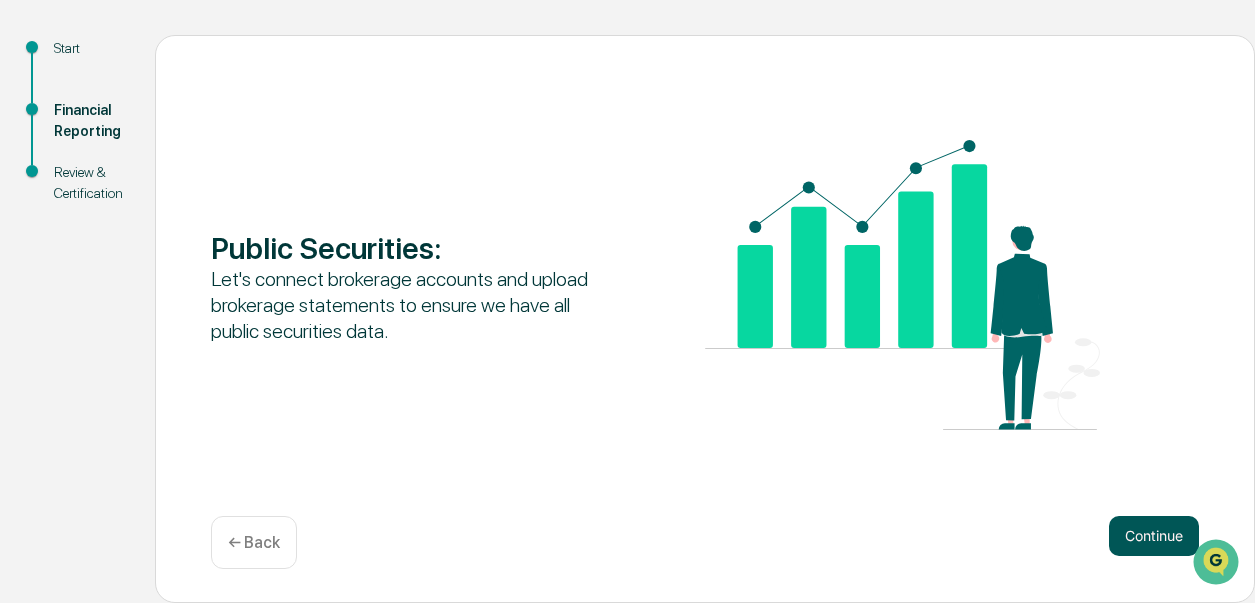 click on "Continue" at bounding box center (1154, 536) 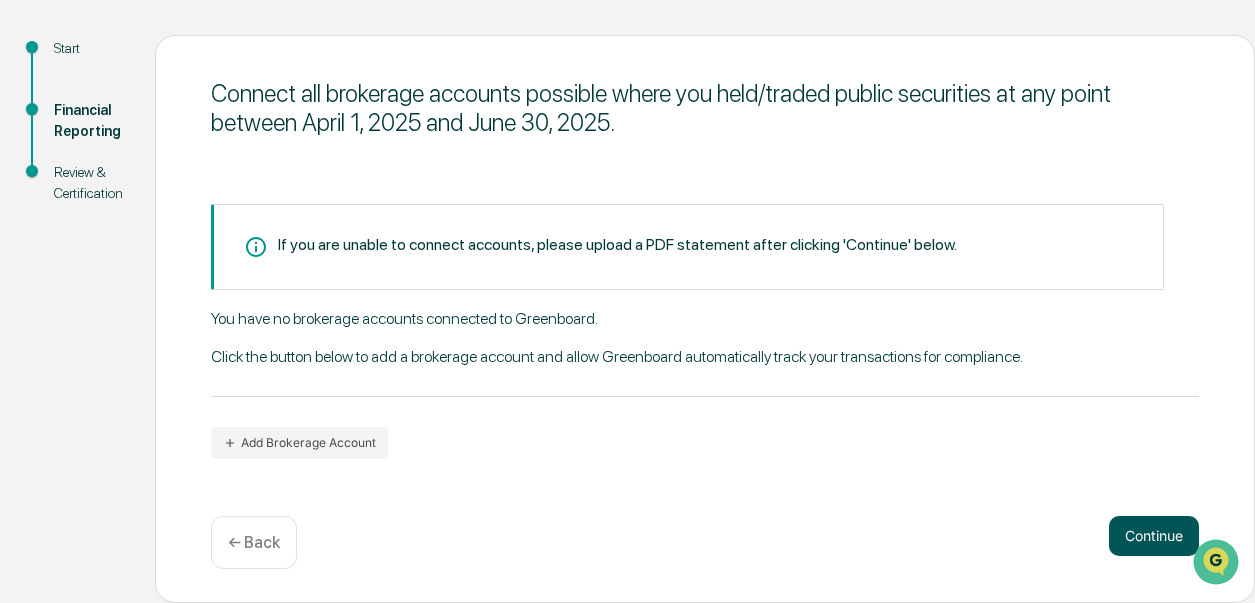 click on "Continue" at bounding box center [1154, 536] 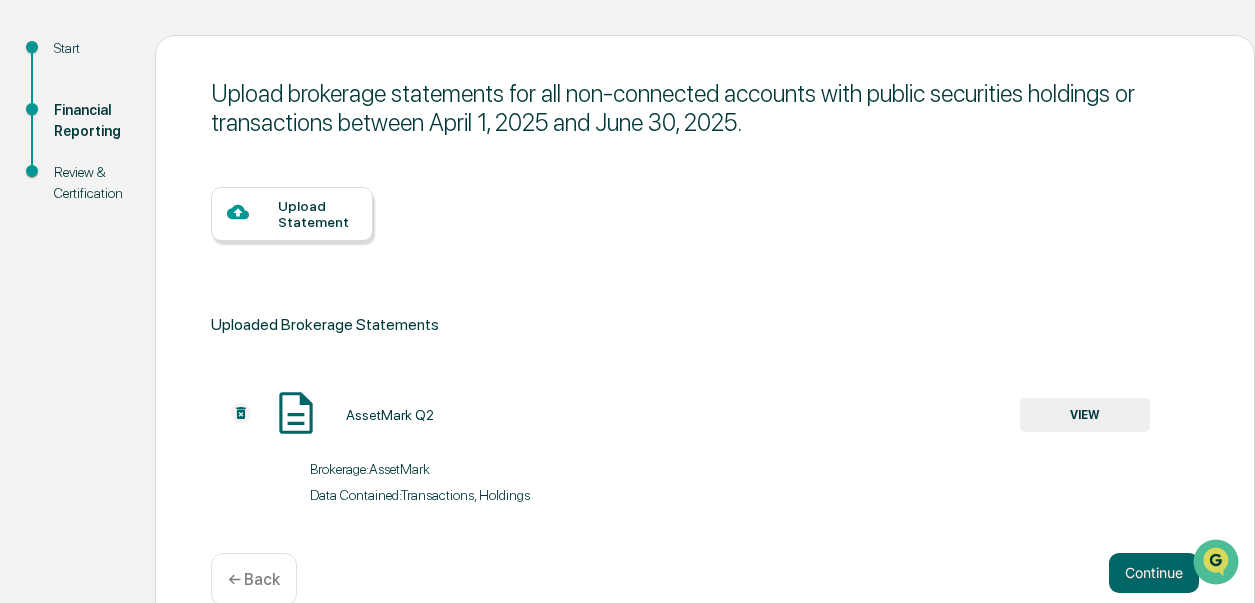 scroll, scrollTop: 240, scrollLeft: 0, axis: vertical 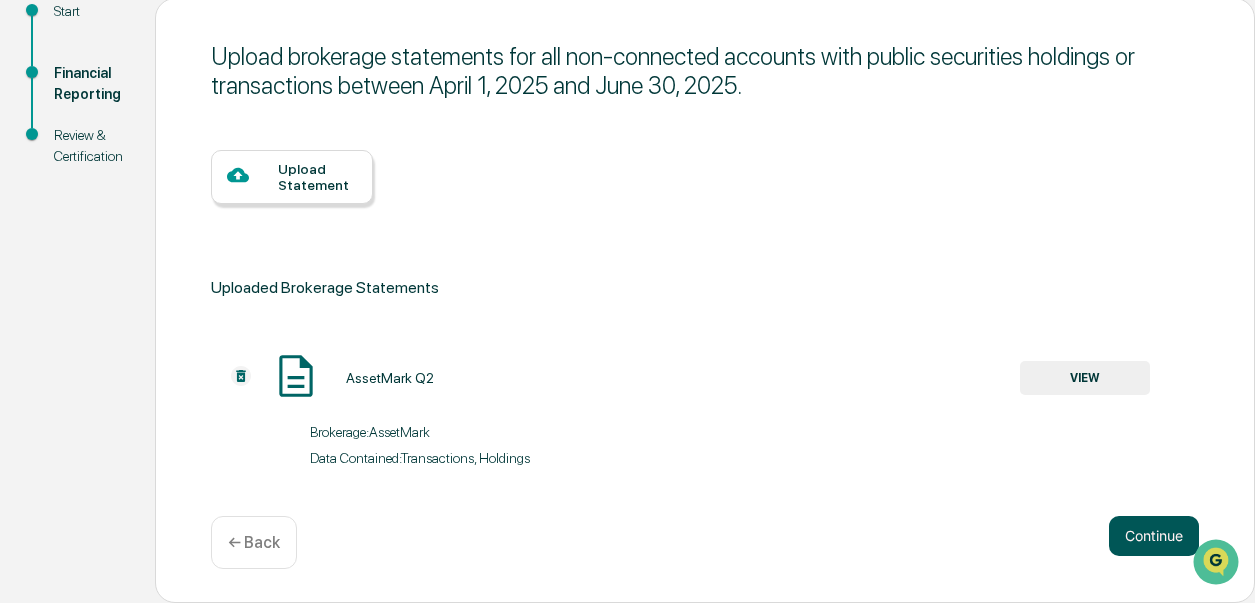 click on "Continue" at bounding box center [1154, 536] 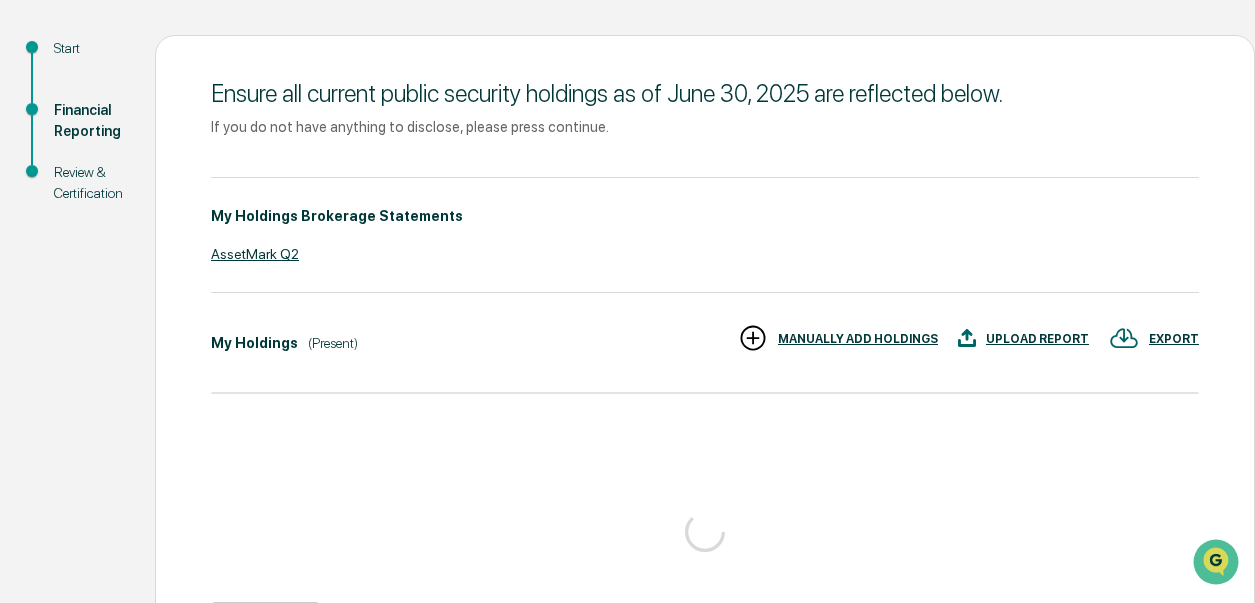 scroll, scrollTop: 240, scrollLeft: 0, axis: vertical 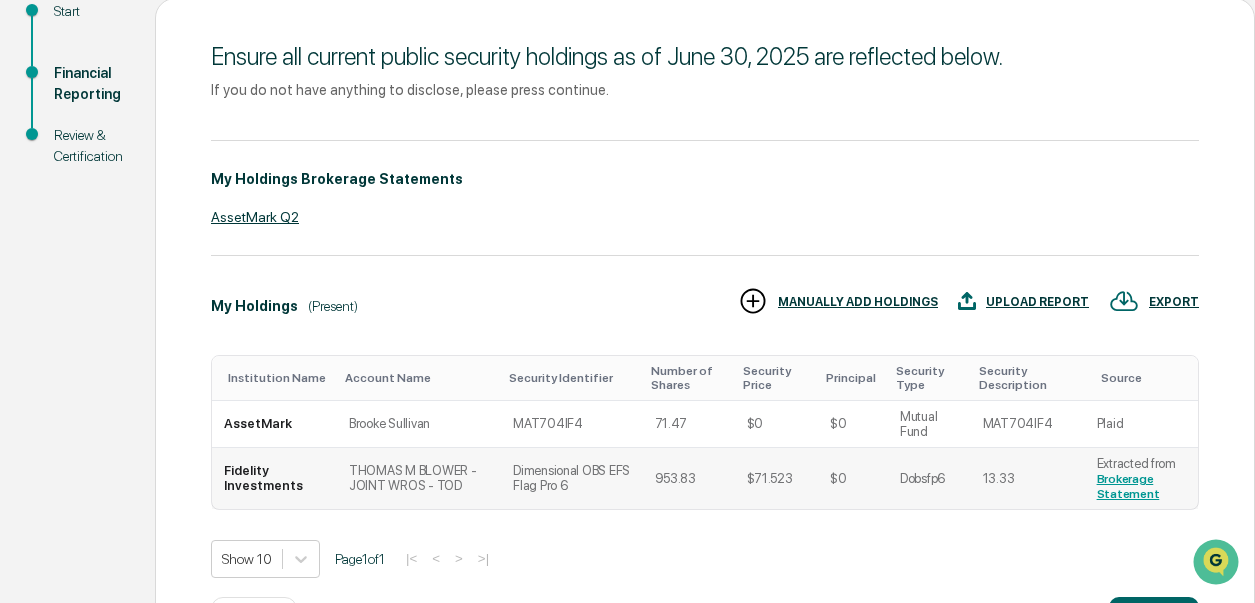 click on "$0" at bounding box center [853, 478] 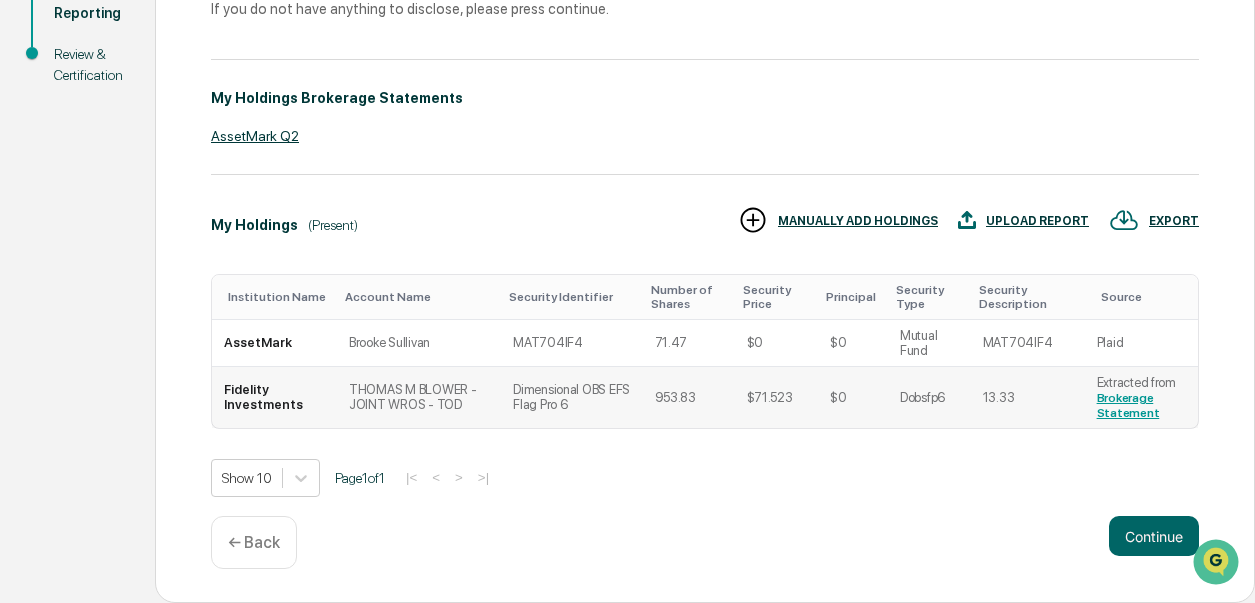 click on "Brokerage Statement" at bounding box center [1128, 405] 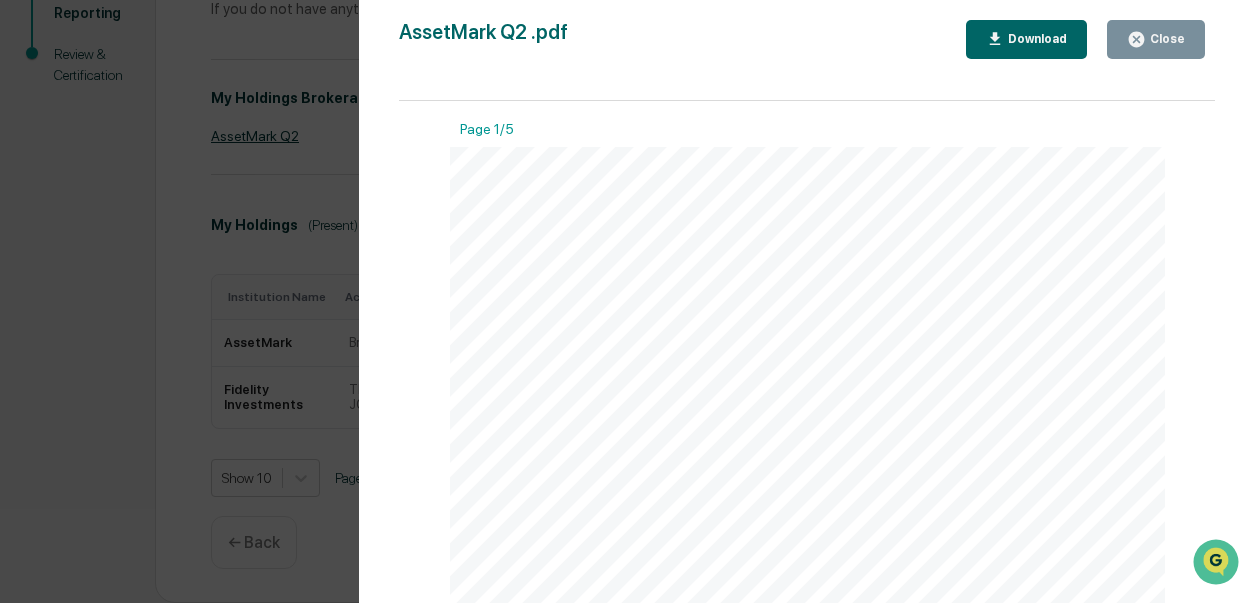 click on "Close" at bounding box center (1156, 39) 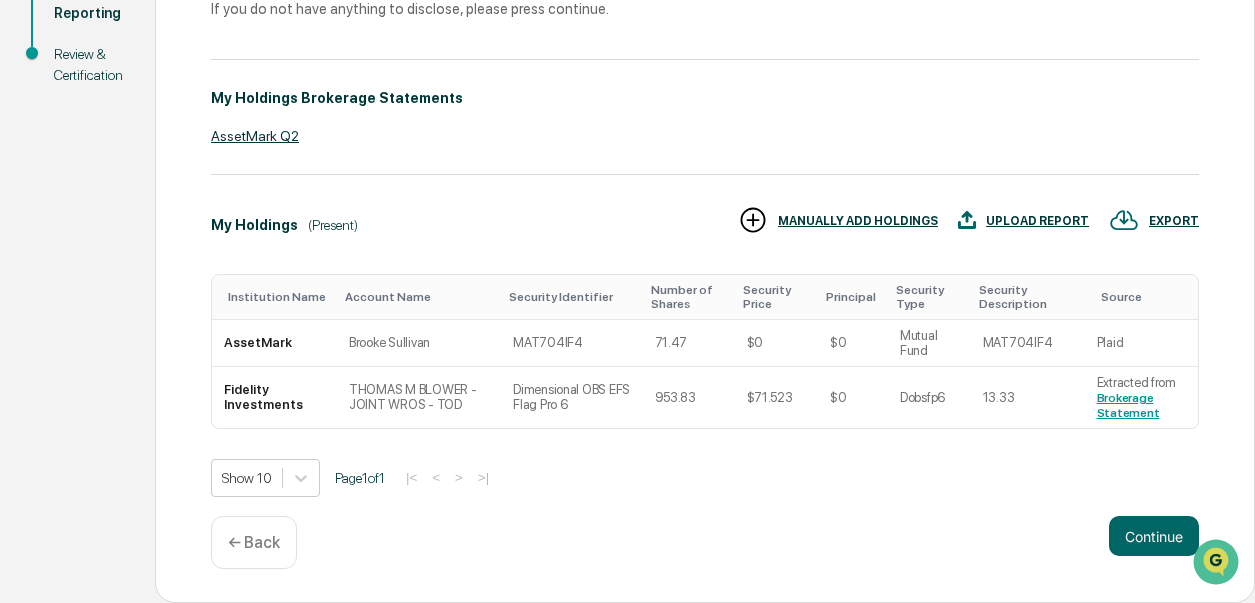 scroll, scrollTop: 337, scrollLeft: 0, axis: vertical 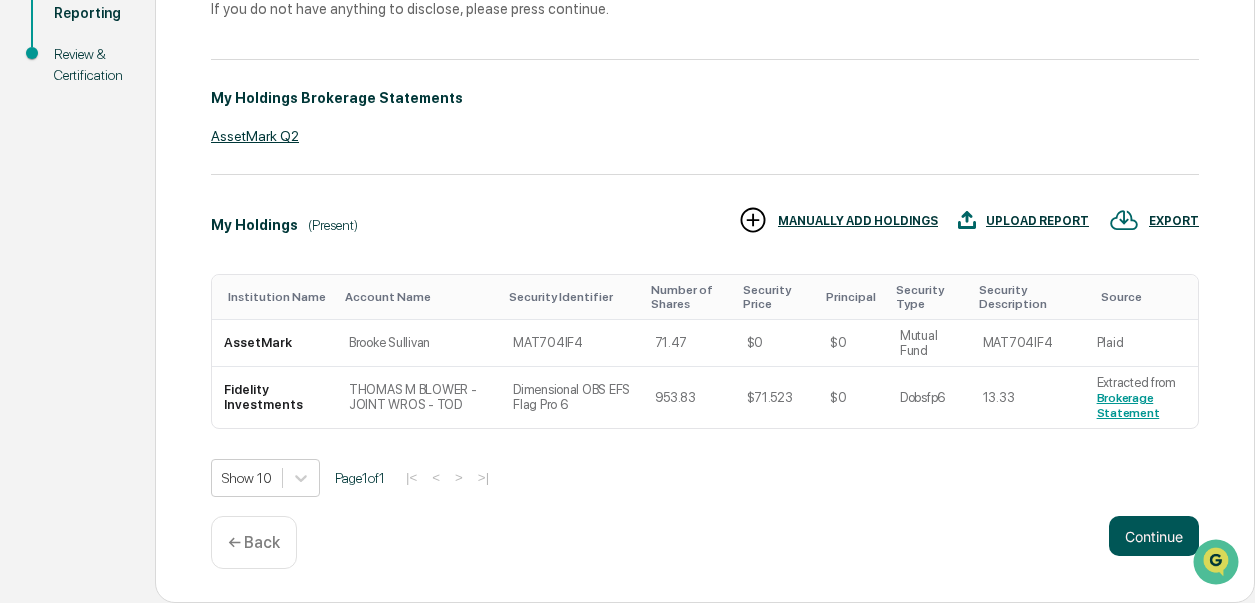click on "Continue" at bounding box center [1154, 536] 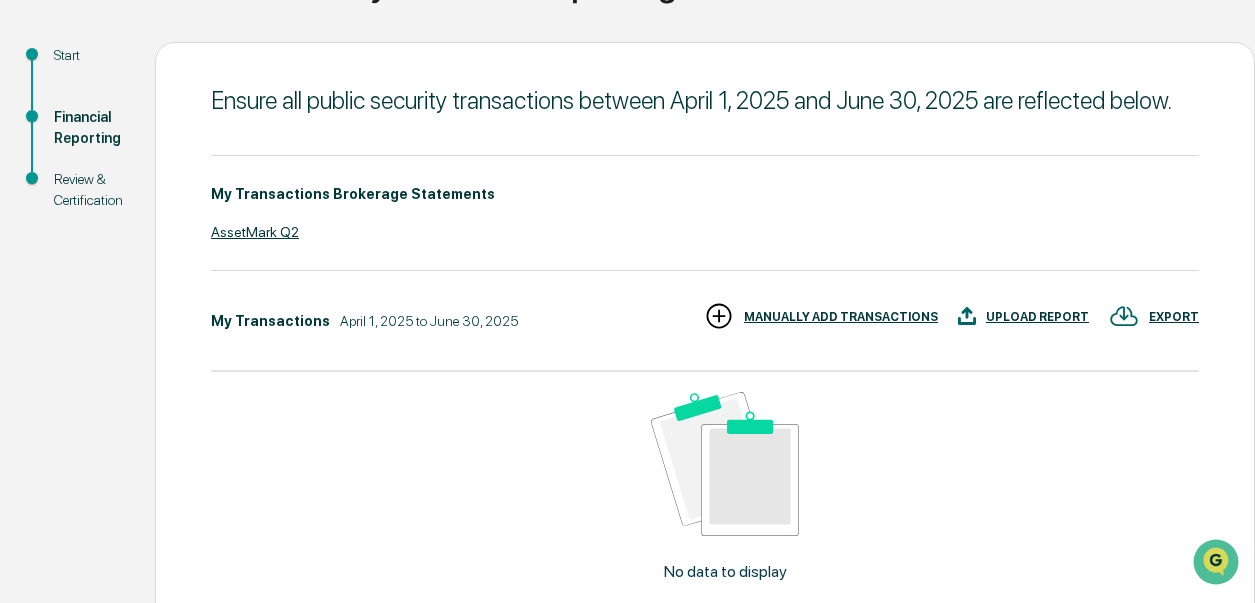 scroll, scrollTop: 0, scrollLeft: 0, axis: both 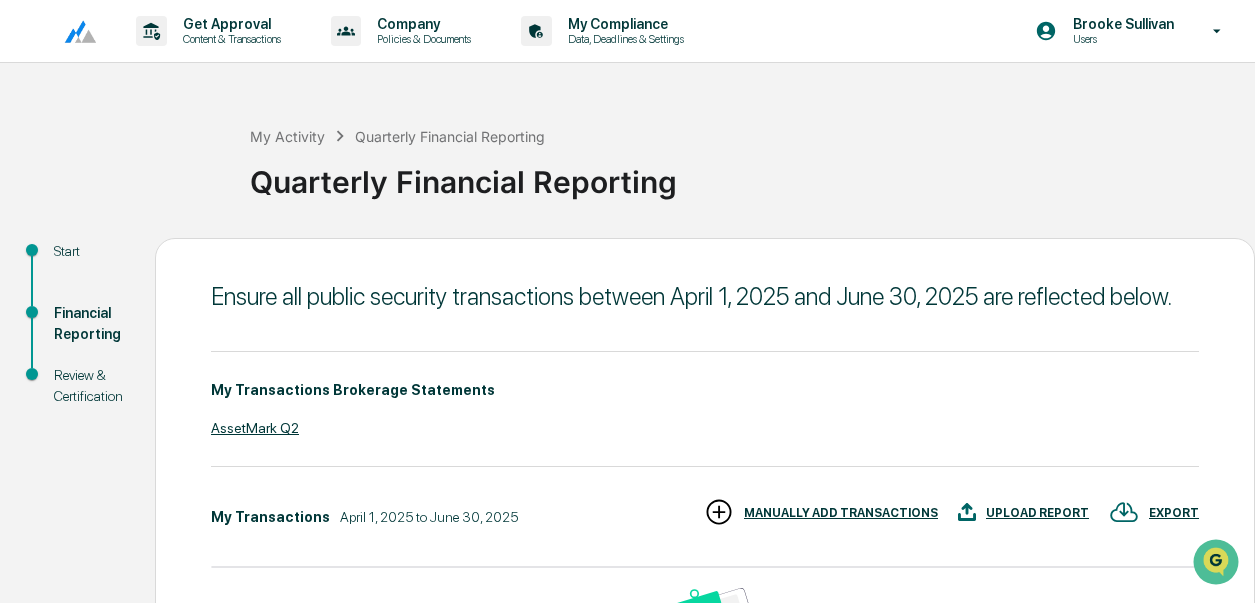 click on "Quarterly Financial Reporting" at bounding box center [450, 136] 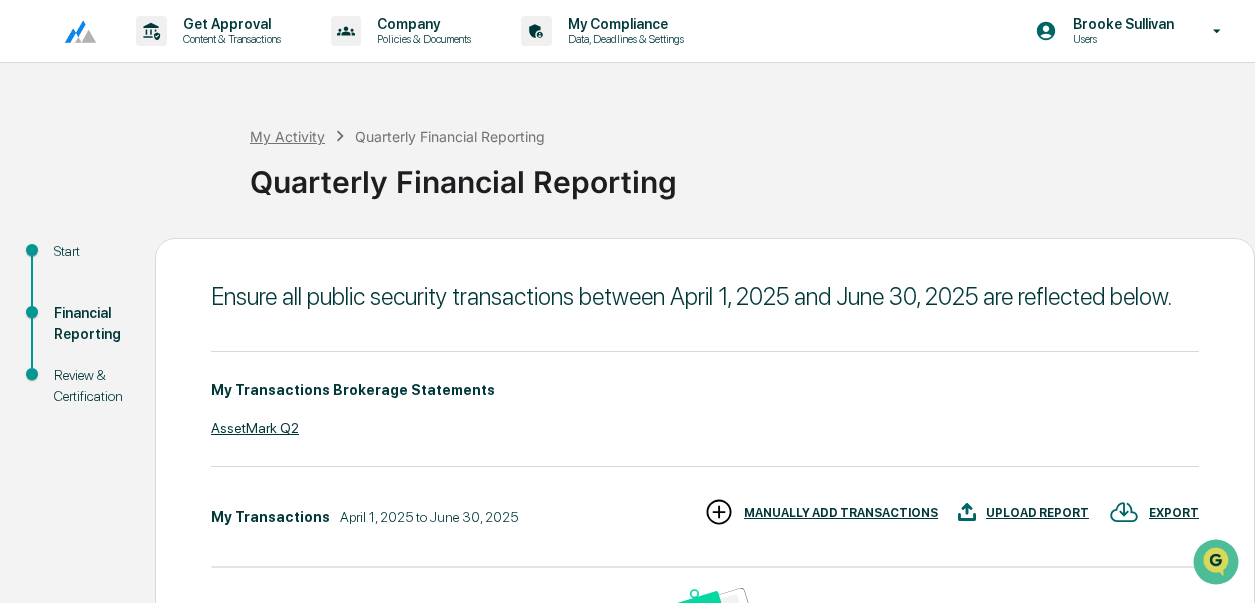 click on "My Activity" at bounding box center [287, 136] 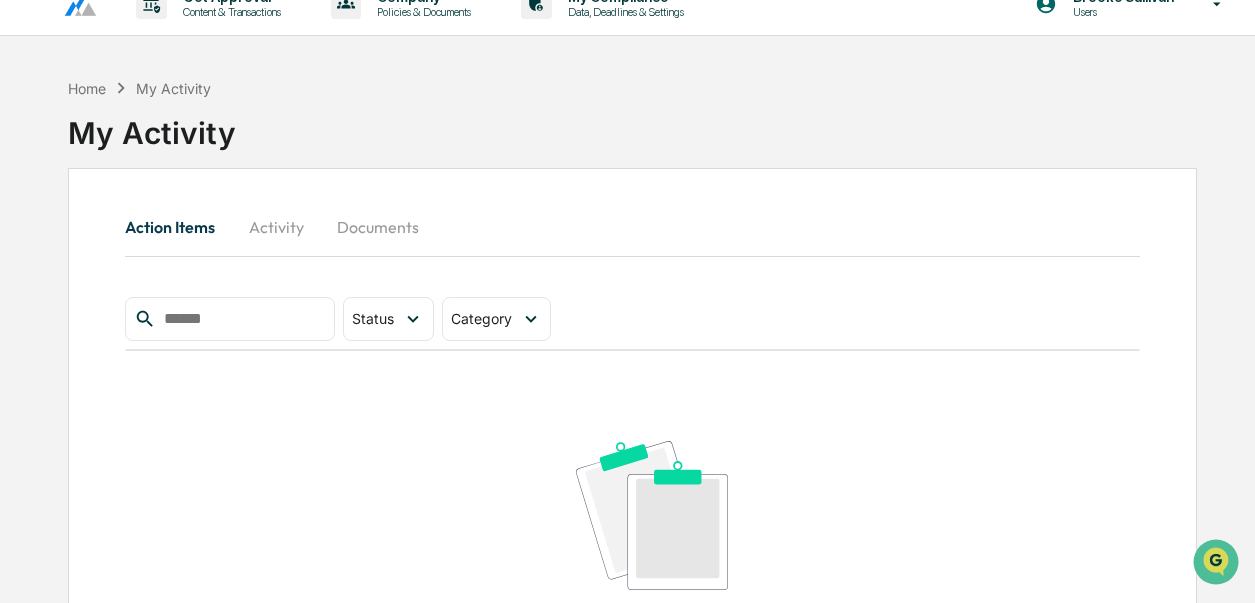 scroll, scrollTop: 0, scrollLeft: 0, axis: both 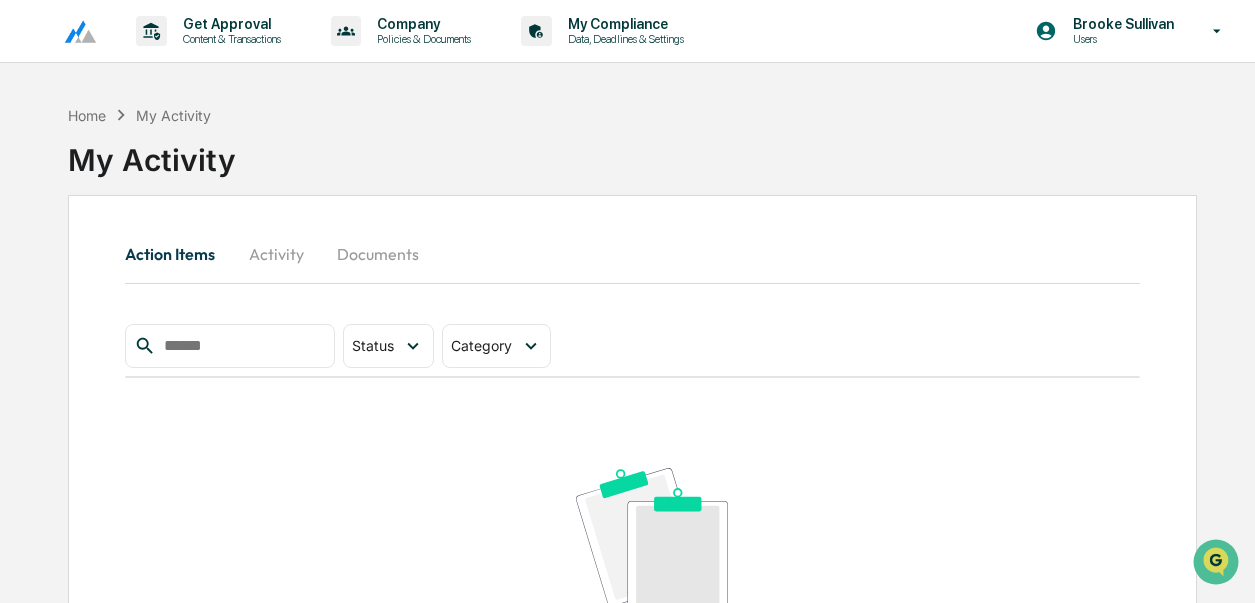 click at bounding box center (72, 31) 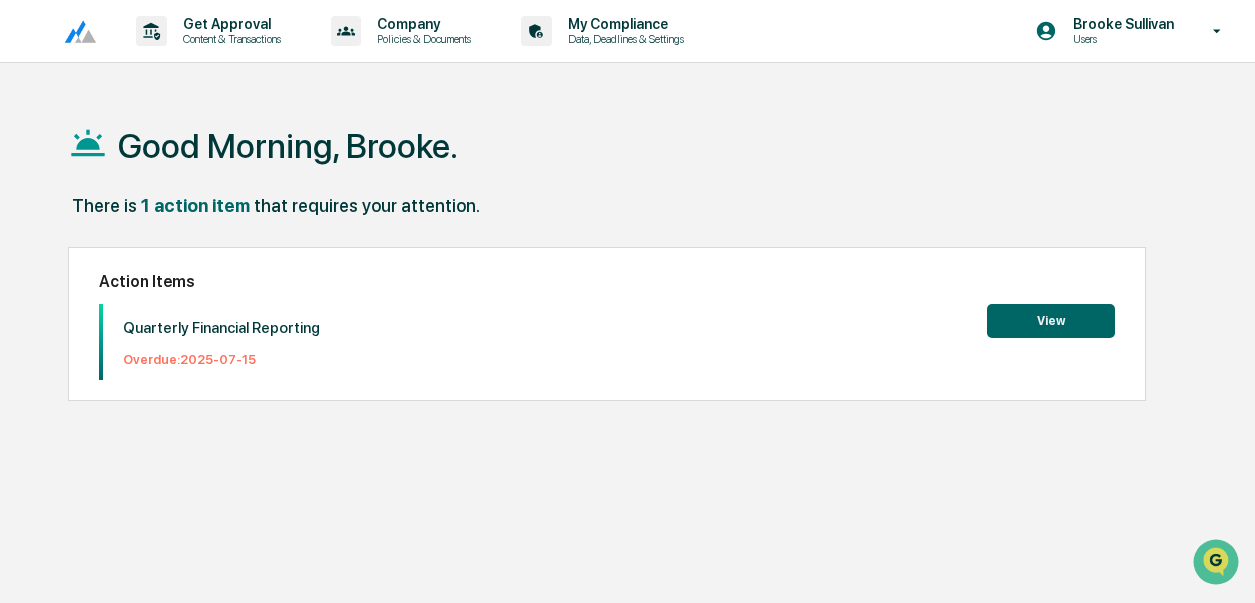 click on "View" at bounding box center (1051, 321) 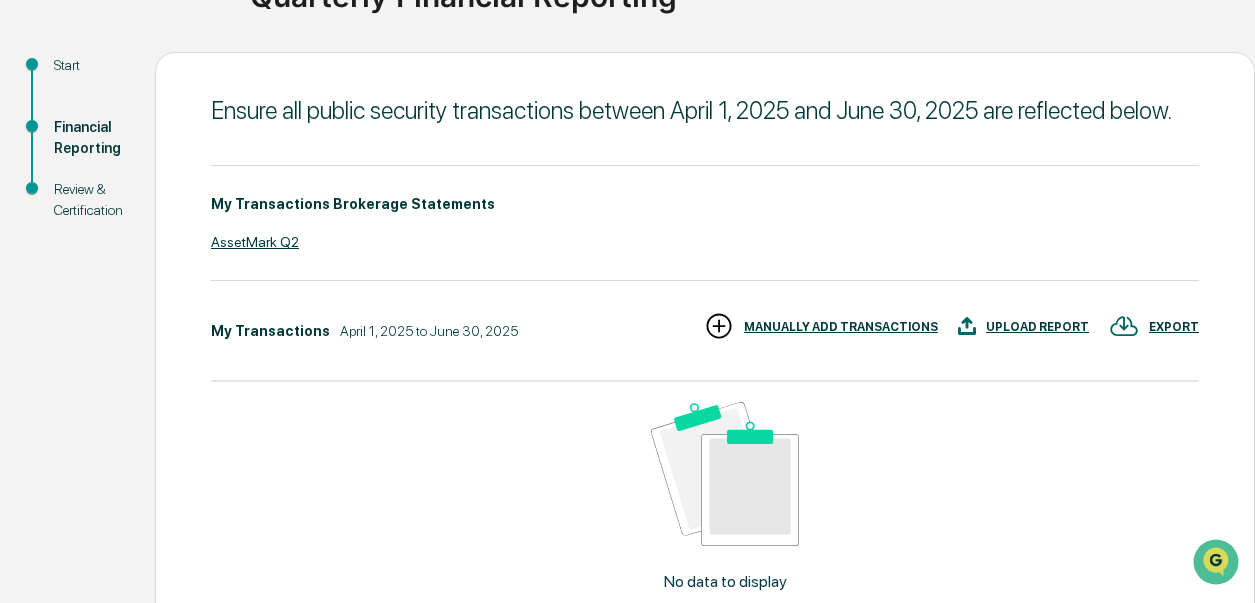 scroll, scrollTop: 413, scrollLeft: 0, axis: vertical 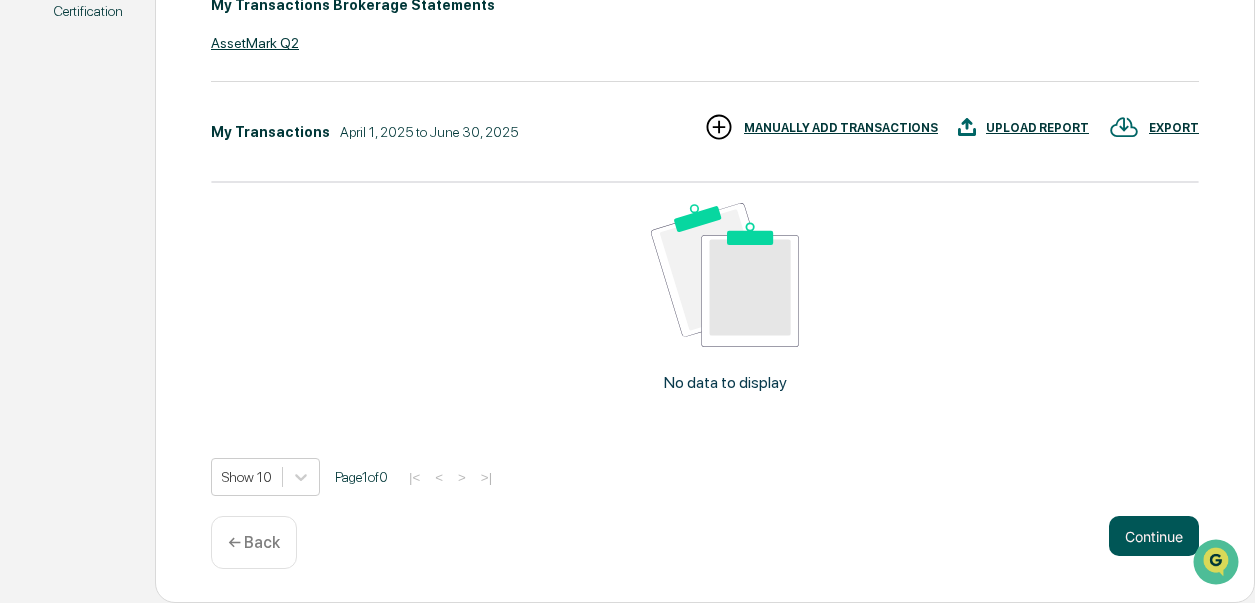 click on "Continue" at bounding box center (1154, 536) 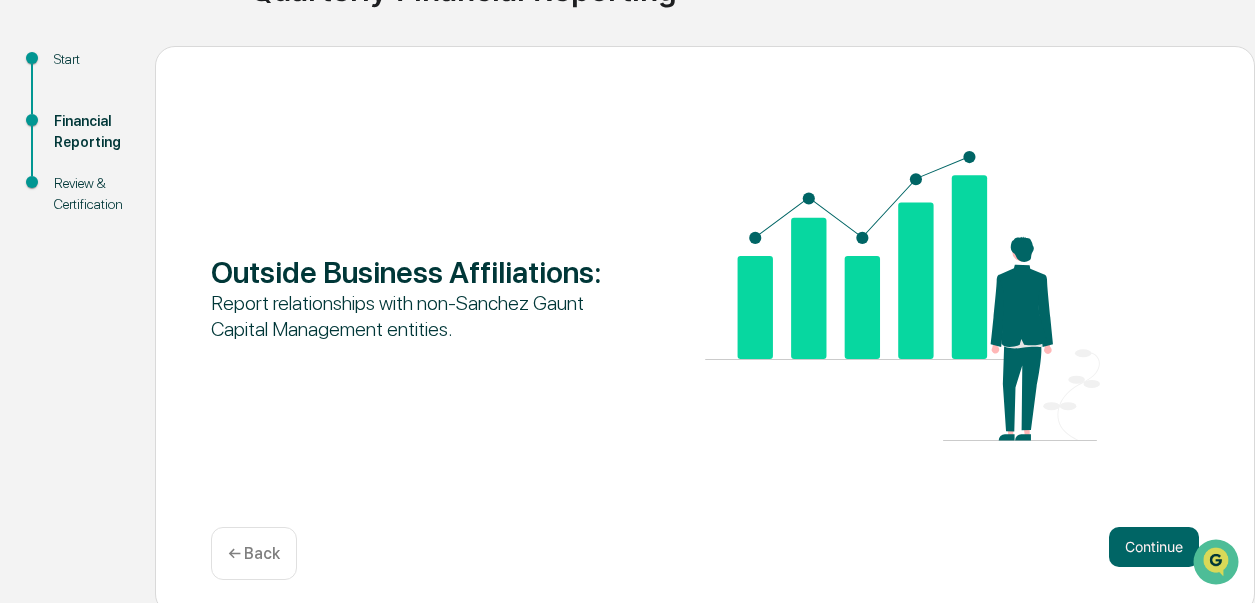 scroll, scrollTop: 203, scrollLeft: 0, axis: vertical 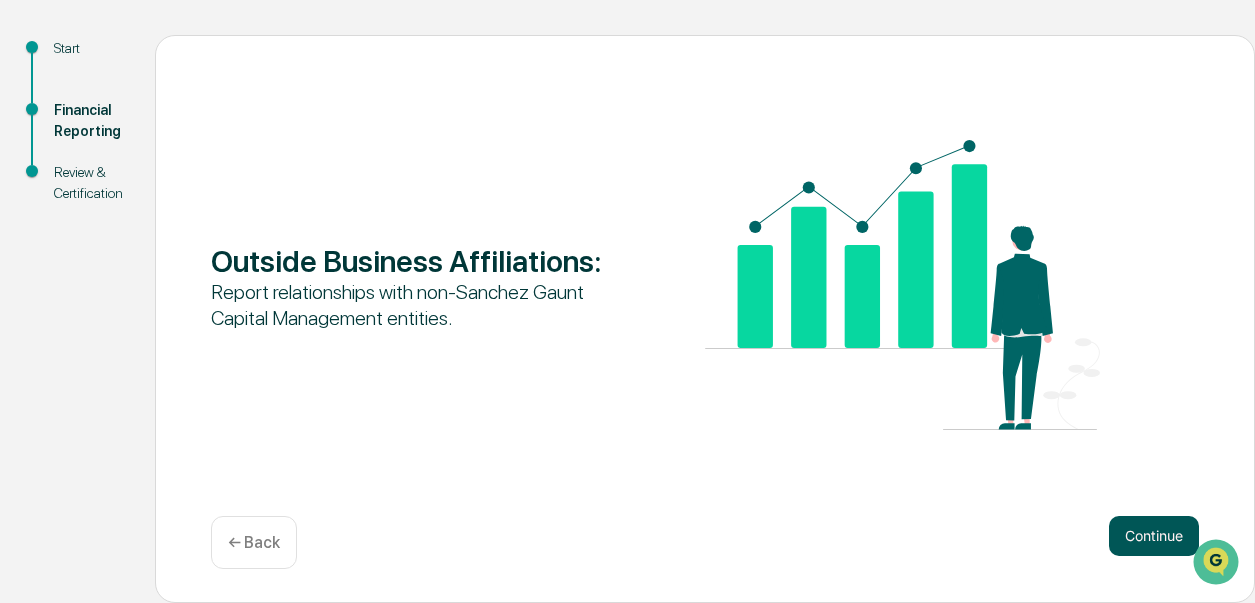 click on "Continue" at bounding box center [1154, 536] 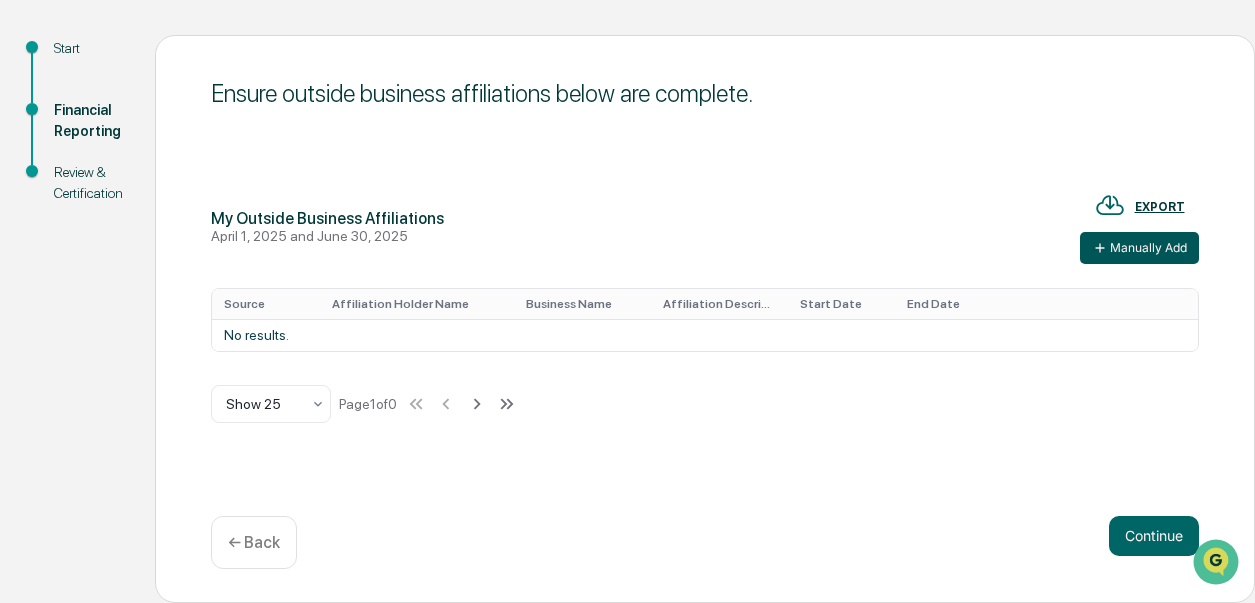 click on "Manually Add" at bounding box center (1139, 248) 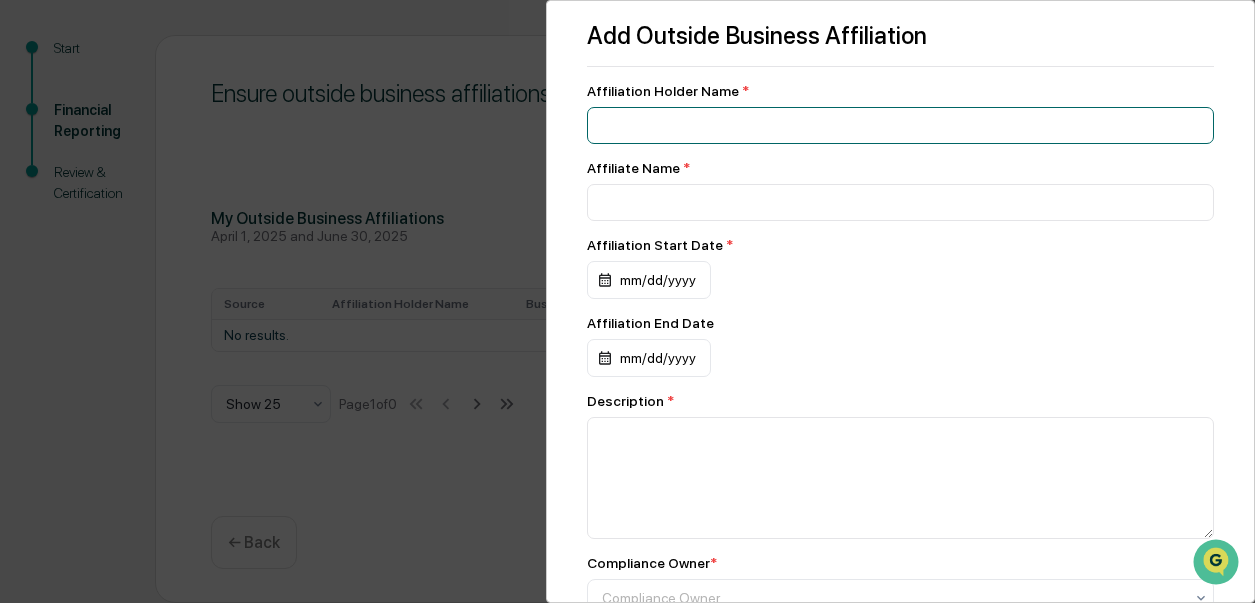 click at bounding box center (901, 125) 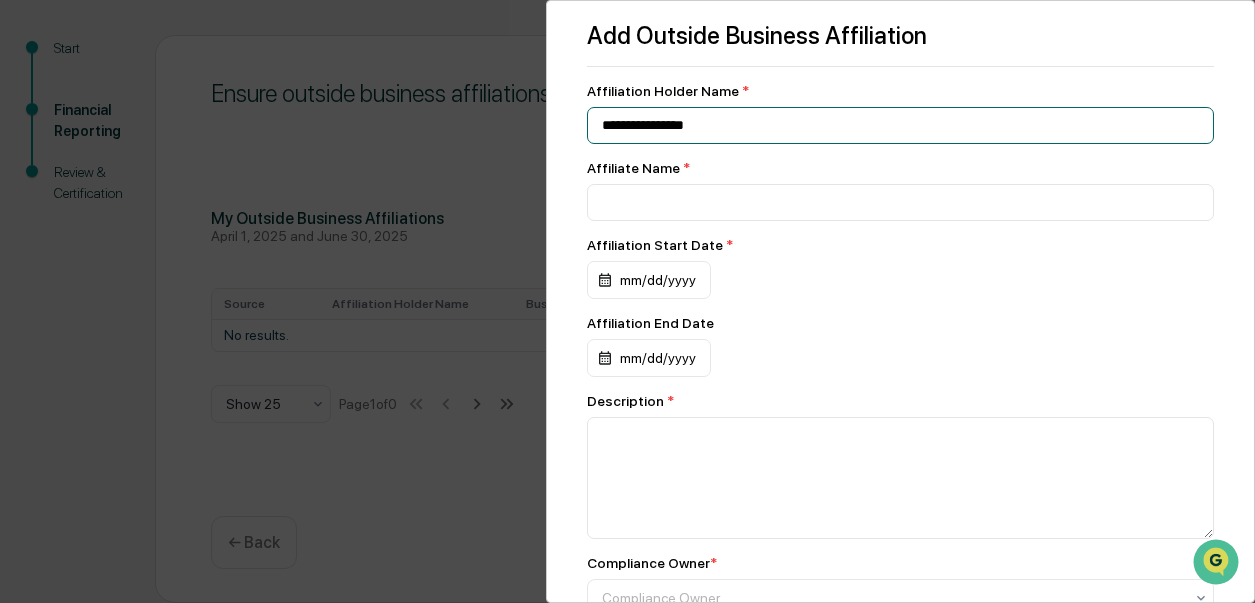 type on "**********" 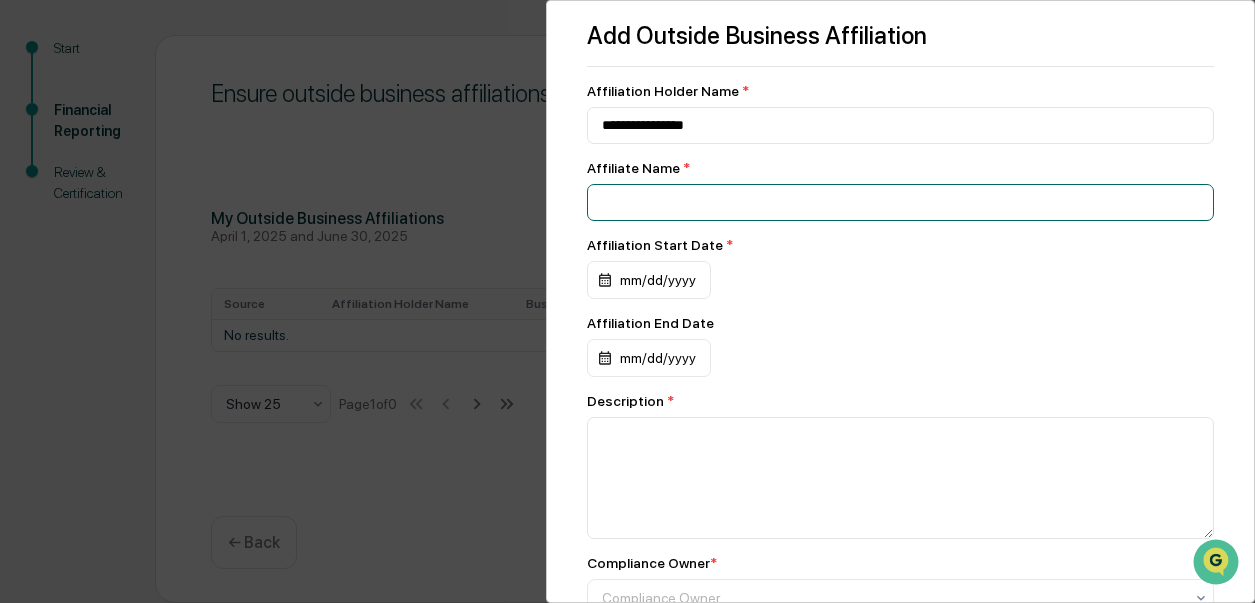 click at bounding box center [901, 125] 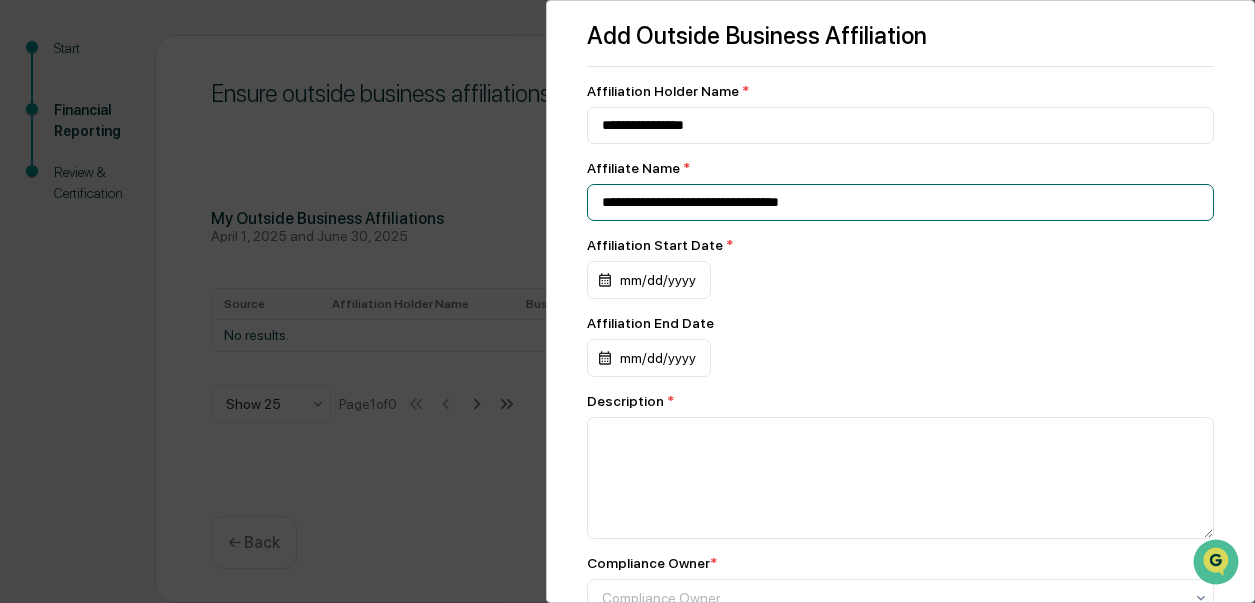 type on "**********" 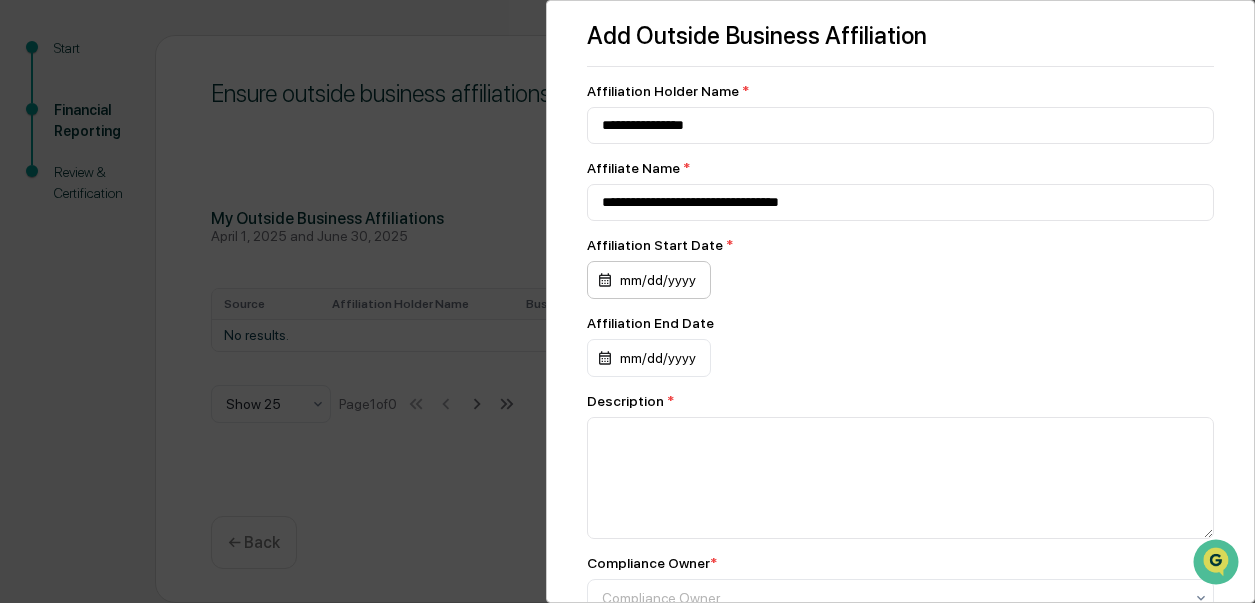click on "mm/dd/yyyy" at bounding box center (649, 280) 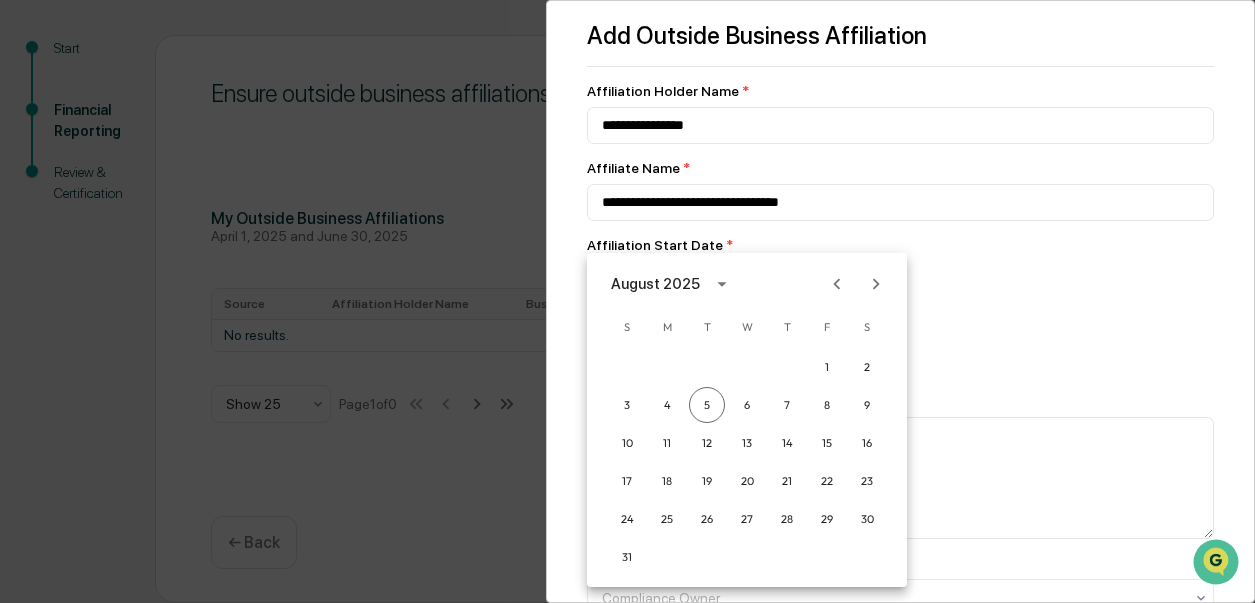 click 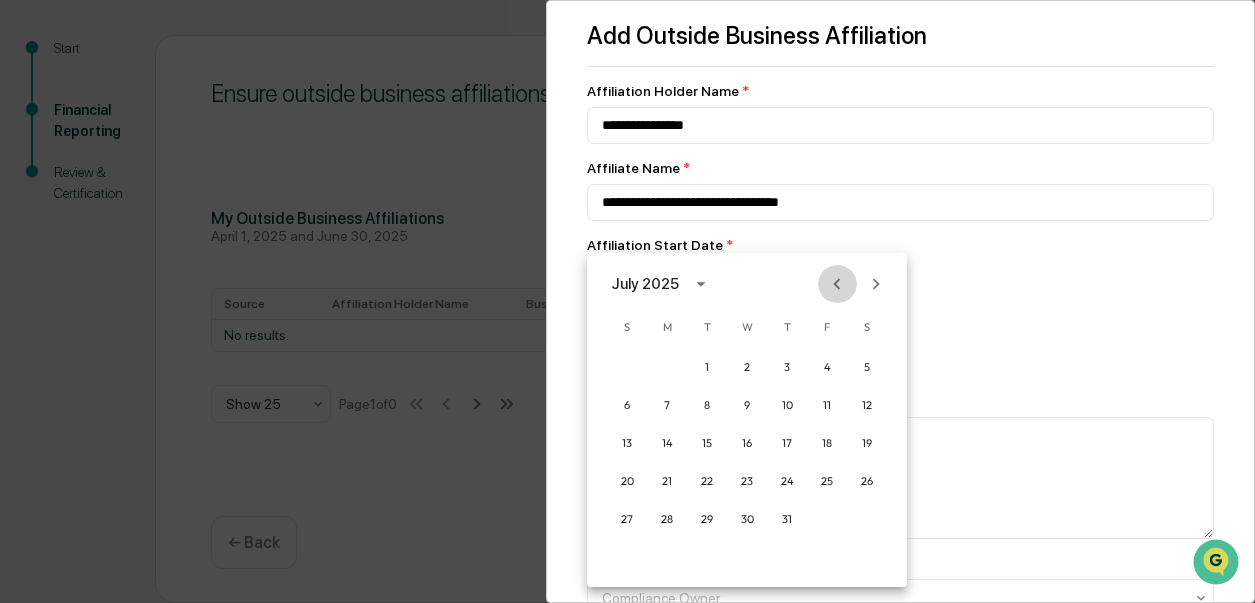 click 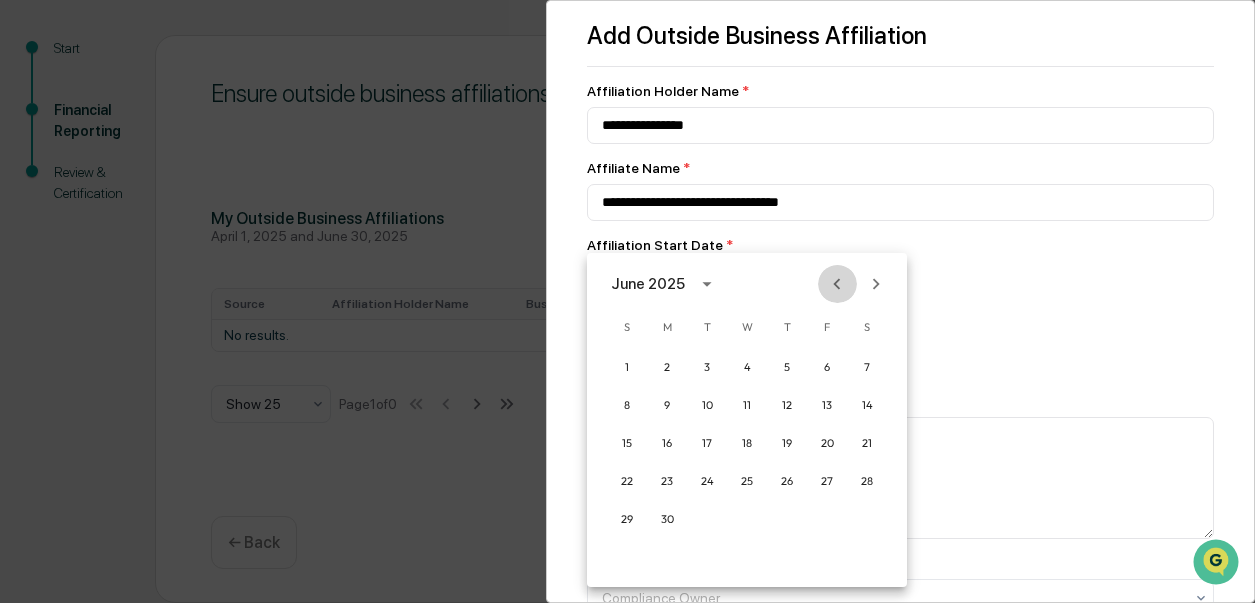 click 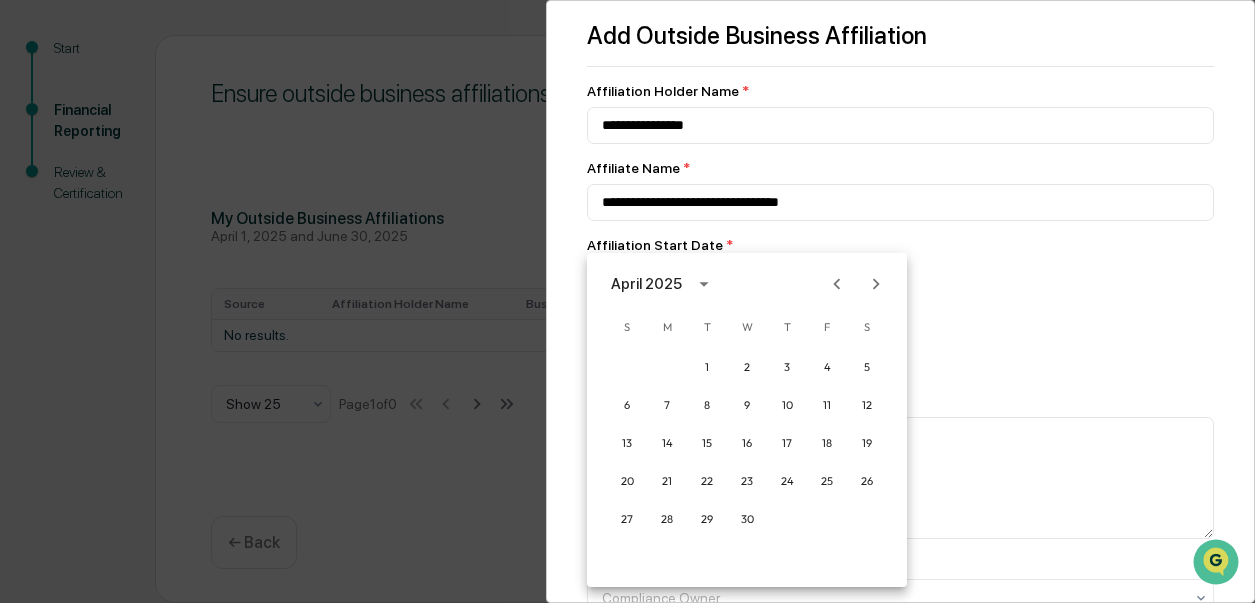 click 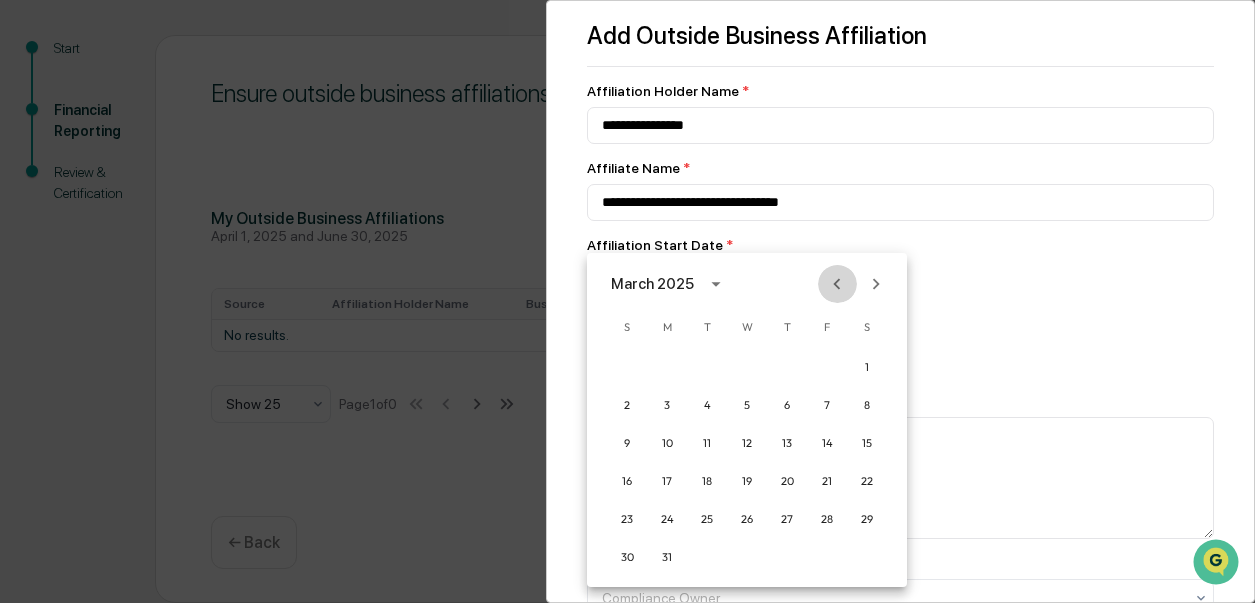 click 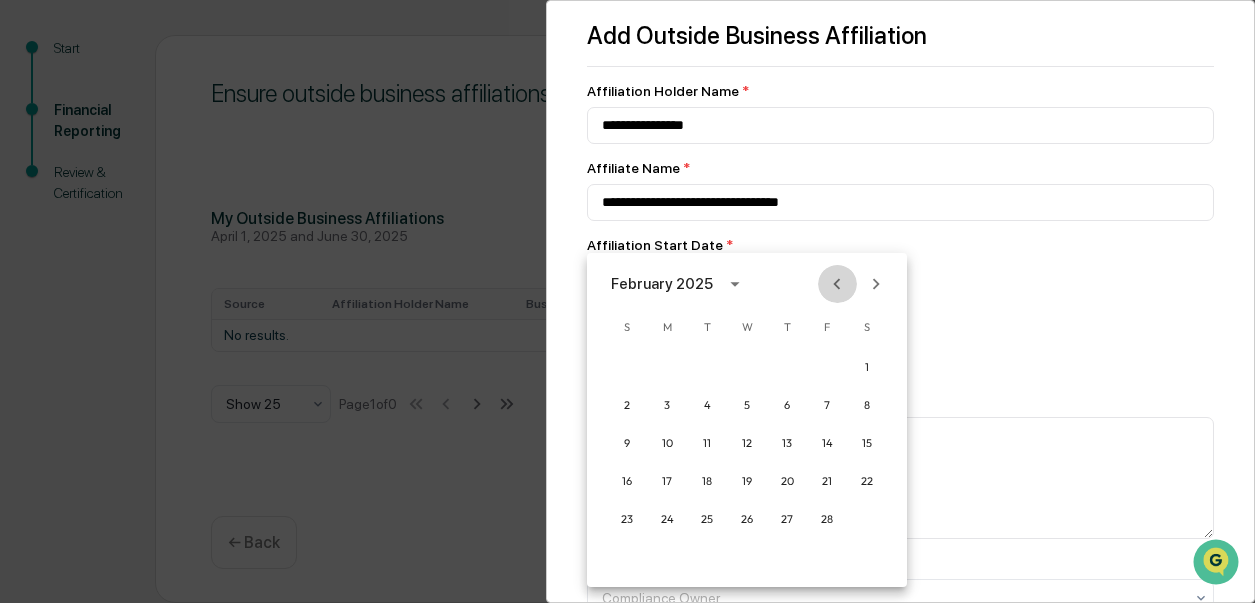 click 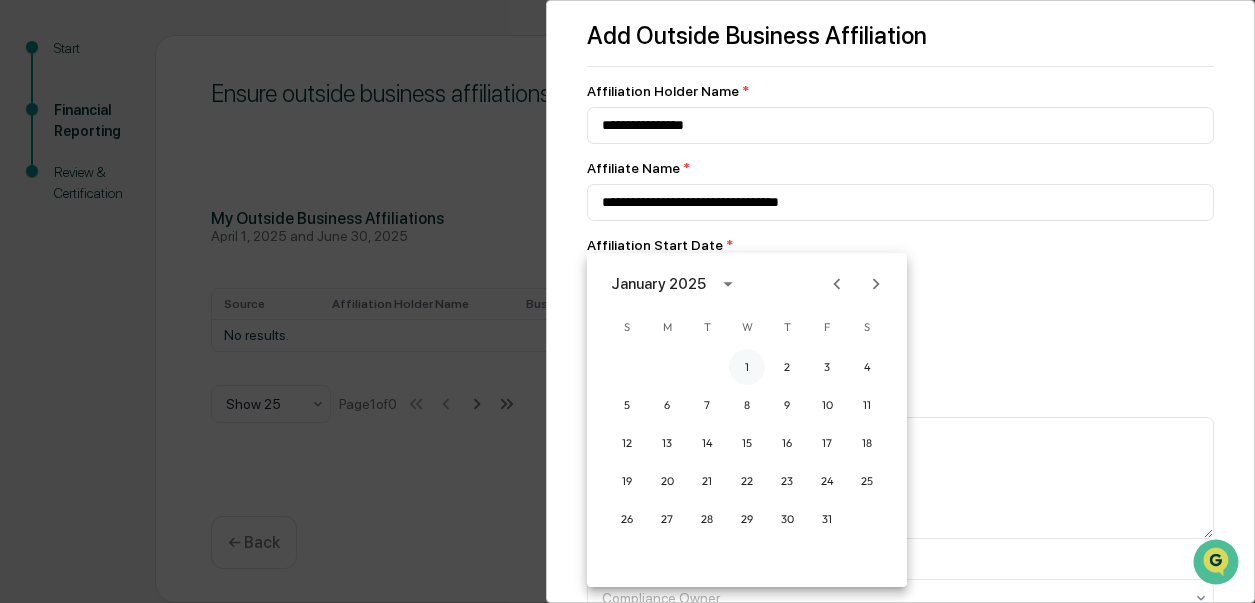 click on "1" at bounding box center [747, 367] 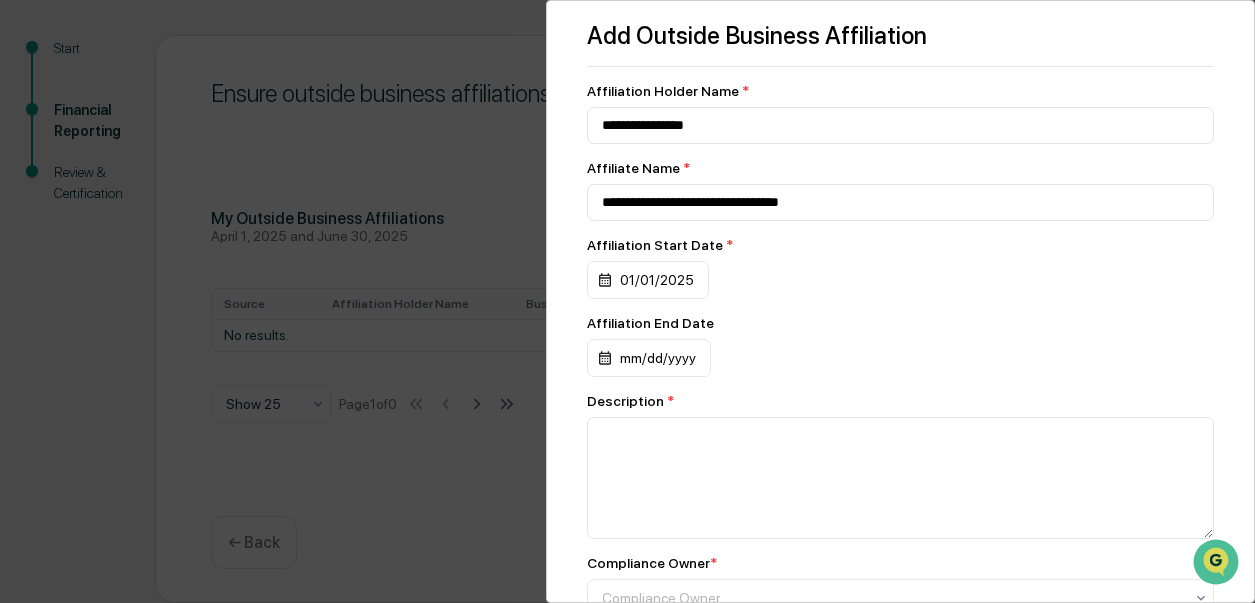 click on "mm/dd/yyyy" at bounding box center [901, 280] 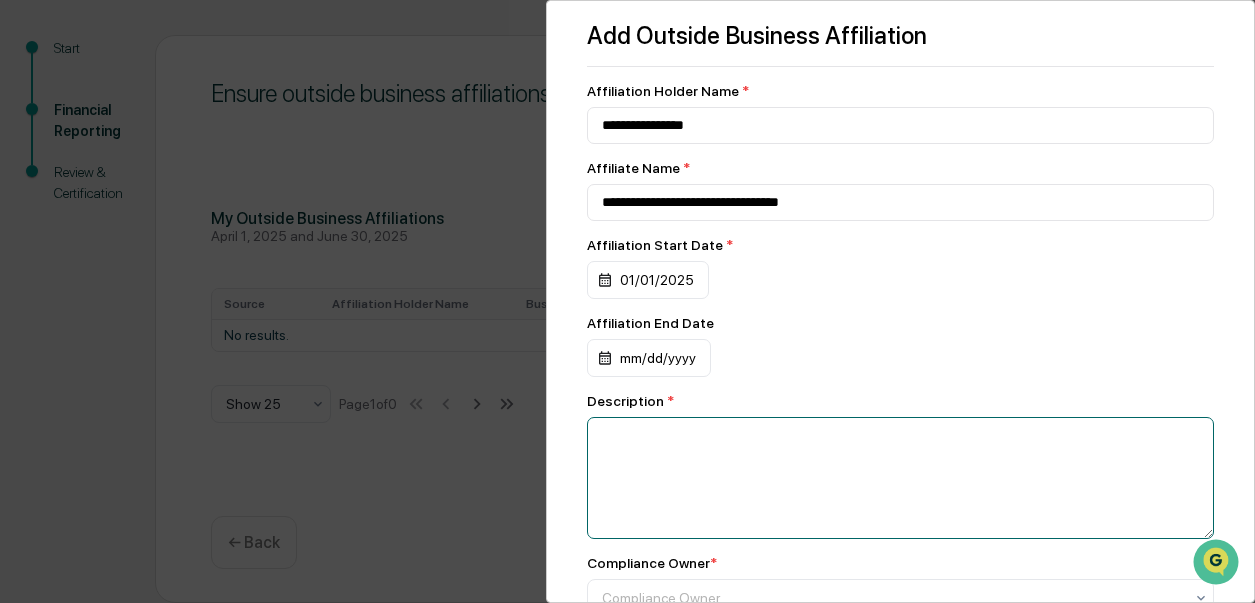 click at bounding box center (901, 478) 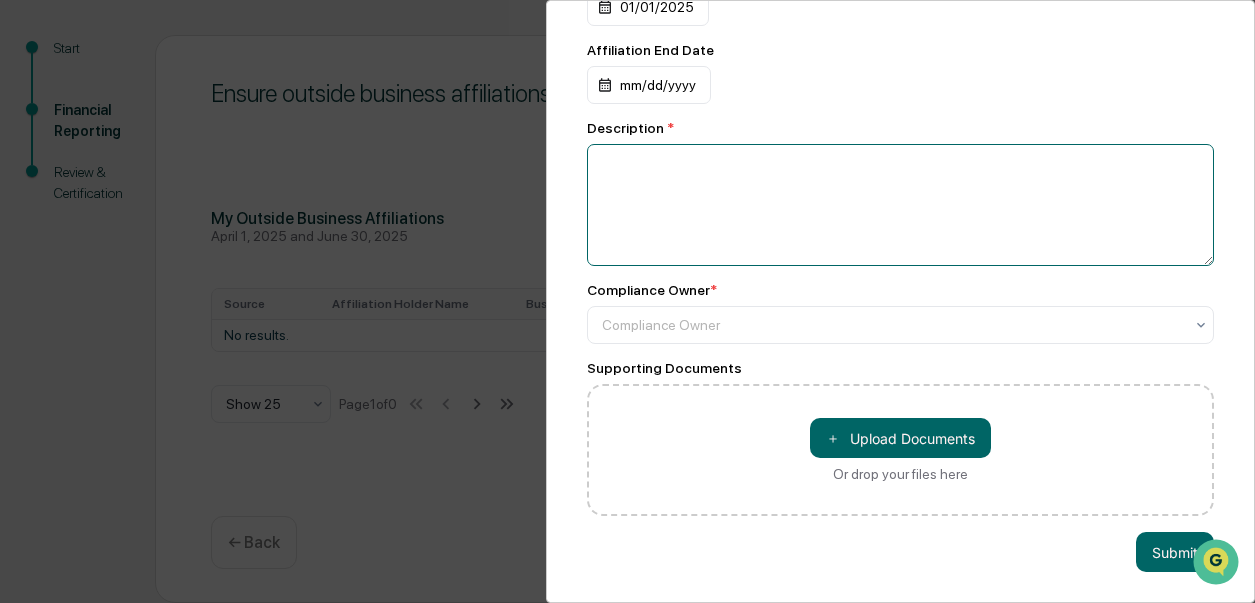 scroll, scrollTop: 274, scrollLeft: 0, axis: vertical 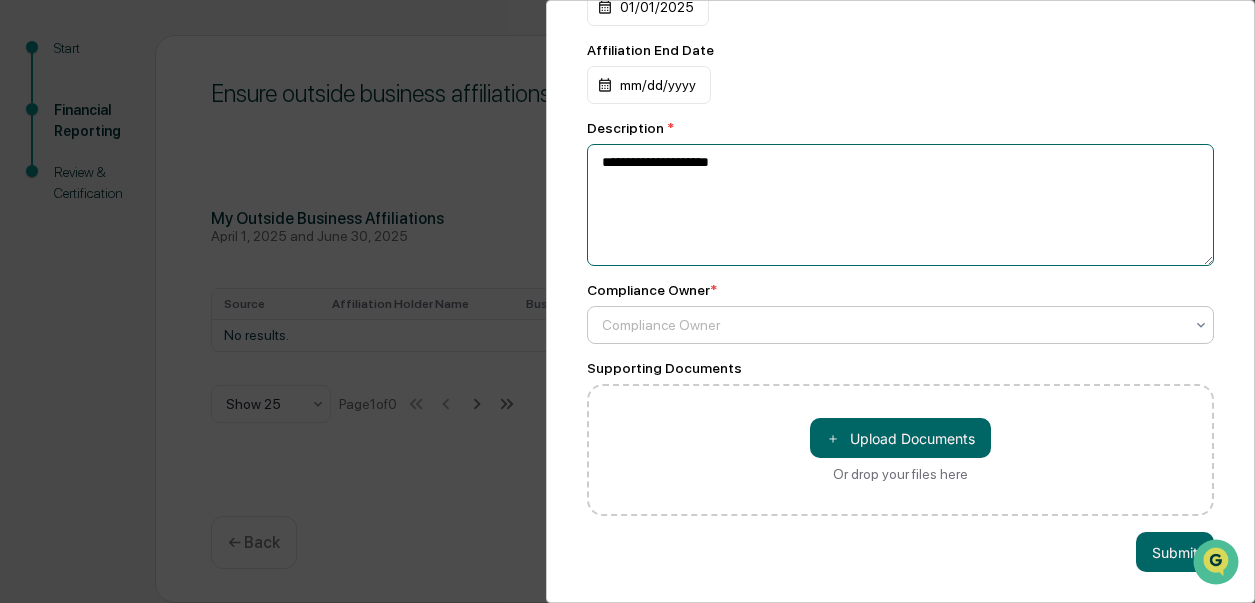 type on "**********" 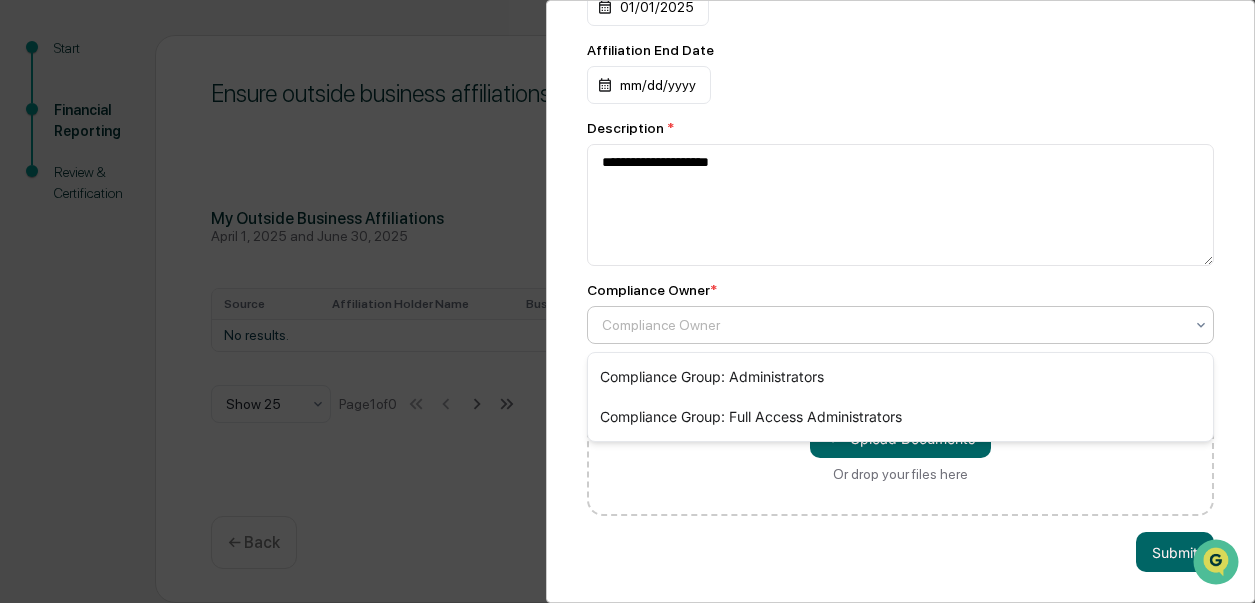 click at bounding box center [893, 325] 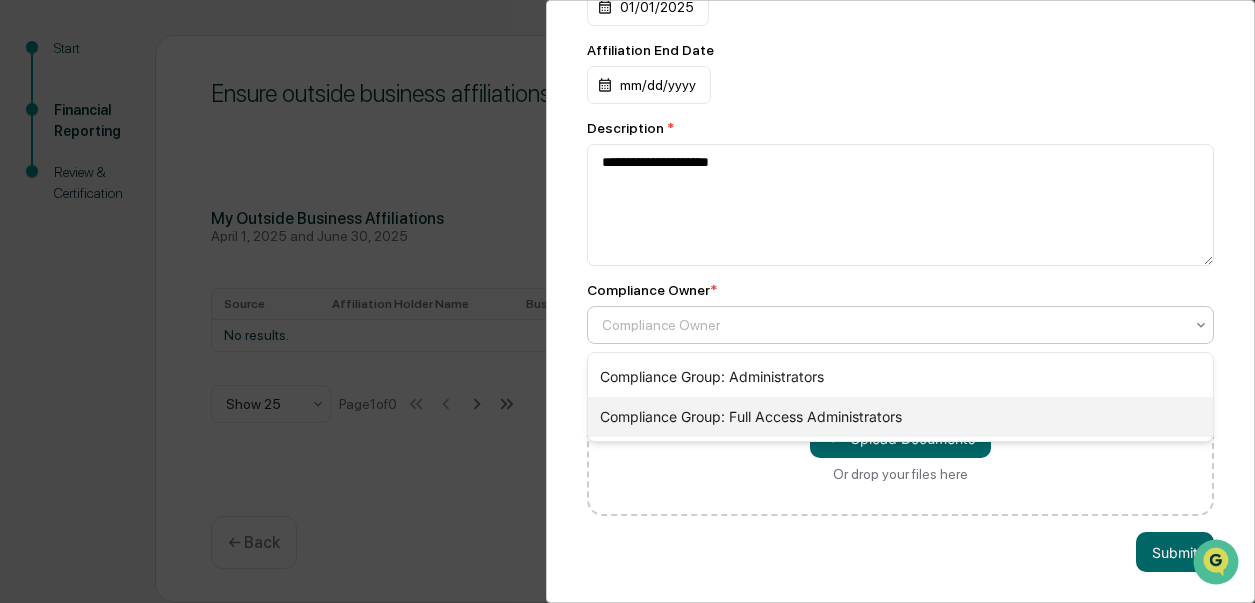 click on "Compliance Group: Full Access Administrators" at bounding box center (901, 417) 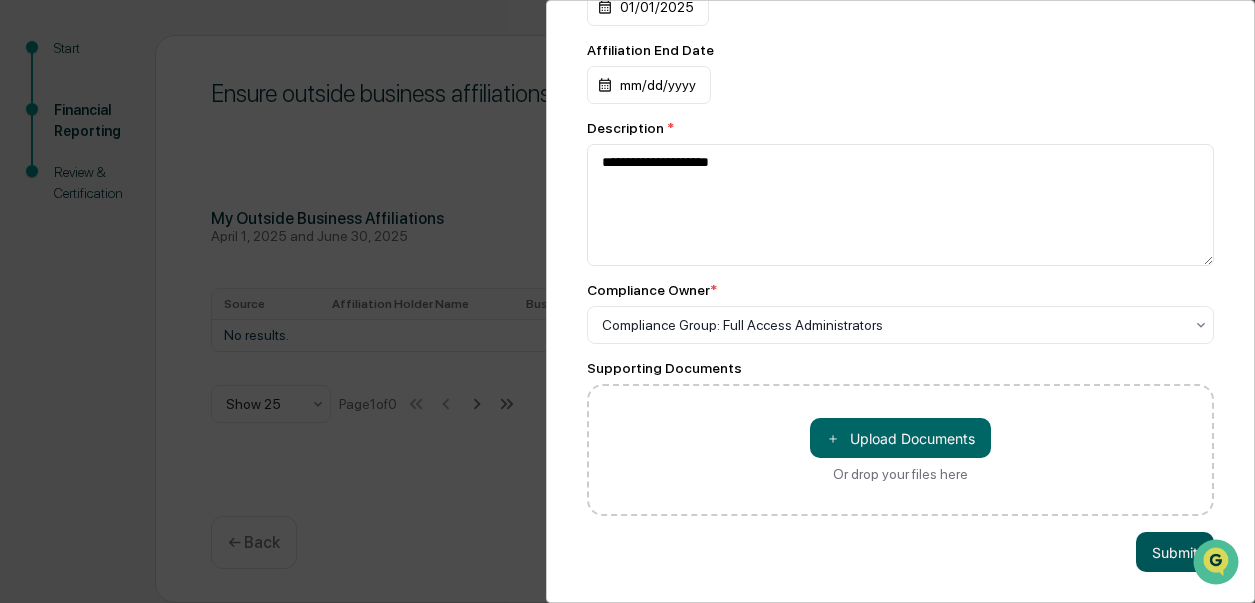 click on "Submit" at bounding box center [1175, 552] 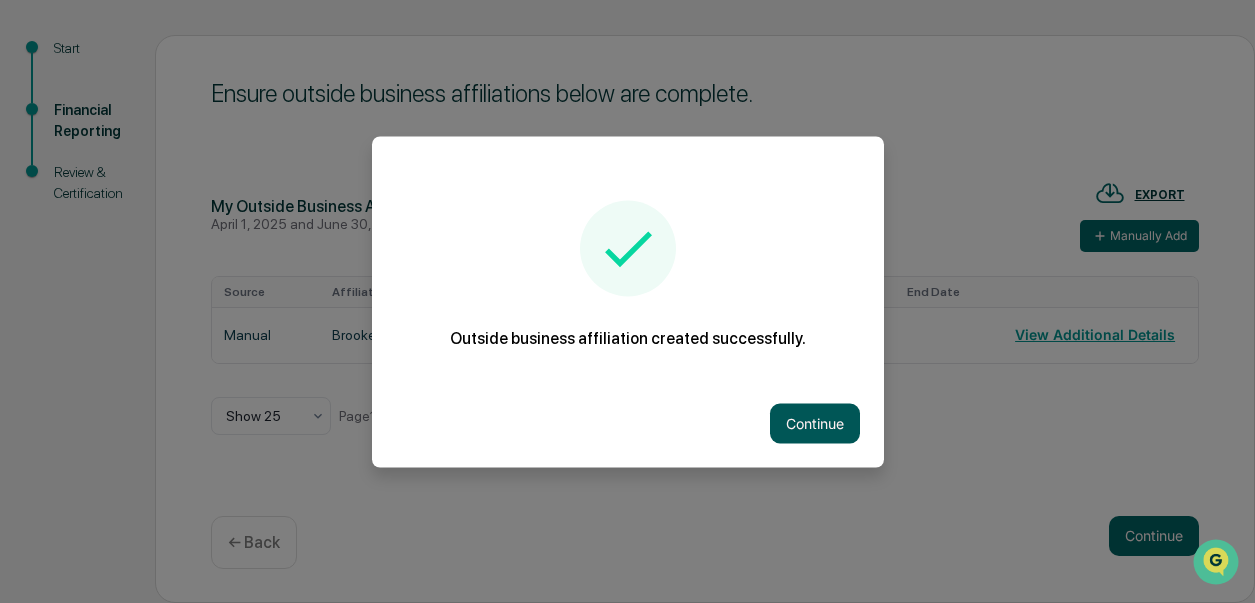 click on "Continue" at bounding box center [815, 423] 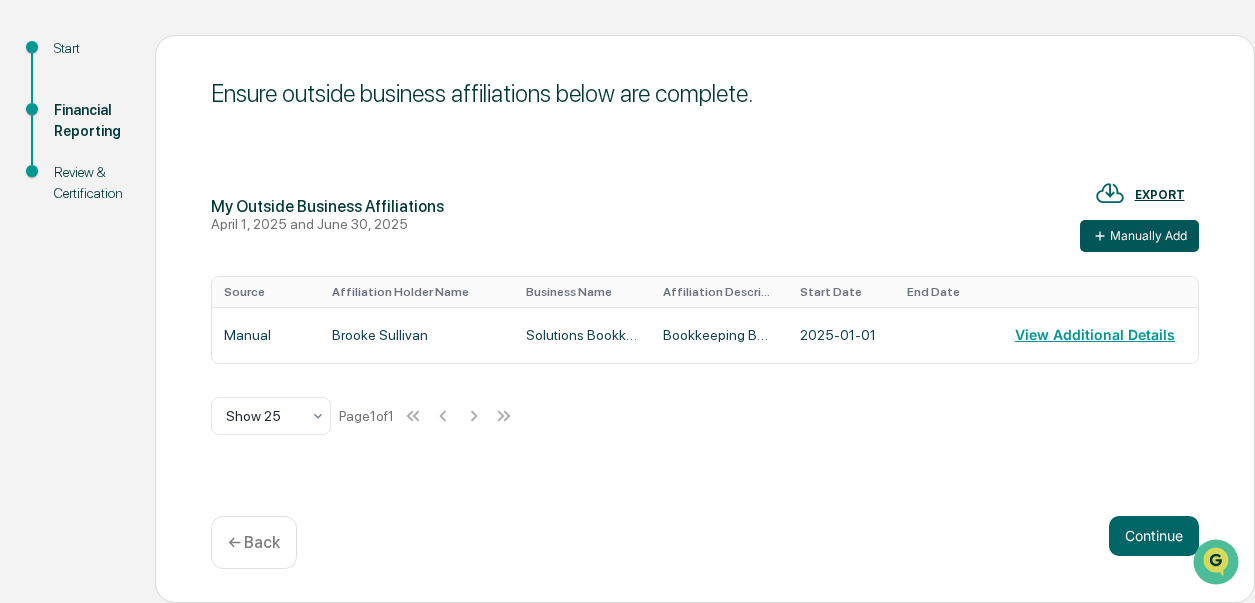click on "Manually Add" at bounding box center [1139, 236] 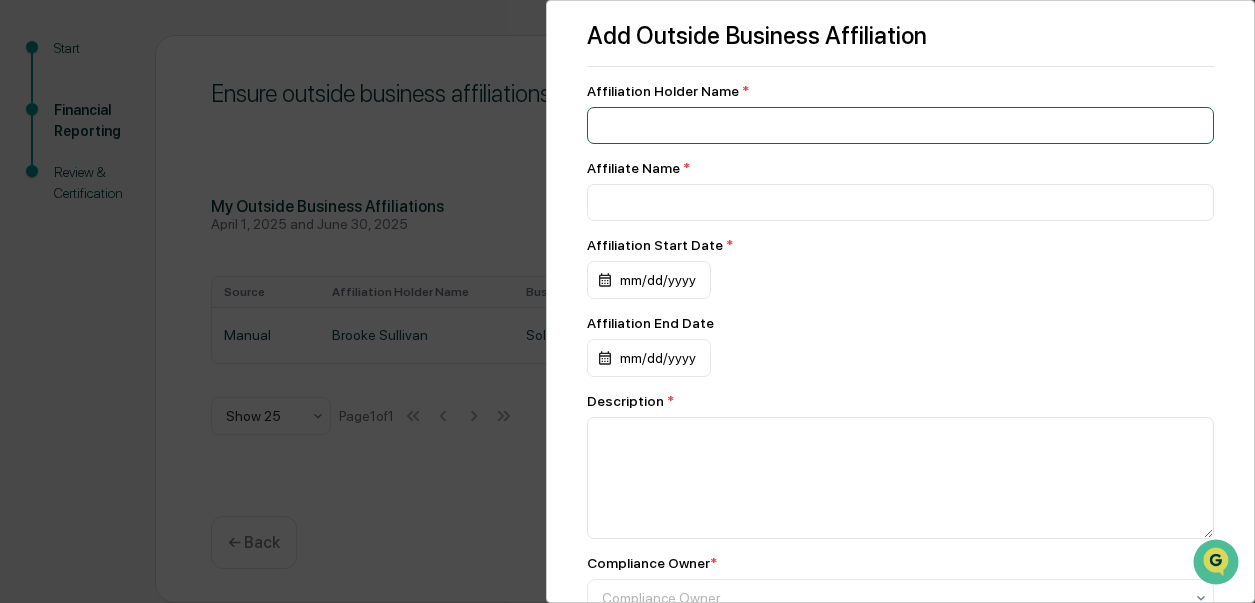 click at bounding box center (901, 125) 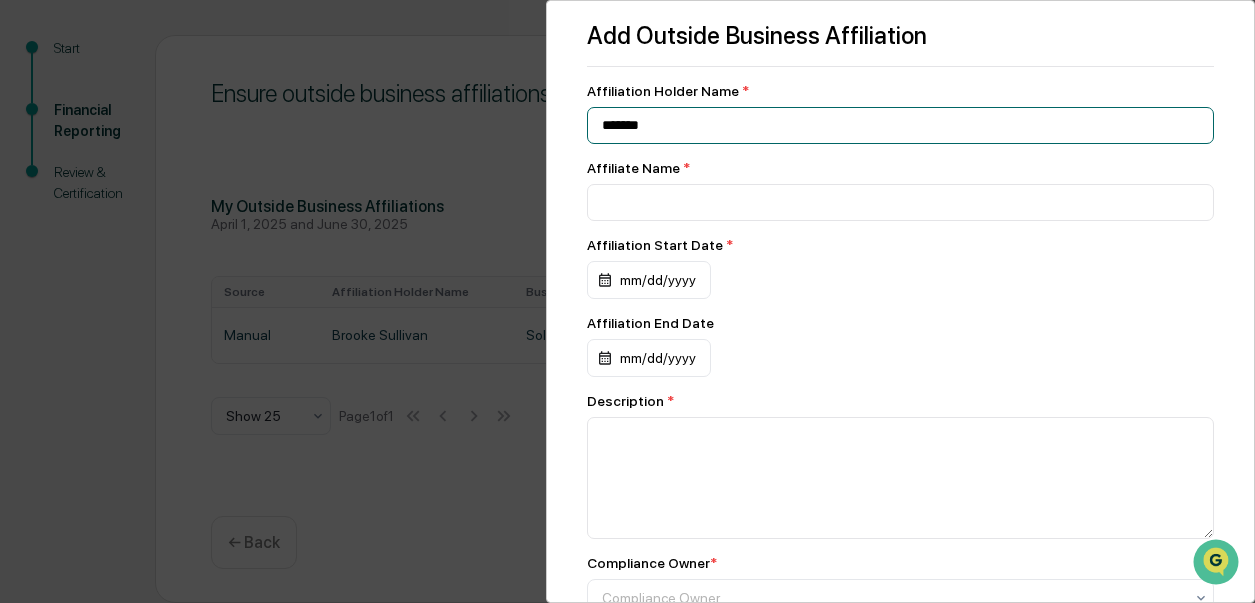 type on "**********" 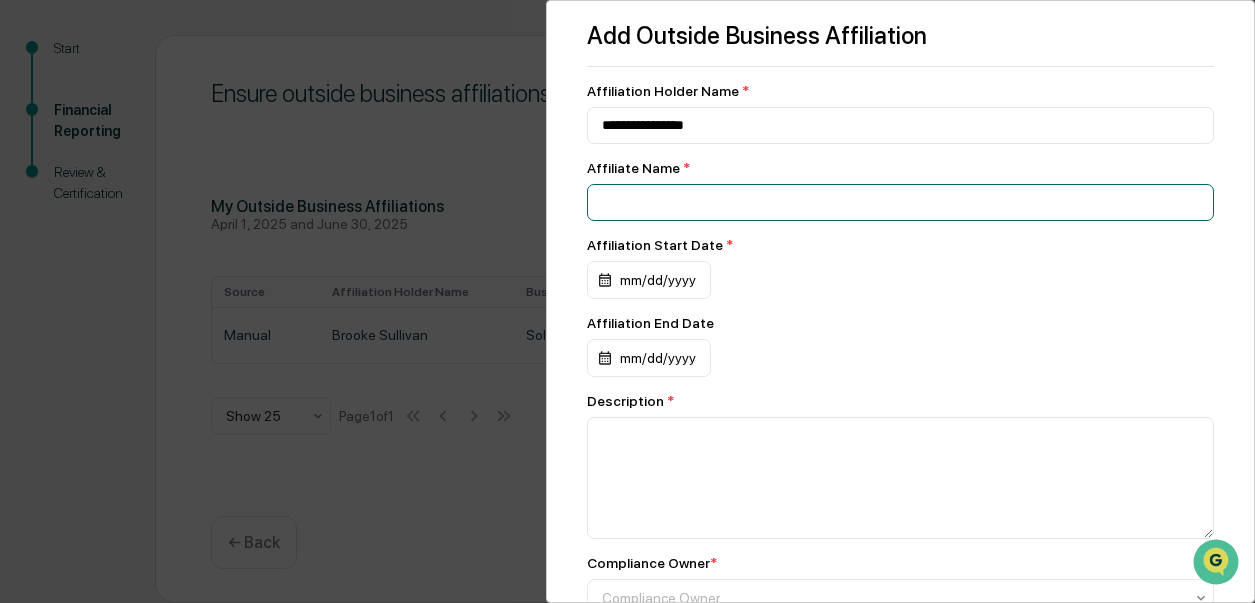 click at bounding box center [901, 125] 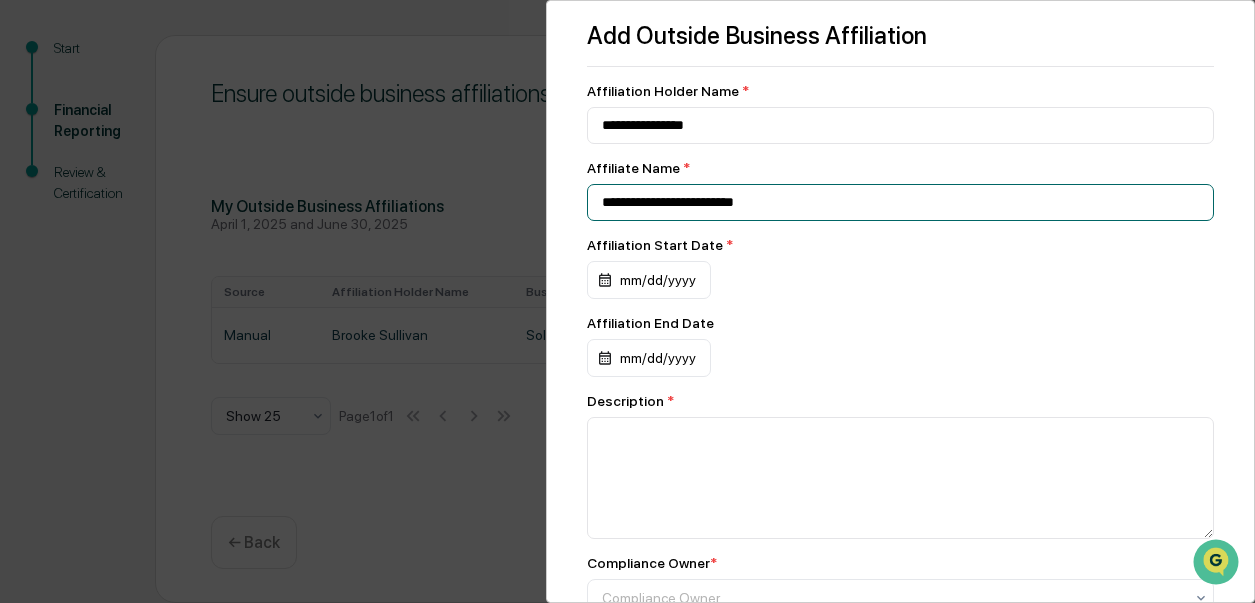 type on "**********" 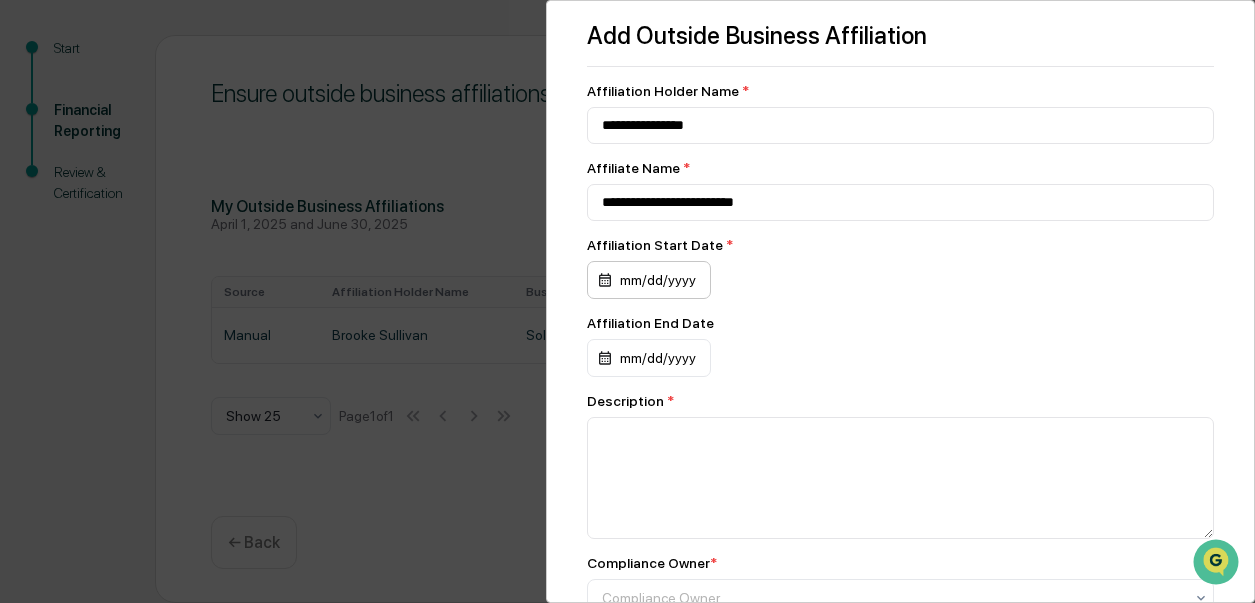 click on "mm/dd/yyyy" at bounding box center (649, 280) 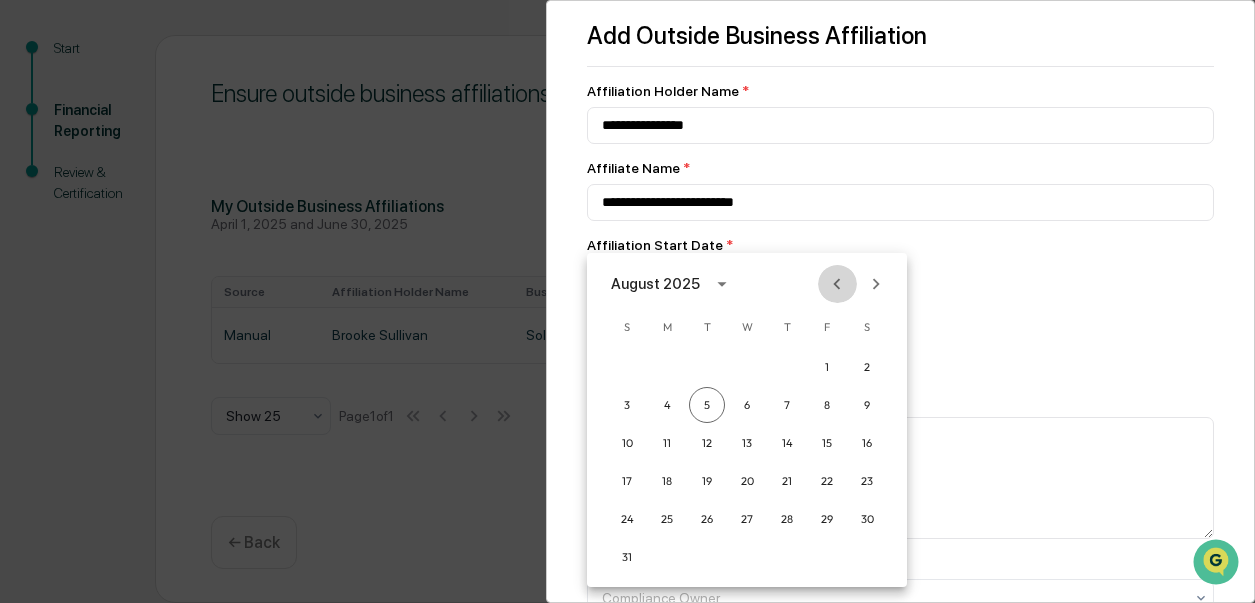 click 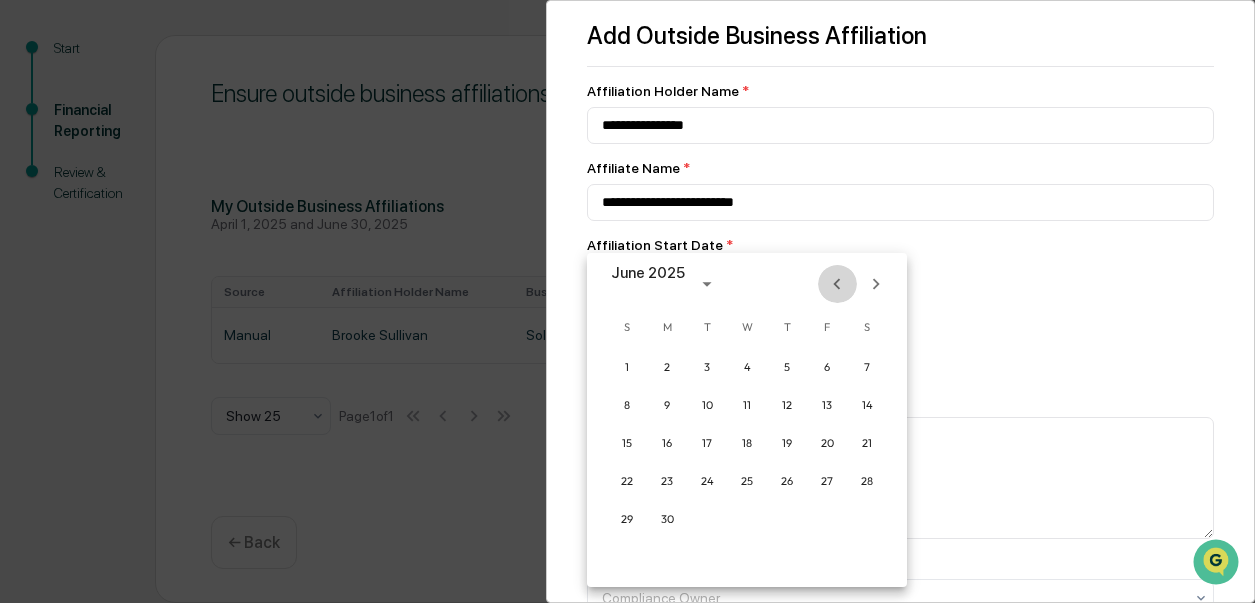 click 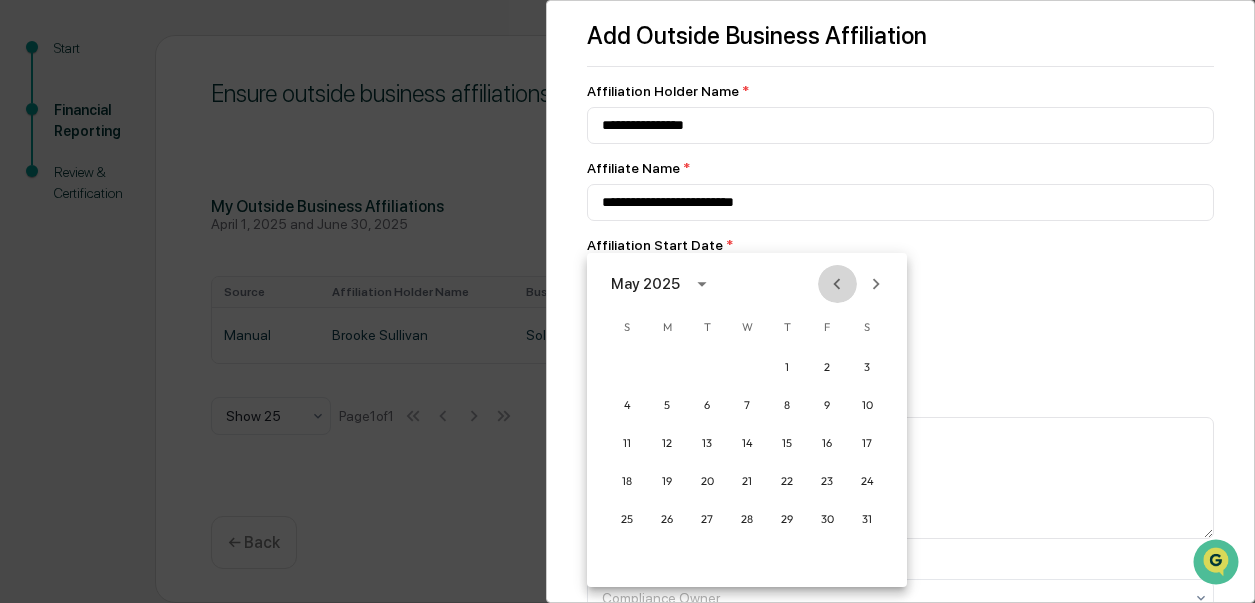 click 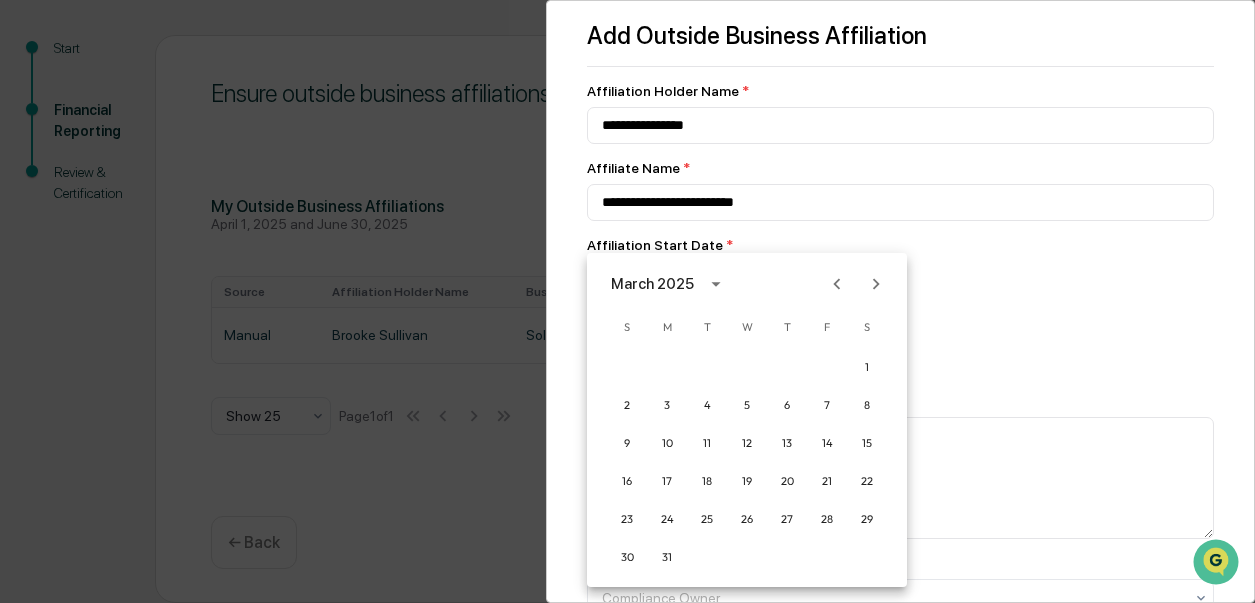 click 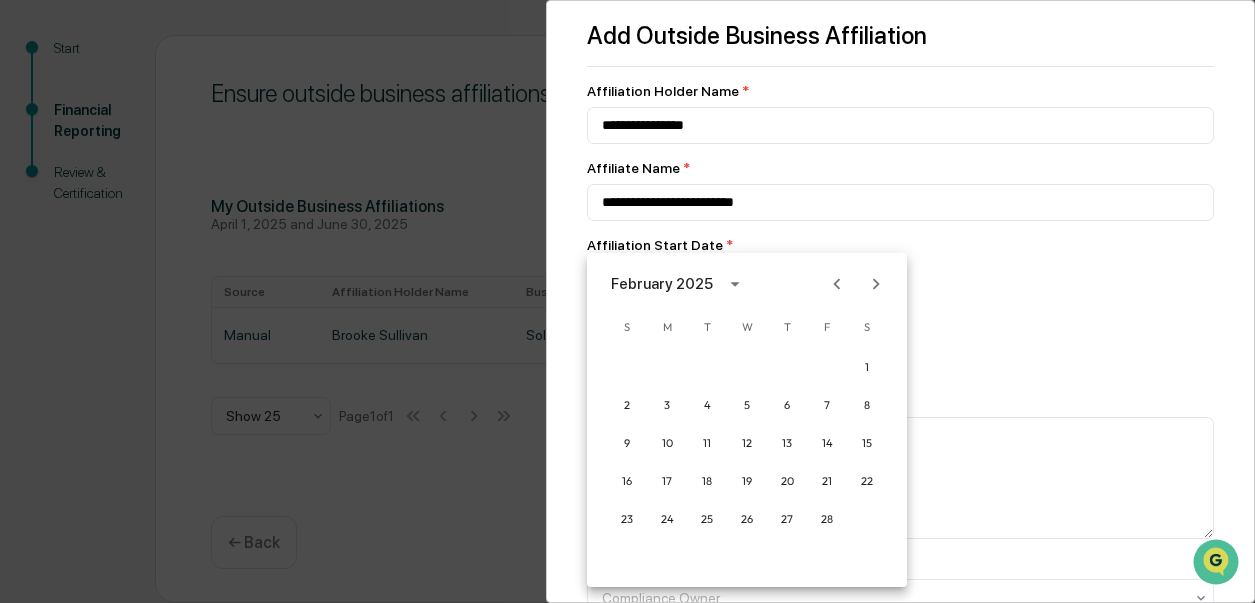 click 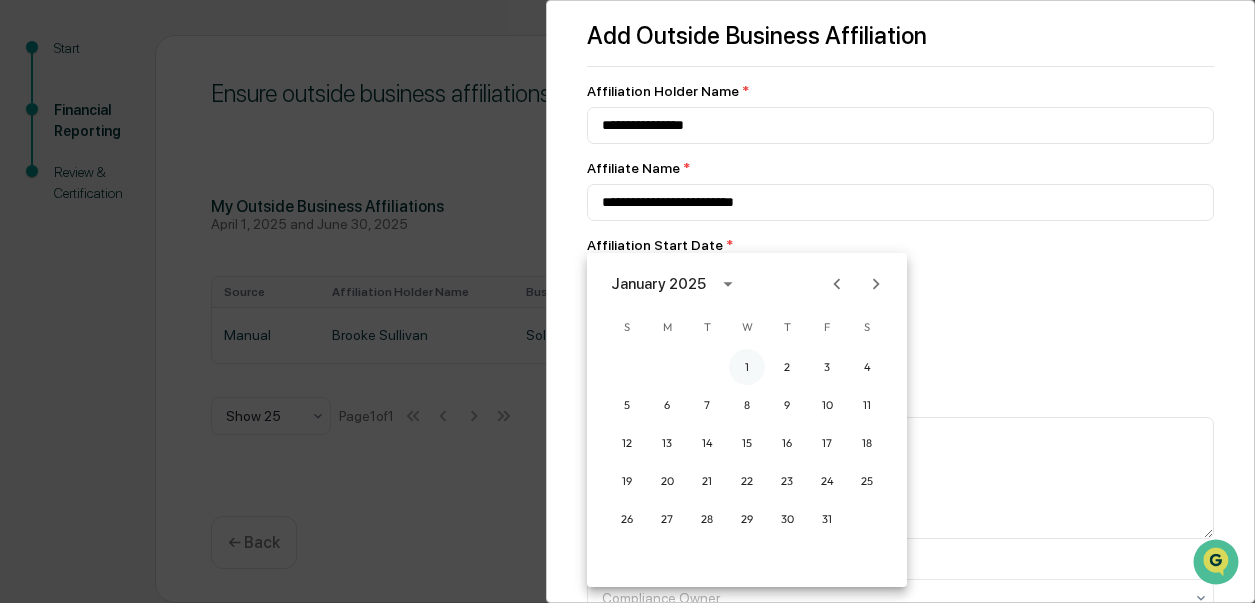 click on "1" at bounding box center [747, 367] 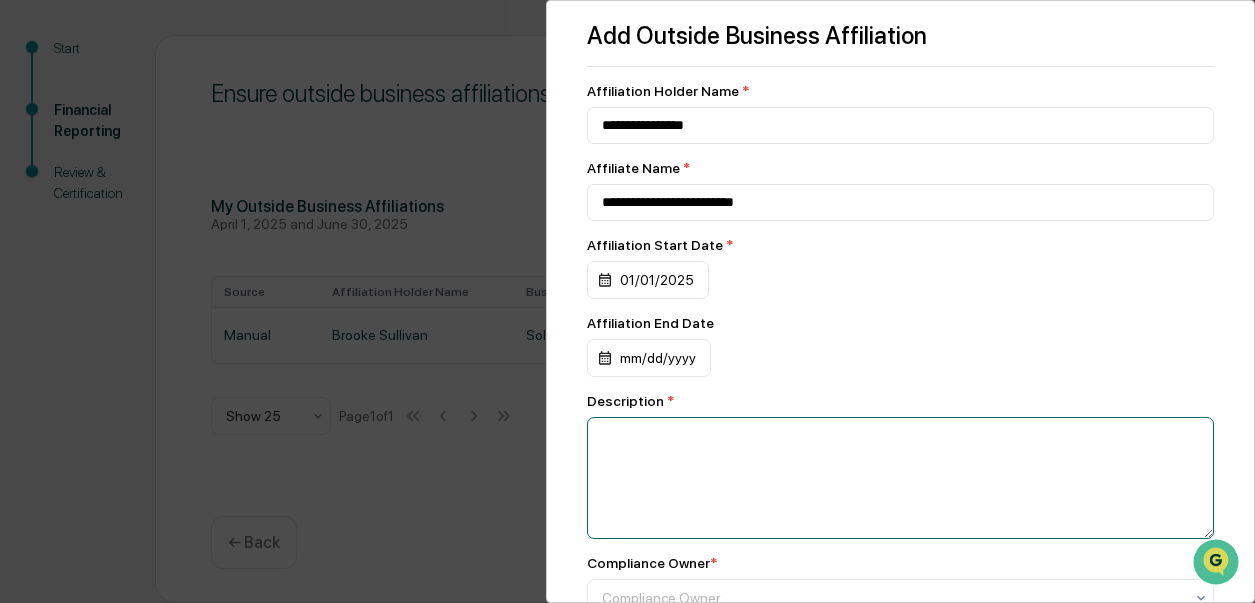 click at bounding box center (901, 478) 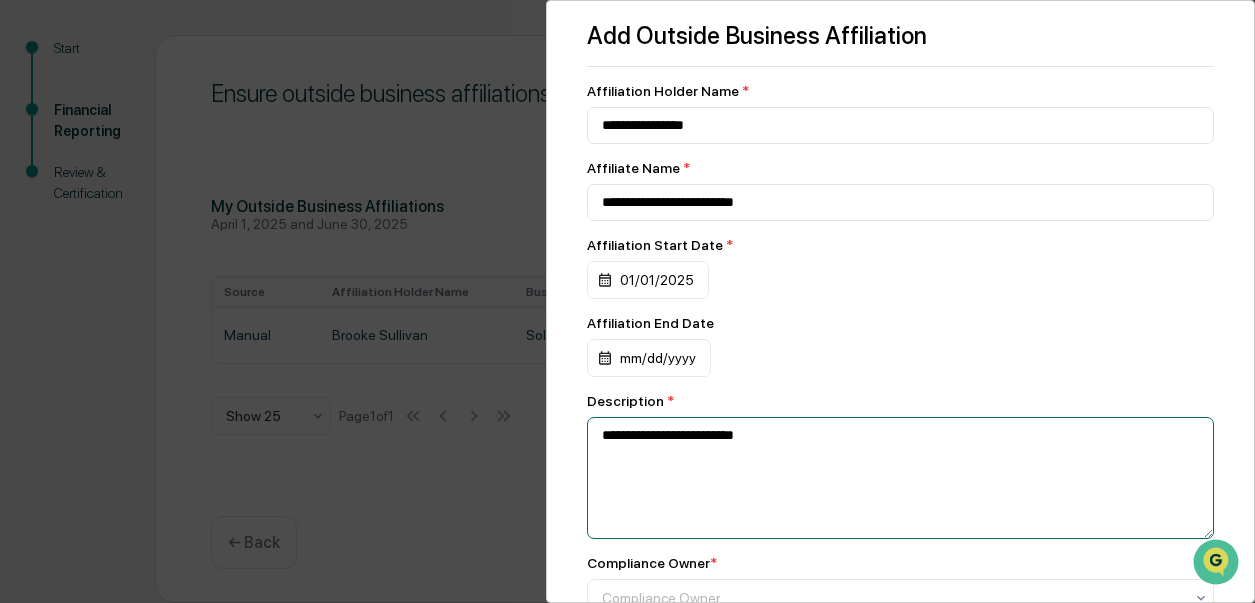 type on "**********" 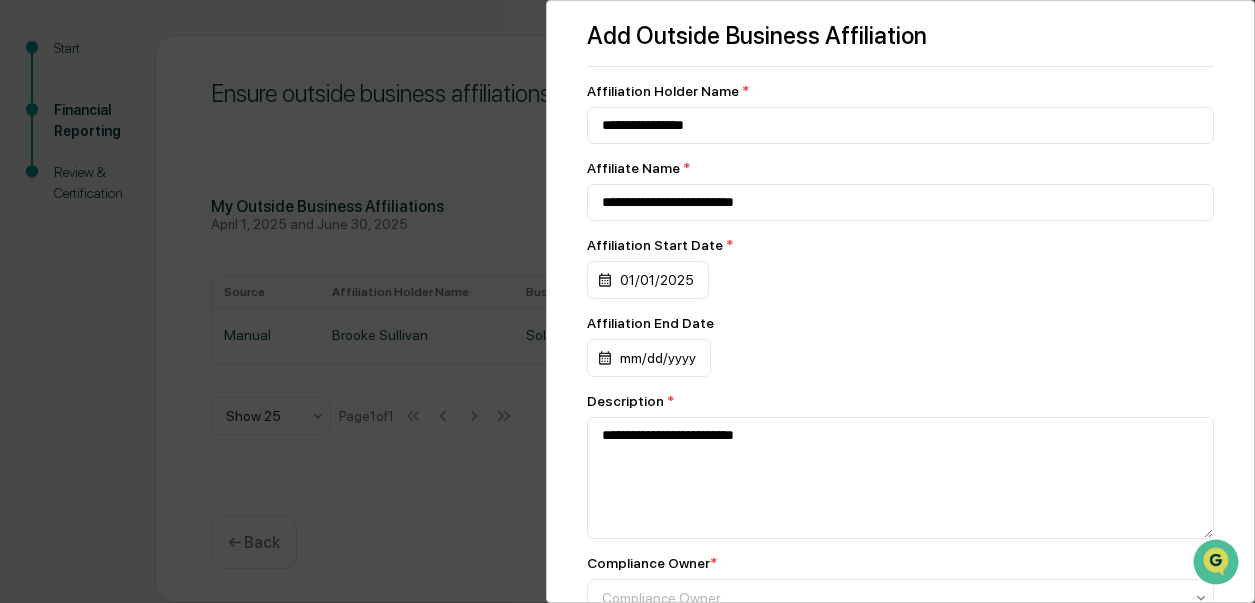 click on "mm/dd/yyyy" at bounding box center [901, 280] 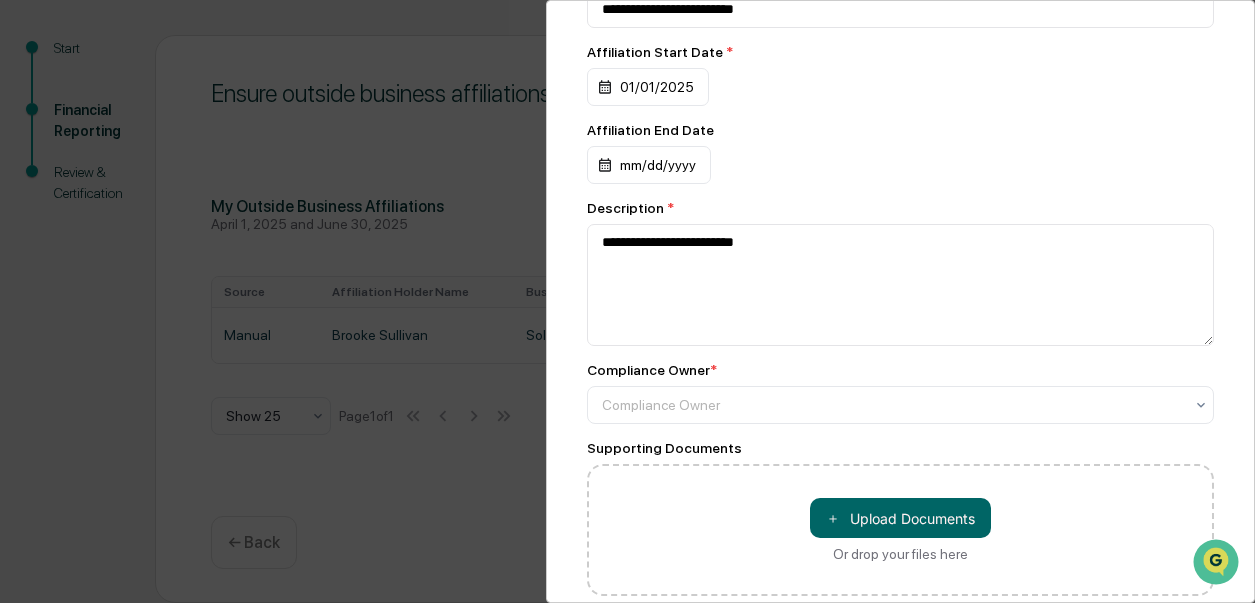 scroll, scrollTop: 198, scrollLeft: 0, axis: vertical 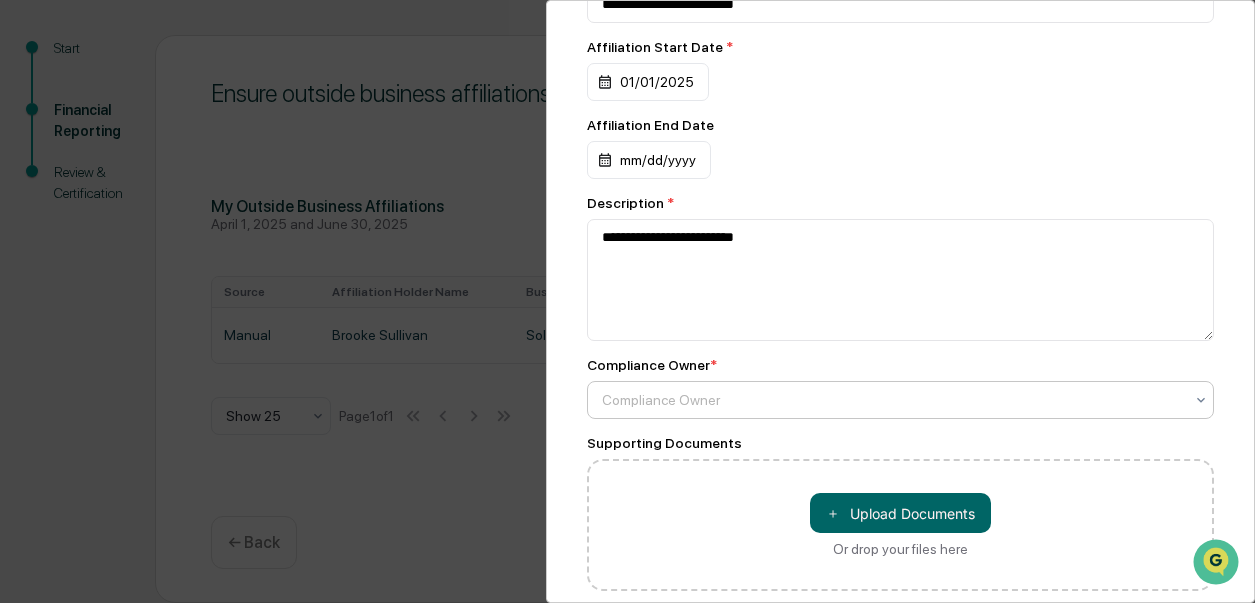 click at bounding box center (893, 400) 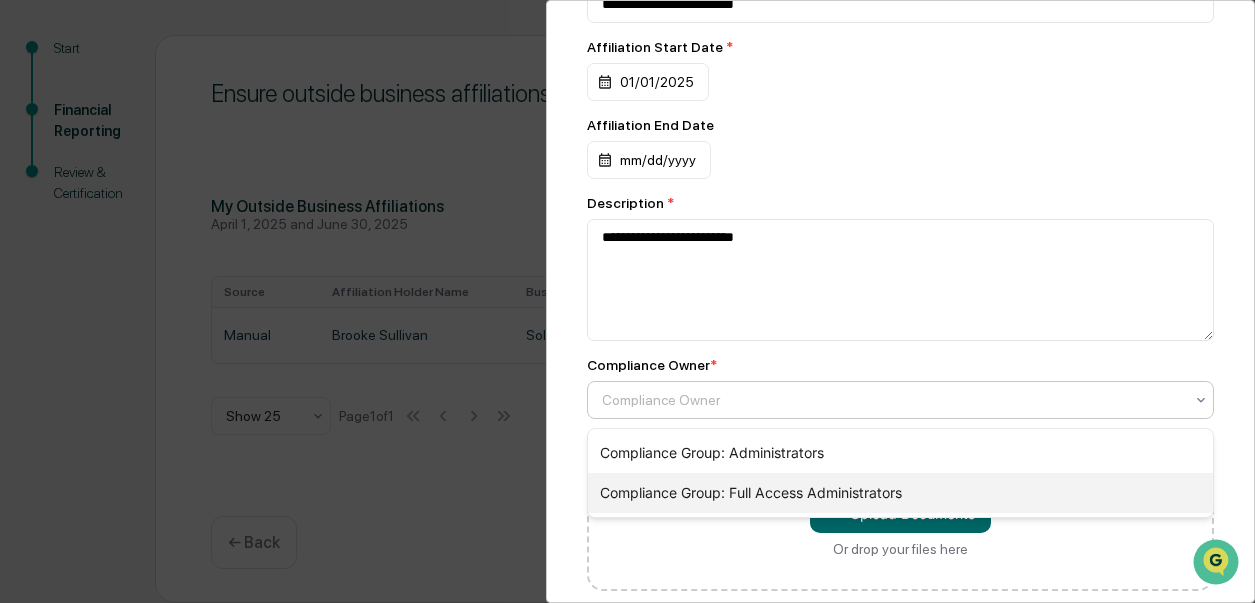 click on "Compliance Group: Full Access Administrators" at bounding box center (901, 493) 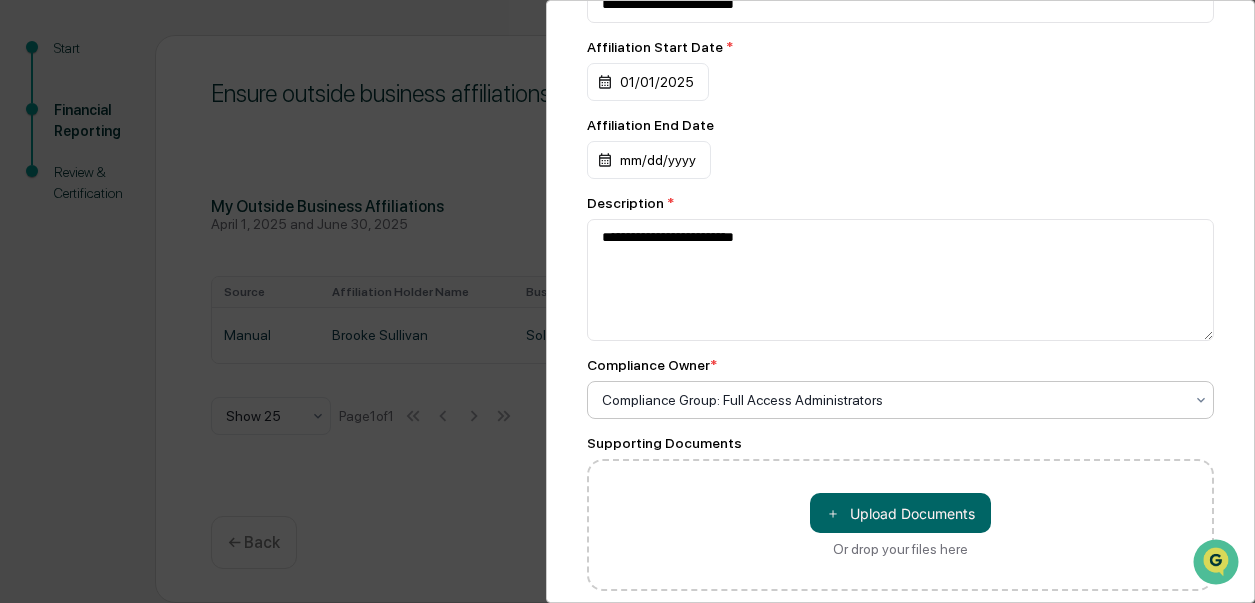 scroll, scrollTop: 279, scrollLeft: 0, axis: vertical 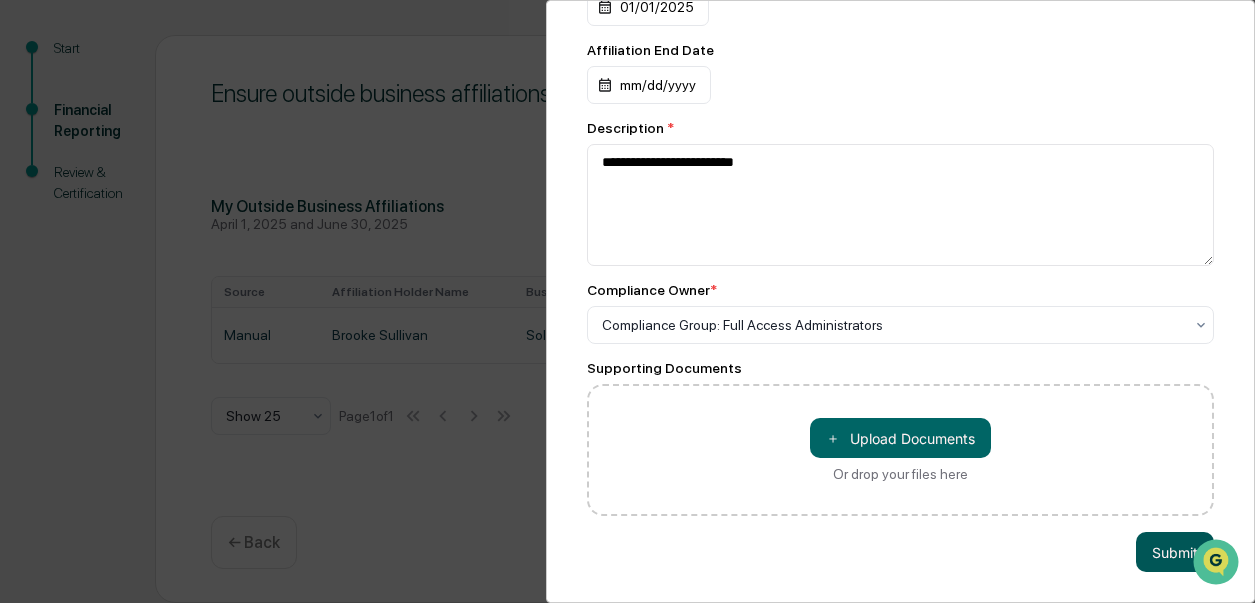 click on "Submit" at bounding box center [1175, 552] 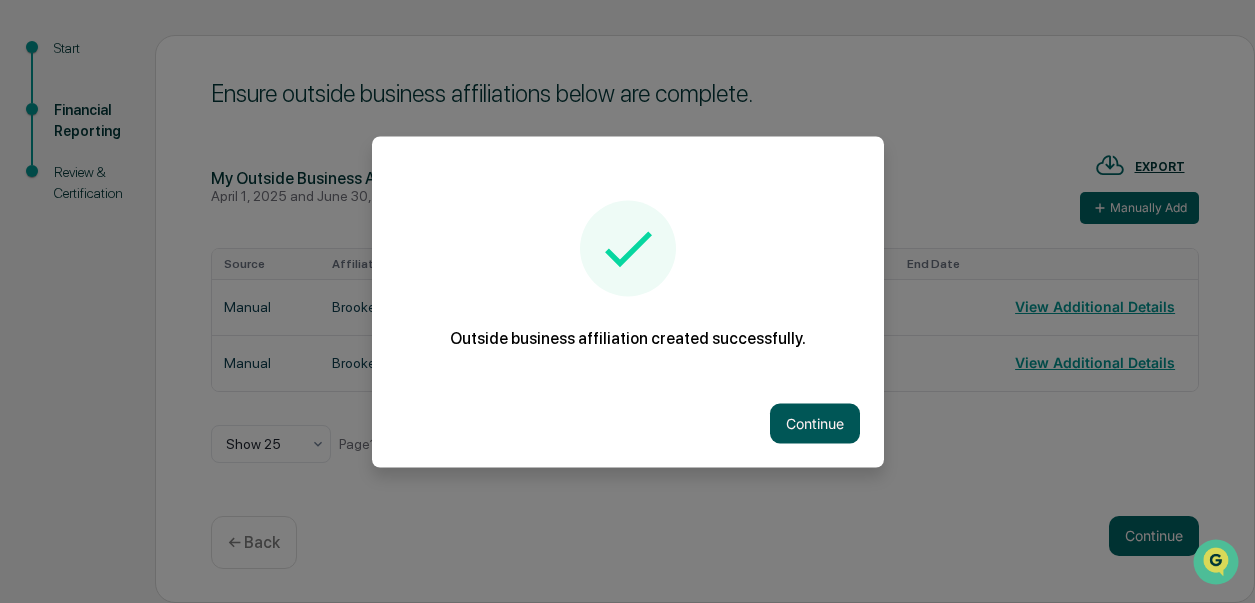 click on "Continue" at bounding box center [815, 423] 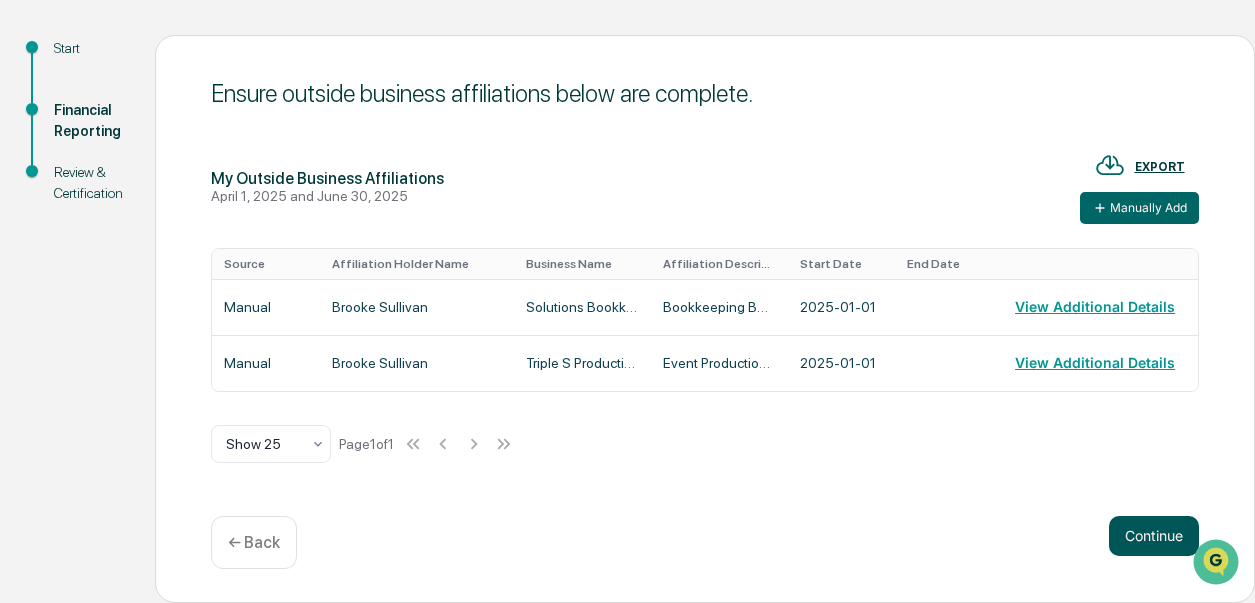 click on "Continue" at bounding box center (1154, 536) 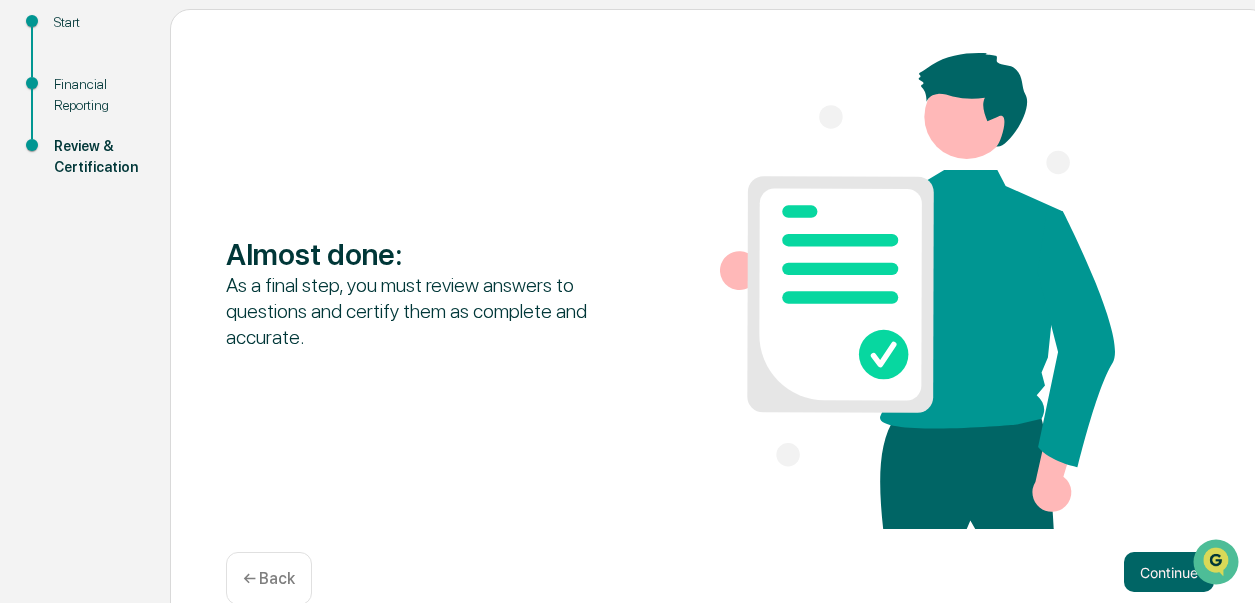 scroll, scrollTop: 266, scrollLeft: 0, axis: vertical 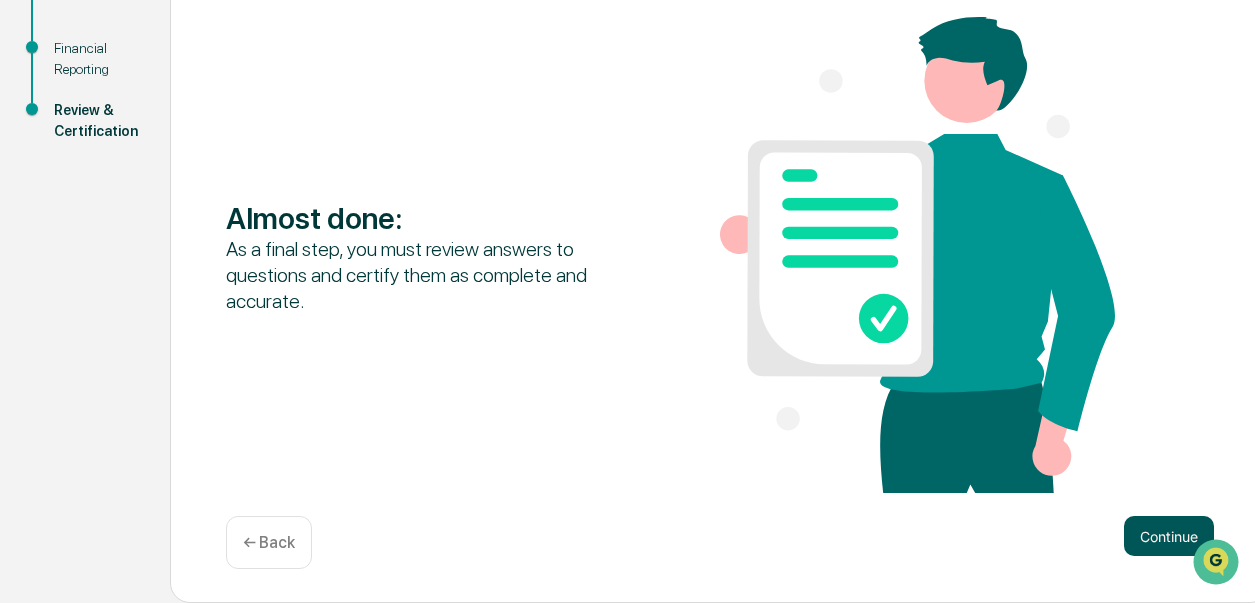 click on "Continue" at bounding box center [1169, 536] 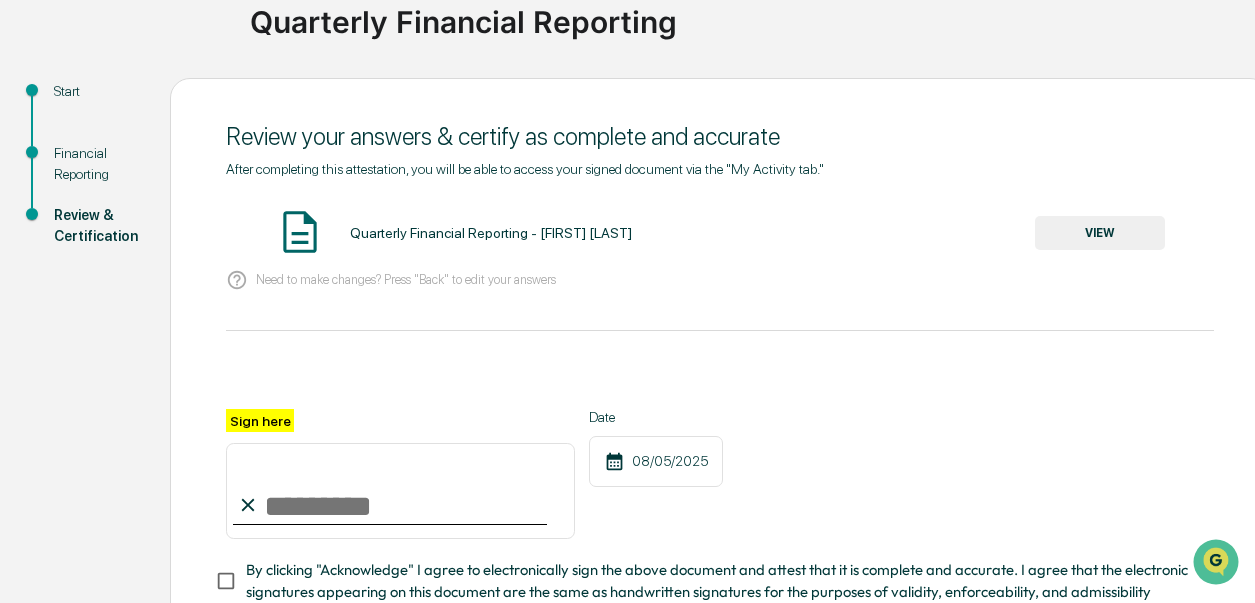 scroll, scrollTop: 169, scrollLeft: 0, axis: vertical 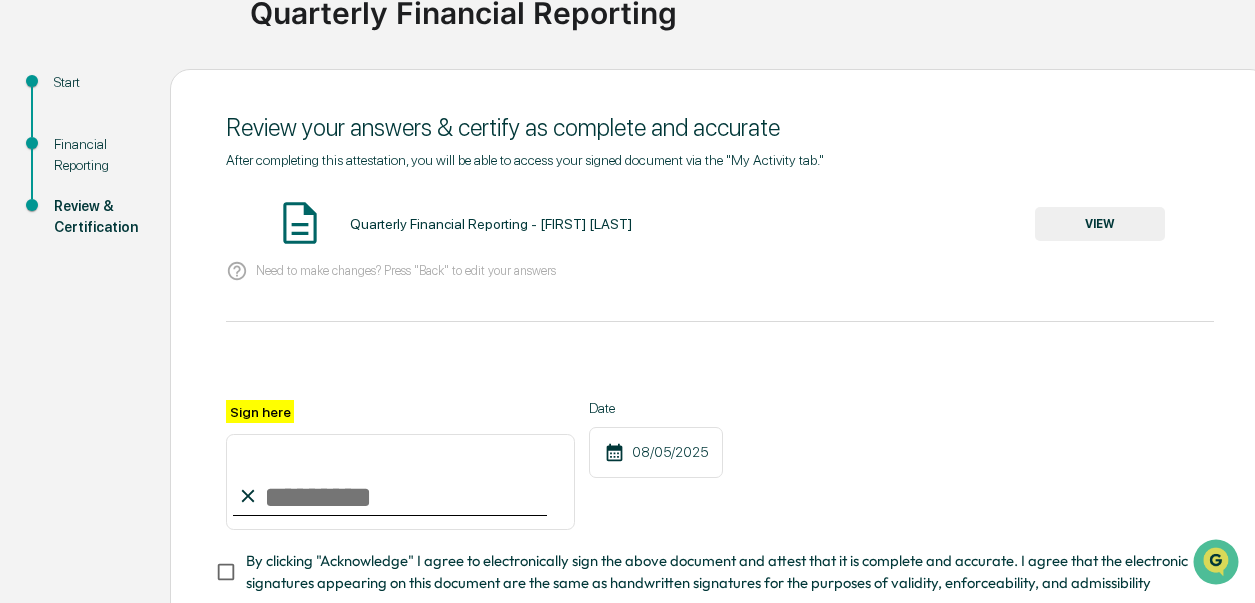 click on "VIEW" at bounding box center (1100, 224) 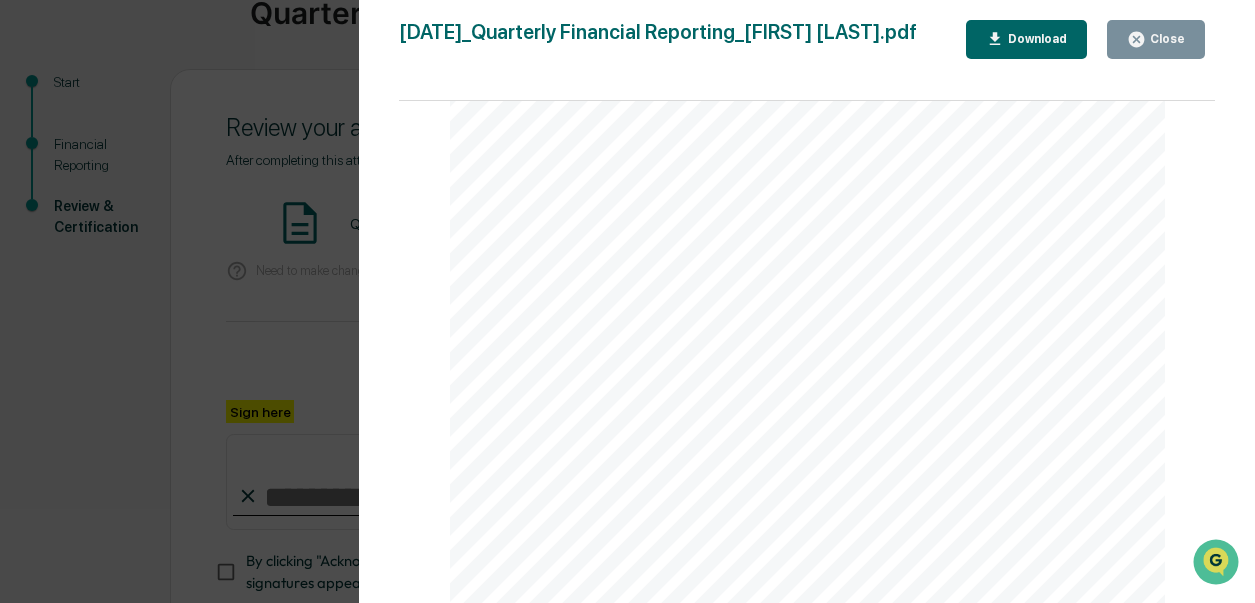 scroll, scrollTop: 1201, scrollLeft: 0, axis: vertical 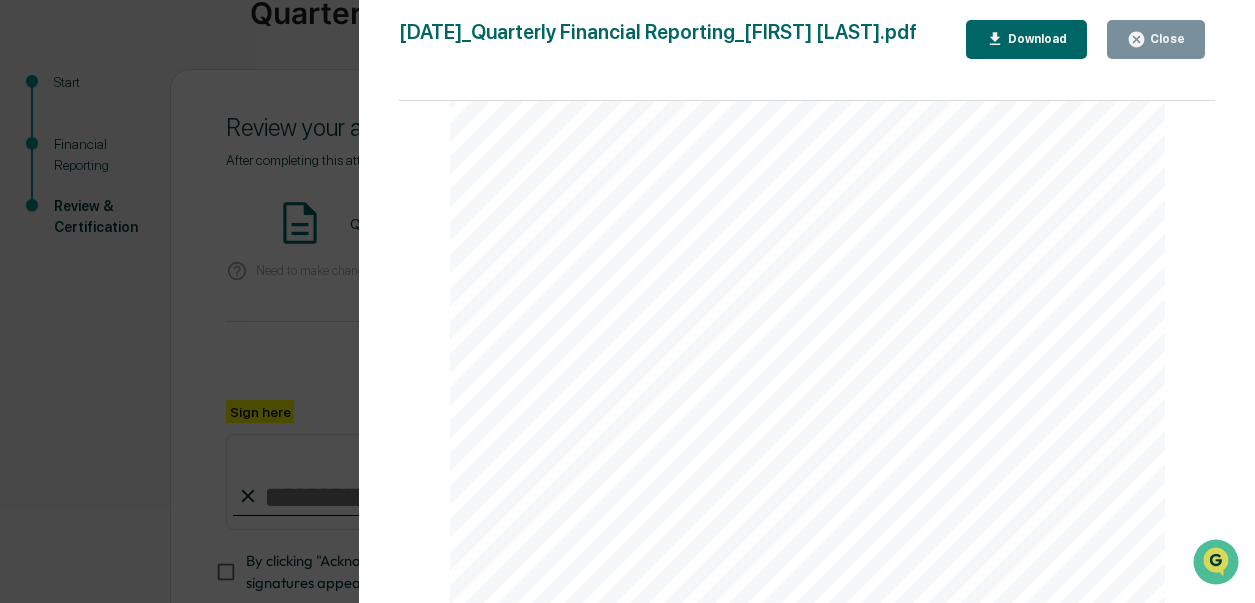 click 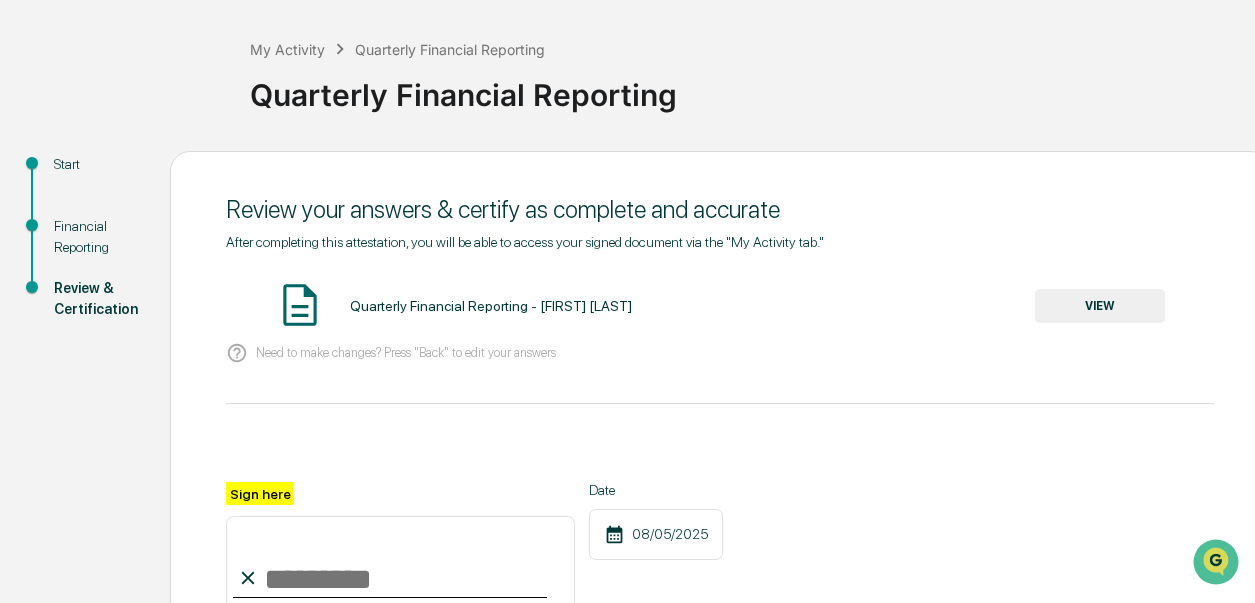 scroll, scrollTop: 0, scrollLeft: 0, axis: both 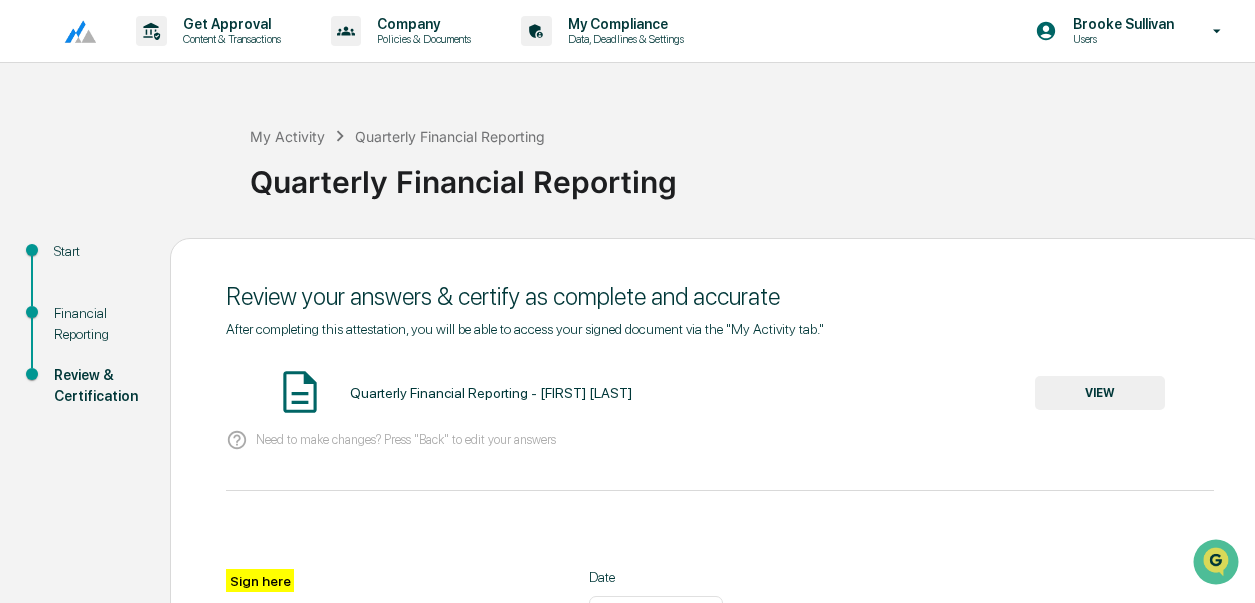 click at bounding box center (84, 31) 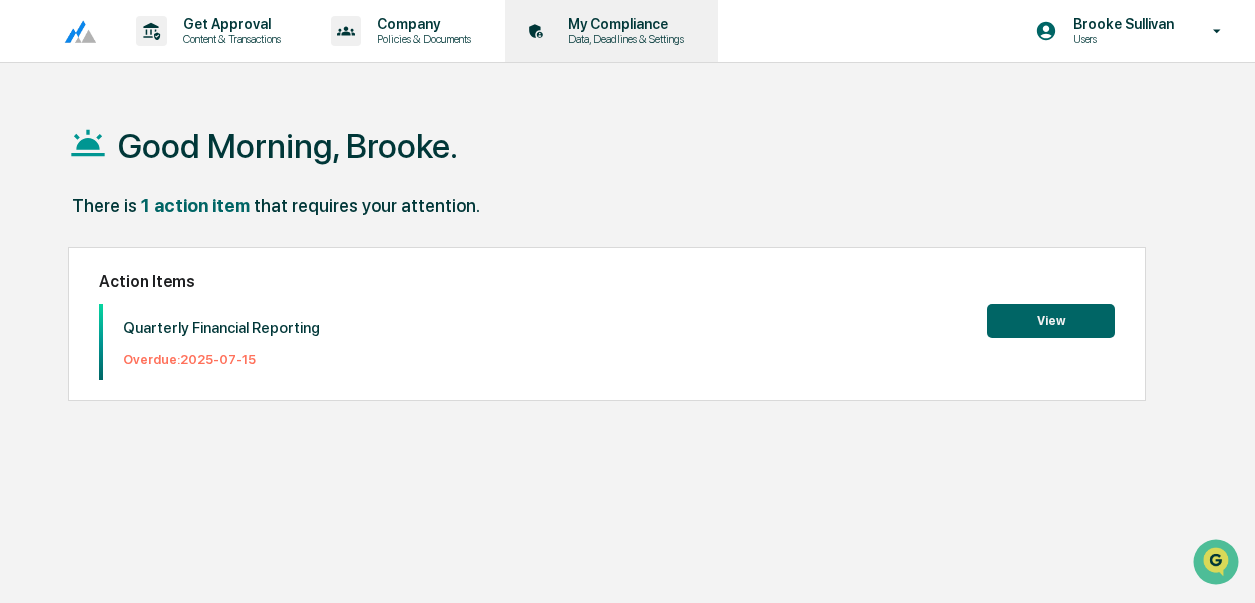 click on "Data, Deadlines & Settings" at bounding box center [623, 39] 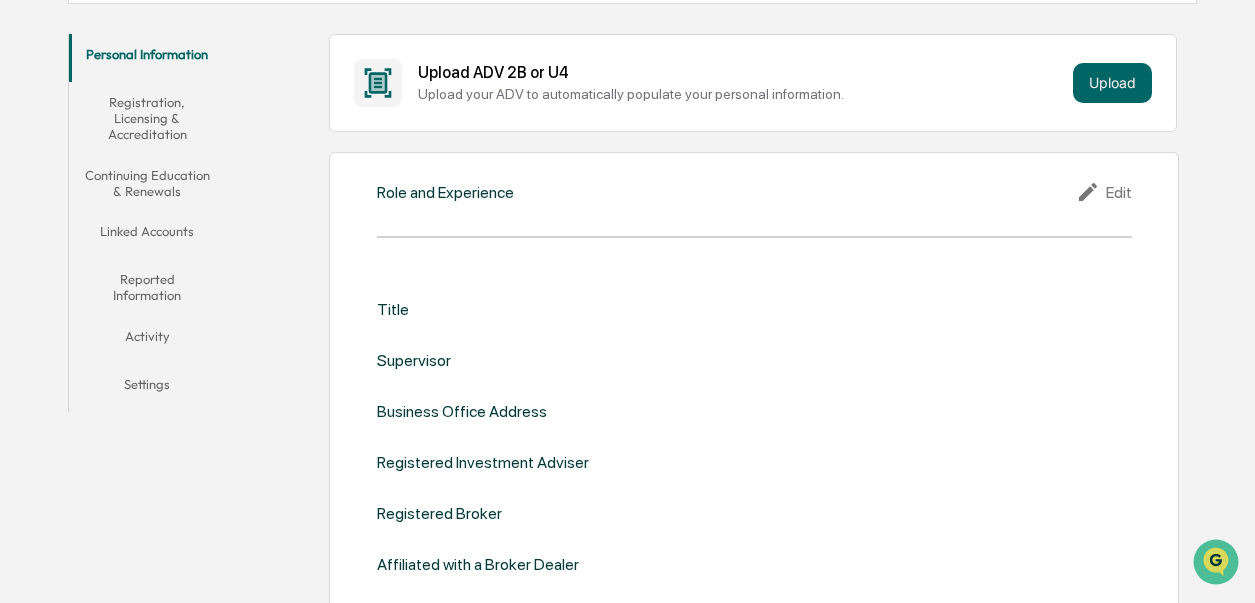 scroll, scrollTop: 345, scrollLeft: 0, axis: vertical 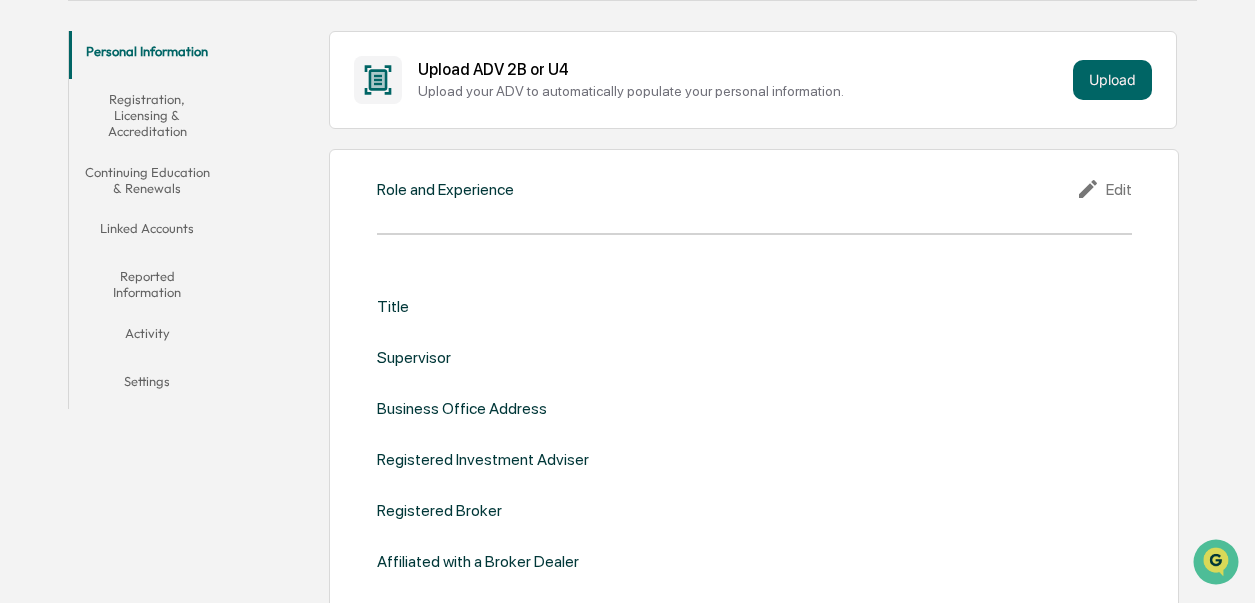 click on "Role and Experience Edit Title Supervisor Business Office Address Registered Investment Adviser Registered Broker Affiliated with a Broker Dealer Licensed Insurance Agent" at bounding box center (754, 416) 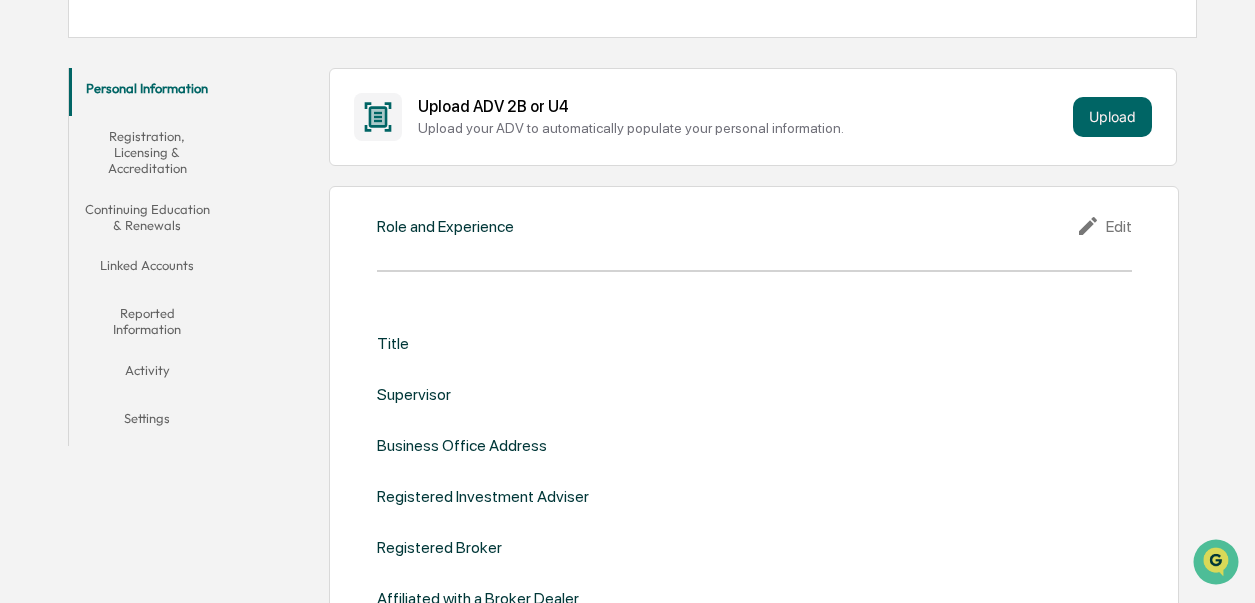 scroll, scrollTop: 324, scrollLeft: 0, axis: vertical 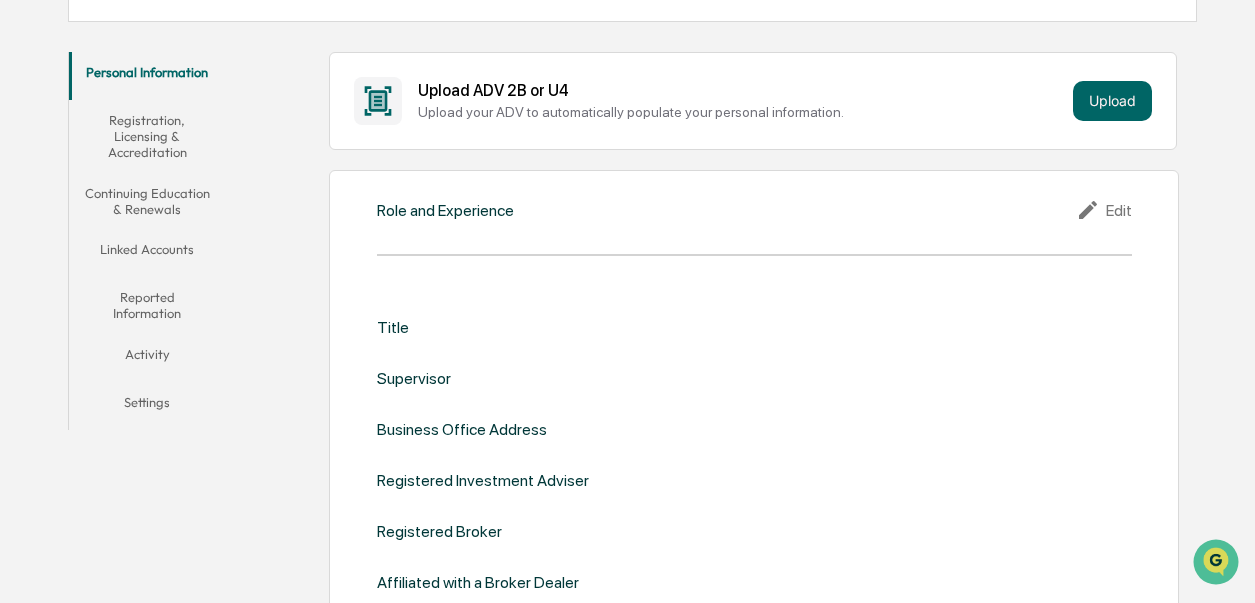click 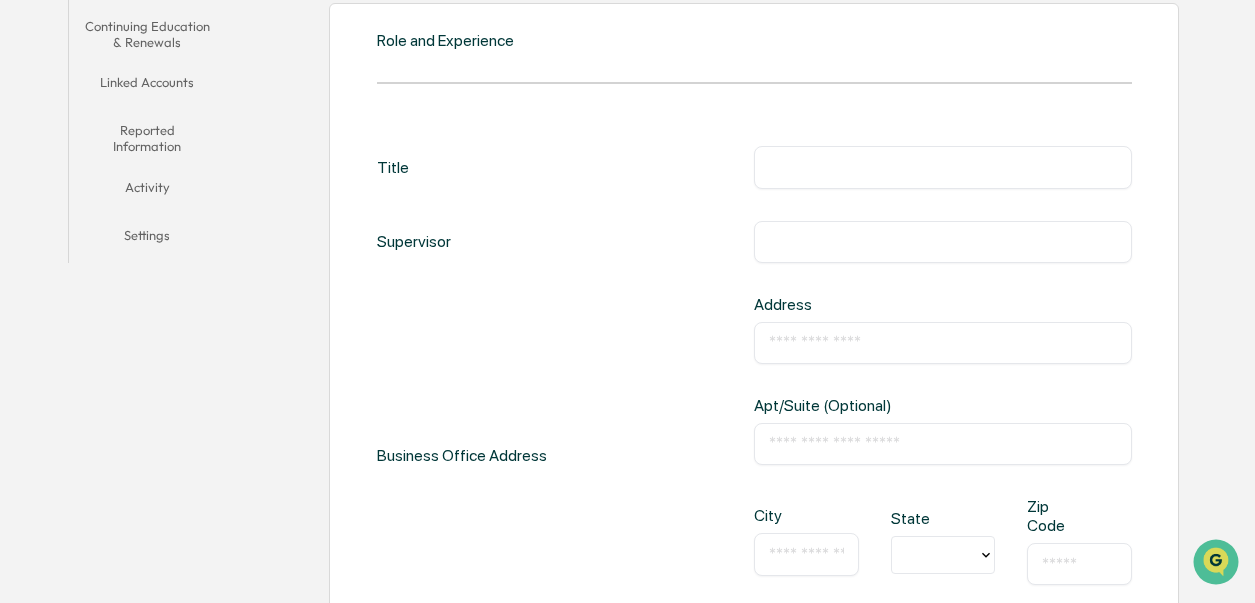 scroll, scrollTop: 459, scrollLeft: 0, axis: vertical 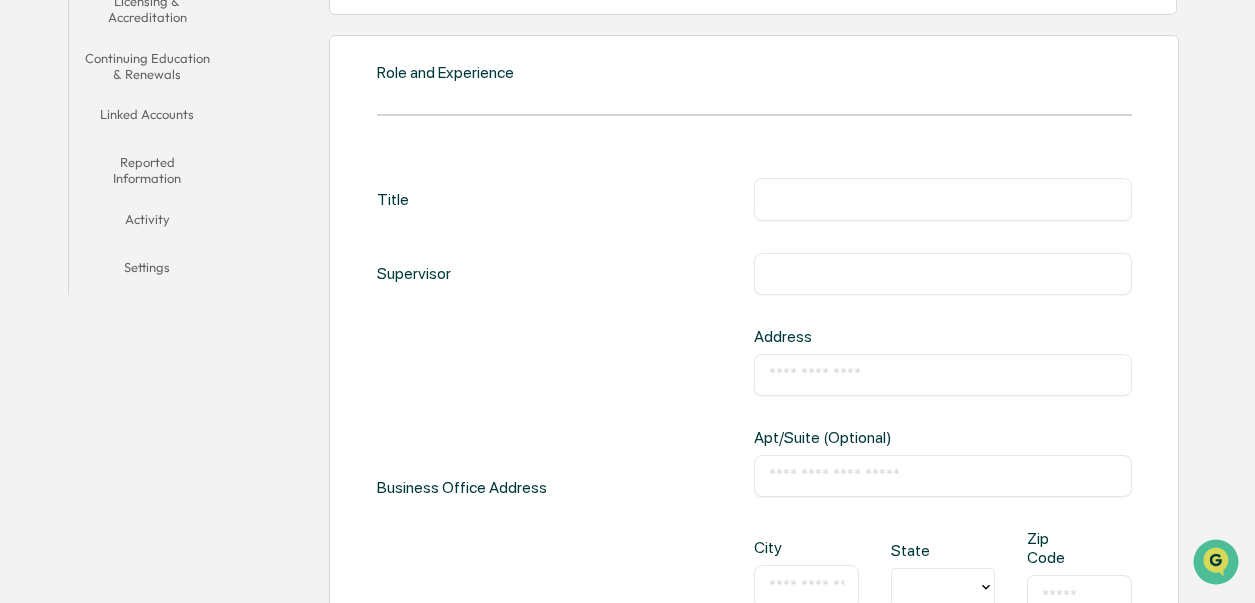 click at bounding box center [943, 199] 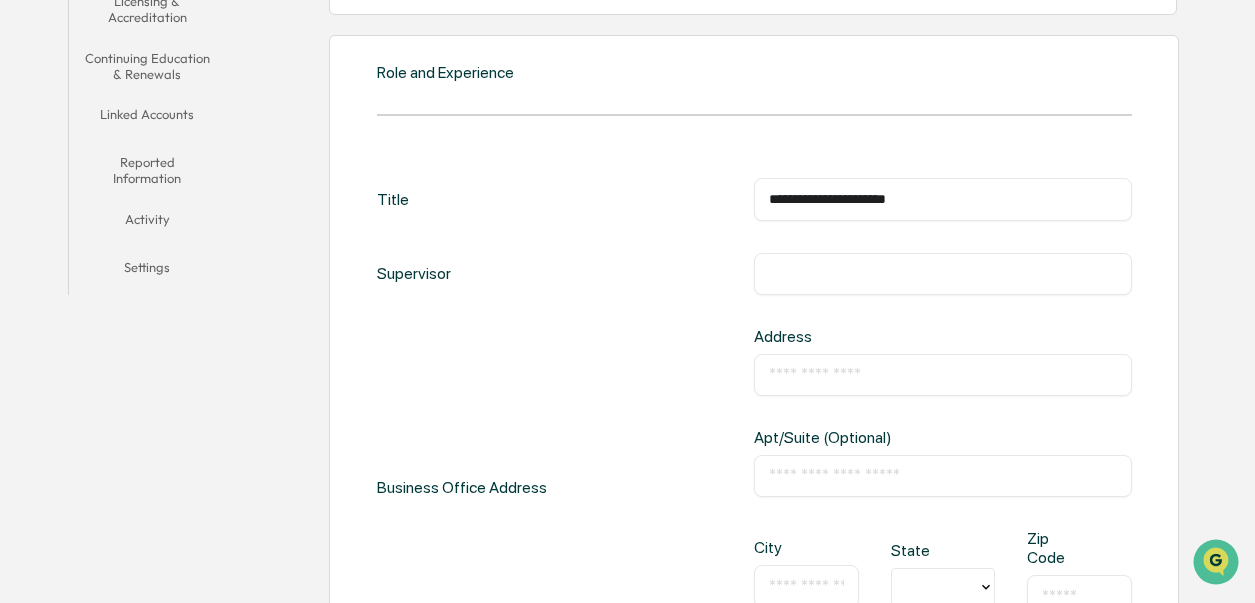 type on "**********" 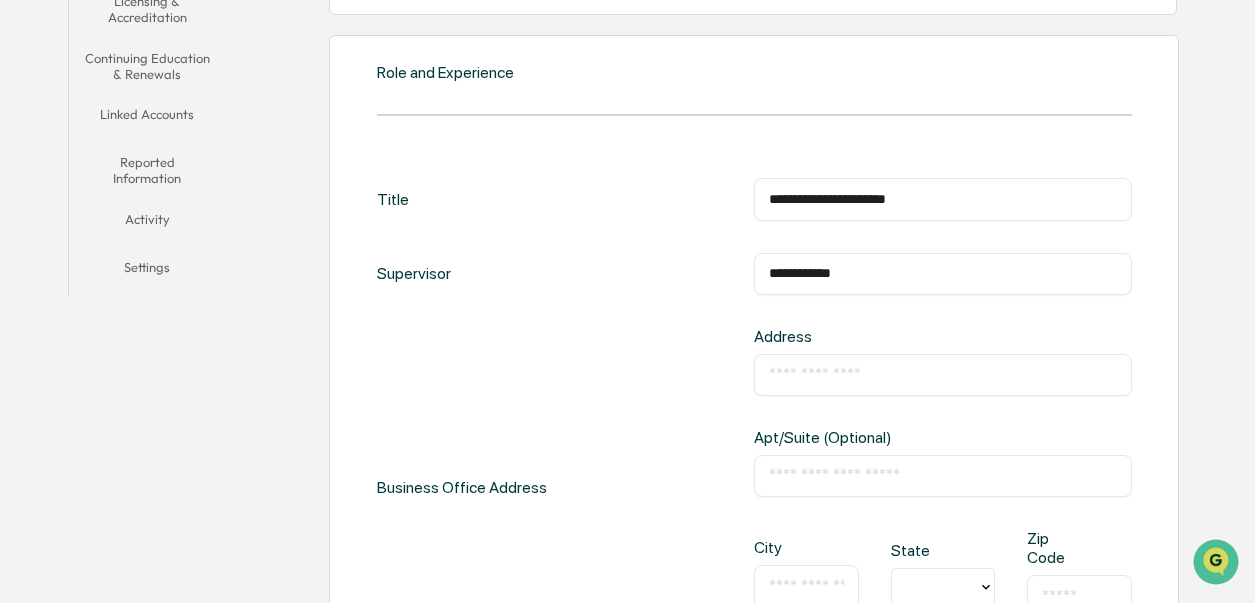 type on "**********" 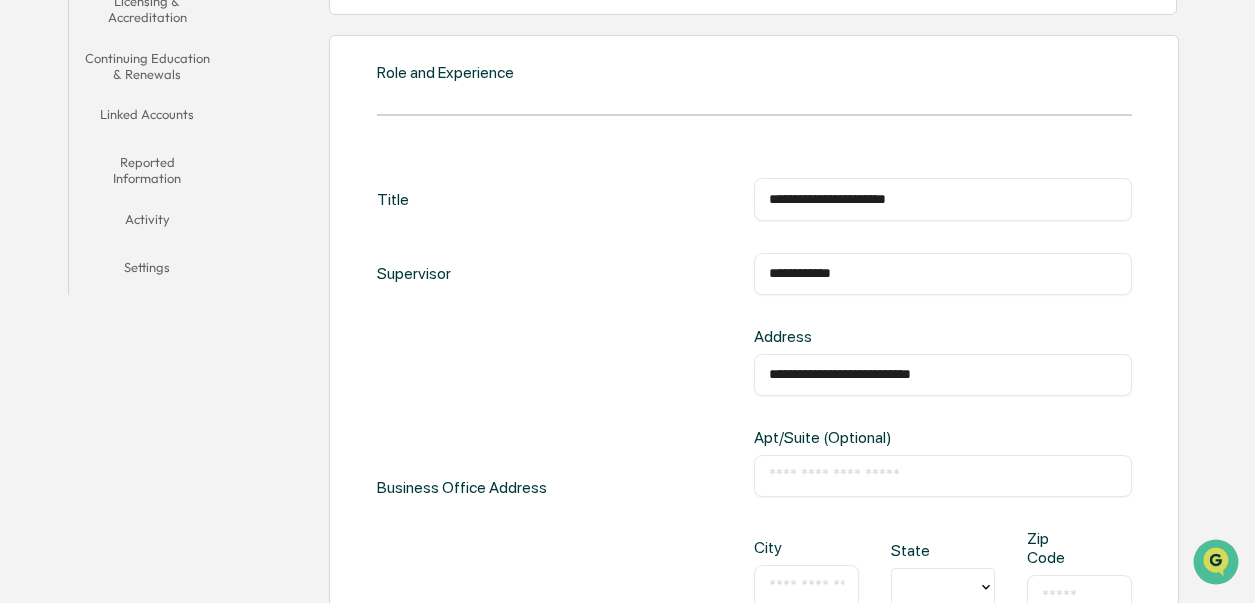 type on "**********" 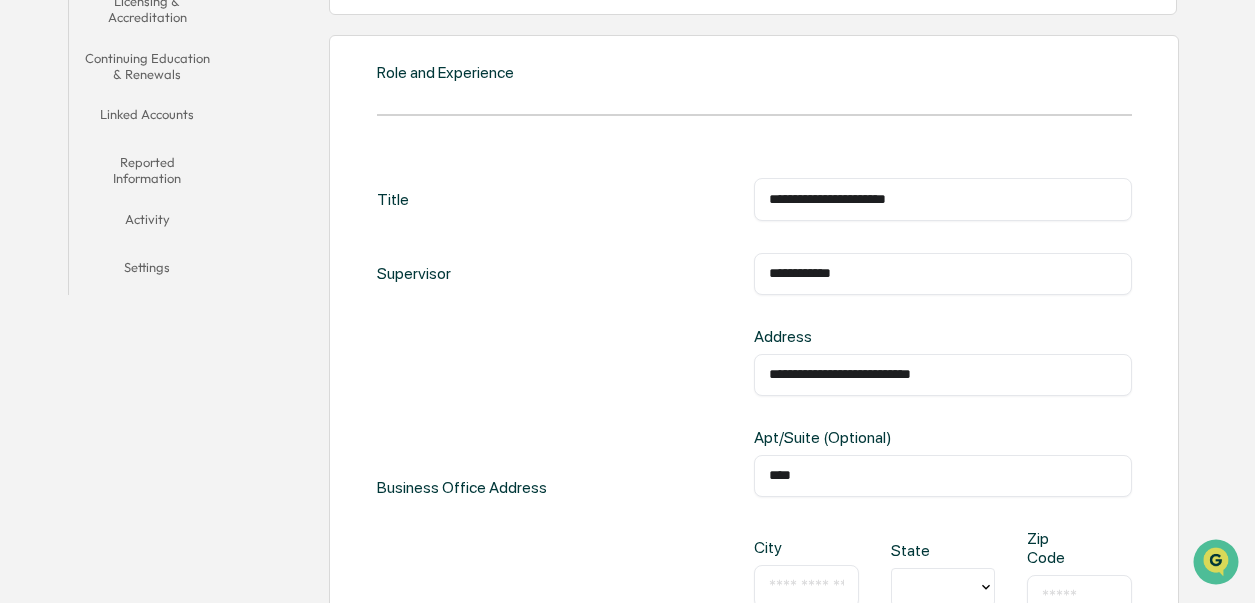 type on "****" 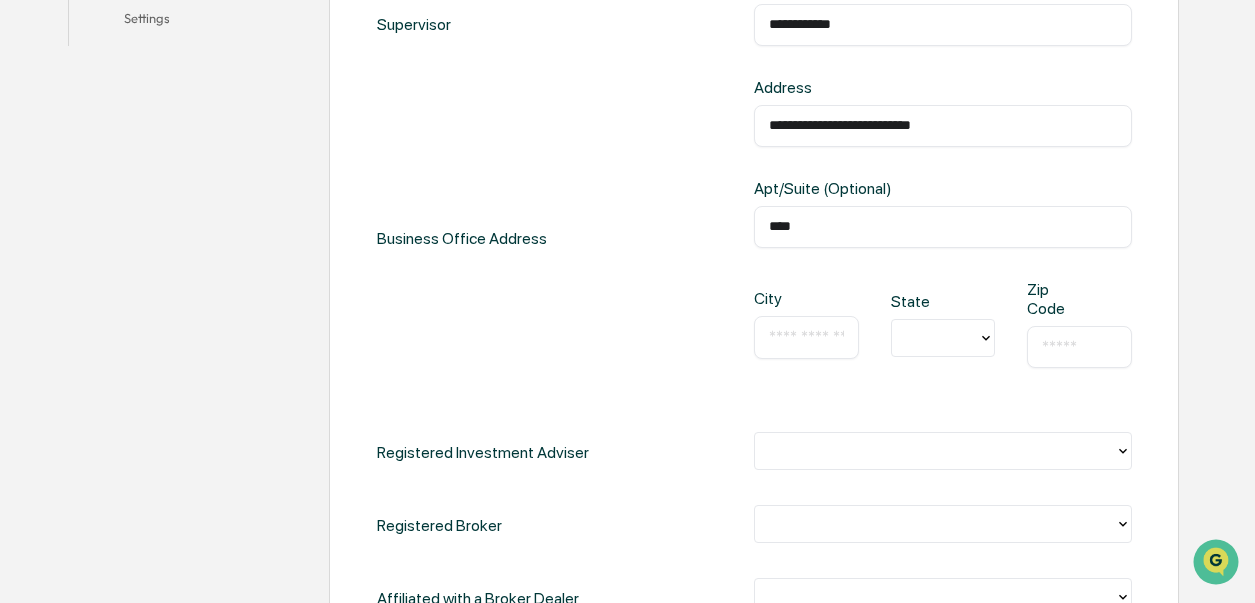 scroll, scrollTop: 714, scrollLeft: 0, axis: vertical 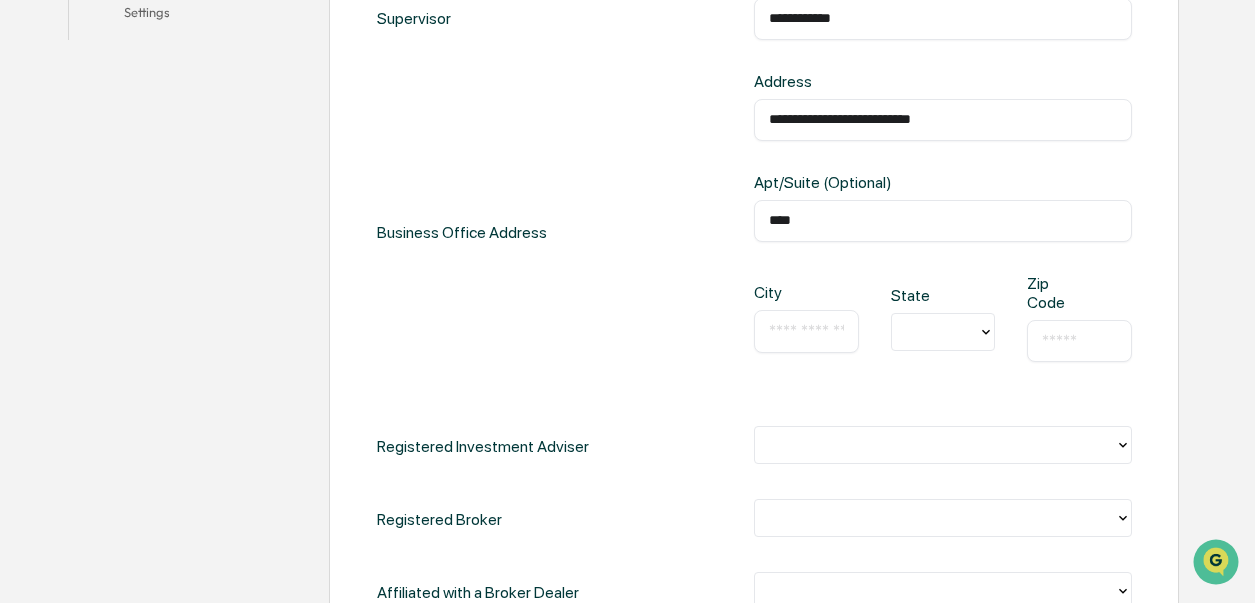 click at bounding box center (806, 331) 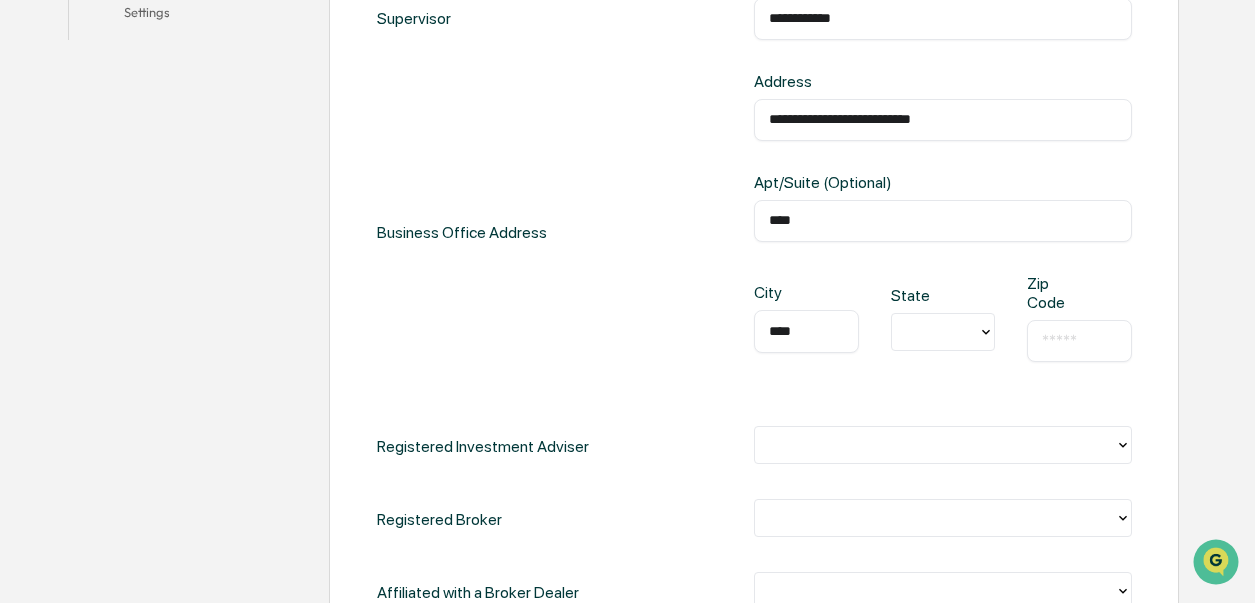 type on "****" 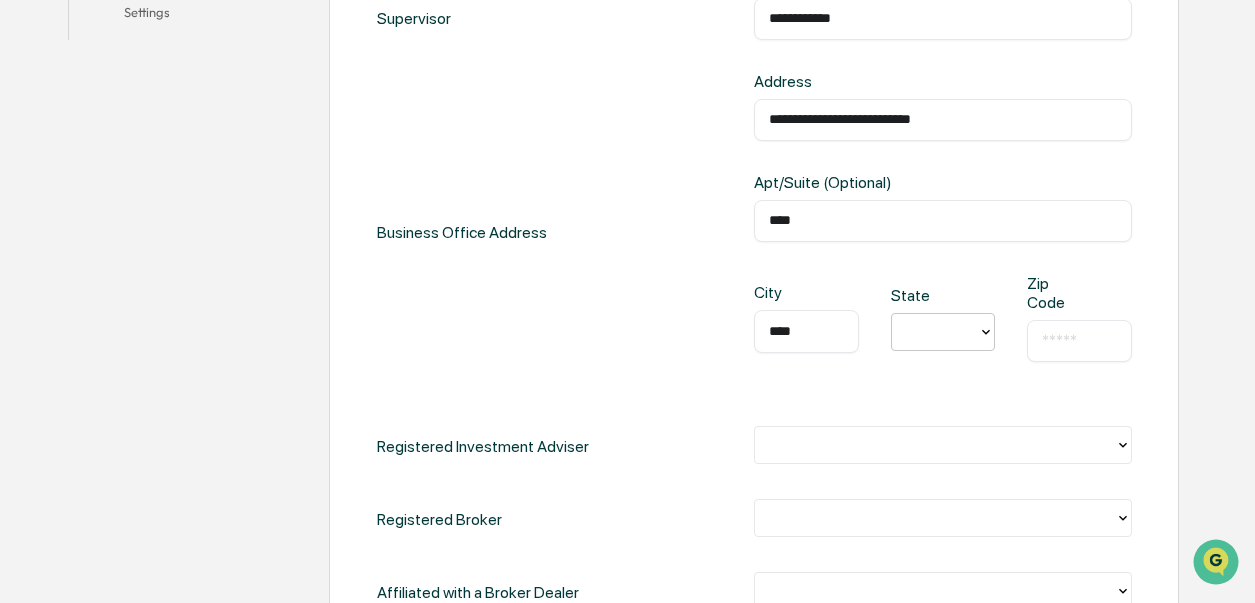 type on "*" 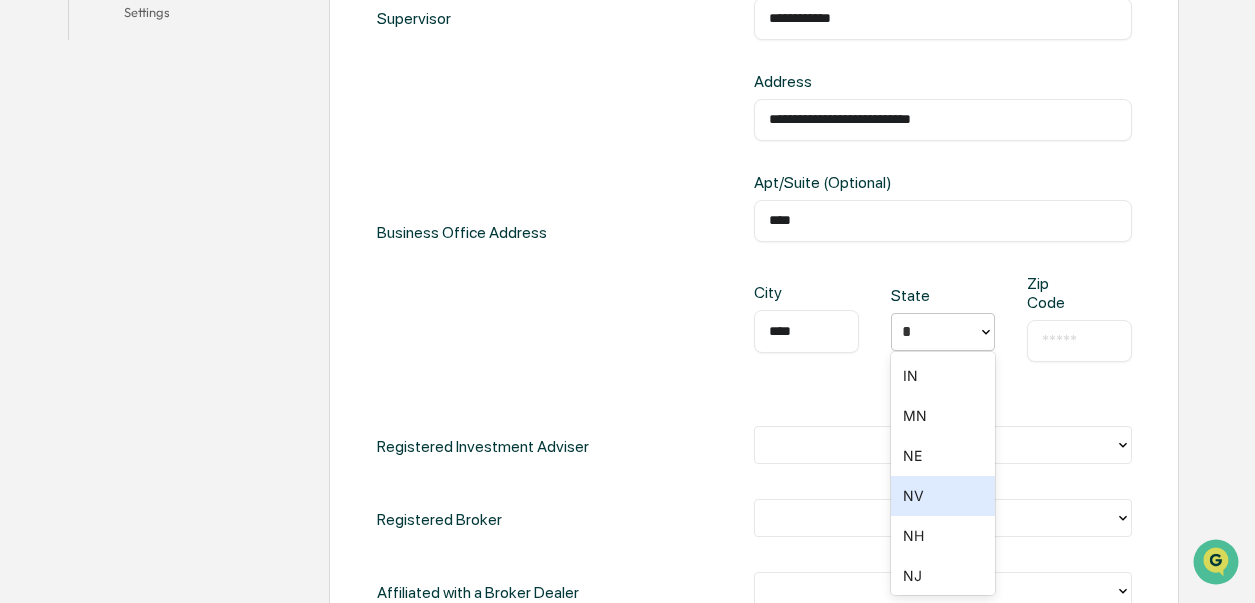 click on "NV" at bounding box center (943, 496) 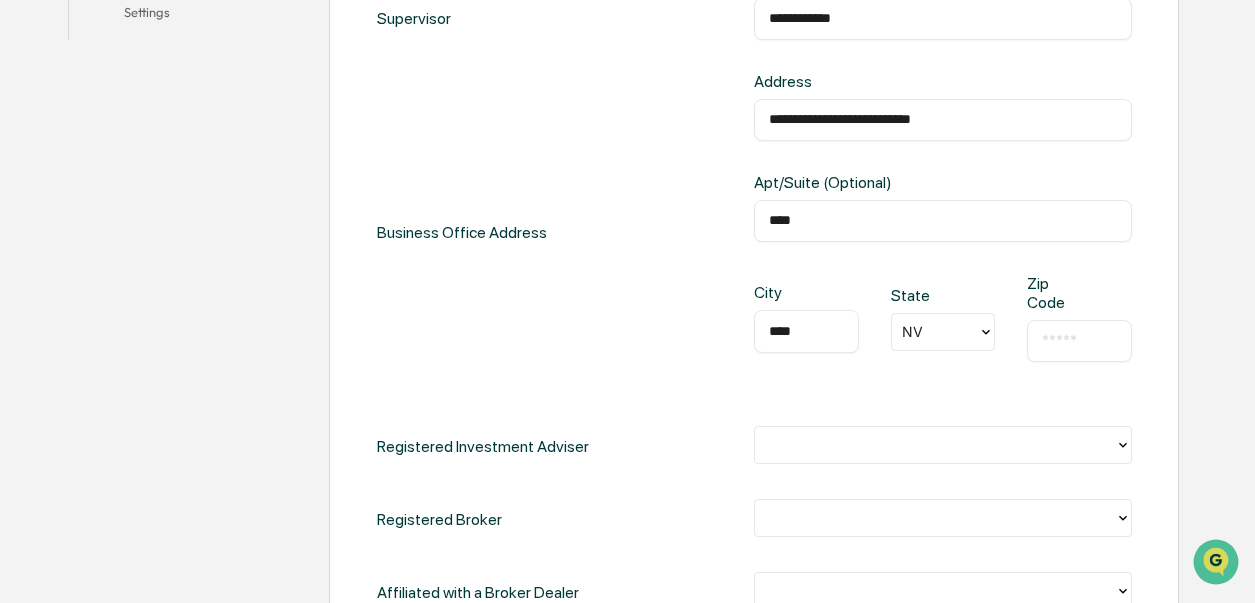 click at bounding box center [1079, 341] 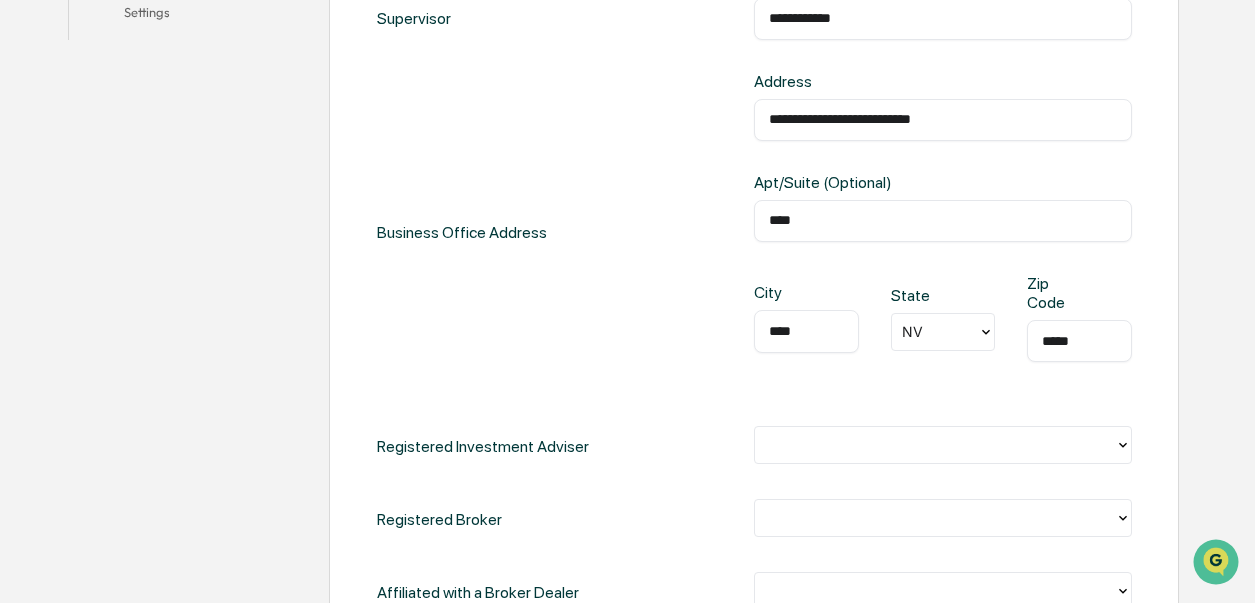 type on "*****" 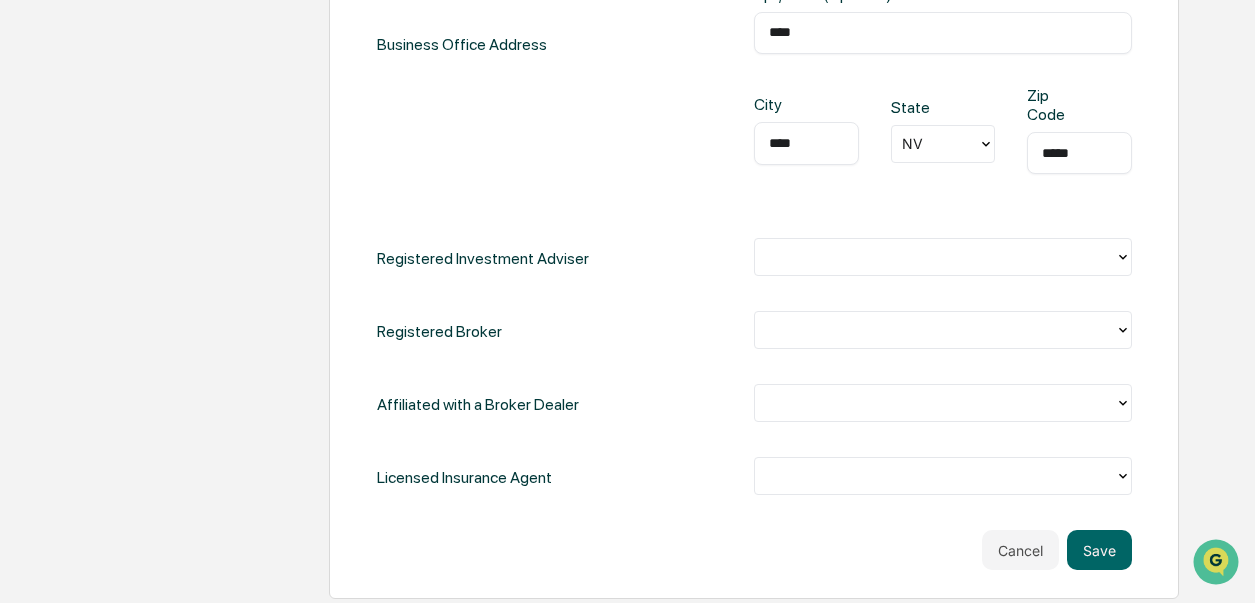 scroll, scrollTop: 928, scrollLeft: 0, axis: vertical 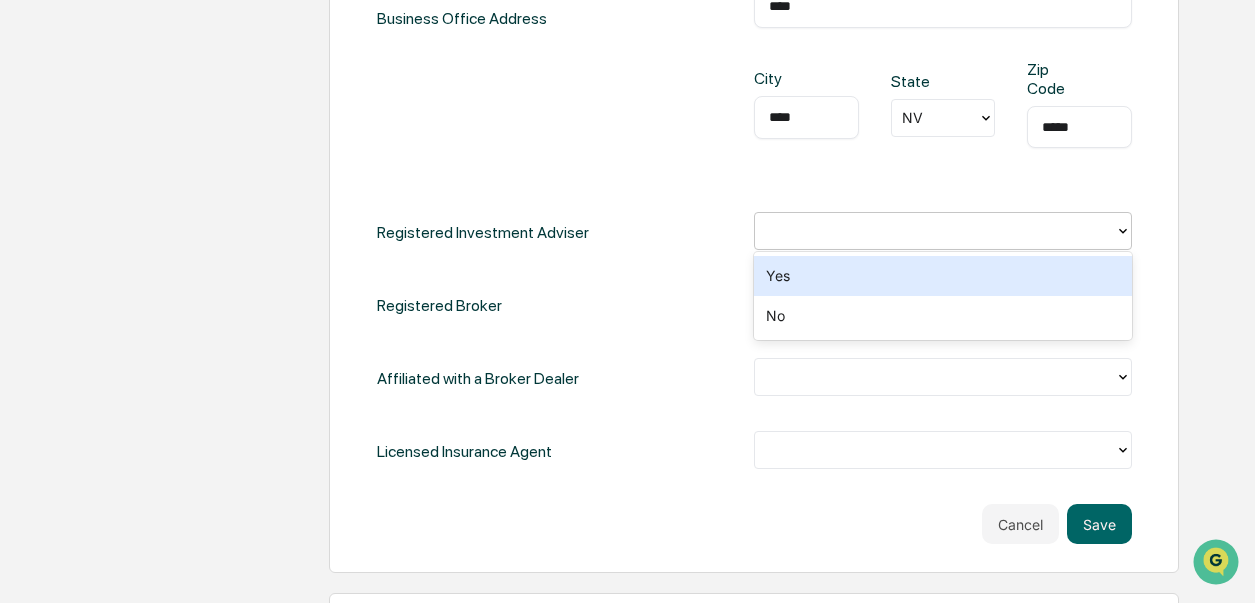 click at bounding box center (935, 231) 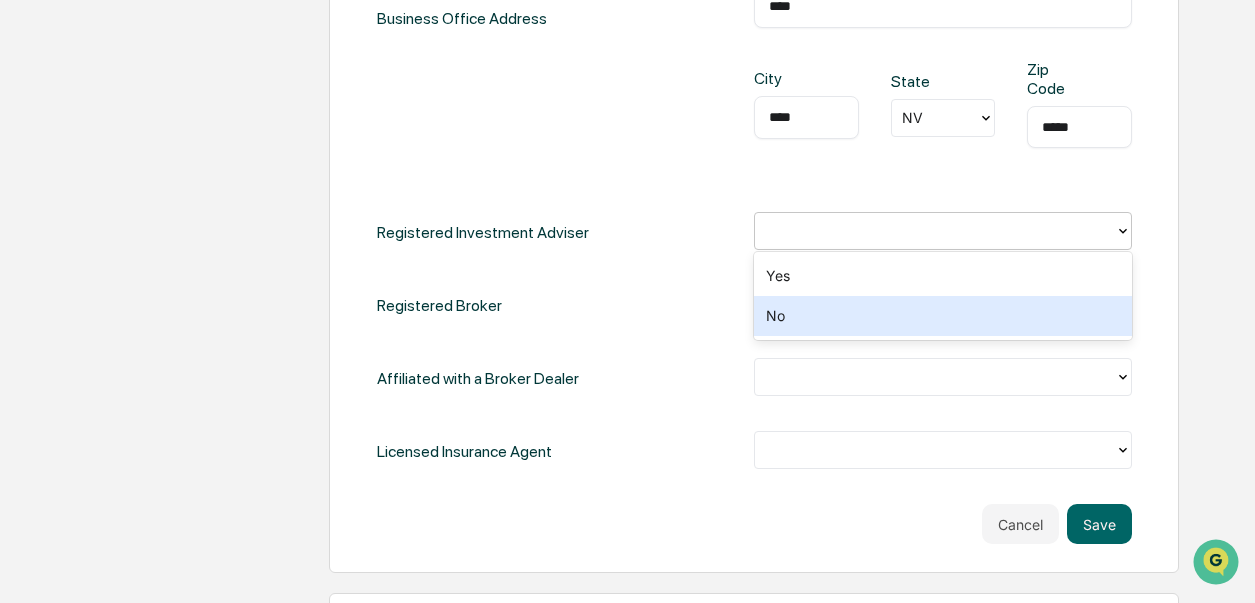 click on "No" at bounding box center [943, 316] 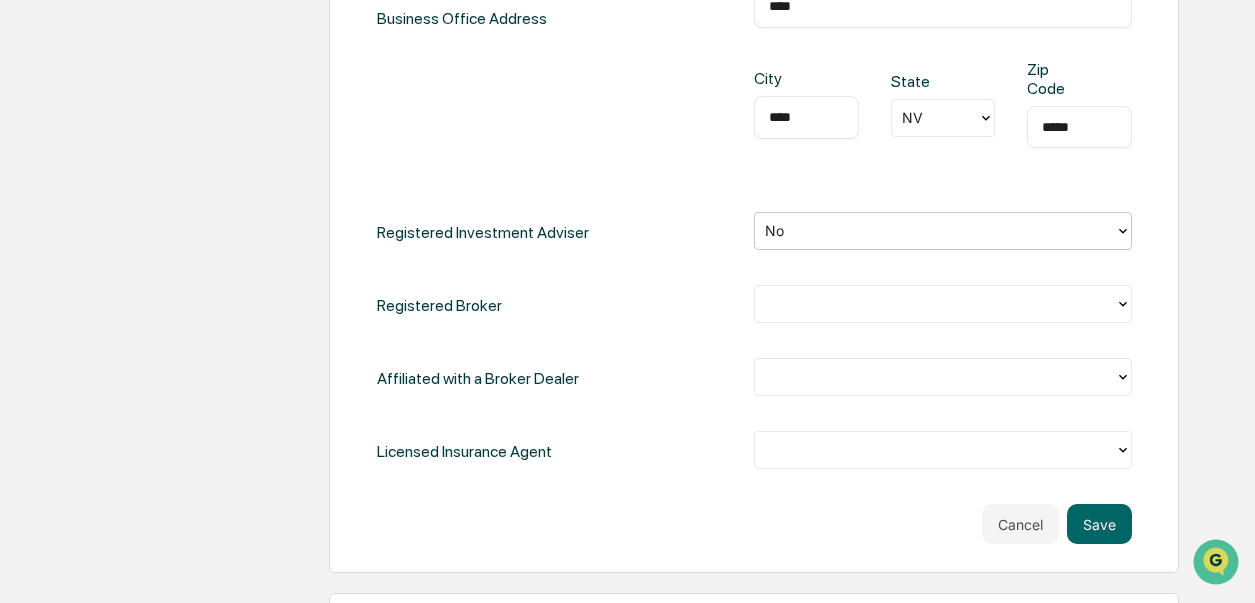 click at bounding box center (935, 304) 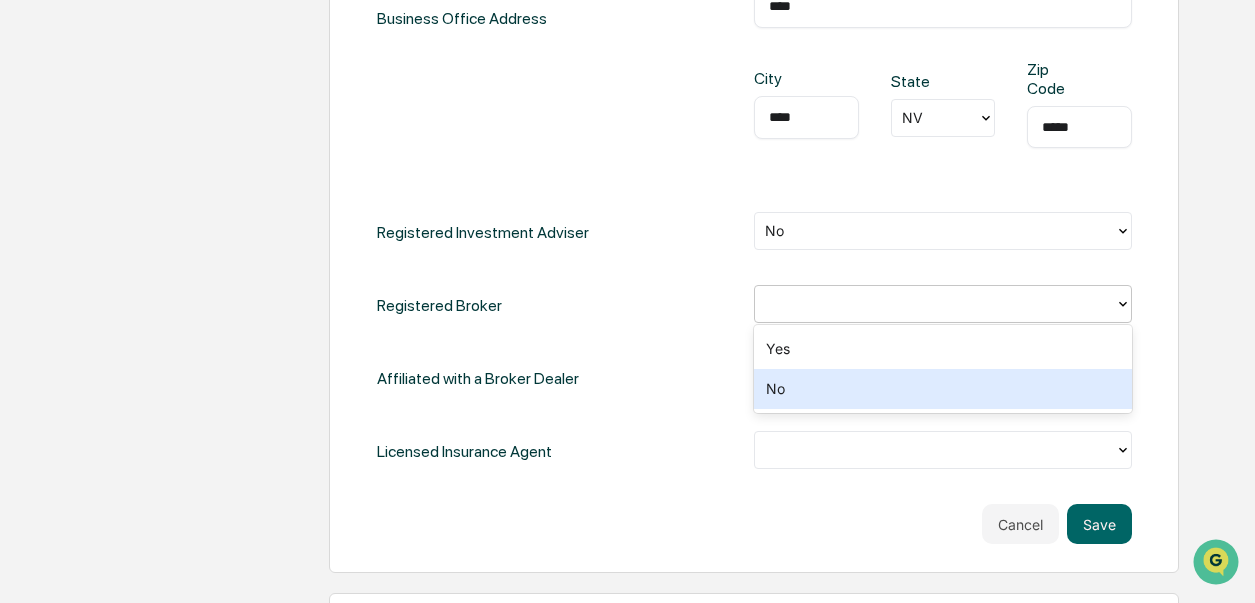 click on "No" at bounding box center [943, 389] 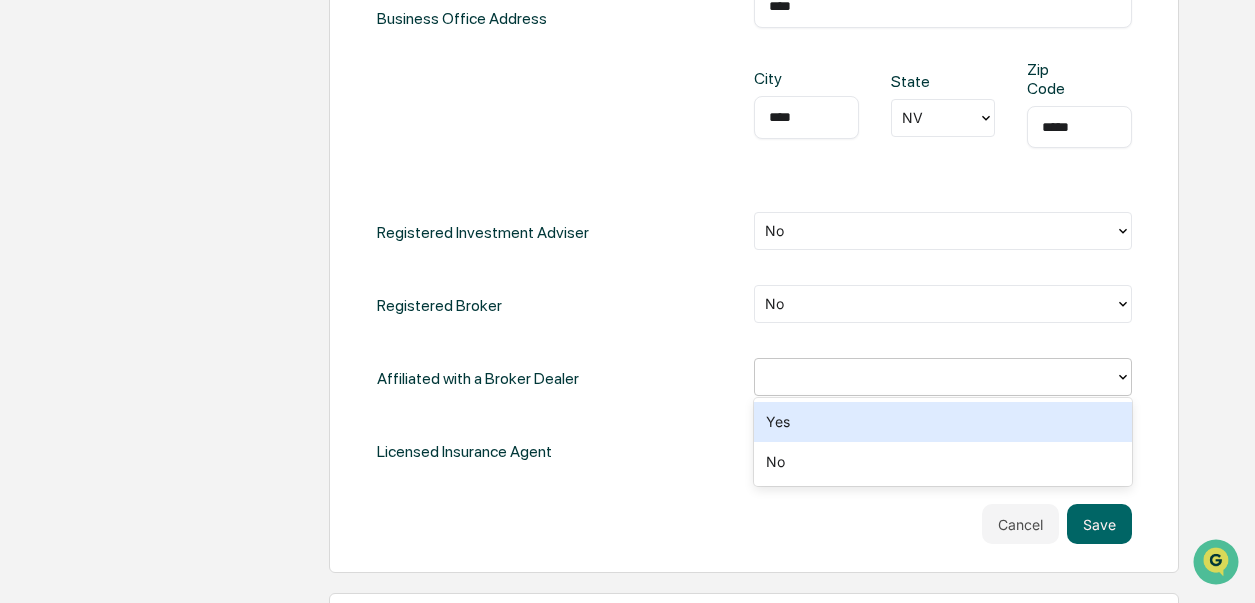 click at bounding box center [935, 377] 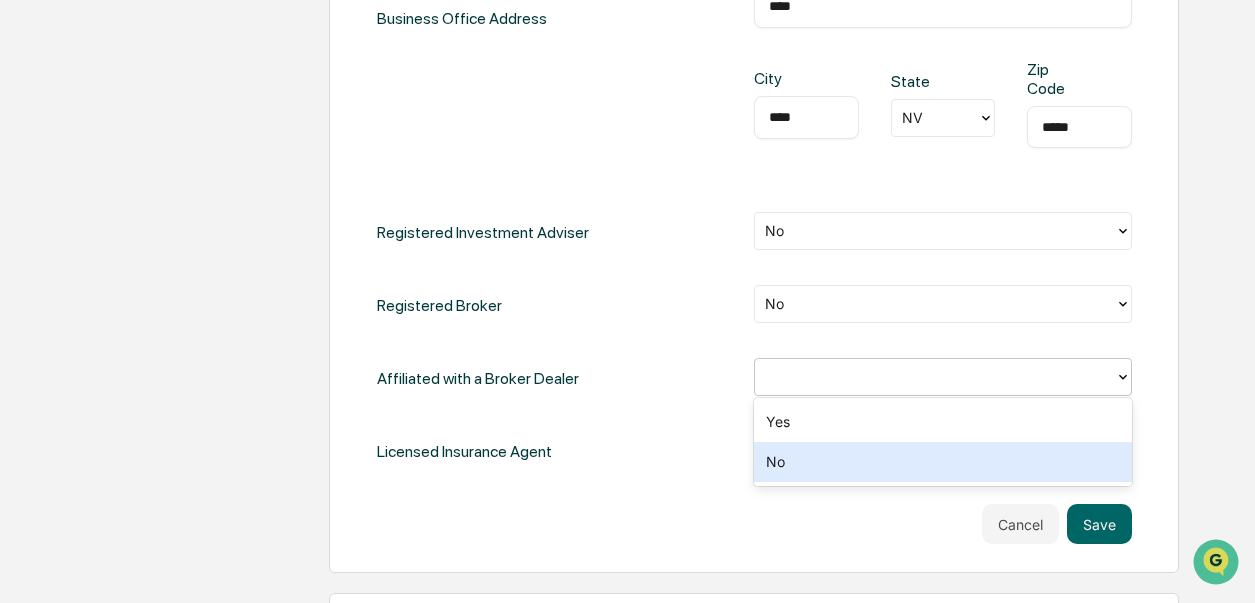 click on "No" at bounding box center [943, 462] 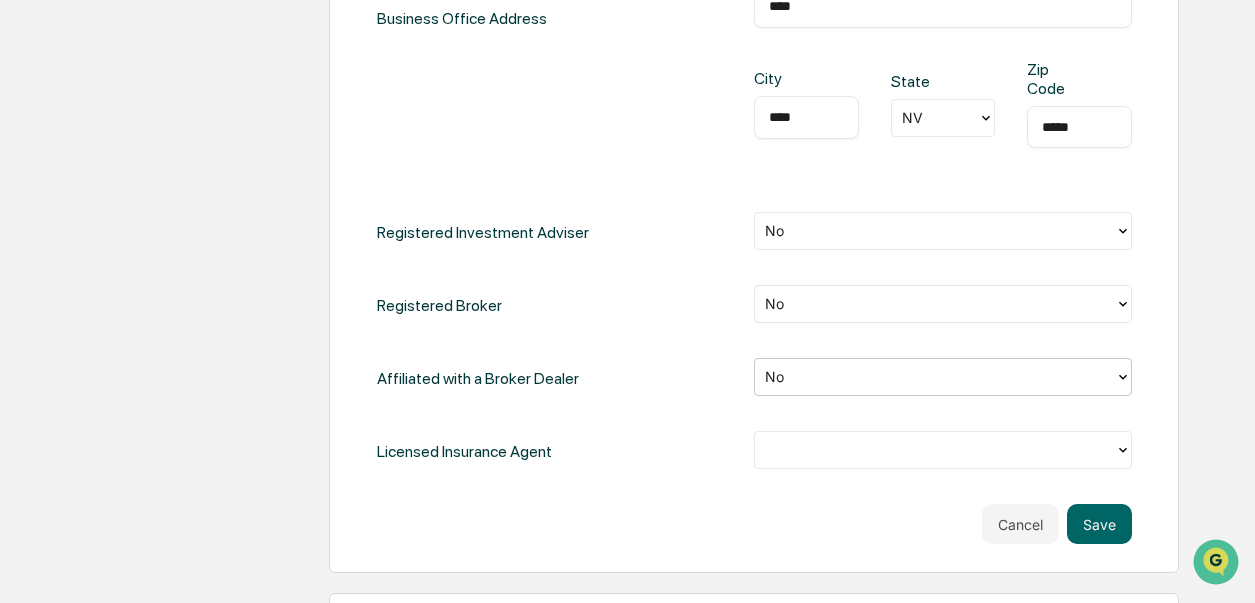 click at bounding box center (935, 450) 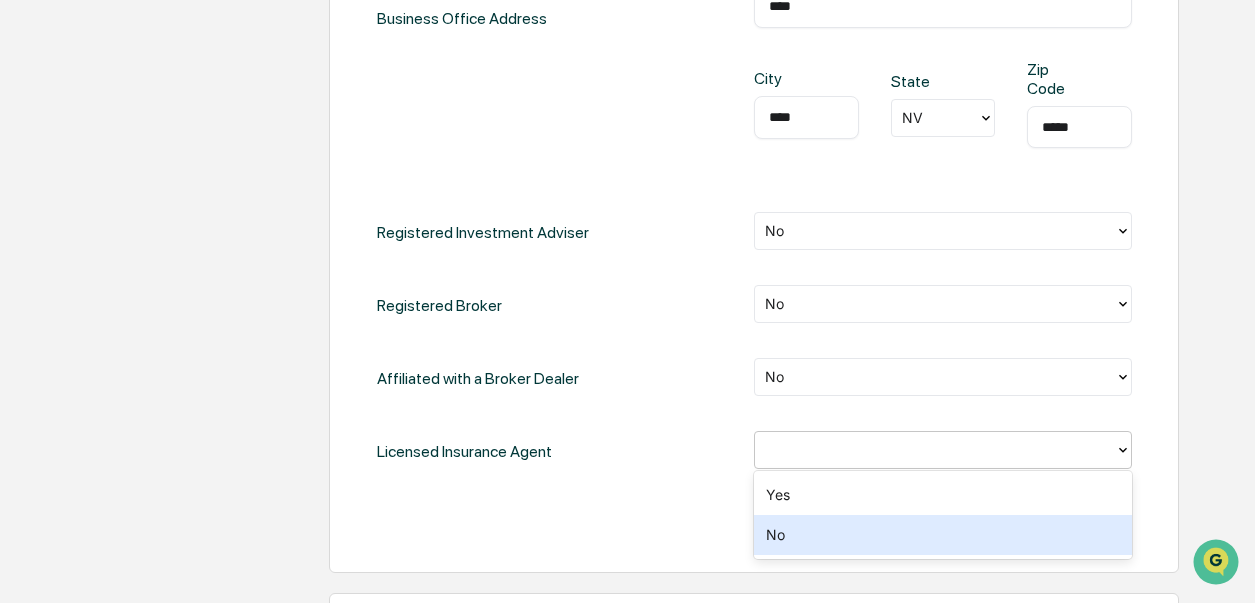 click on "No" at bounding box center [943, 535] 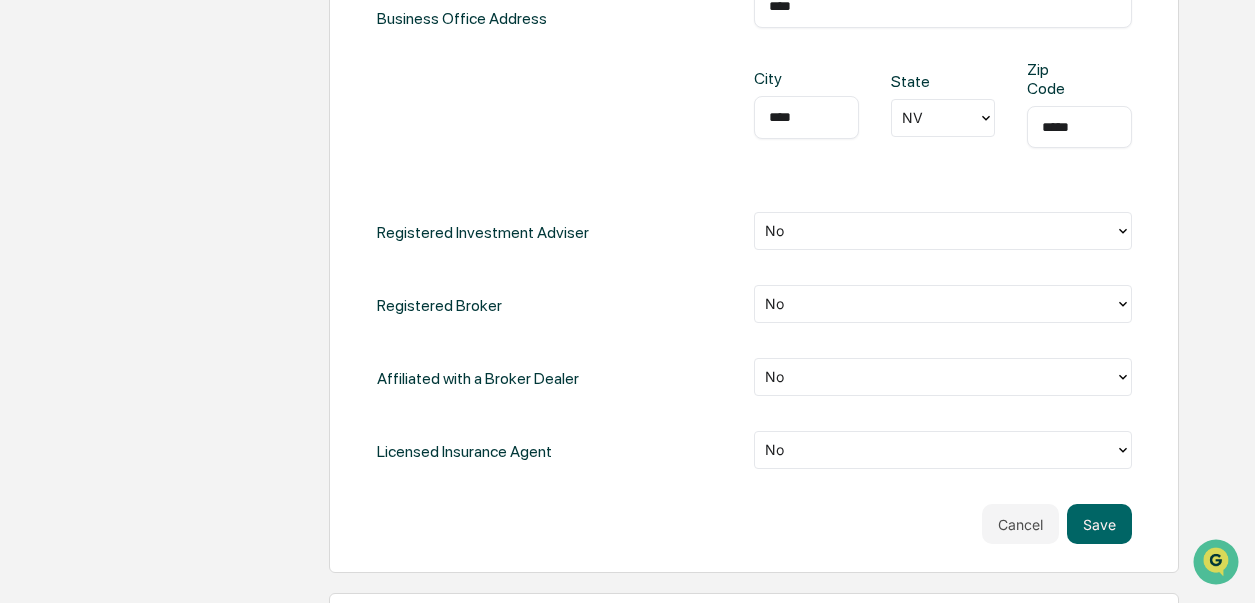 click on "Cancel Save" at bounding box center [755, 524] 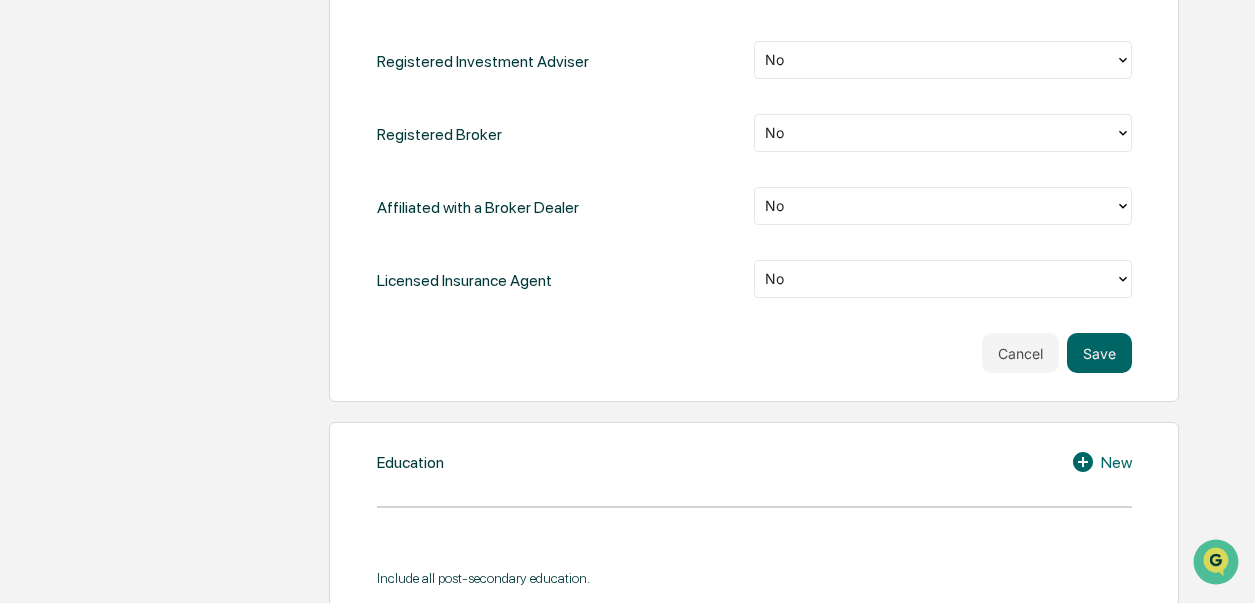 scroll, scrollTop: 1102, scrollLeft: 0, axis: vertical 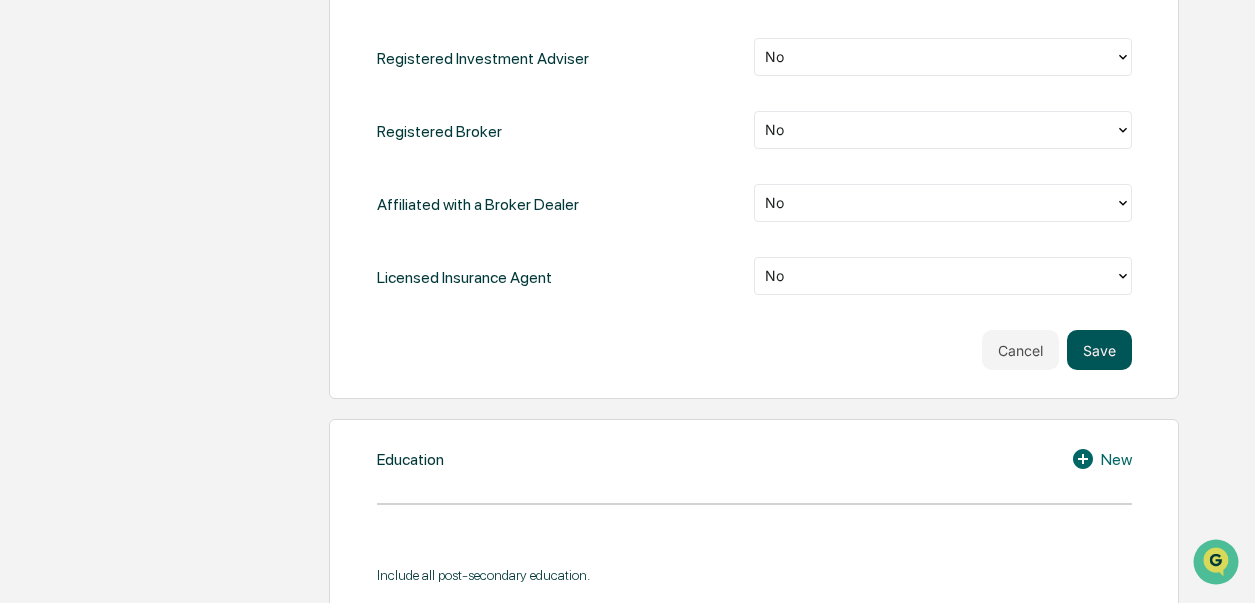 click on "Save" at bounding box center [1099, 350] 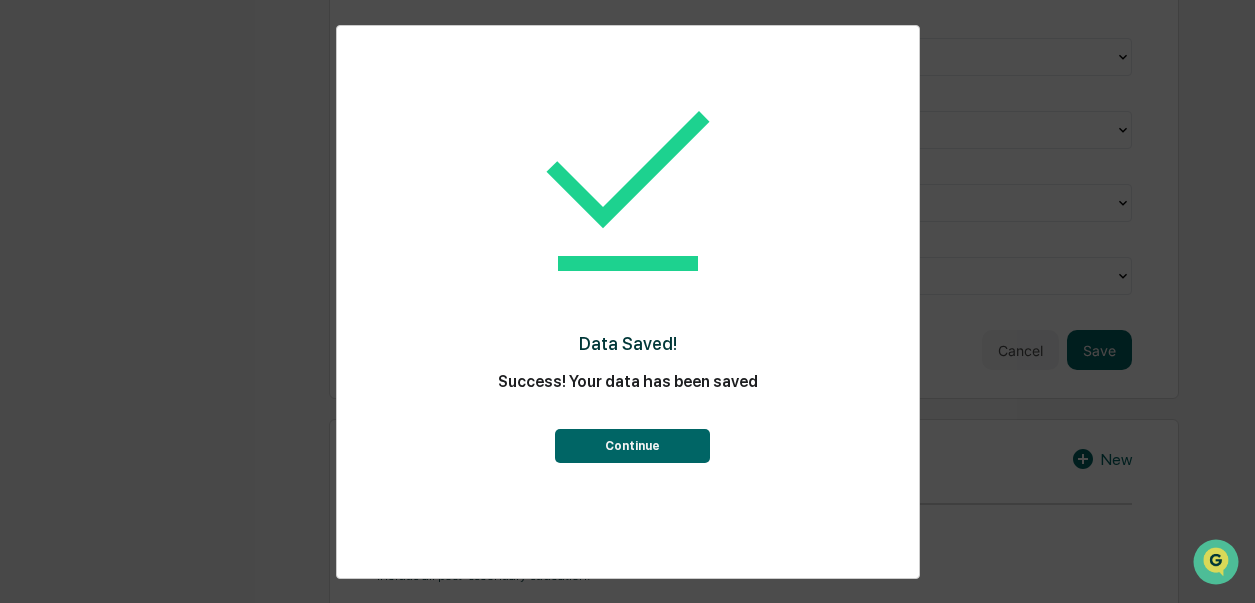 click on "Continue" at bounding box center (632, 446) 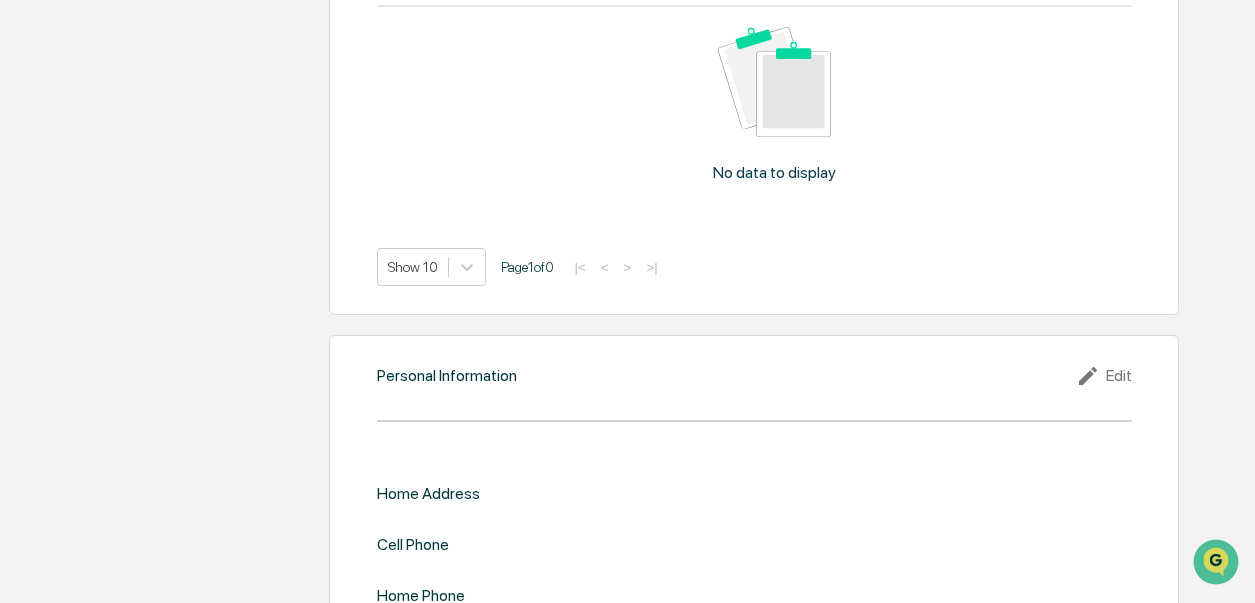 scroll, scrollTop: 1856, scrollLeft: 0, axis: vertical 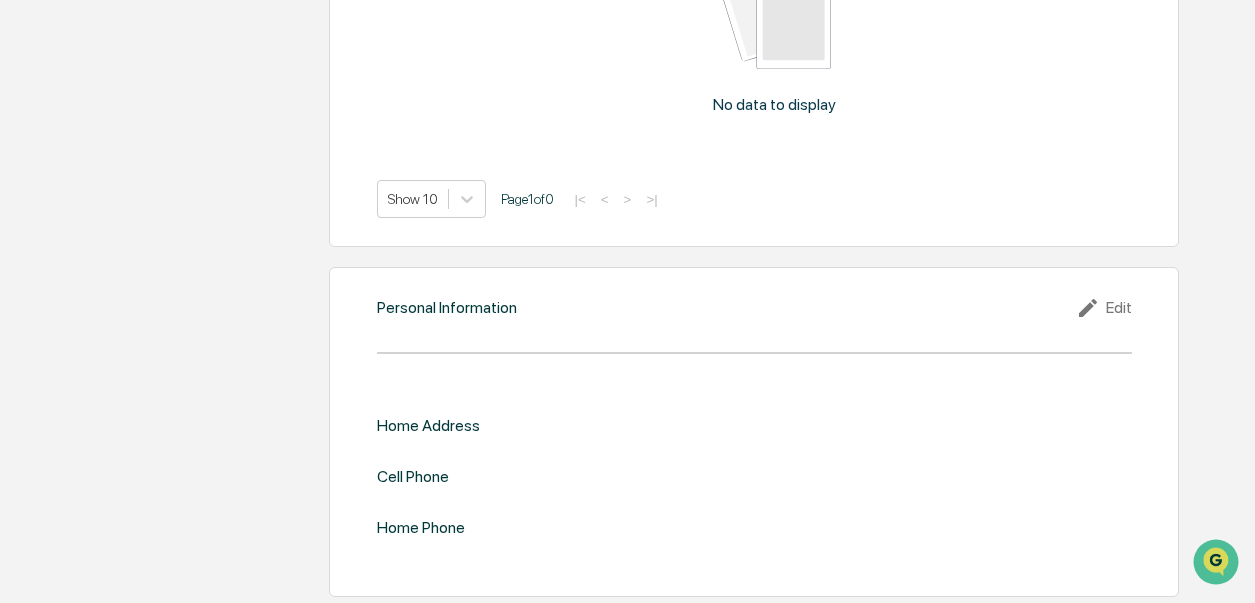 click on "Edit" at bounding box center (1104, 308) 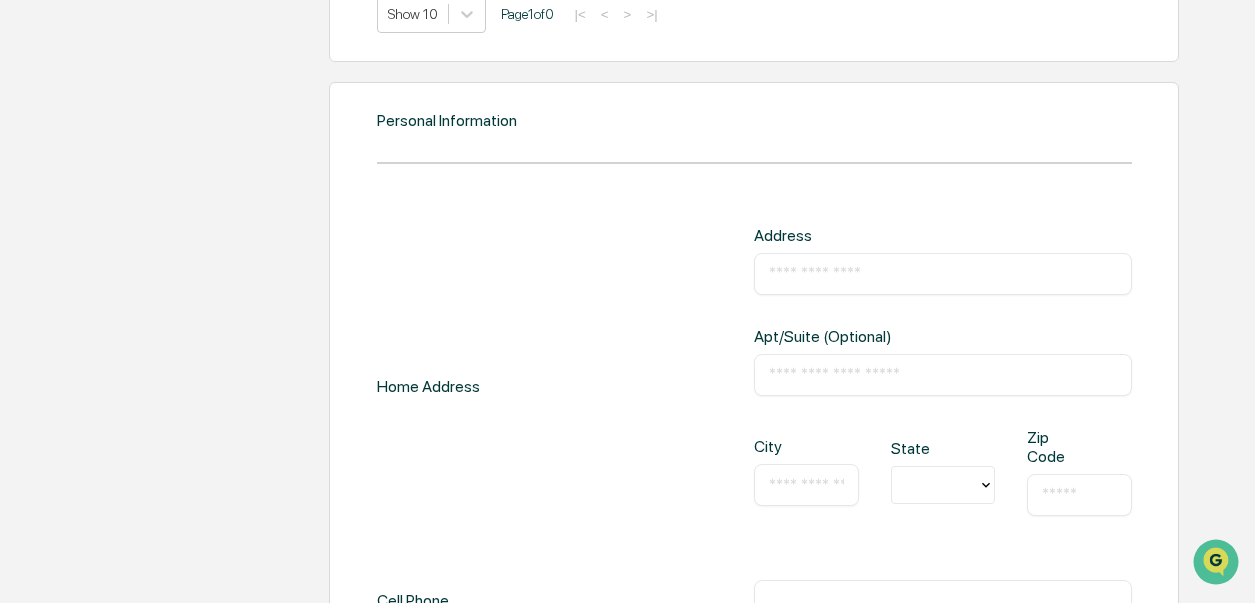 scroll, scrollTop: 2062, scrollLeft: 0, axis: vertical 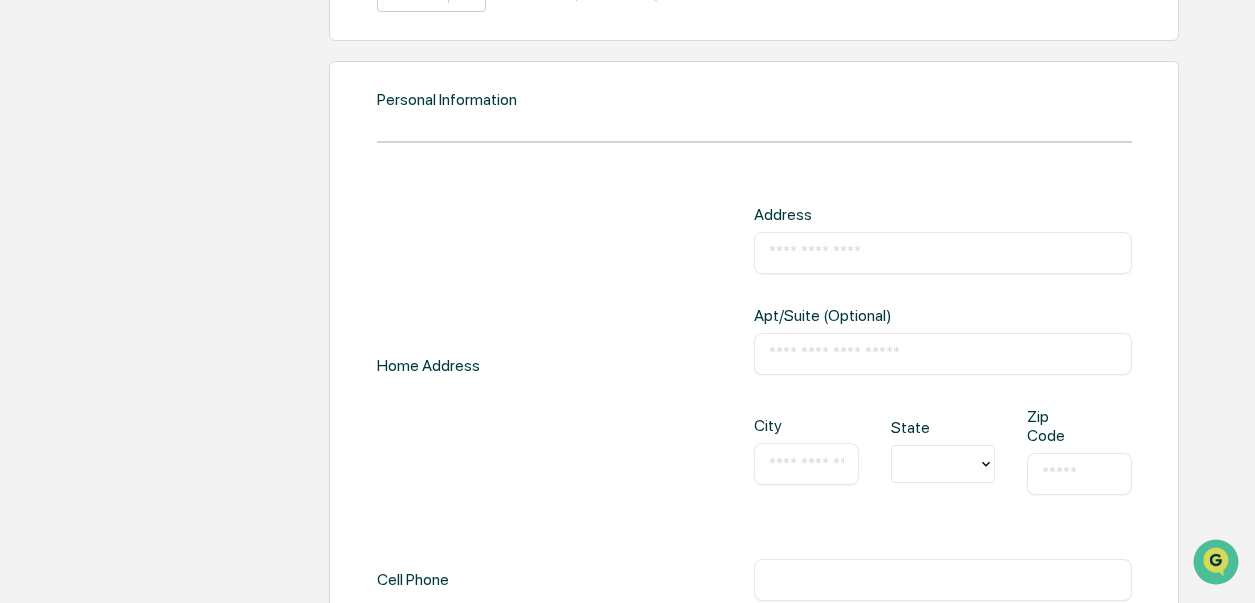 click at bounding box center [943, 253] 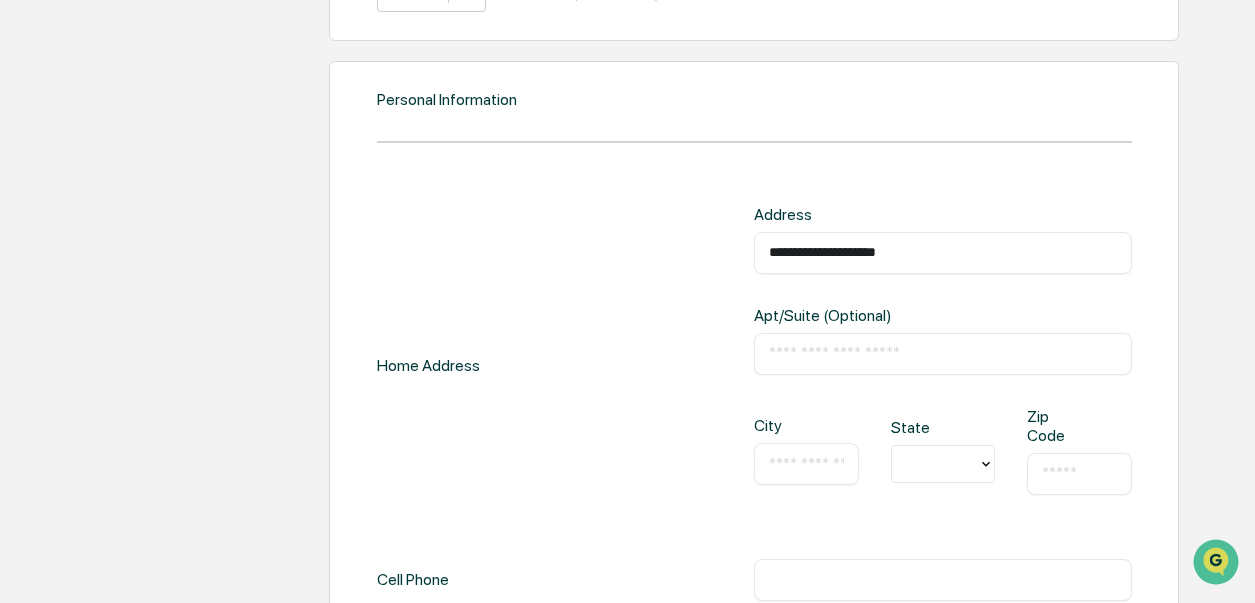 type on "**********" 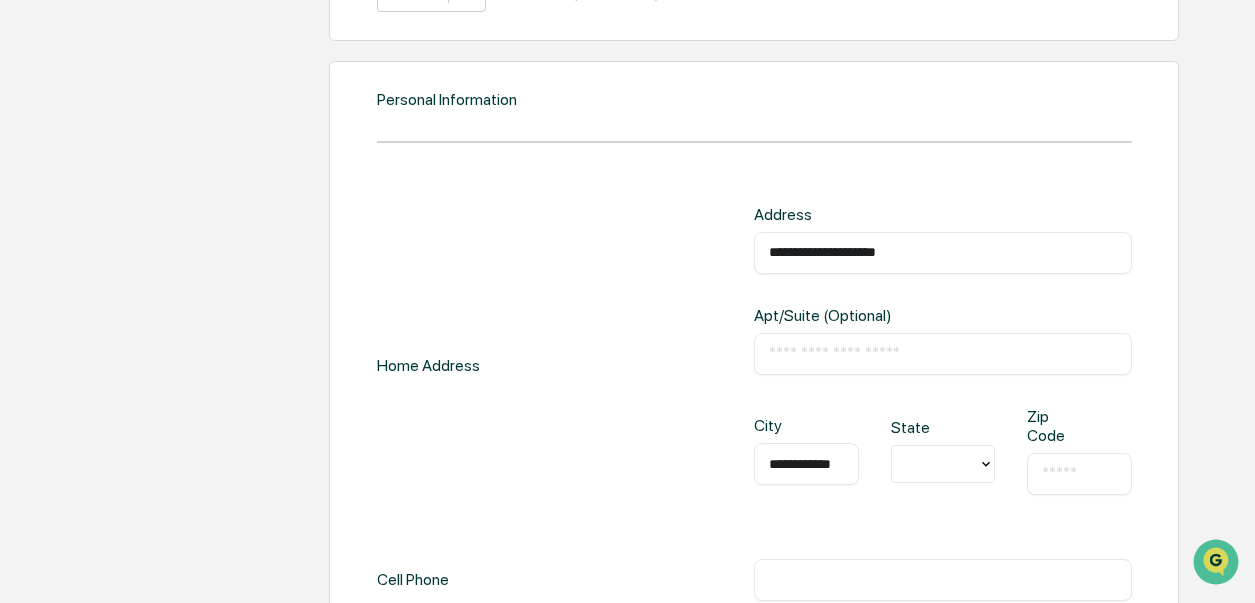 scroll, scrollTop: 0, scrollLeft: 5, axis: horizontal 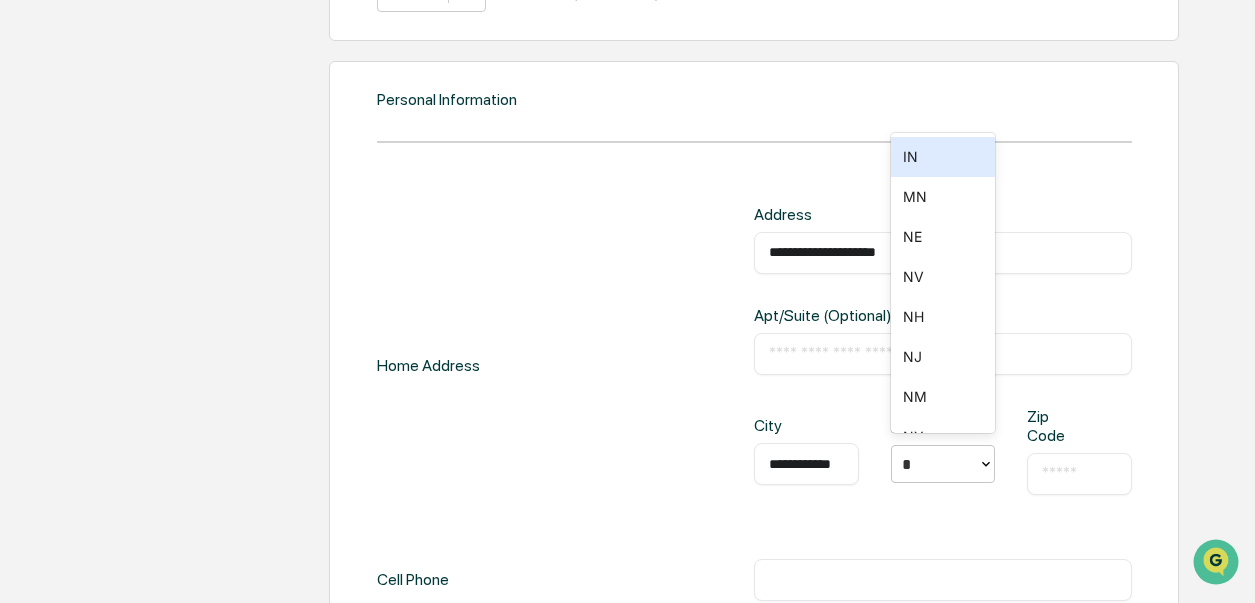 type on "**" 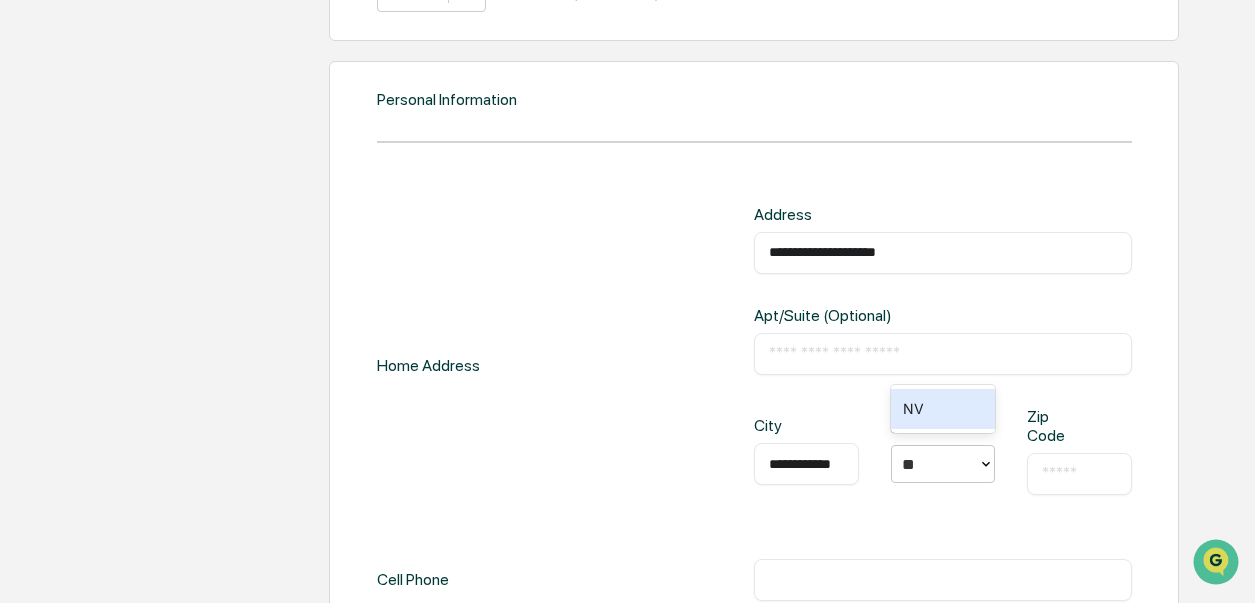 type 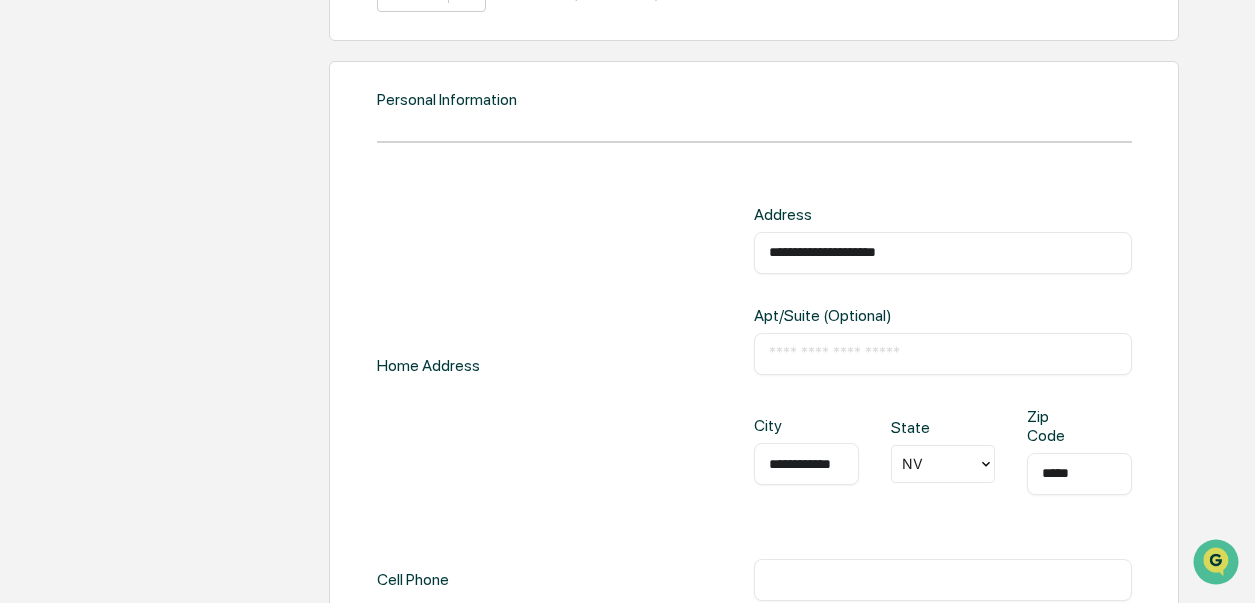 type on "*****" 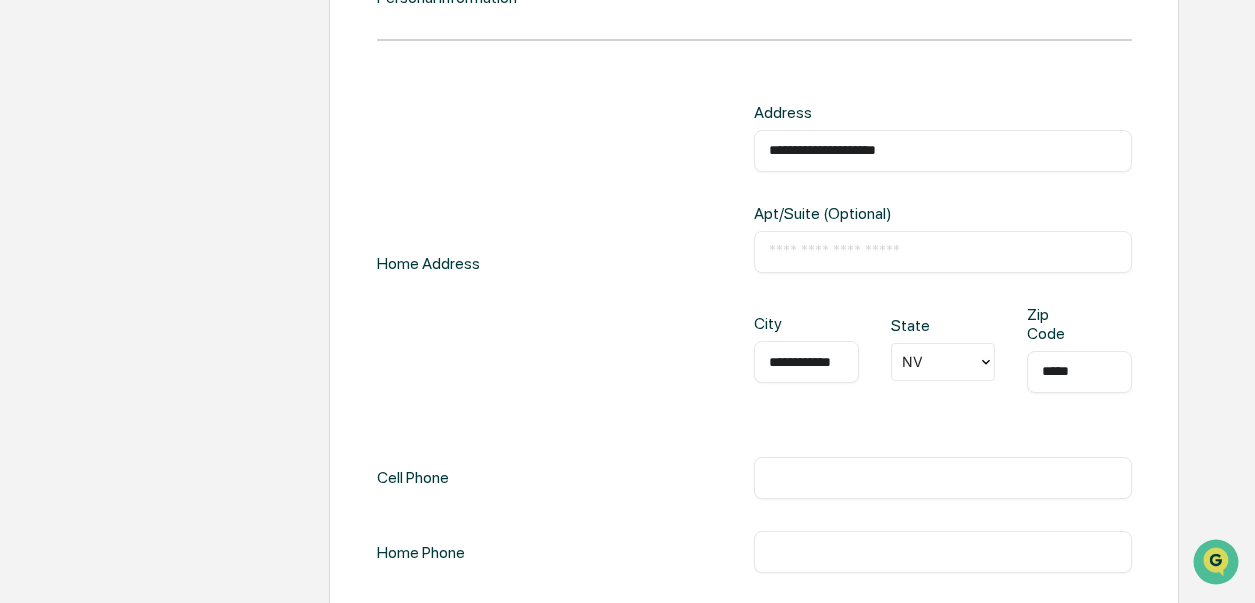 scroll, scrollTop: 2241, scrollLeft: 0, axis: vertical 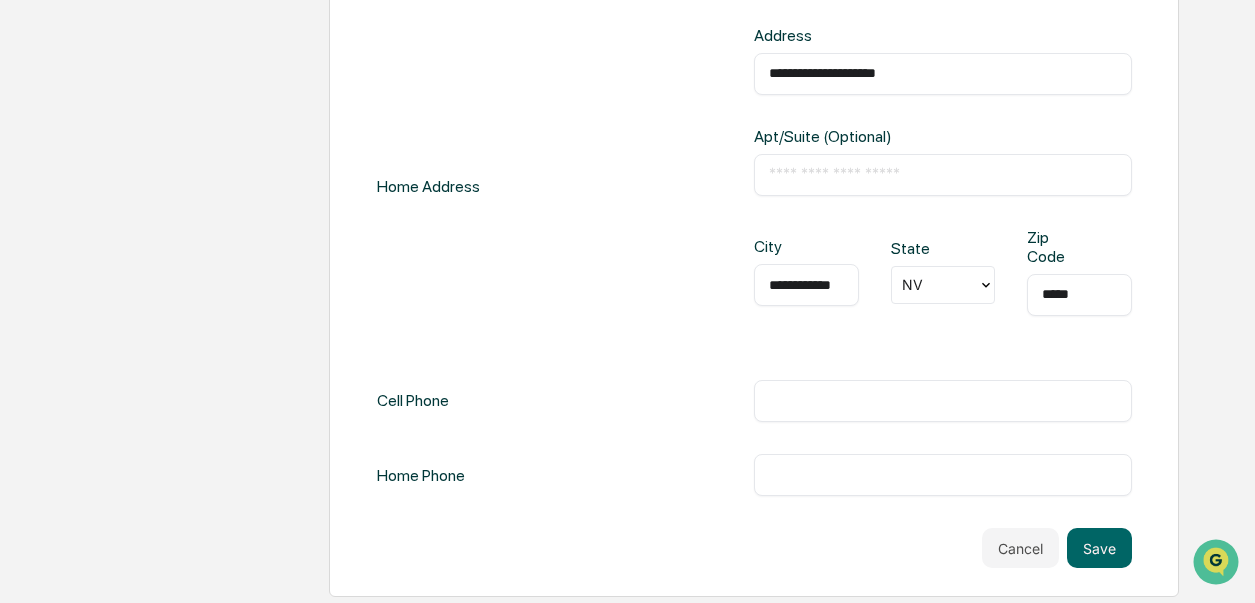 click at bounding box center (943, 401) 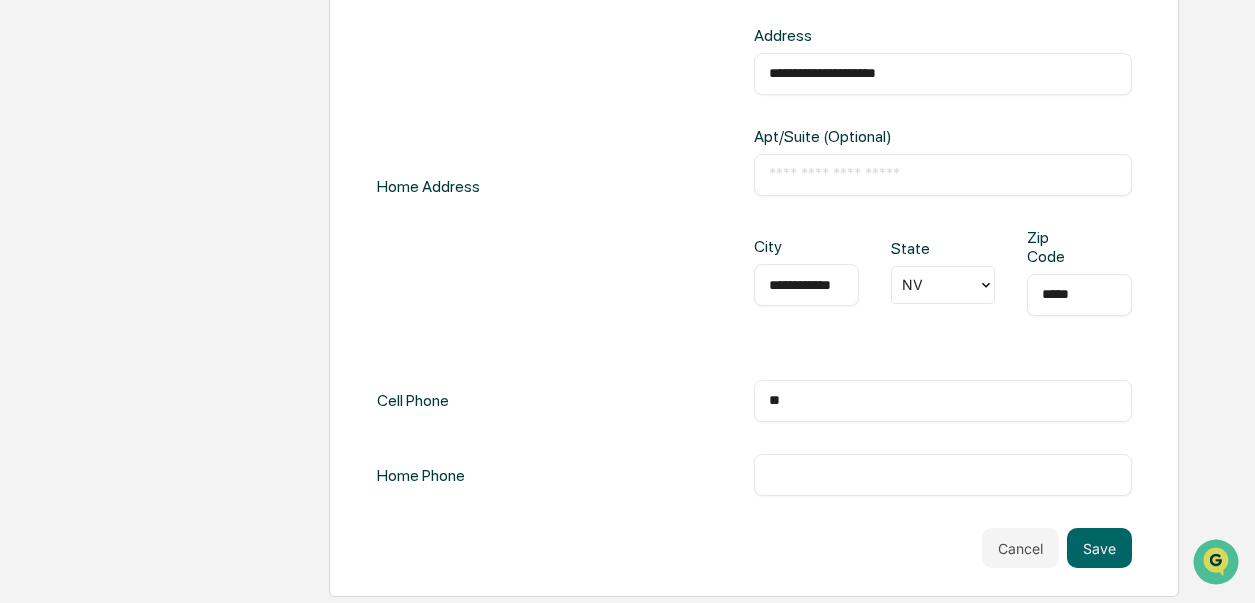 type on "*" 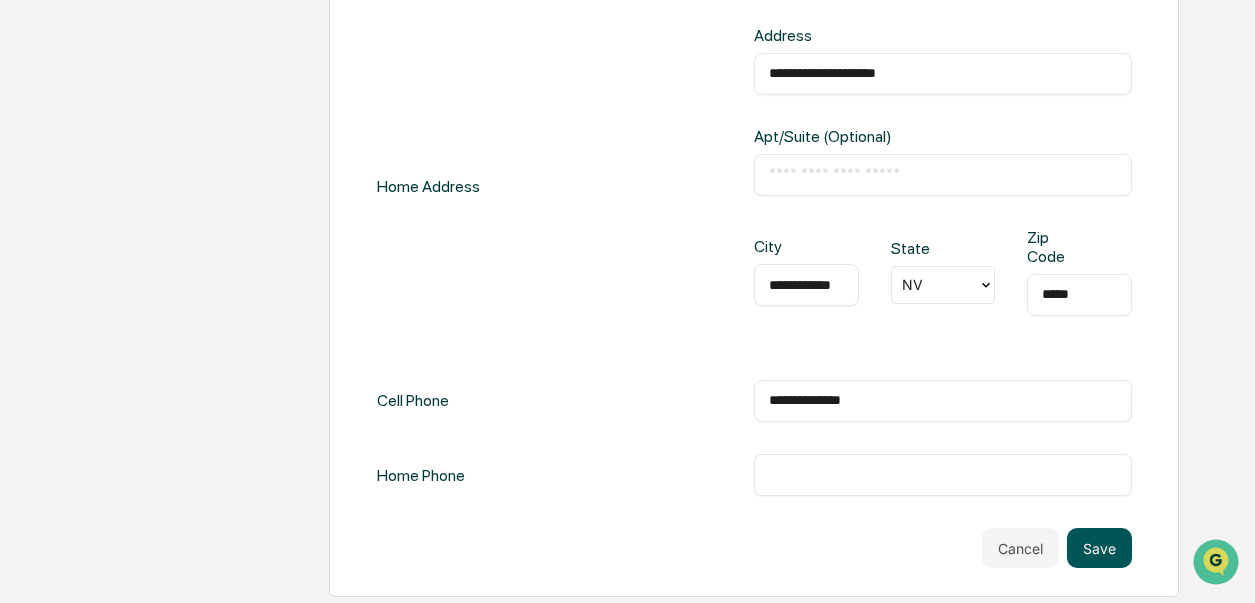 type on "**********" 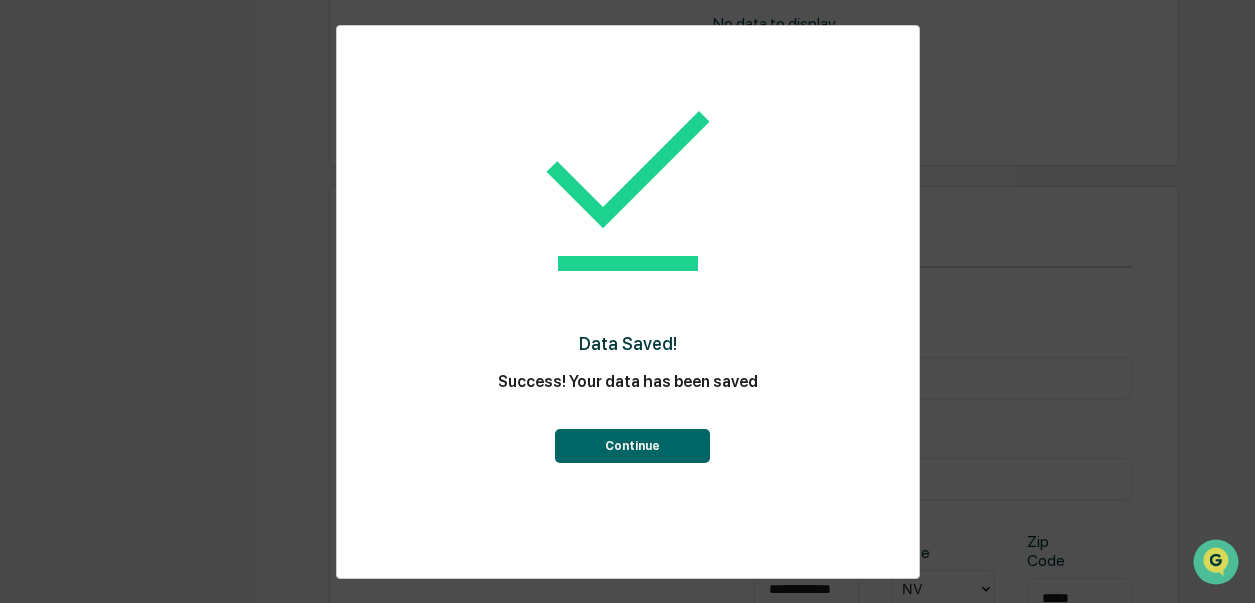 scroll, scrollTop: 2241, scrollLeft: 0, axis: vertical 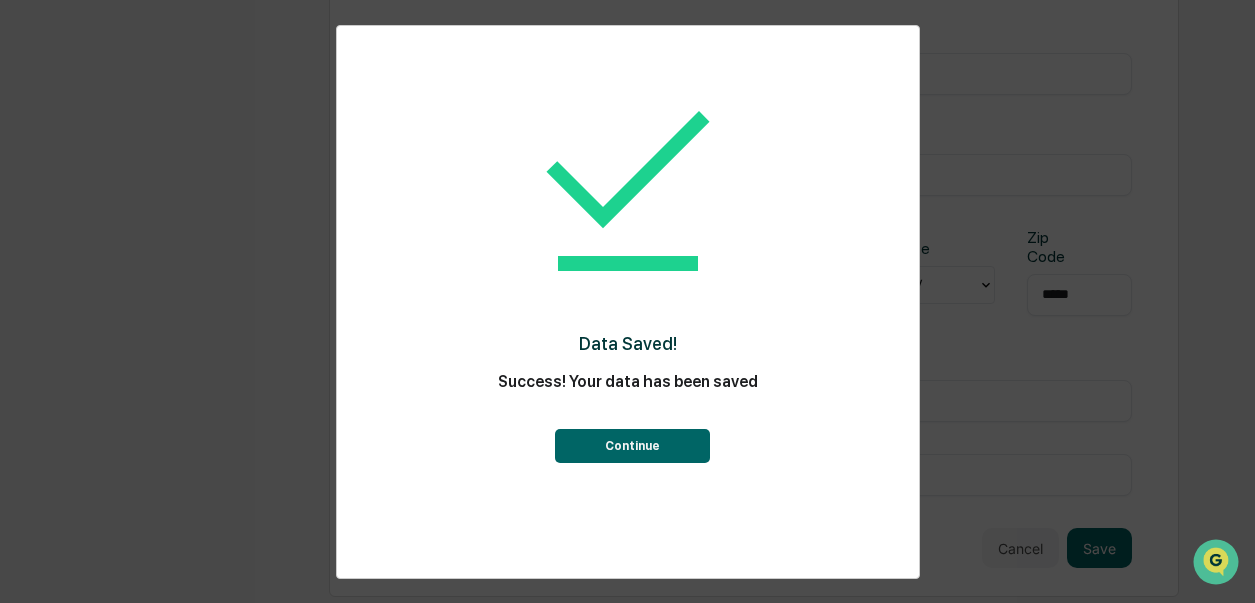 click on "Continue" at bounding box center [632, 446] 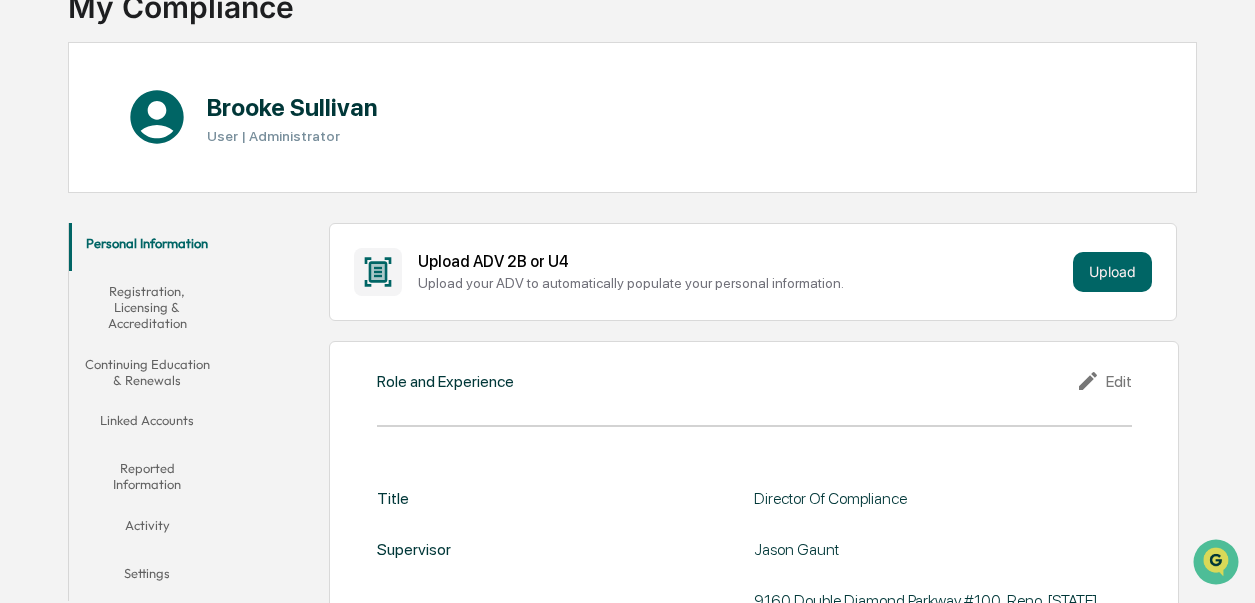 scroll, scrollTop: 0, scrollLeft: 0, axis: both 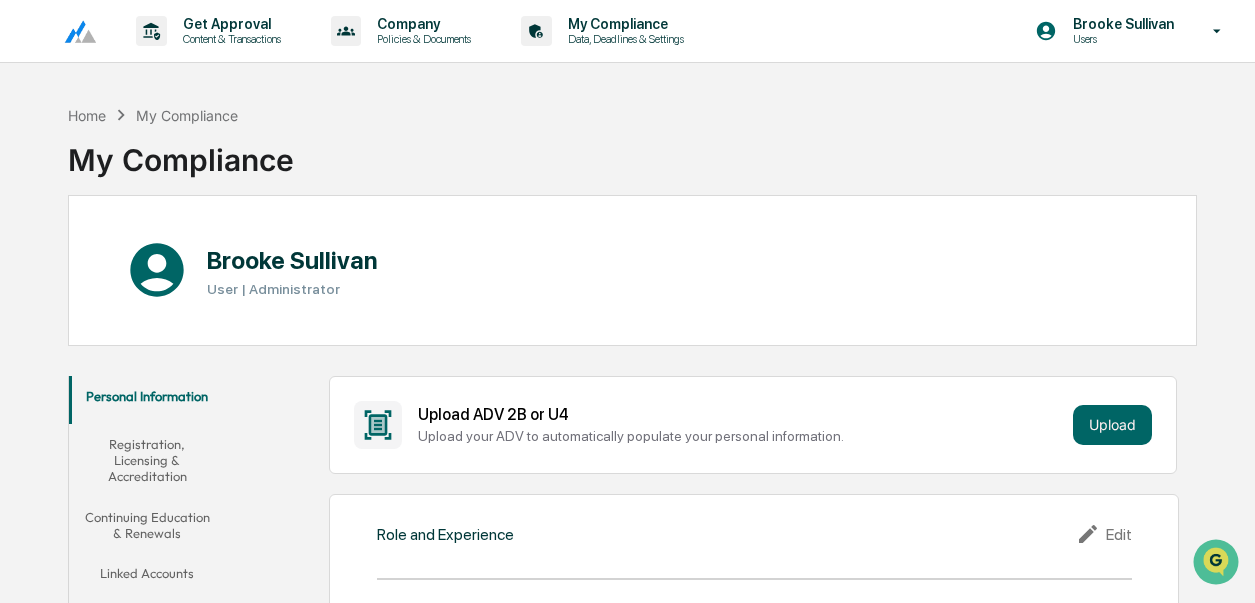 click at bounding box center (72, 31) 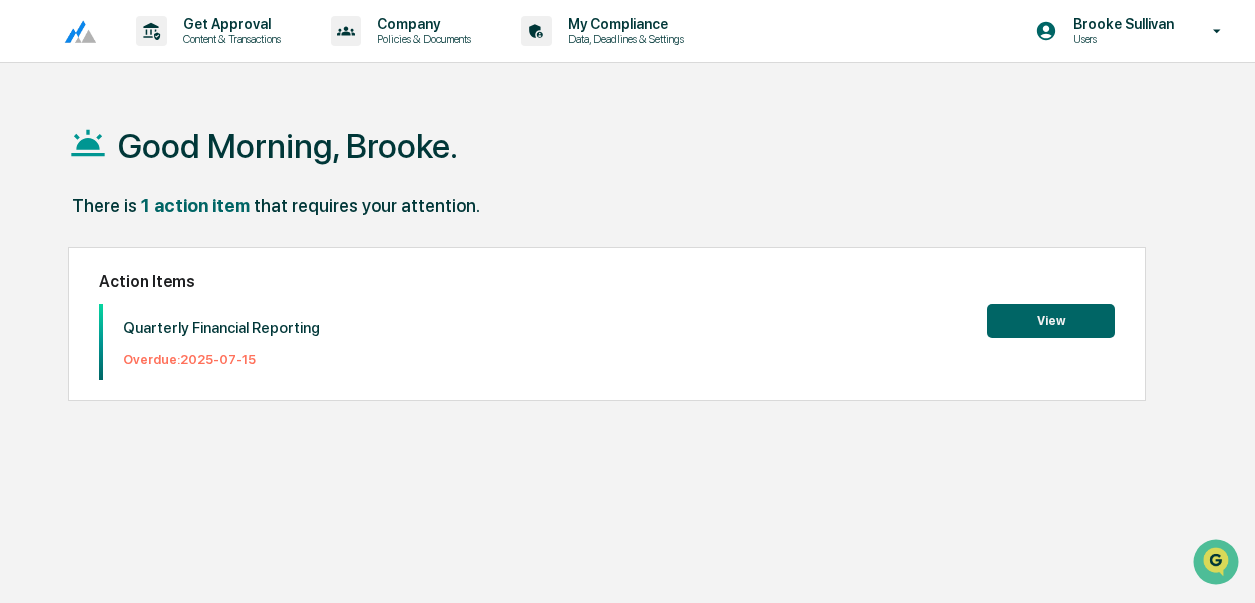 click on "Good Morning, Brooke." at bounding box center [633, 145] 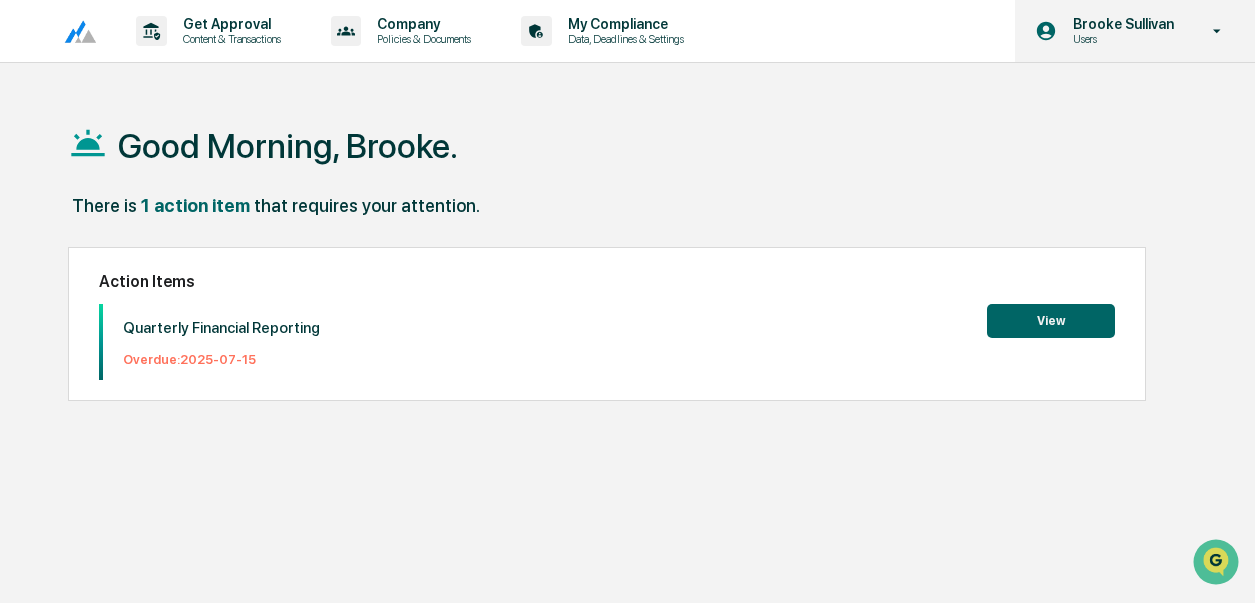 click 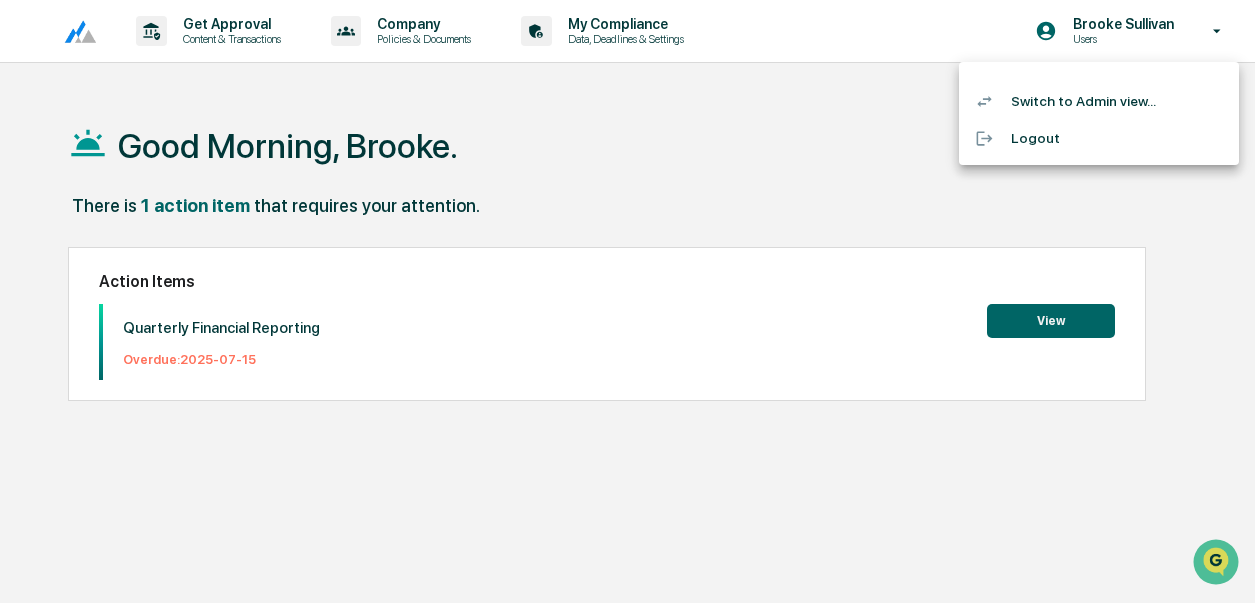 click on "Switch to Admin view..." at bounding box center [1099, 101] 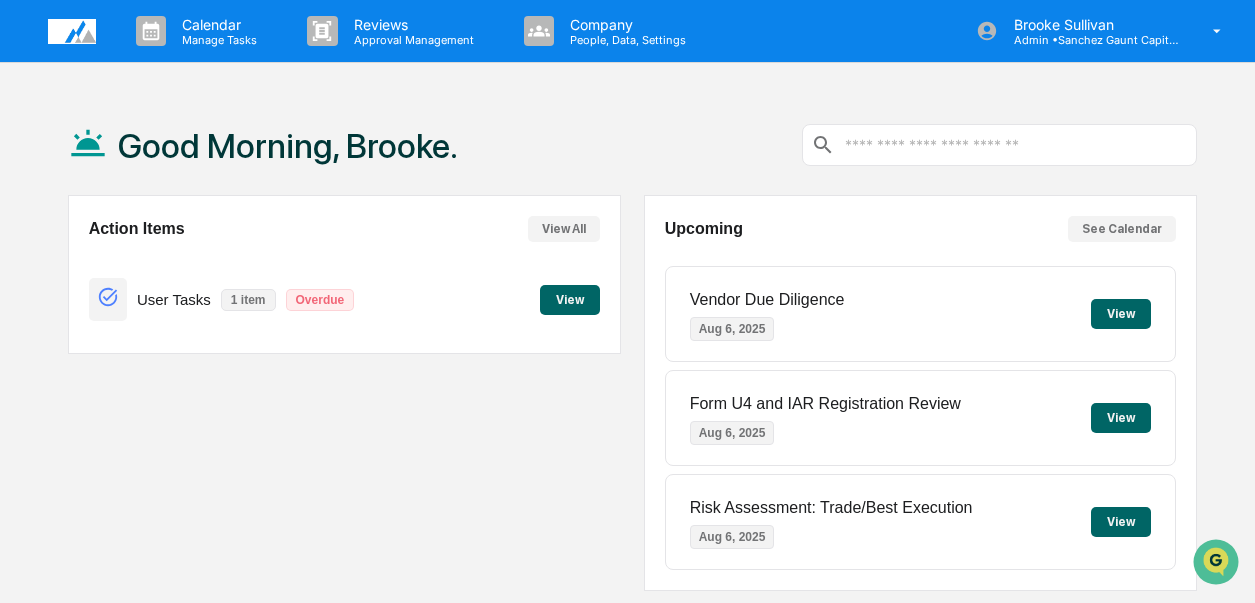 click on "Action Items View All User Tasks 1 item Overdue View" at bounding box center (344, 393) 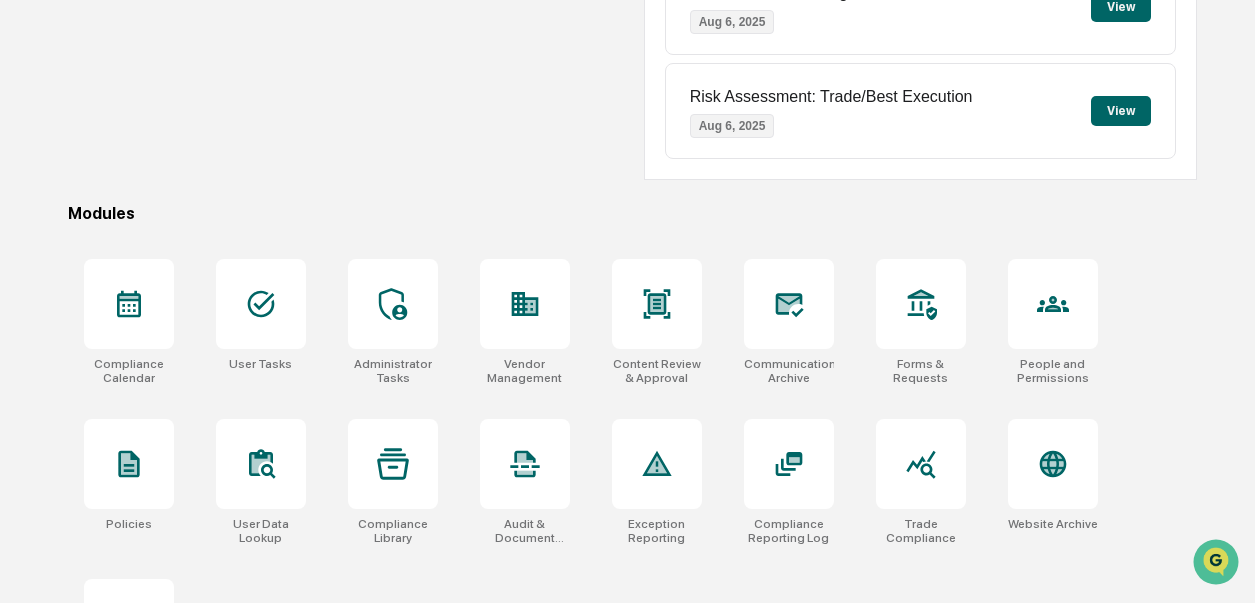 scroll, scrollTop: 418, scrollLeft: 0, axis: vertical 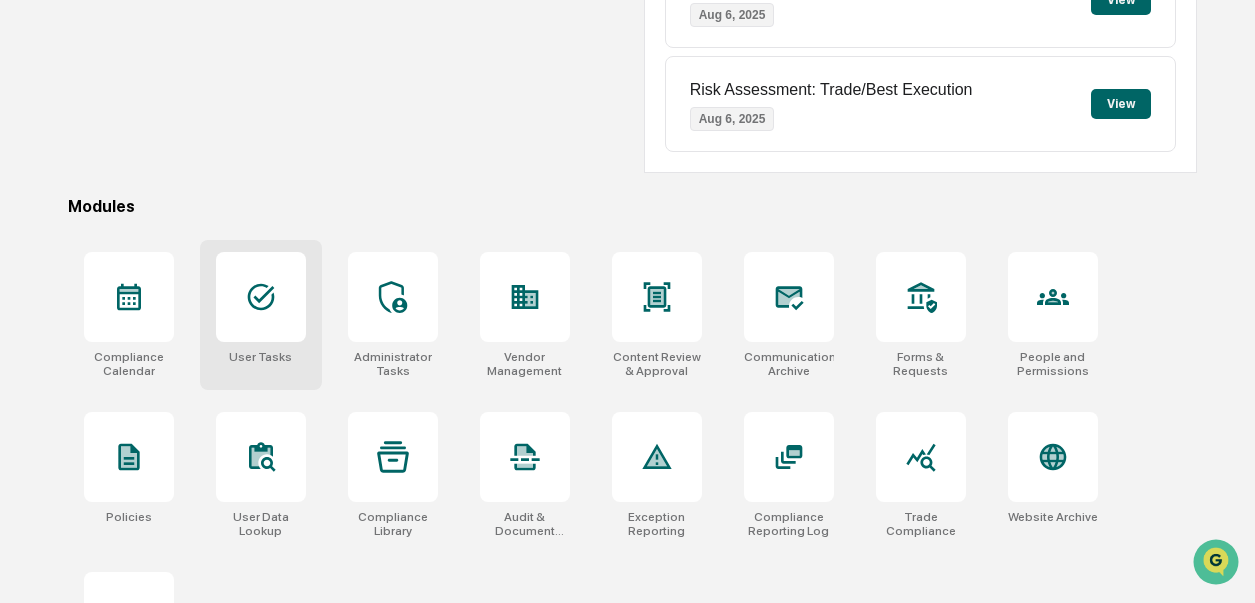 click 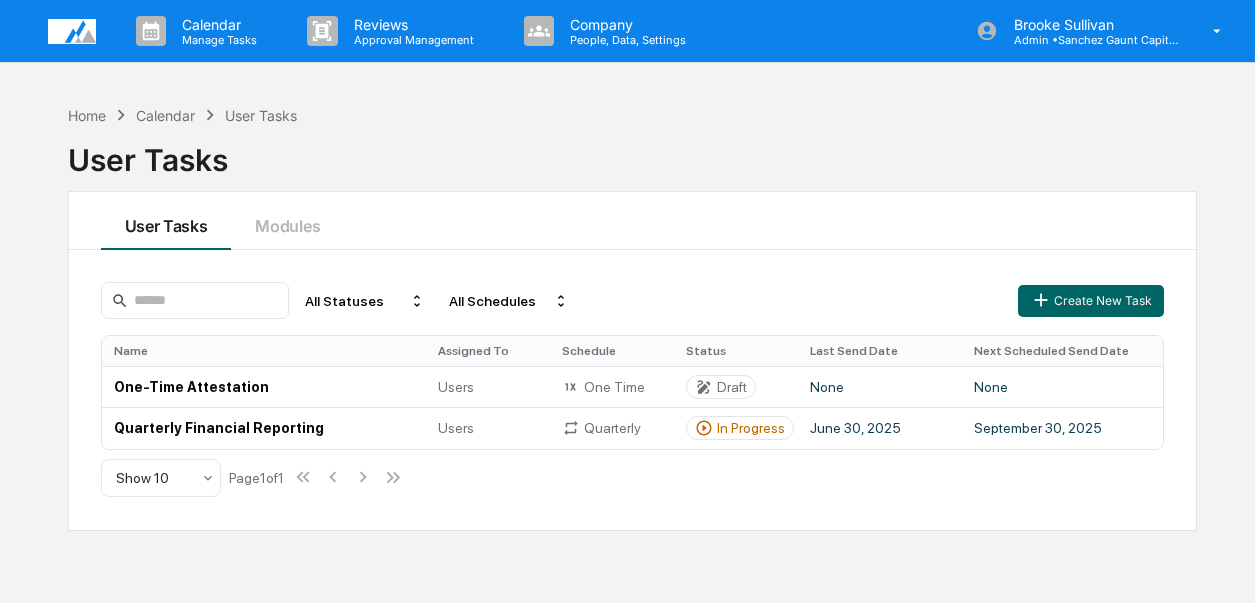 scroll, scrollTop: 0, scrollLeft: 0, axis: both 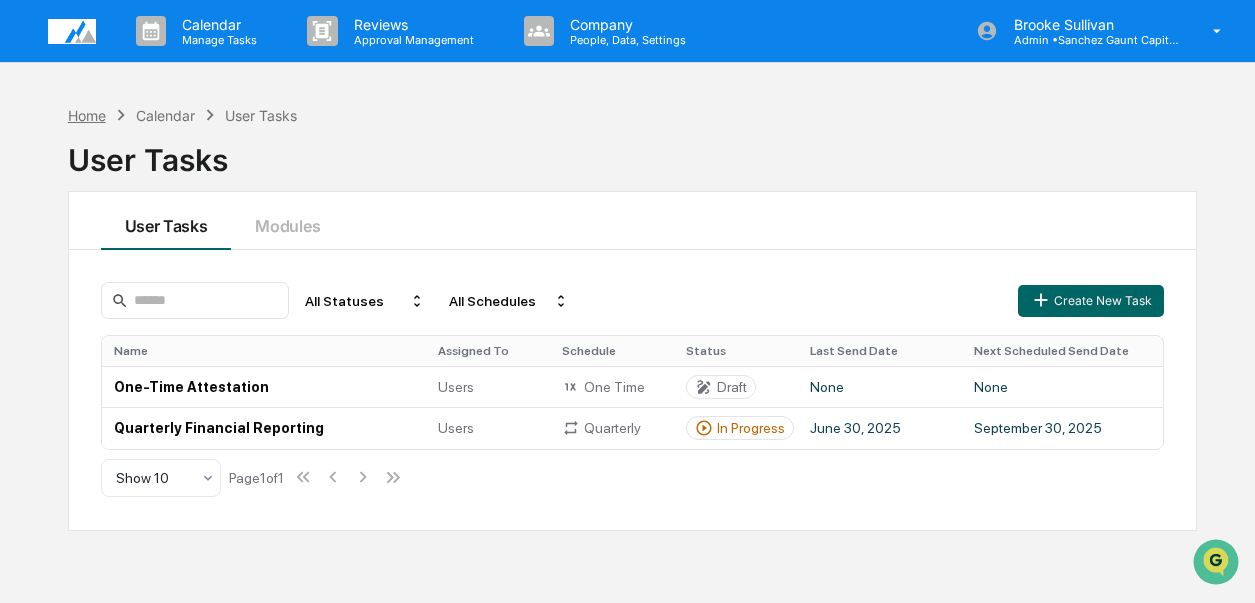 click on "Home" at bounding box center (87, 115) 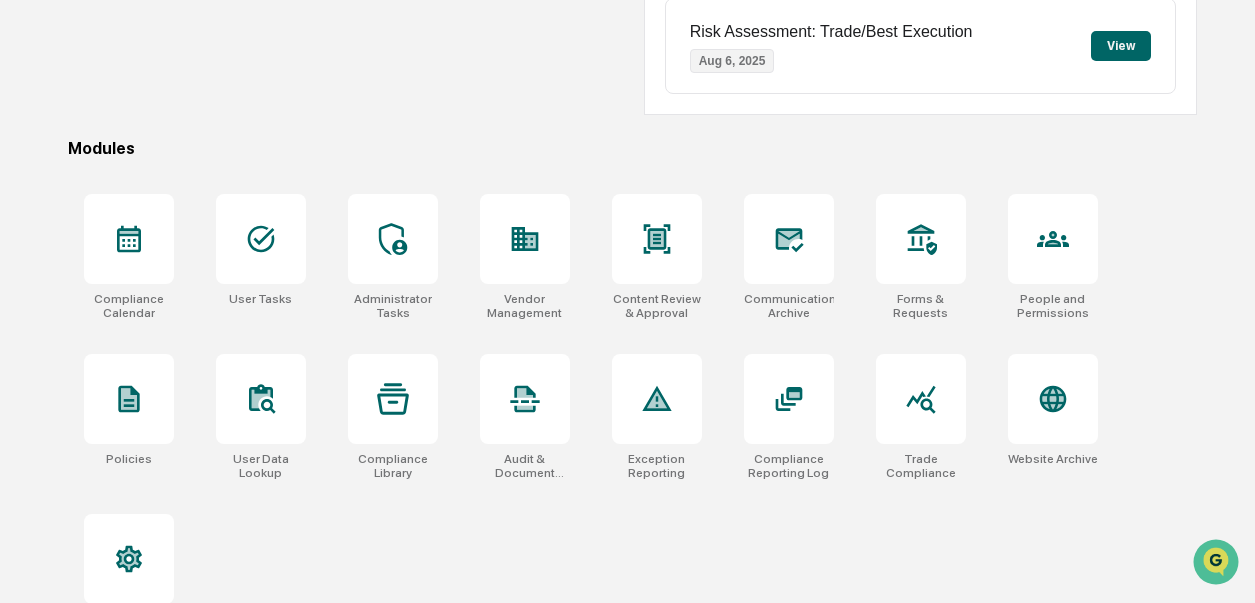 scroll, scrollTop: 477, scrollLeft: 0, axis: vertical 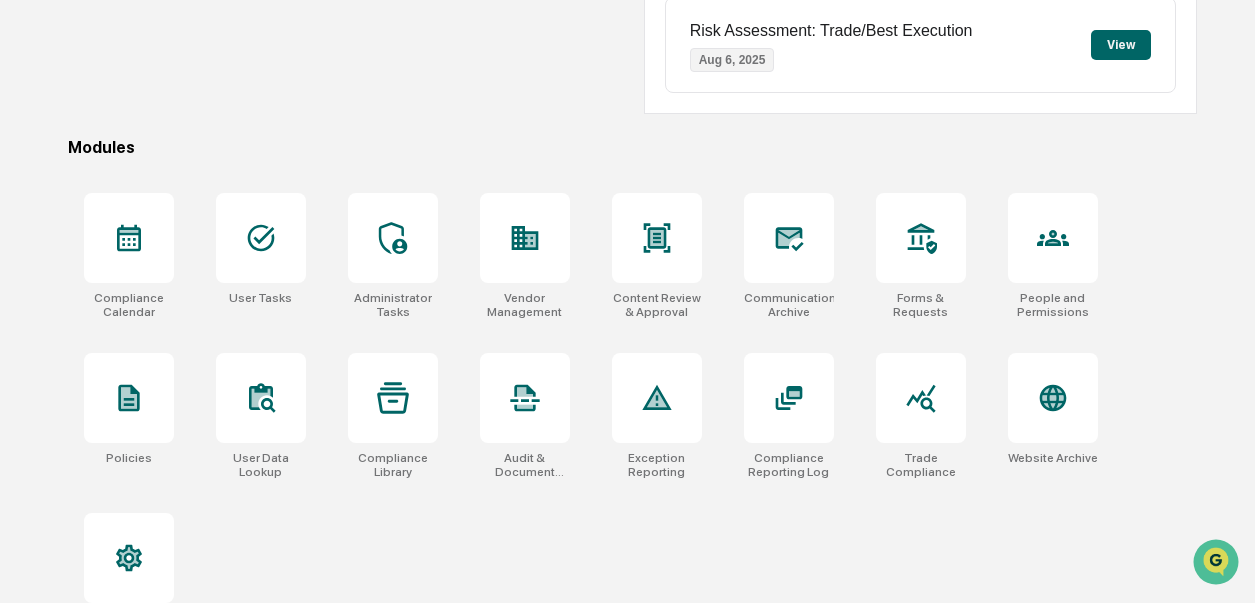 click on "Compliance Calendar User Tasks Administrator Tasks Vendor Management Content Review & Approval Communications Archive Forms & Requests People and Permissions Policies User Data Lookup Compliance Library Audit & Document Logs Exception Reporting Compliance Reporting Log Trade Compliance Website Archive Organization Settings" at bounding box center (633, 416) 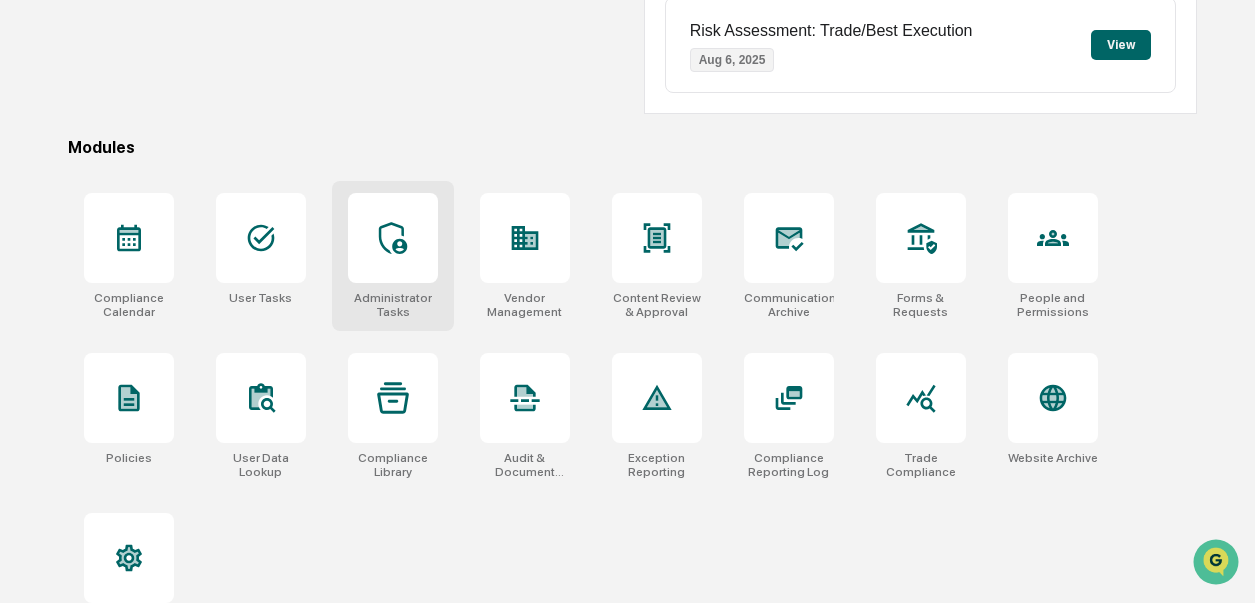 click at bounding box center [393, 238] 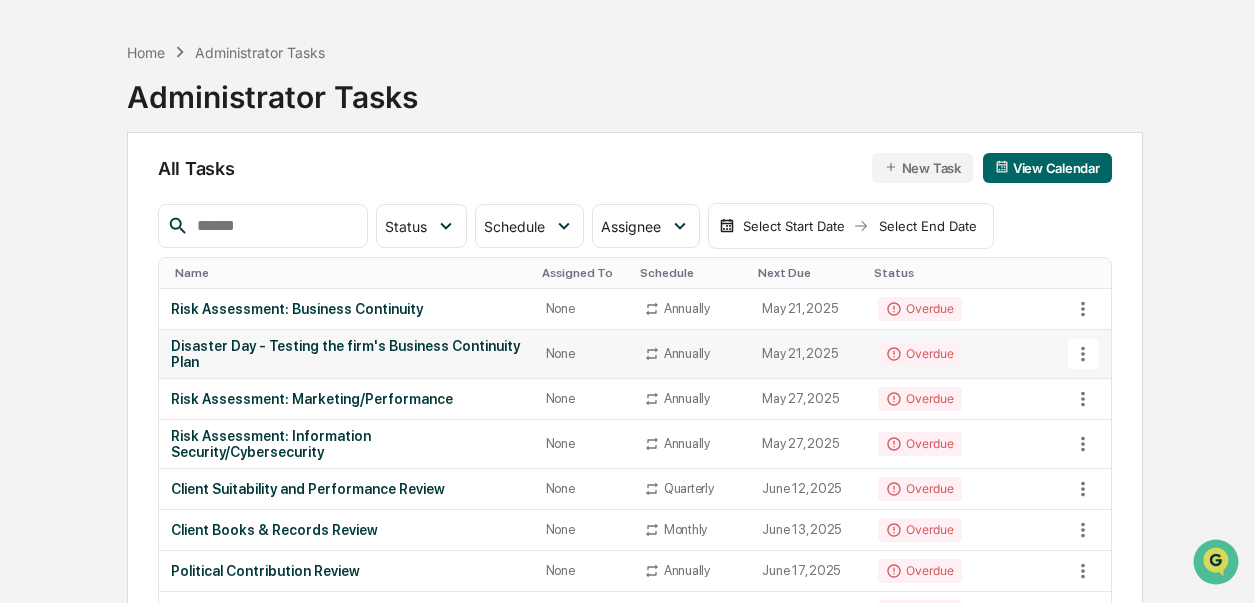 scroll, scrollTop: 61, scrollLeft: 0, axis: vertical 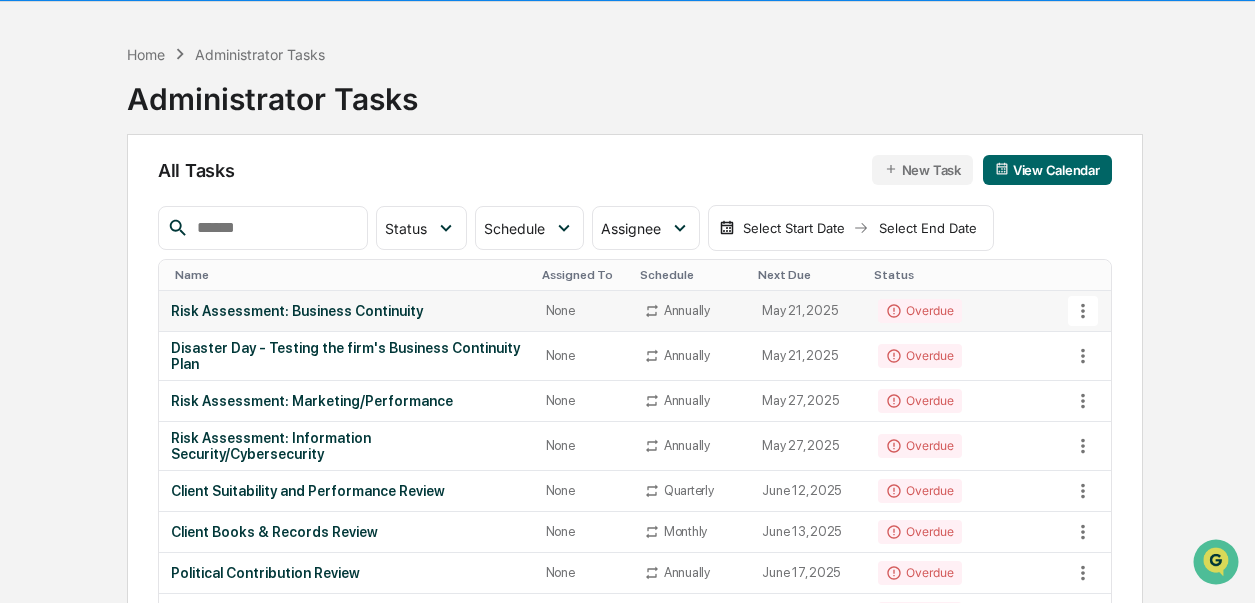 click 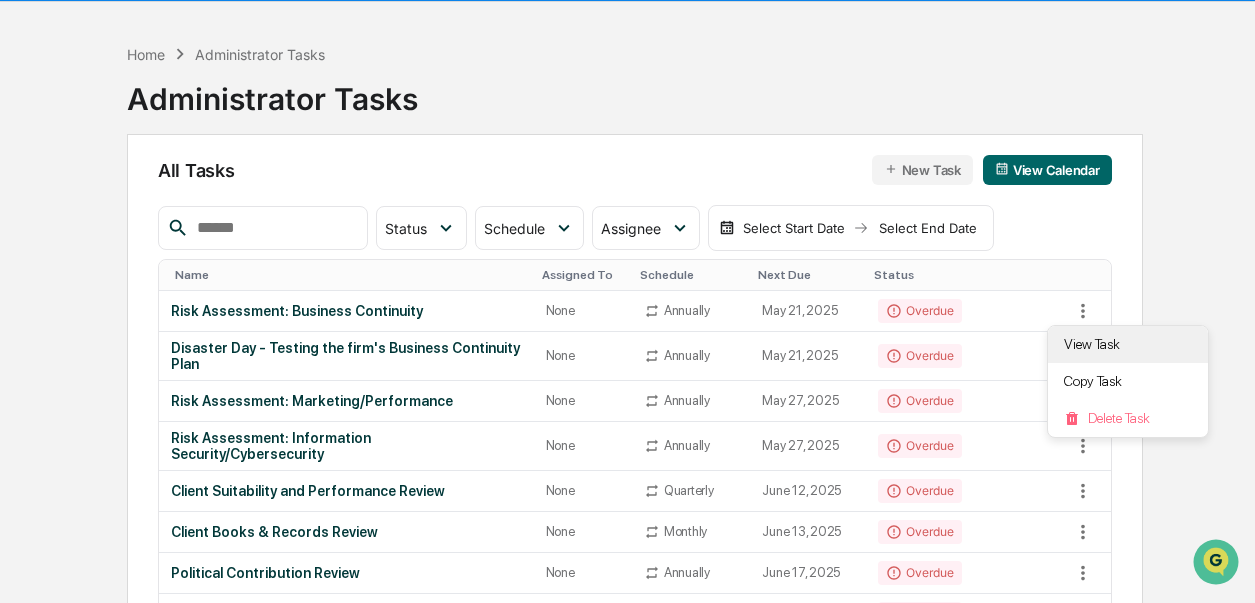 click on "View Task" at bounding box center [1128, 344] 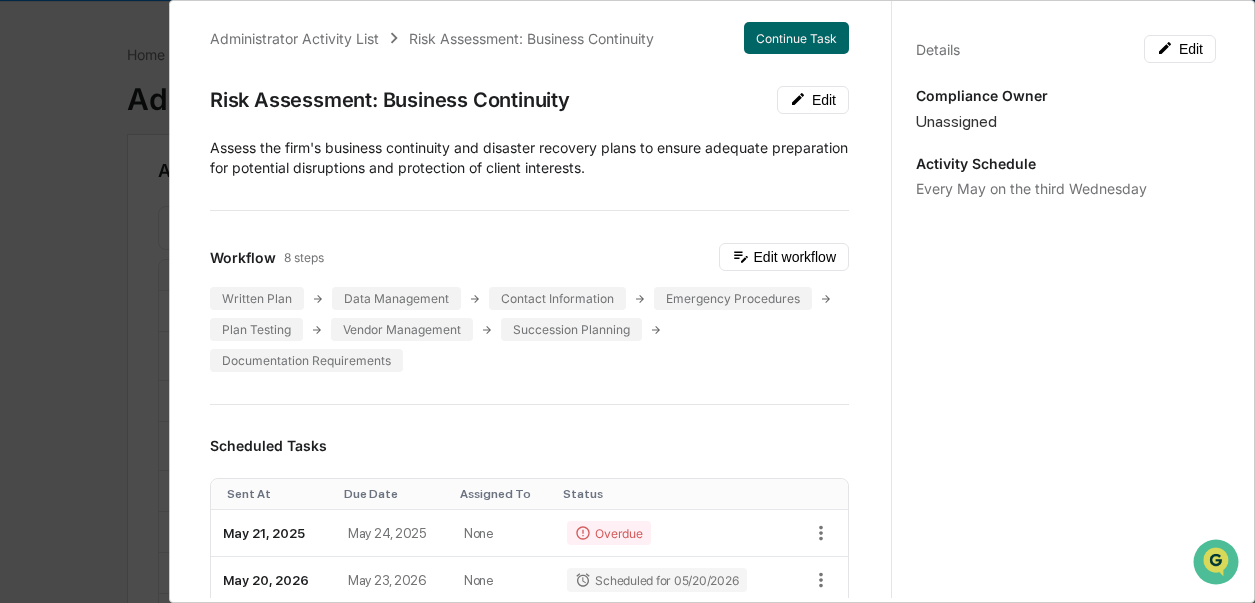 scroll, scrollTop: 0, scrollLeft: 0, axis: both 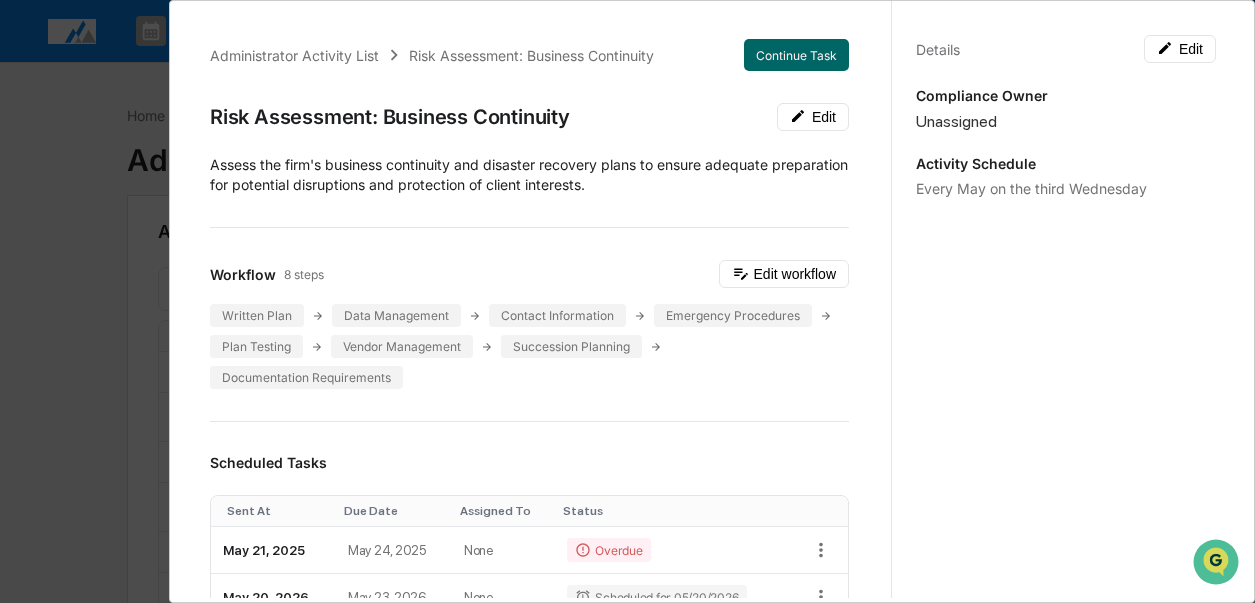 click on "Administrator Activity List Risk Assessment: Business Continuity Continue Task Risk Assessment: Business Continuity Edit Assess the firm's business continuity and disaster recovery plans to ensure adequate preparation for potential disruptions and protection of client interests. Workflow 8 steps Edit workflow Written Plan Data Management Contact Information Emergency Procedures Plan Testing Vendor Management Succession Planning Documentation Requirements Scheduled Tasks Sent At Due Date Assigned To Status May 21, 2025 May 24, 2025 None Overdue May 20, 2026 May 23, 2026 None Scheduled for 05/20/2026 May 19, 2027 May 22, 2027 None Scheduled for 05/19/2027 Show 5 Page  1  of  1   |<   <   >   >|   Completed Task Files No data to display Show 5 Page  1  of  0   |<   <   >   >|   Comments Write a comment... Write a comment... Details Edit Compliance Owner Unassigned Activity Schedule Every May on the third Wednesday" at bounding box center [627, 301] 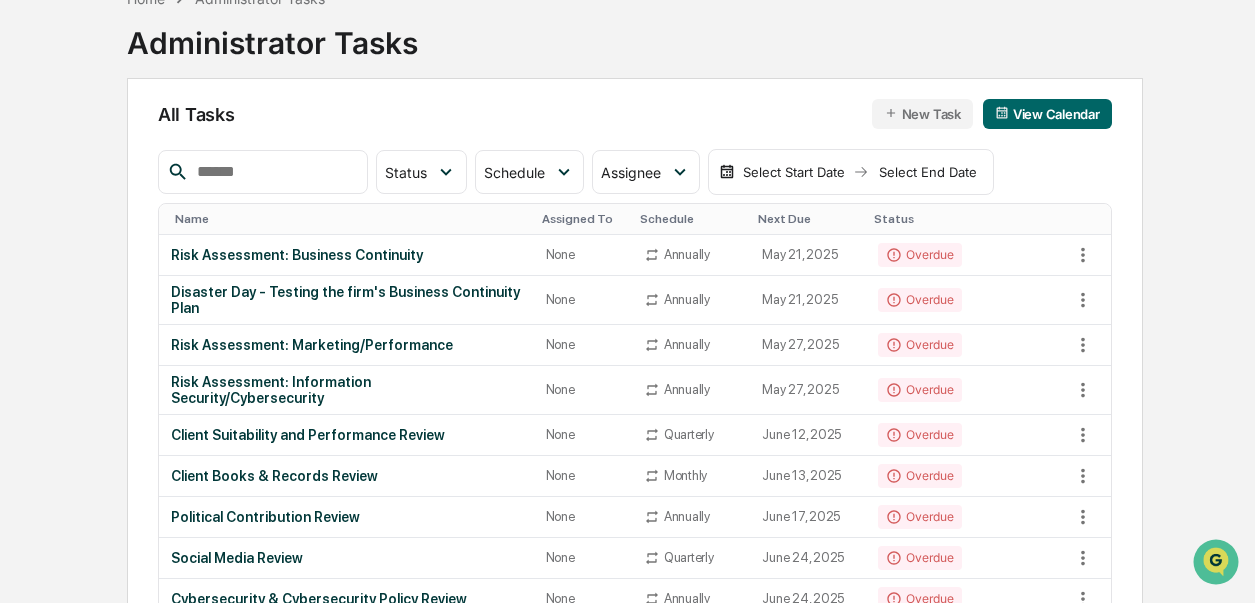 scroll, scrollTop: 146, scrollLeft: 0, axis: vertical 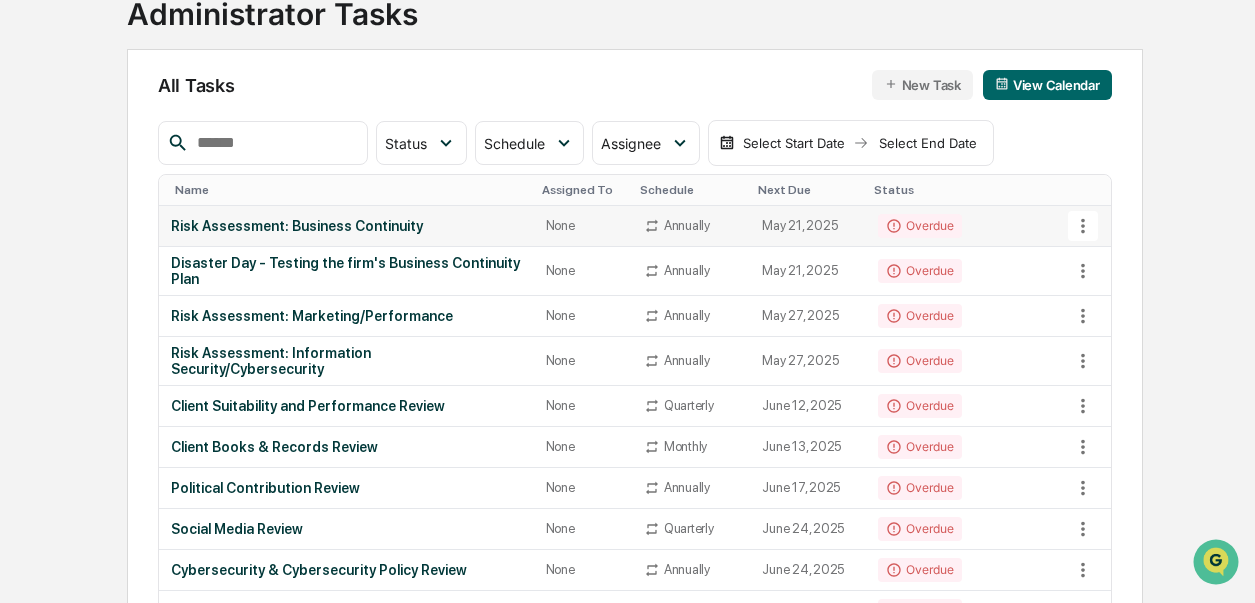 click 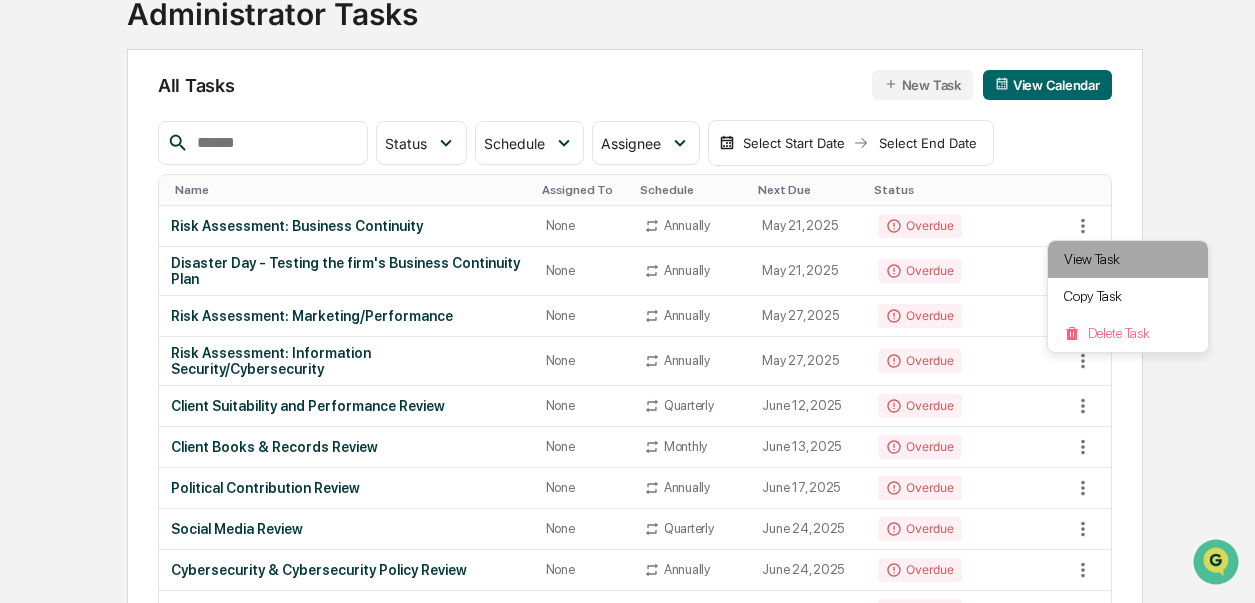 click on "View Task" at bounding box center (1128, 259) 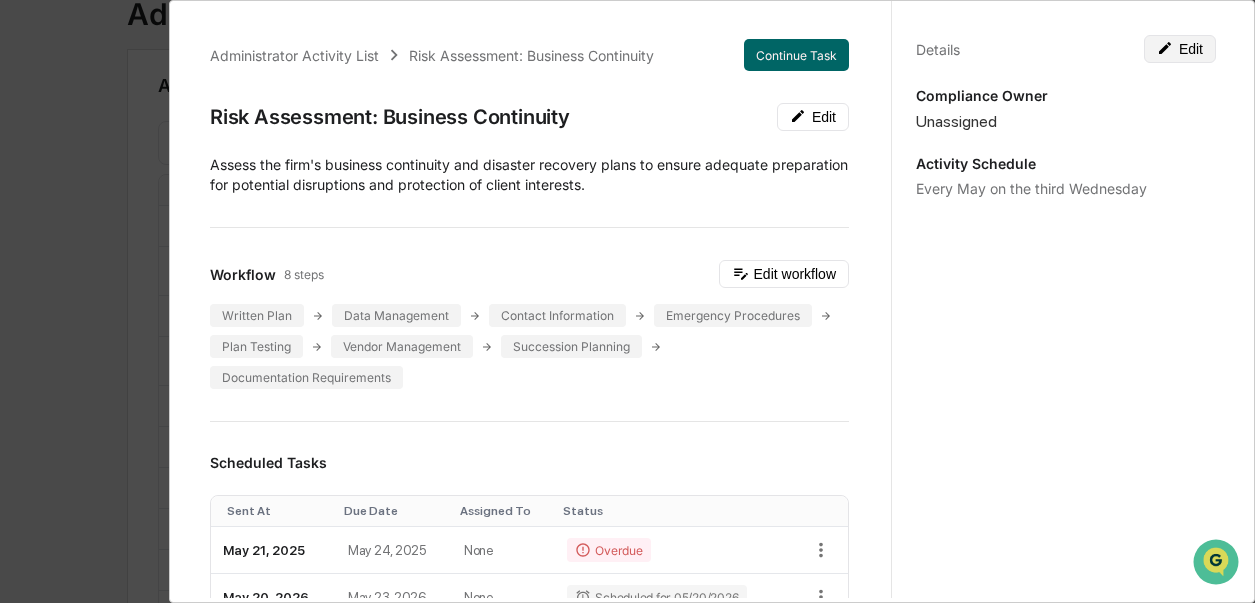 click on "Edit" at bounding box center [1180, 49] 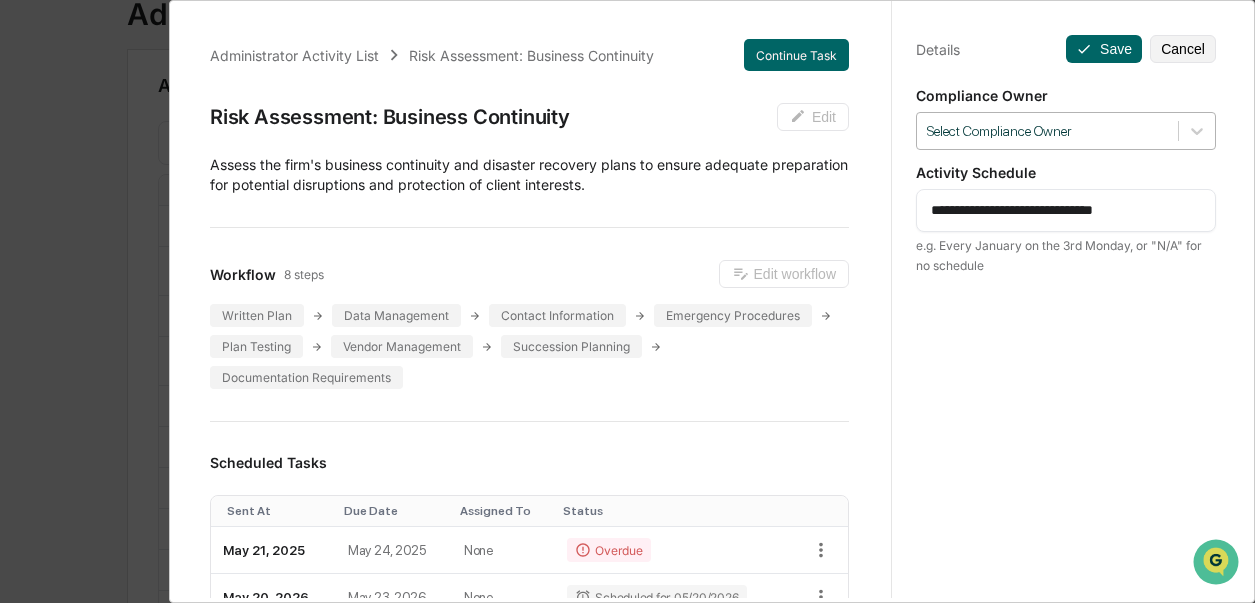 click at bounding box center (1047, 131) 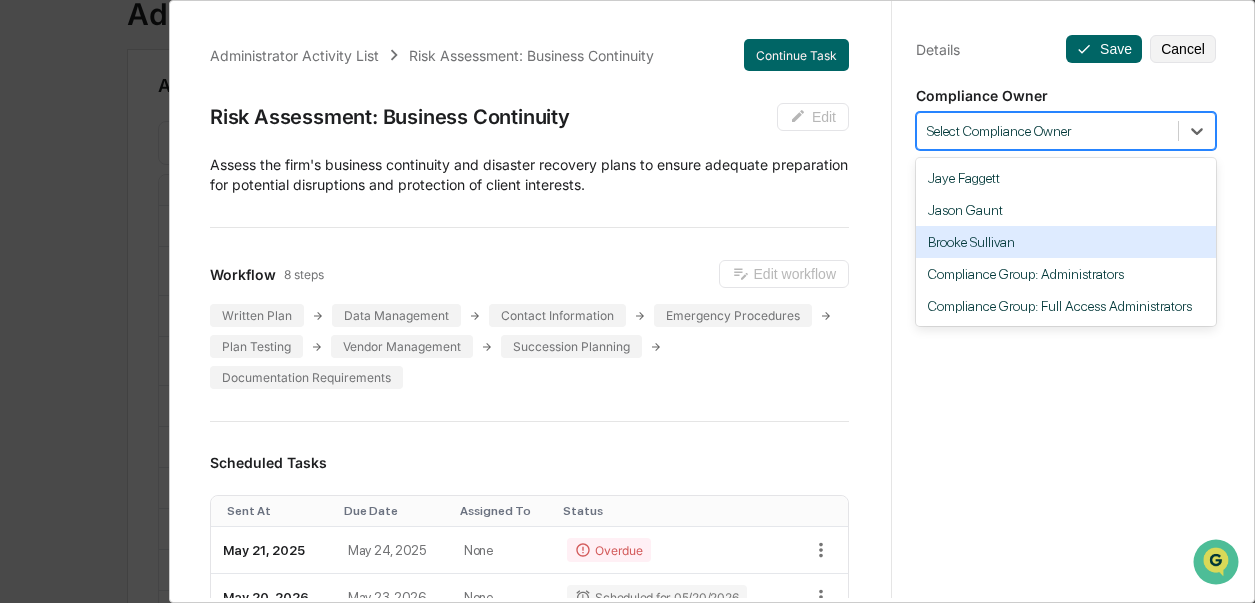click on "Brooke Sullivan" at bounding box center [1066, 242] 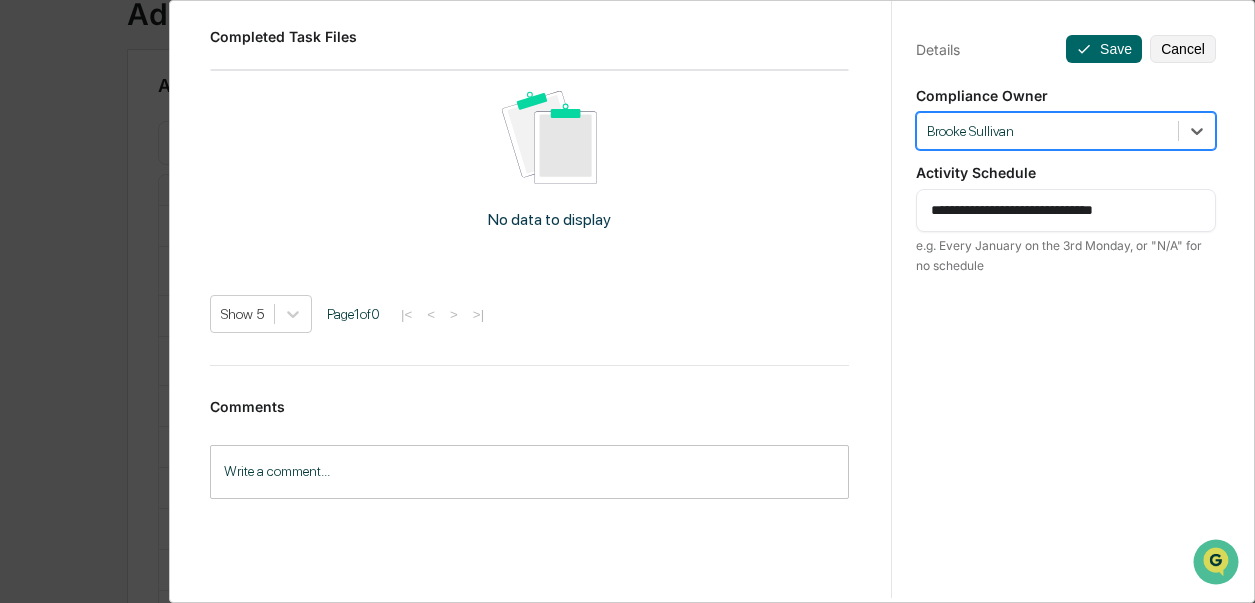 scroll, scrollTop: 825, scrollLeft: 0, axis: vertical 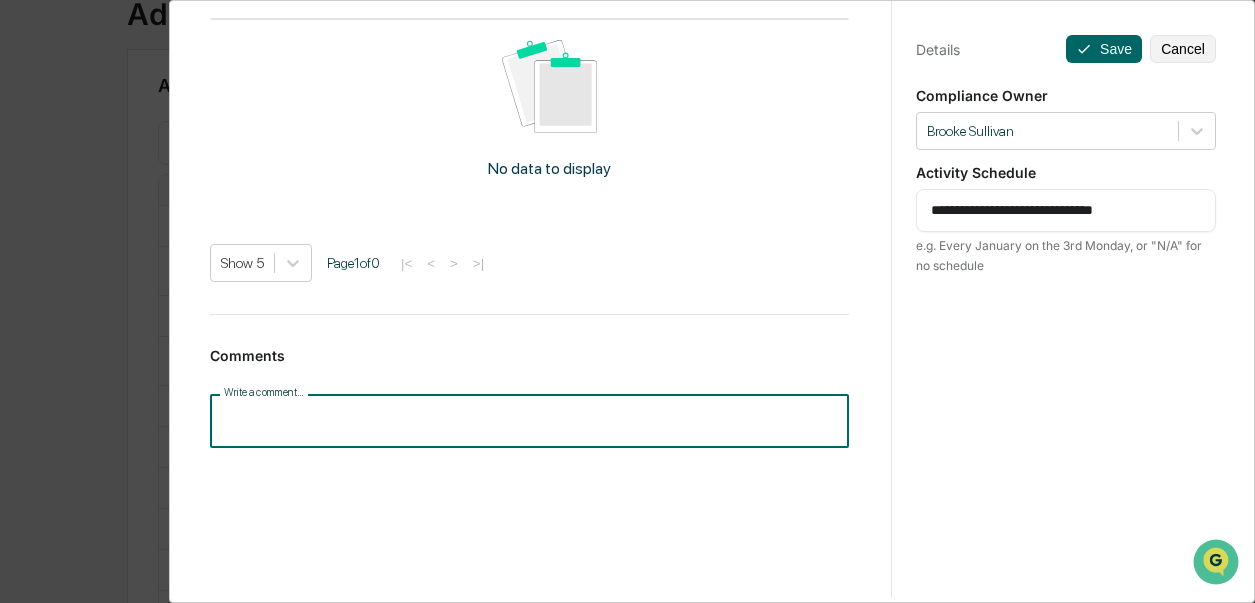click on "Write a comment..." at bounding box center (529, 420) 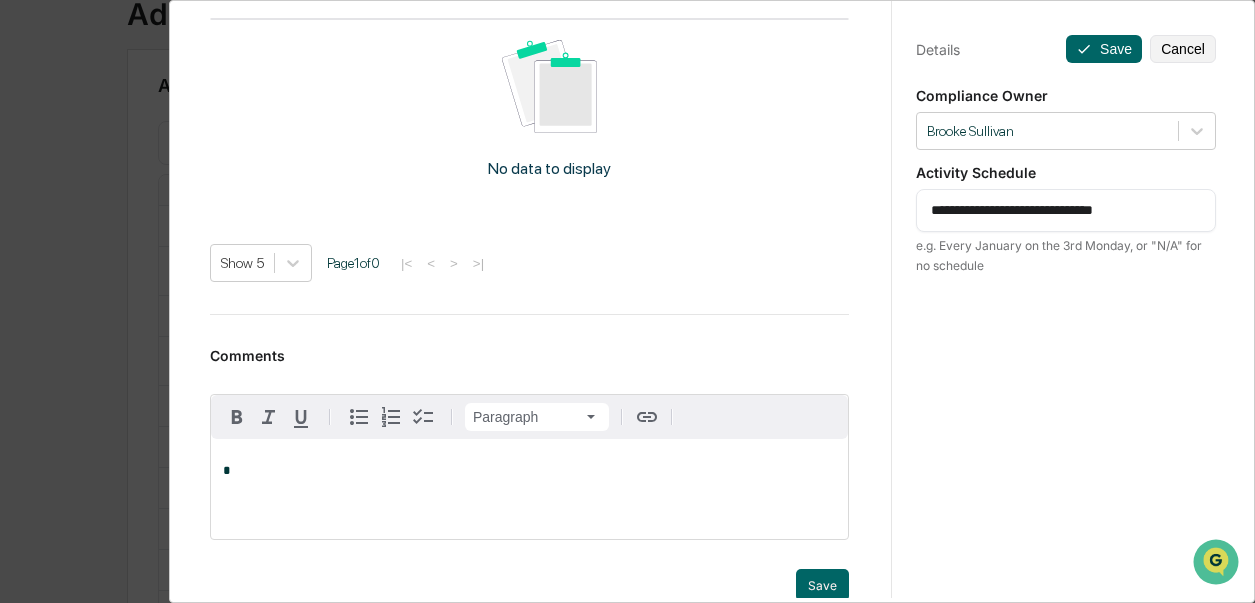 click on "**********" at bounding box center (1066, 210) 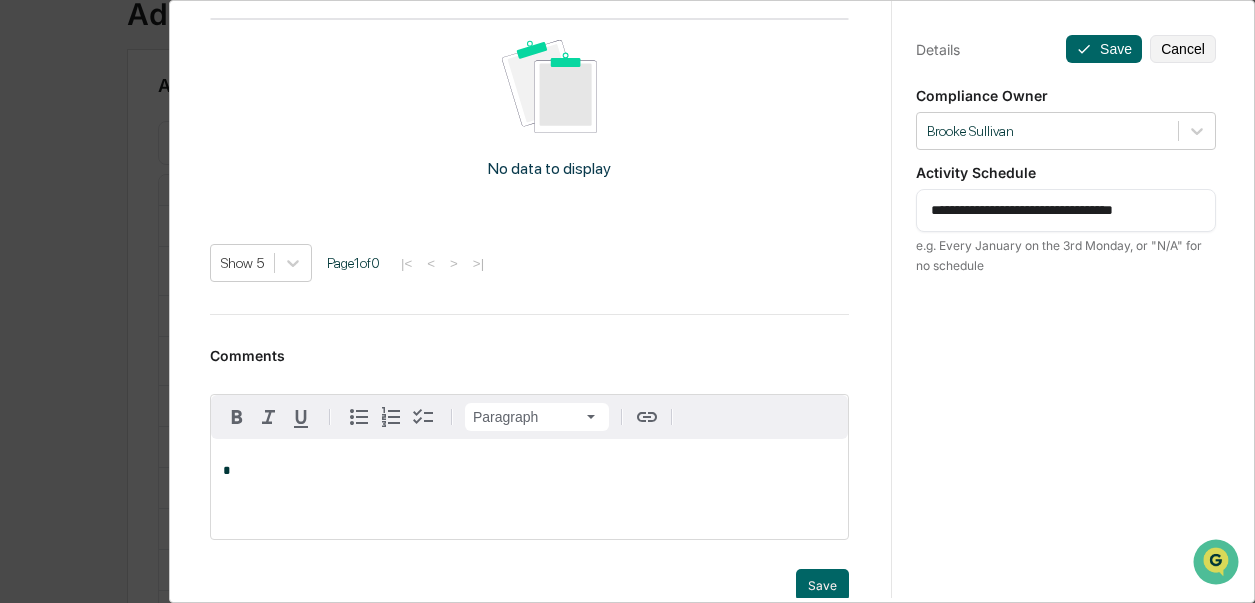 click on "**********" at bounding box center (1065, 320) 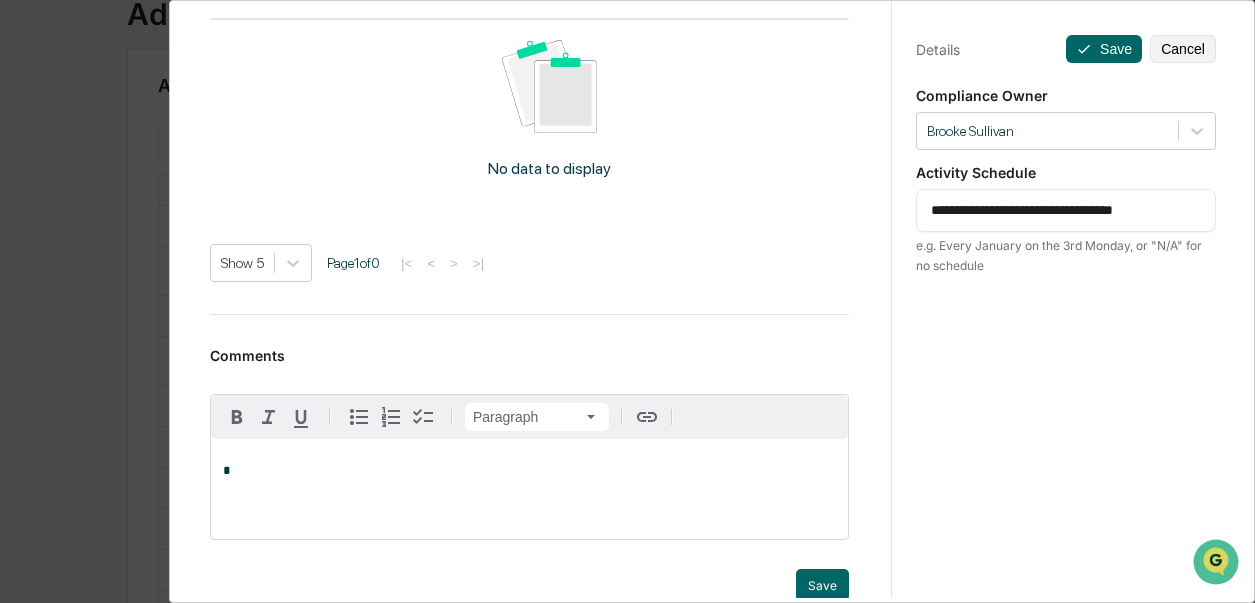type on "**********" 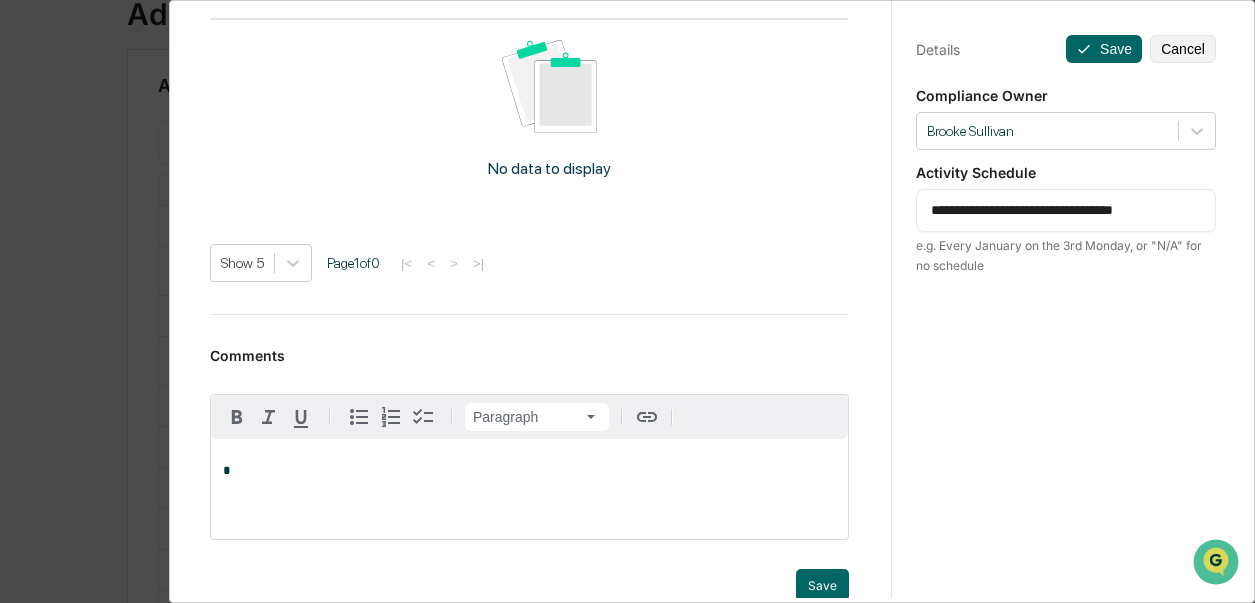 click on "*" at bounding box center (529, 471) 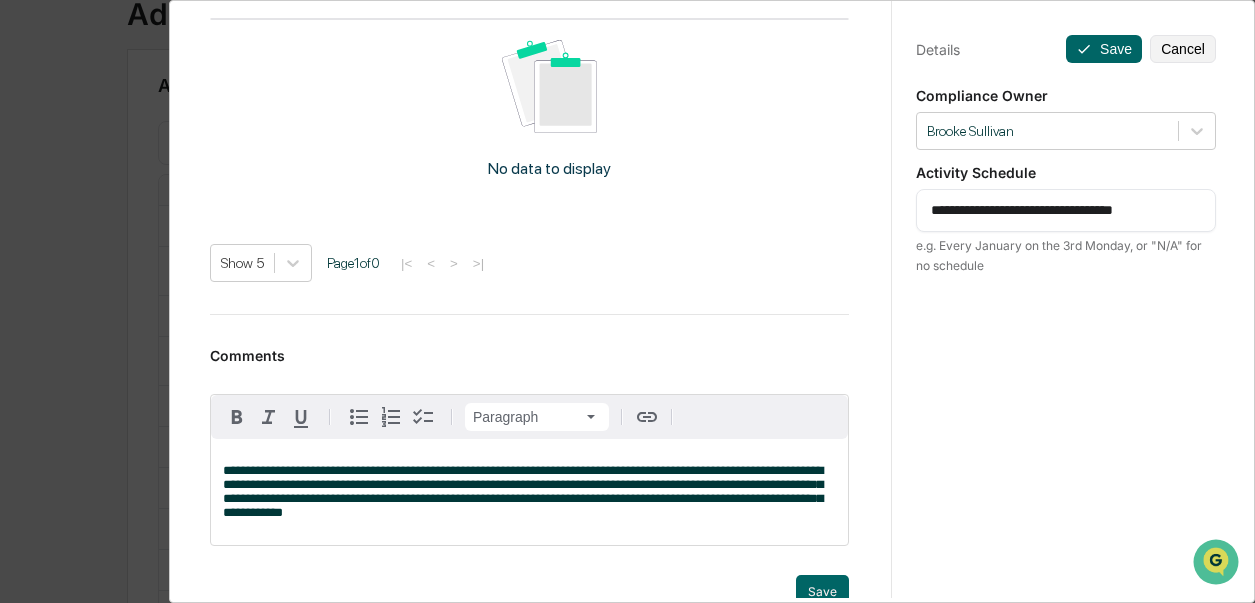 scroll, scrollTop: 286, scrollLeft: 0, axis: vertical 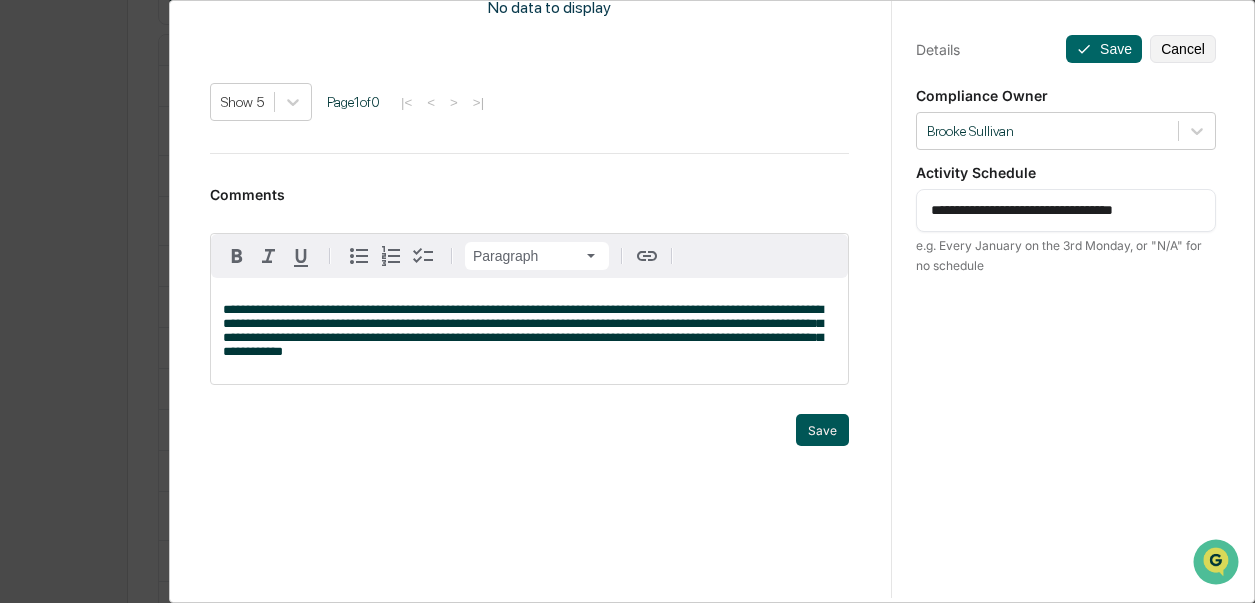 click on "Save" at bounding box center [822, 430] 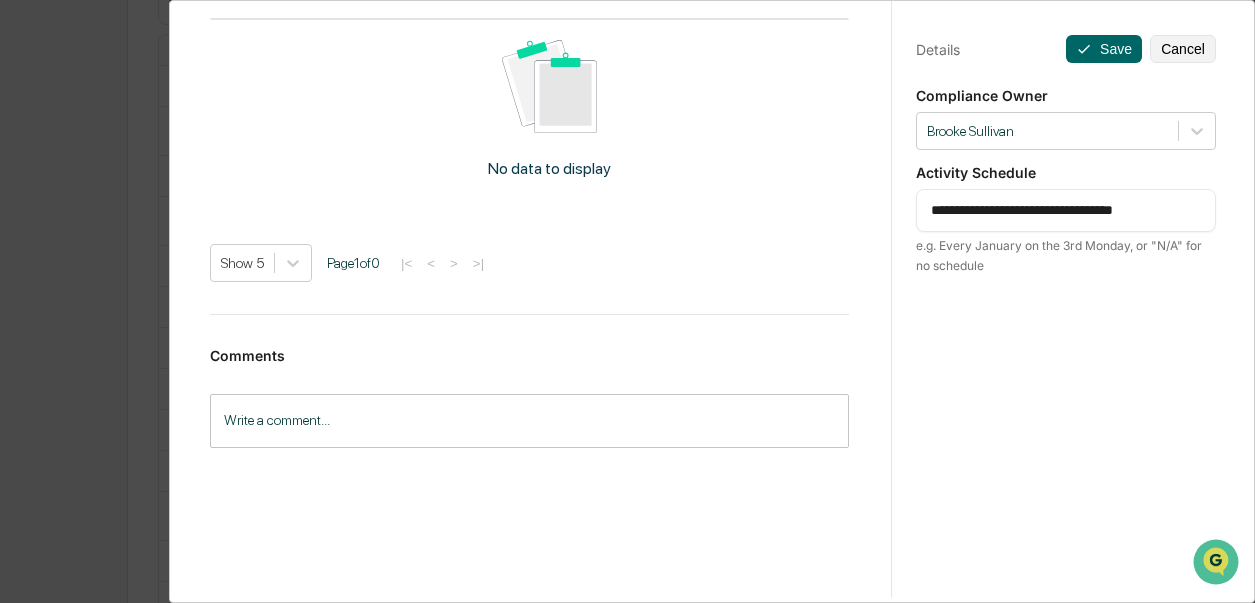 scroll, scrollTop: 986, scrollLeft: 0, axis: vertical 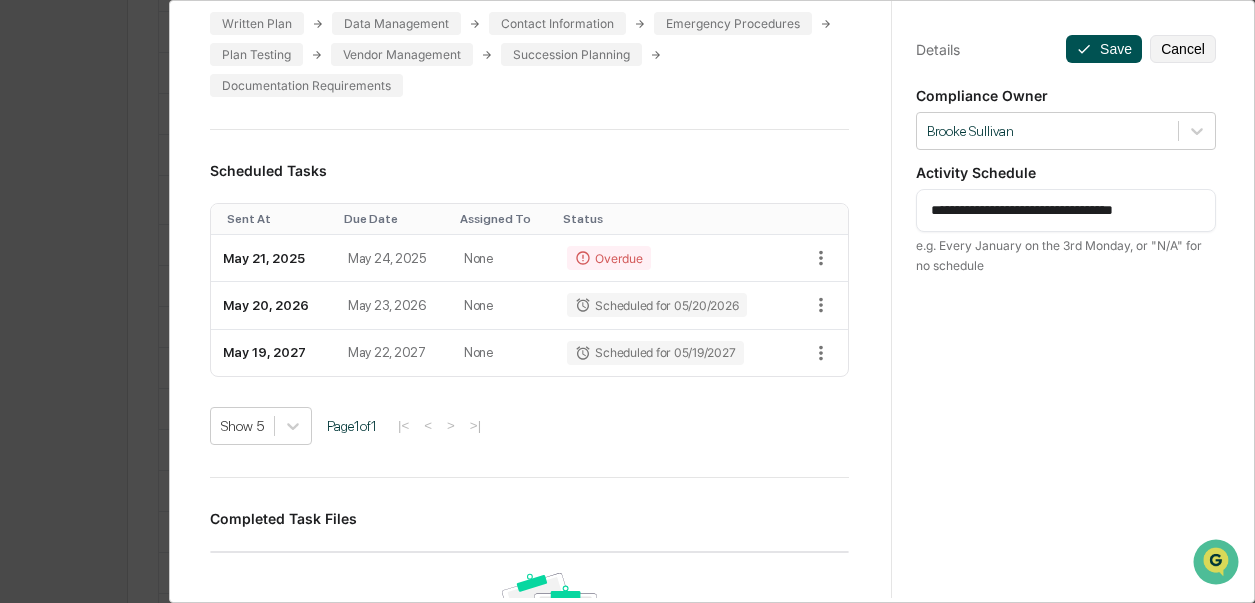click on "Save" at bounding box center [1104, 49] 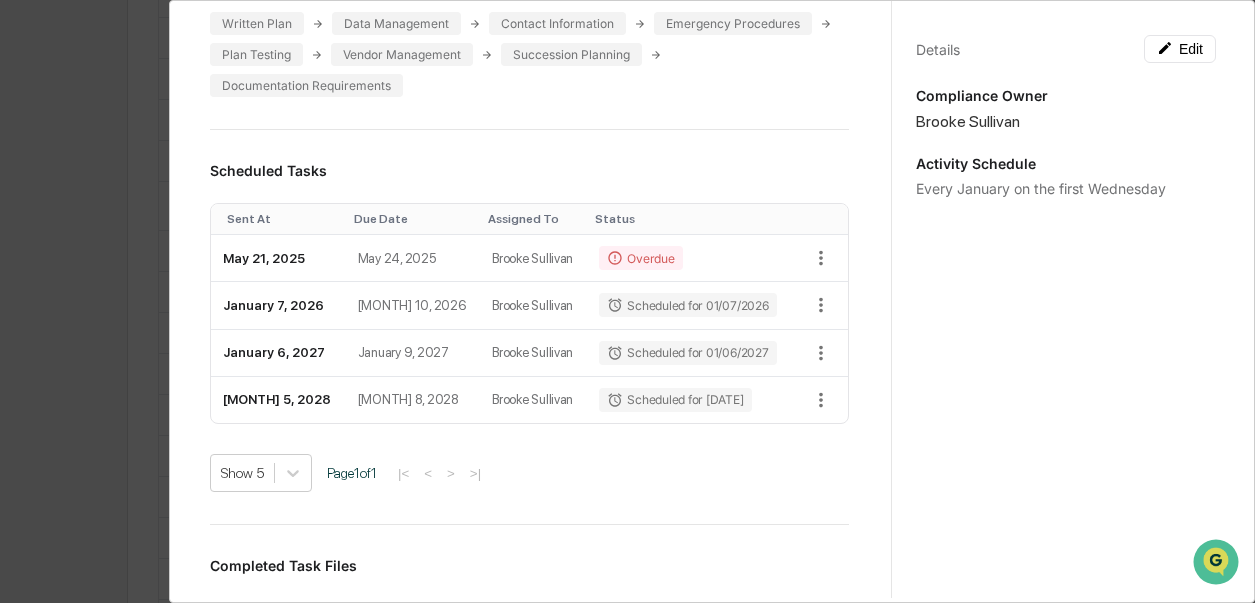 scroll, scrollTop: 608, scrollLeft: 0, axis: vertical 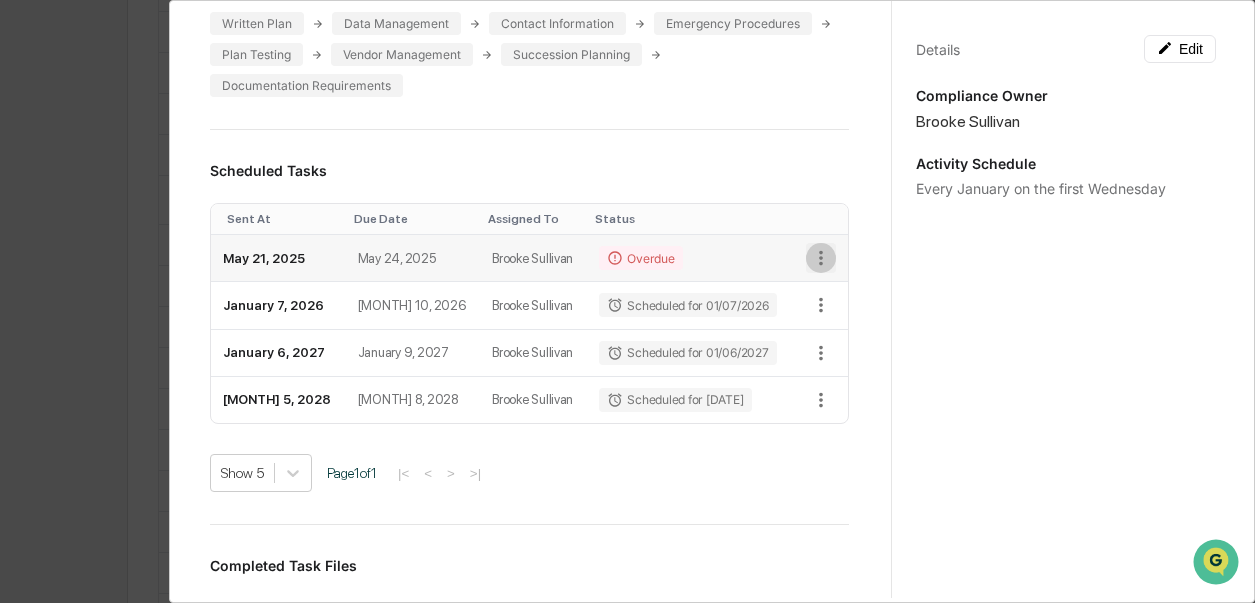 click 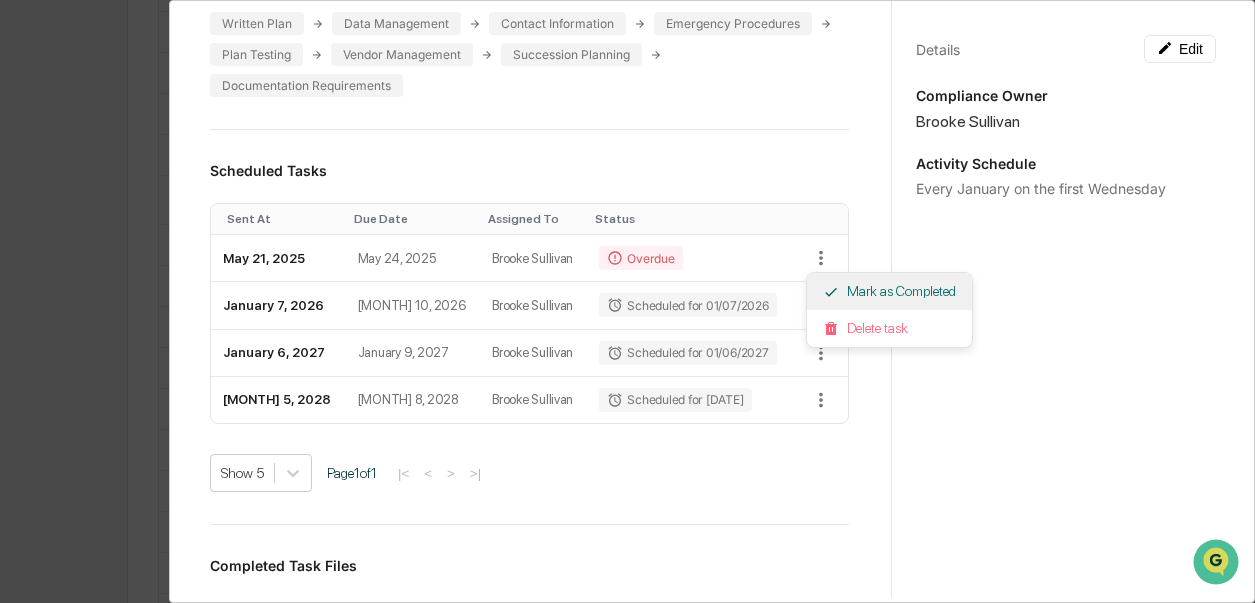 click on "Mark as Completed" at bounding box center (889, 291) 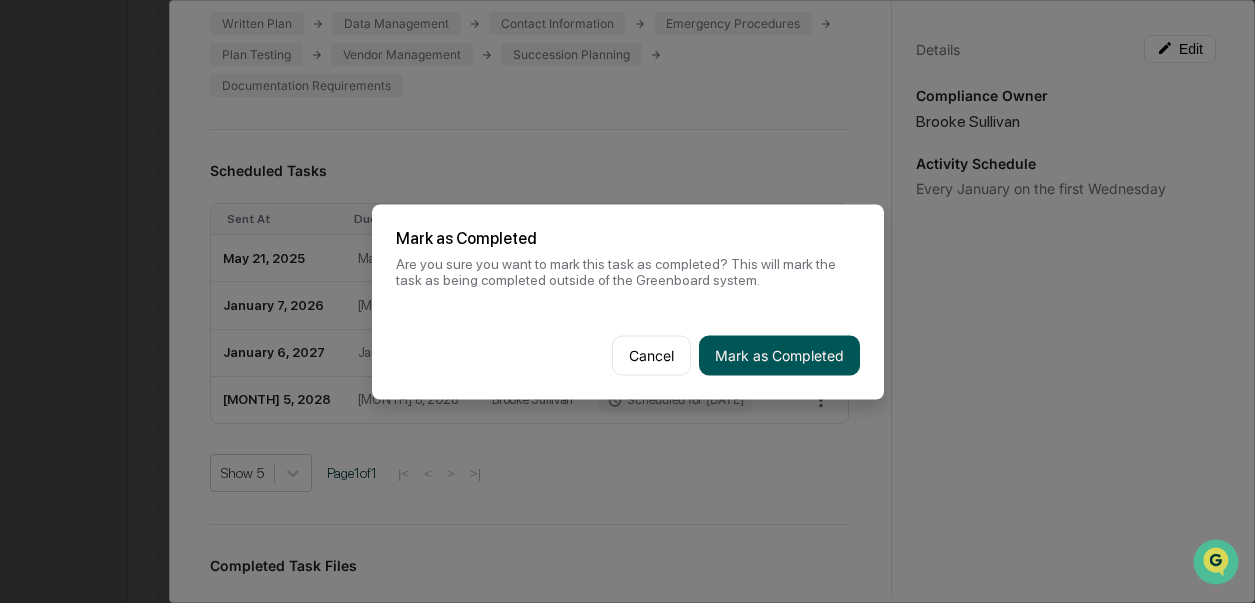 click on "Mark as Completed" at bounding box center [779, 355] 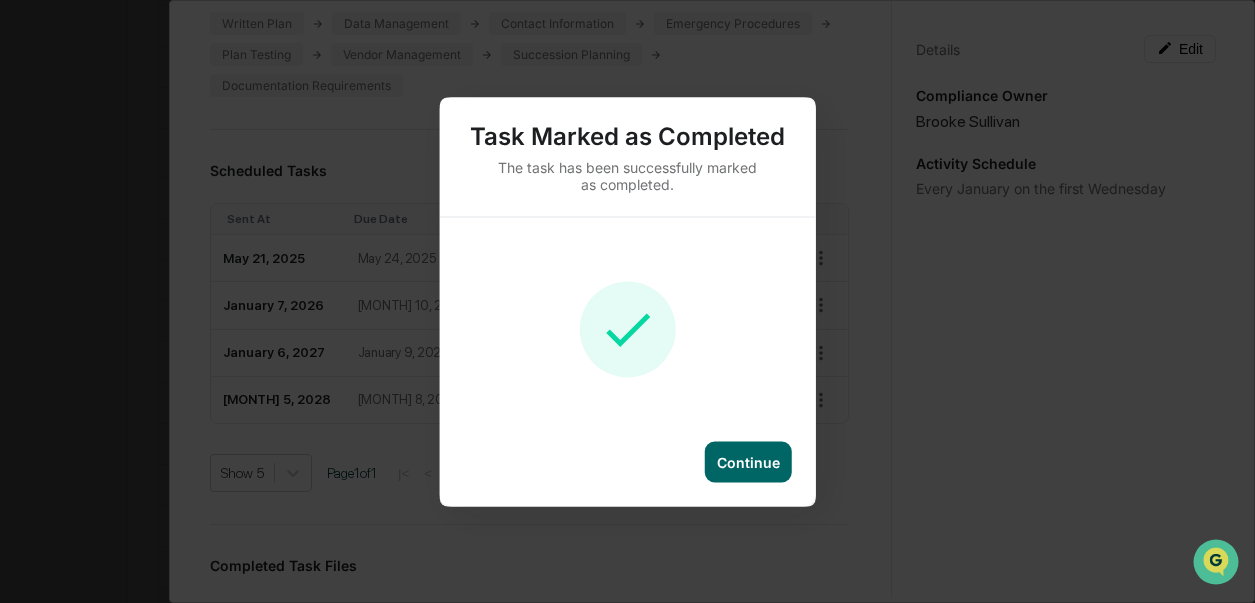 scroll, scrollTop: 602, scrollLeft: 0, axis: vertical 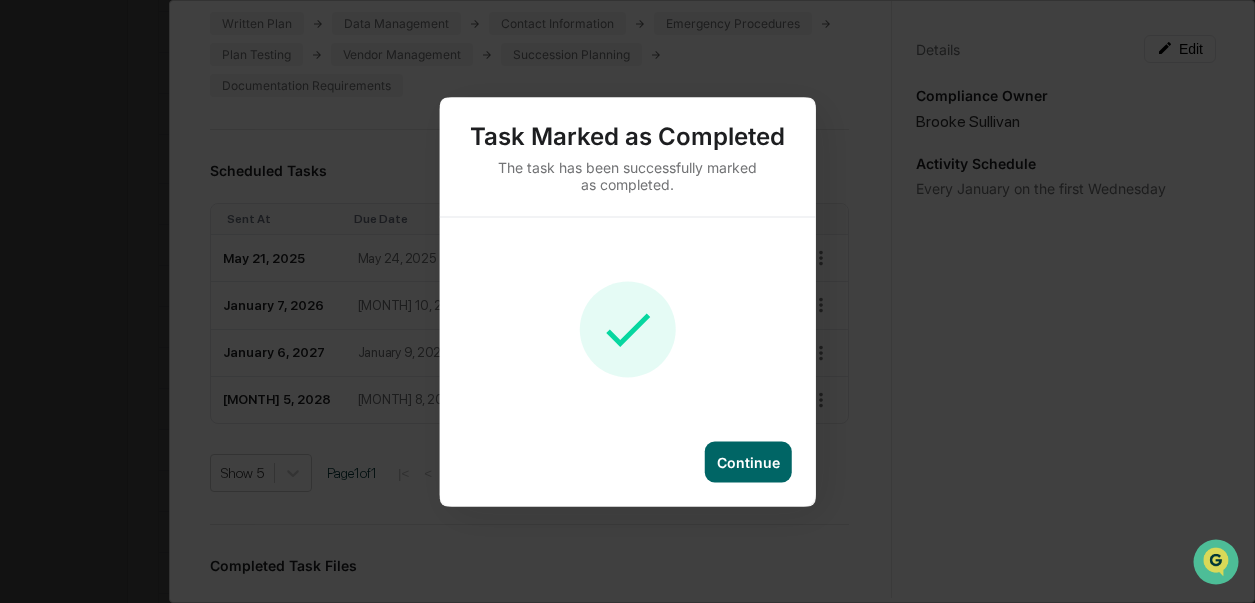 click on "Continue" at bounding box center [748, 461] 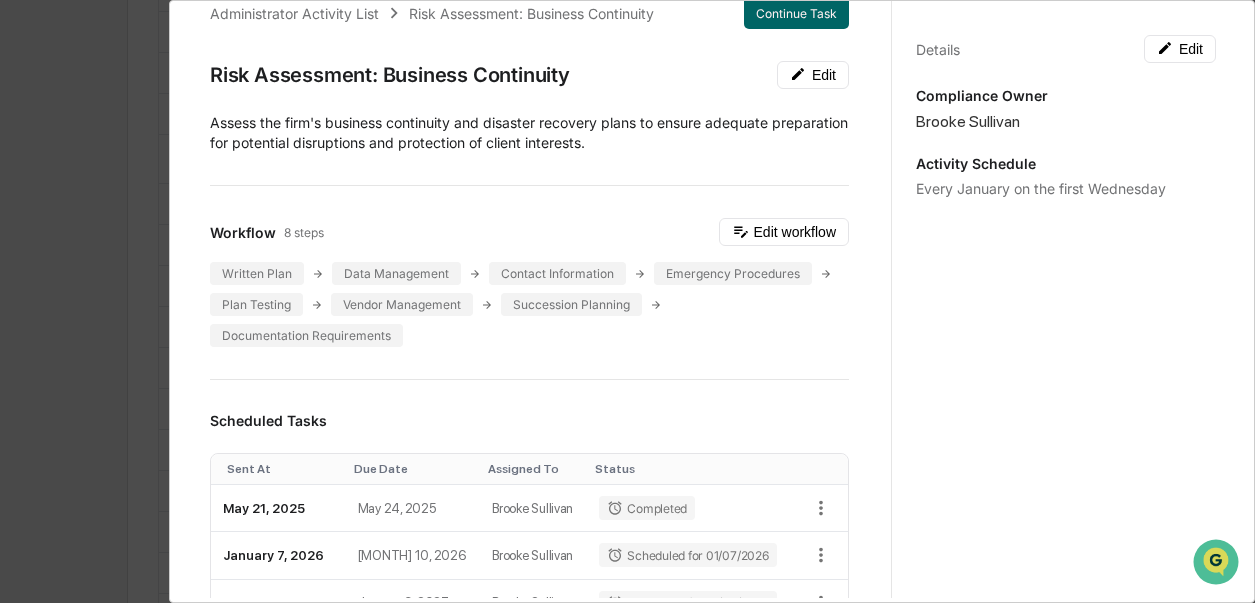 scroll, scrollTop: 0, scrollLeft: 0, axis: both 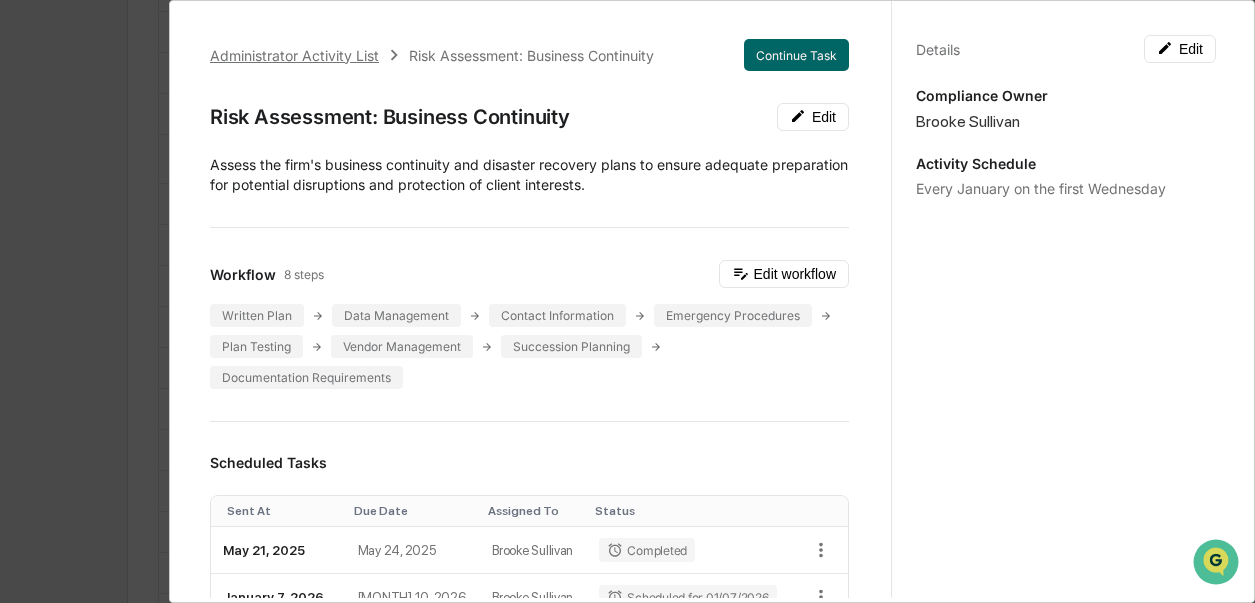 click on "Administrator Activity List" at bounding box center [294, 55] 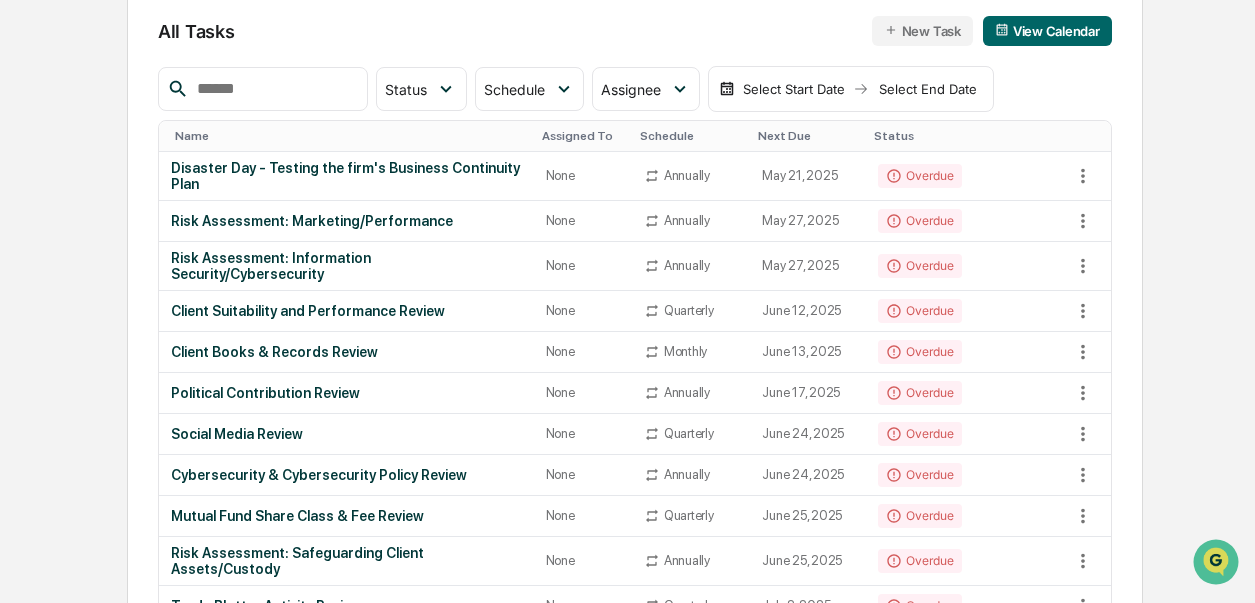 scroll, scrollTop: 143, scrollLeft: 0, axis: vertical 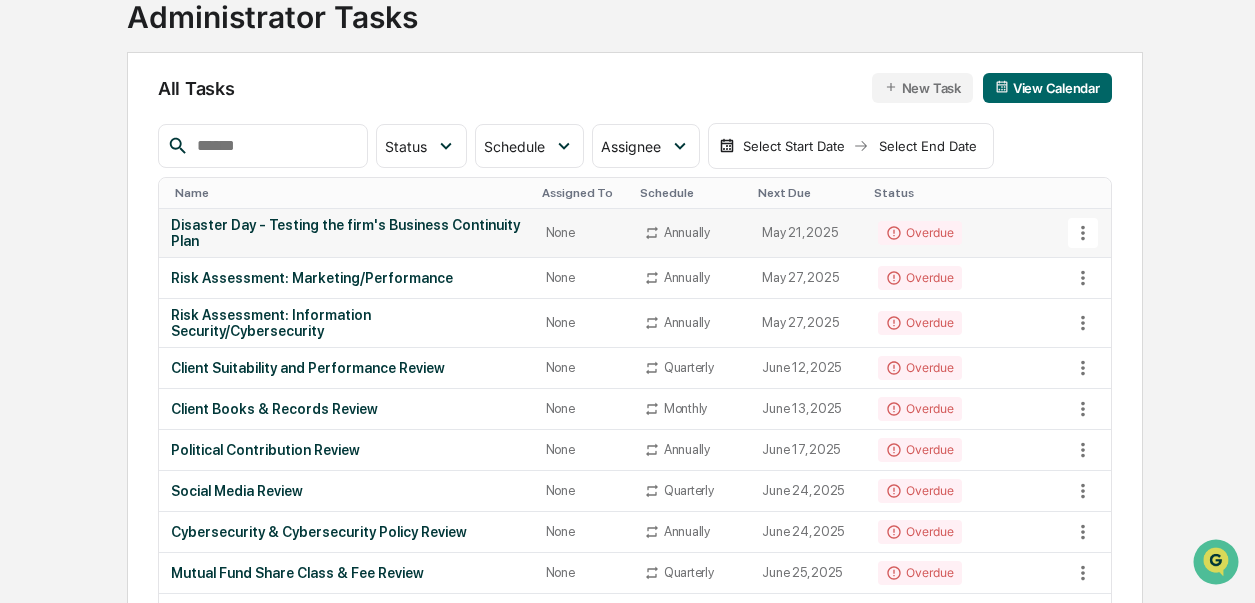 click 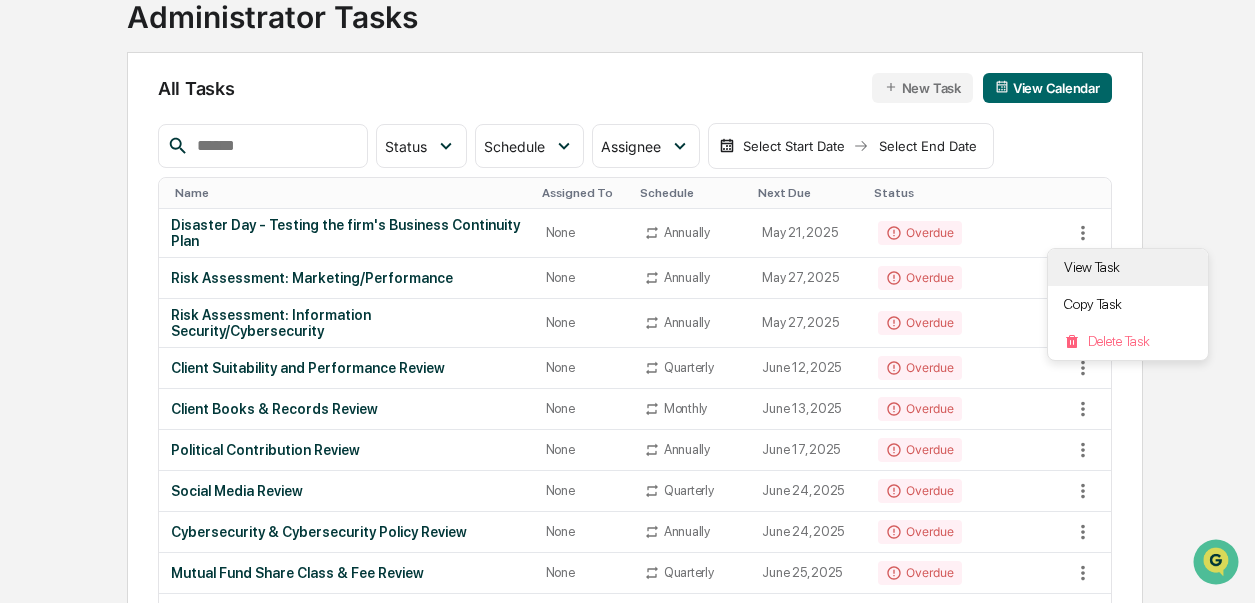 click on "View Task" at bounding box center (1128, 267) 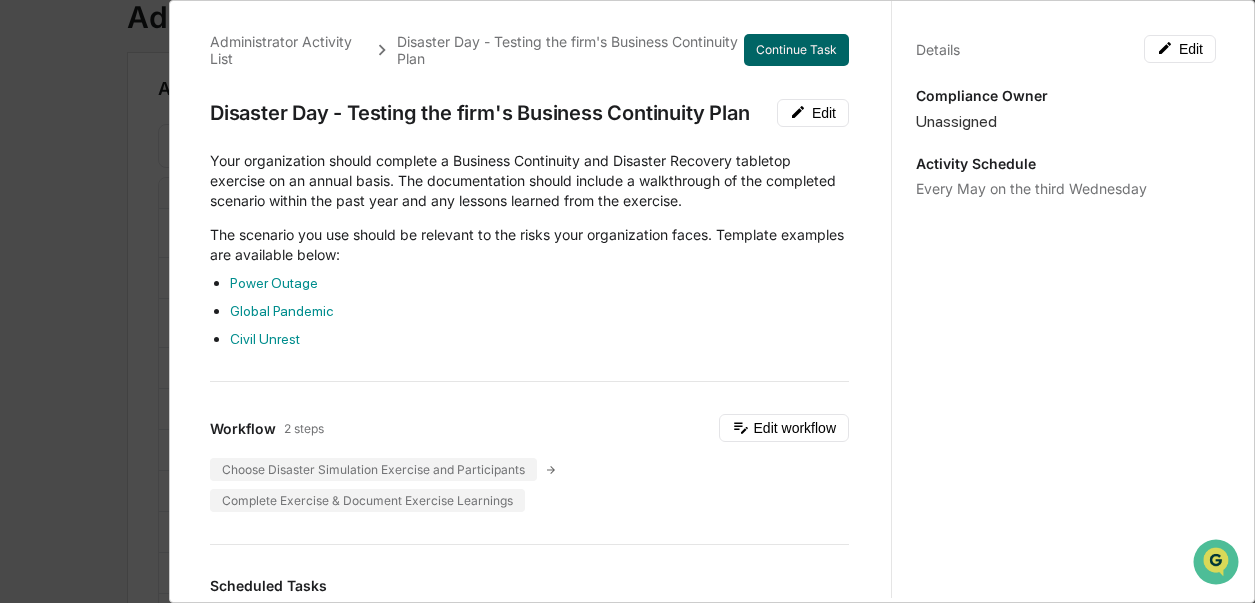 scroll, scrollTop: 0, scrollLeft: 0, axis: both 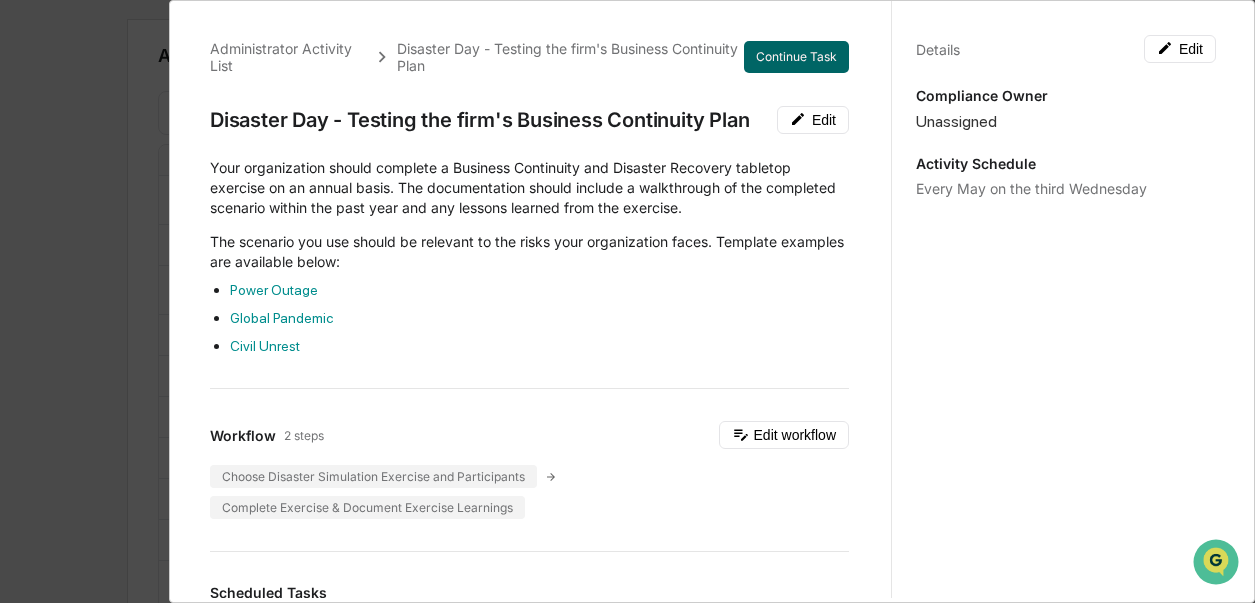click on "Administrator Activity List Disaster Day - Testing the firm's Business Continuity Plan Continue Task Disaster Day - Testing the firm's Business Continuity Plan Edit Your organization should complete a Business Continuity and Disaster Recovery tabletop exercise on an annual basis. The documentation should include a walkthrough of the completed scenario within the past year and any lessons learned from the exercise. The scenario you use should be relevant to the risks your organization faces. Template examples are available below: Power Outage Global Pandemic Civil Unrest Workflow 2 steps Edit workflow Choose Disaster Simulation Exercise and Participants Complete Exercise & Document Exercise Learnings Scheduled Tasks Sent At Due Date Assigned To Status May 21, 2025 May 24, 2025 None Overdue May 20, 2026 May 23, 2026 None Scheduled for 05/20/2026 May 19, 2027 May 22, 2027 None Scheduled for 05/19/2027 Show 5 Page  1  of  1   |<   <   >   >|   Completed Task Files No data to display Show 5 Page  1  of  0   |<   <" at bounding box center (627, 301) 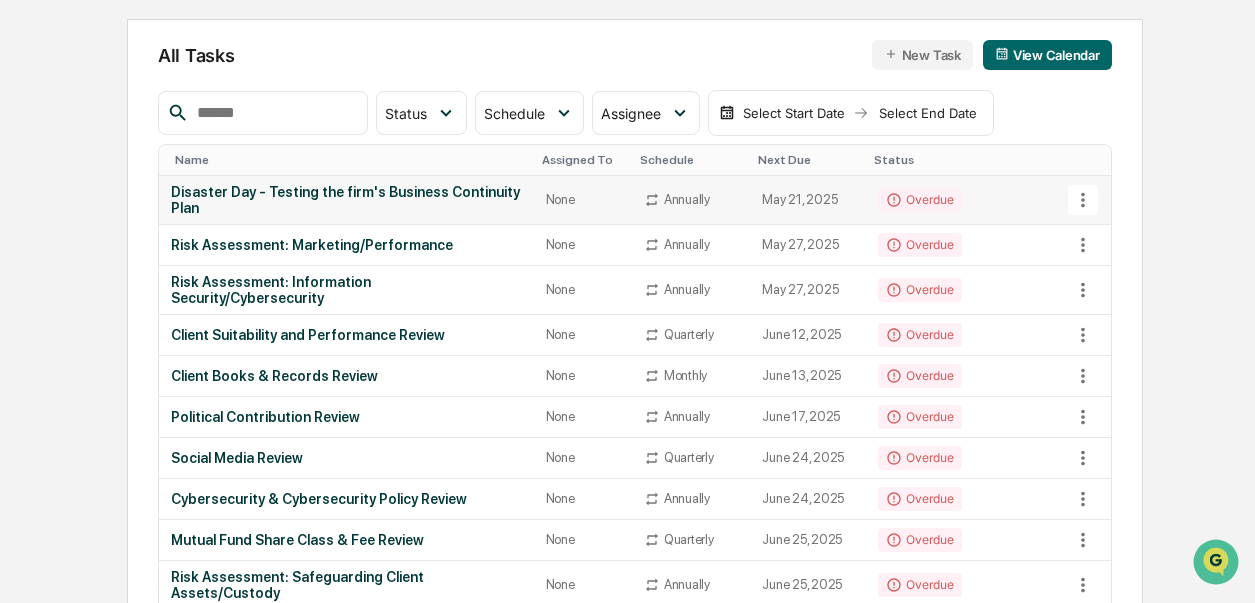 click 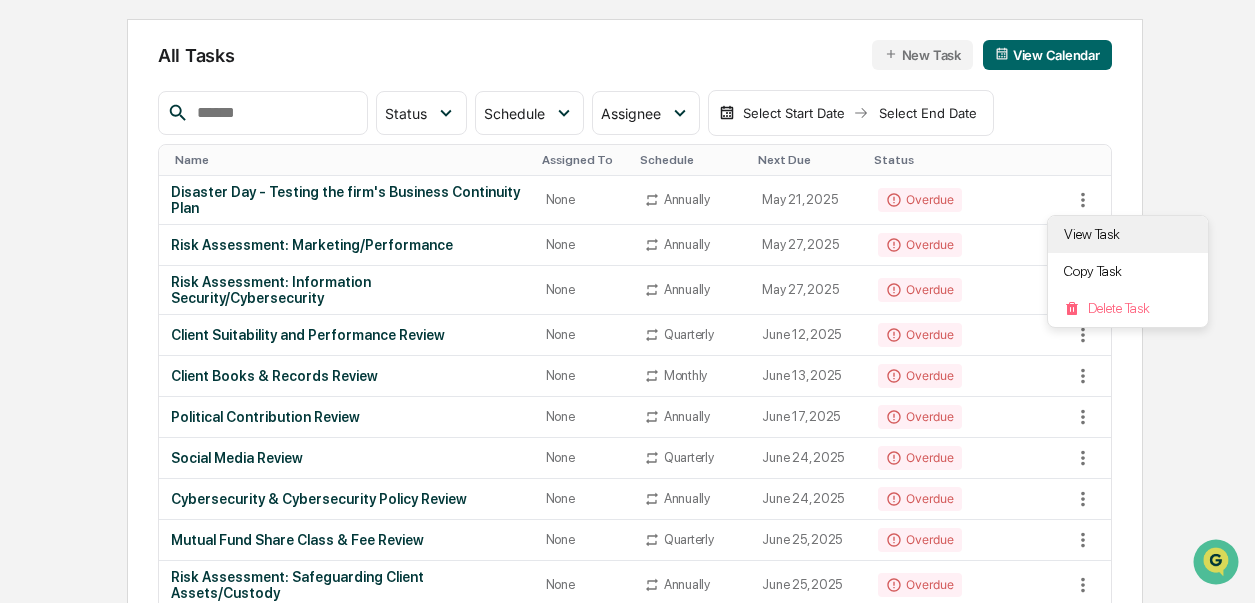 click on "View Task" at bounding box center (1128, 234) 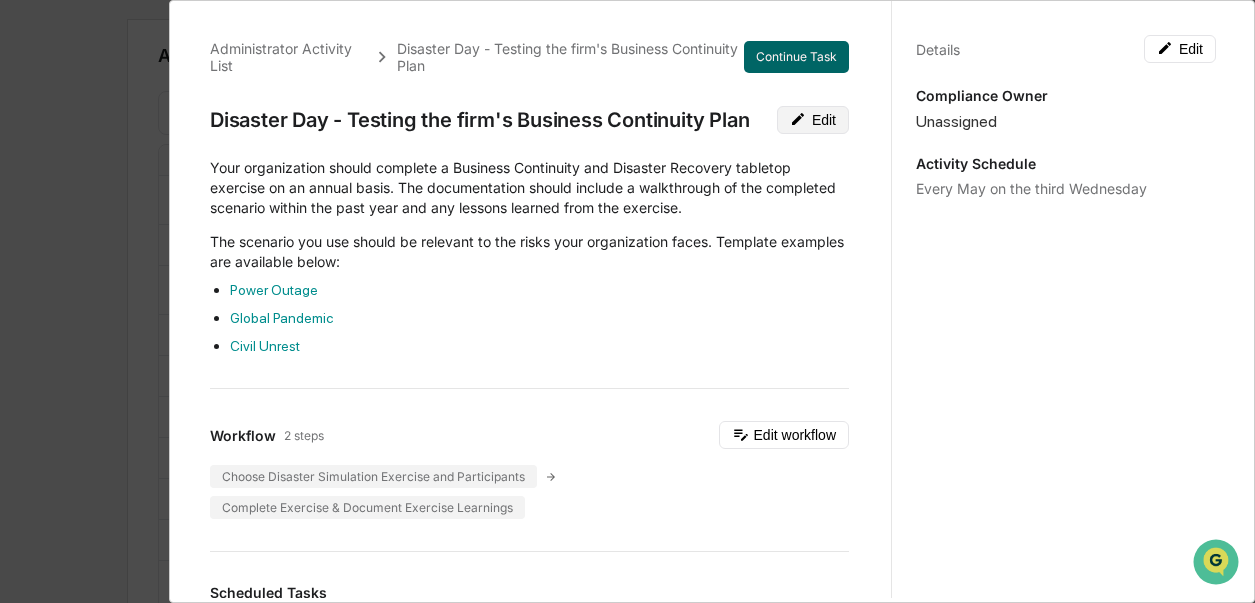 click on "Edit" at bounding box center [813, 120] 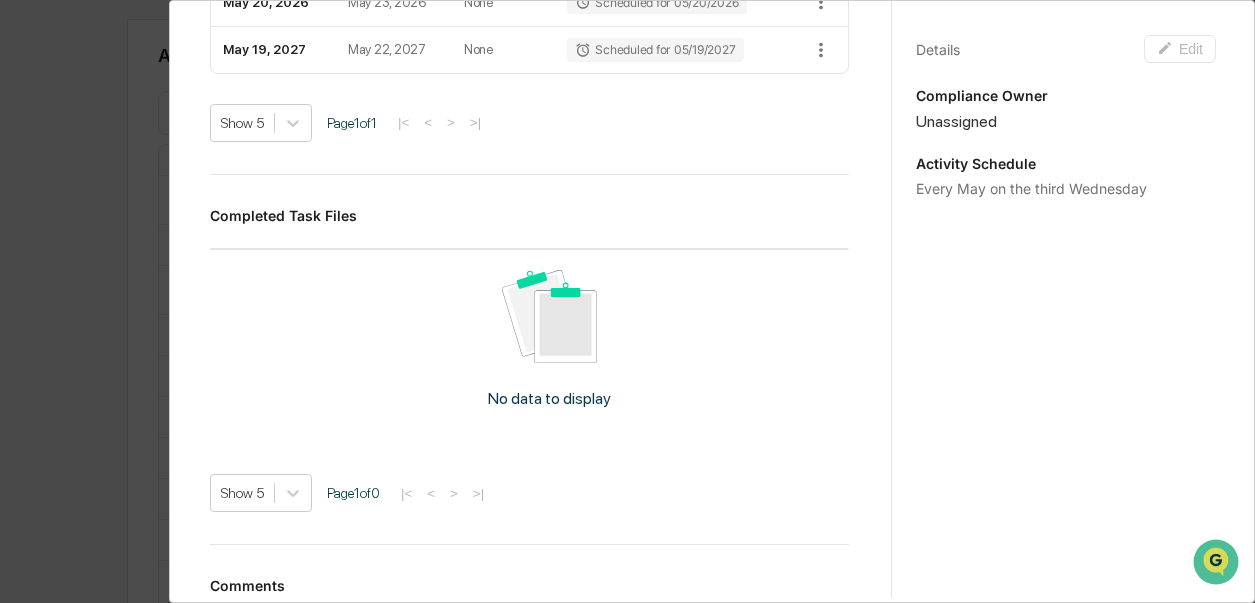 scroll, scrollTop: 1112, scrollLeft: 0, axis: vertical 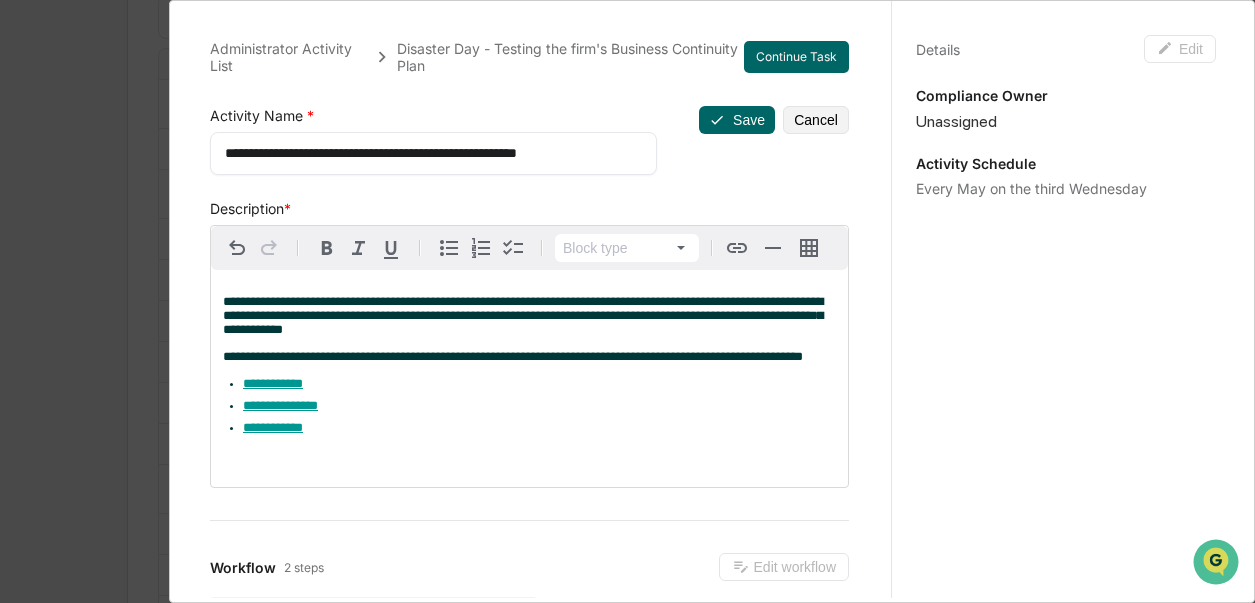 click on "**********" at bounding box center [627, 301] 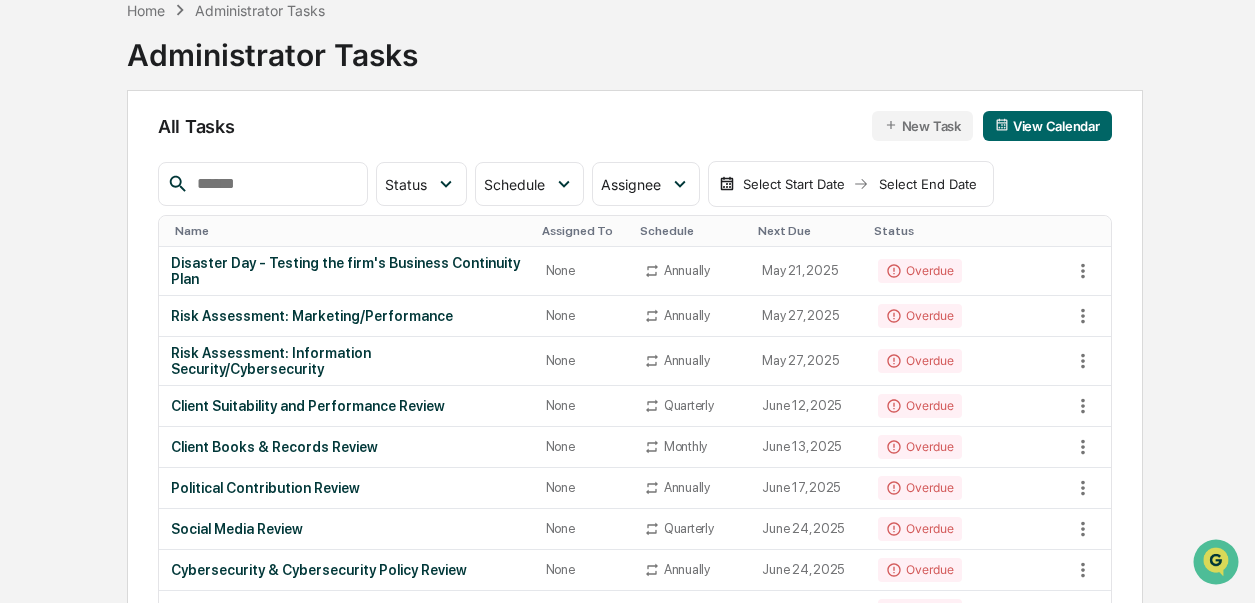 scroll, scrollTop: 94, scrollLeft: 0, axis: vertical 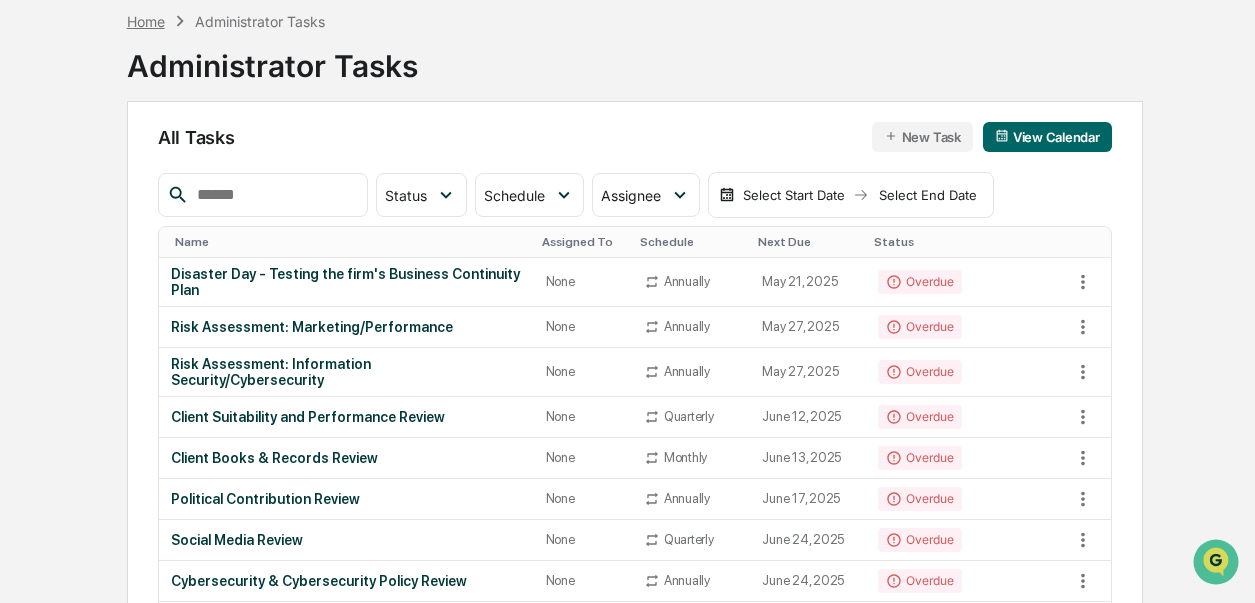 click on "Home" at bounding box center [146, 21] 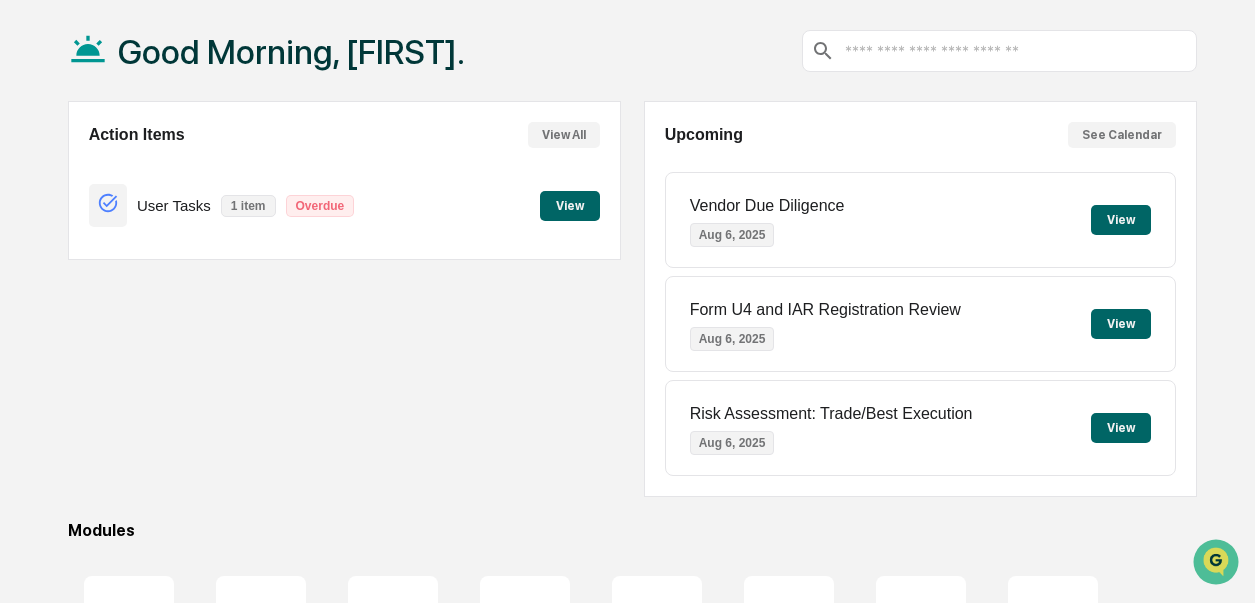 click on "Action Items View All User Tasks 1 item Overdue View" at bounding box center (344, 299) 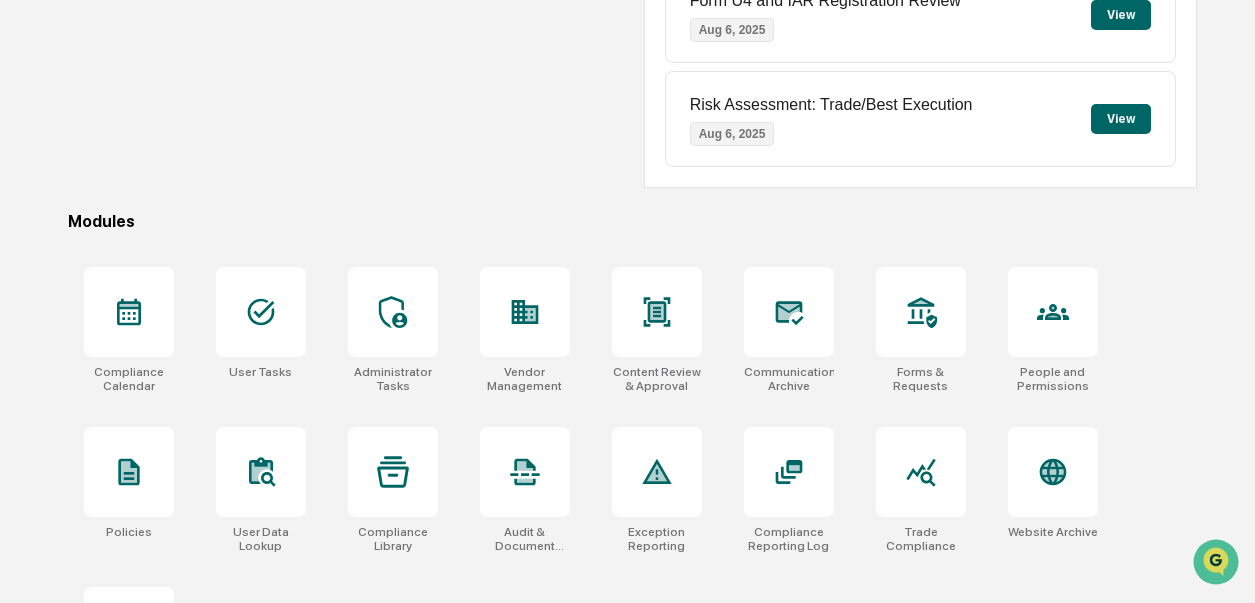 scroll, scrollTop: 526, scrollLeft: 0, axis: vertical 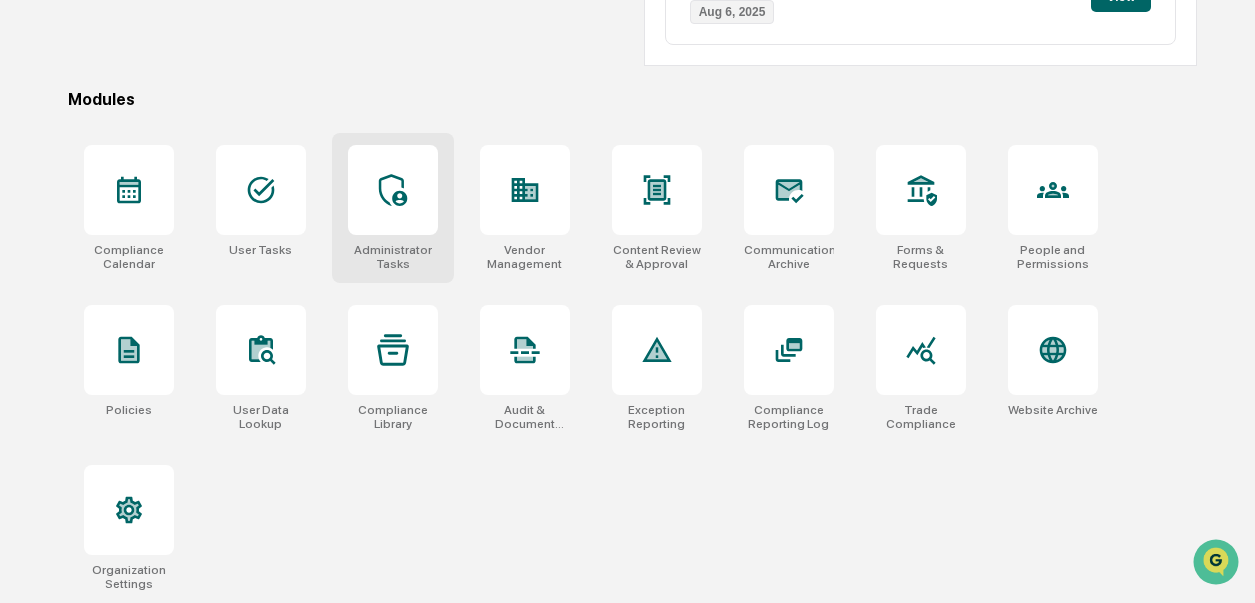 click 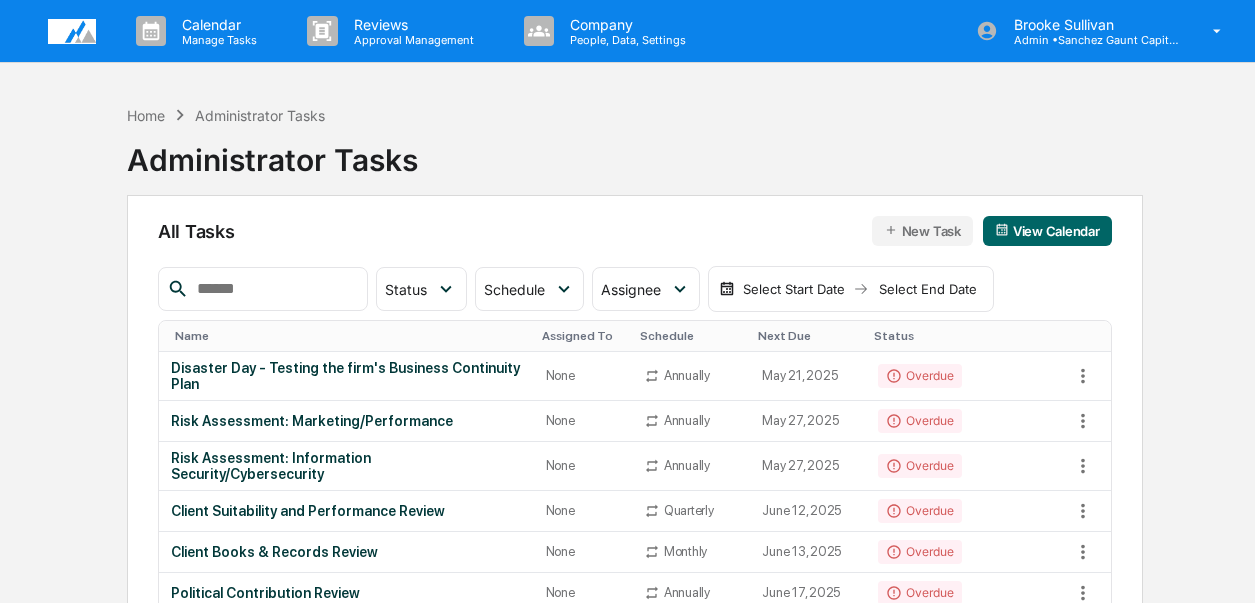scroll, scrollTop: 0, scrollLeft: 0, axis: both 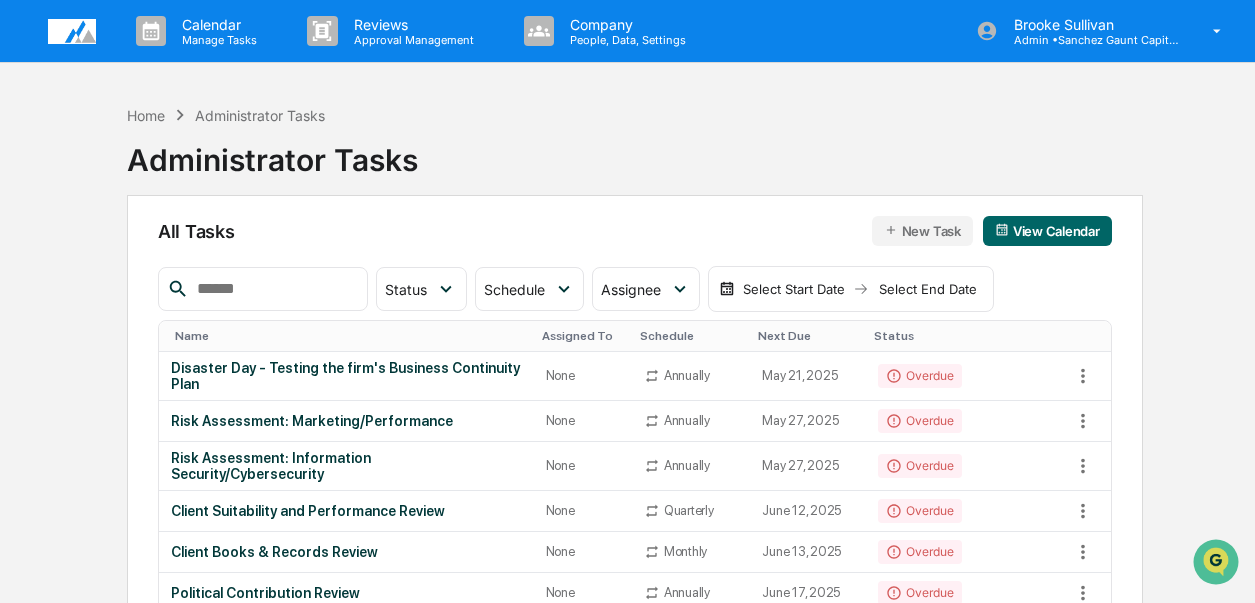 click at bounding box center (72, 31) 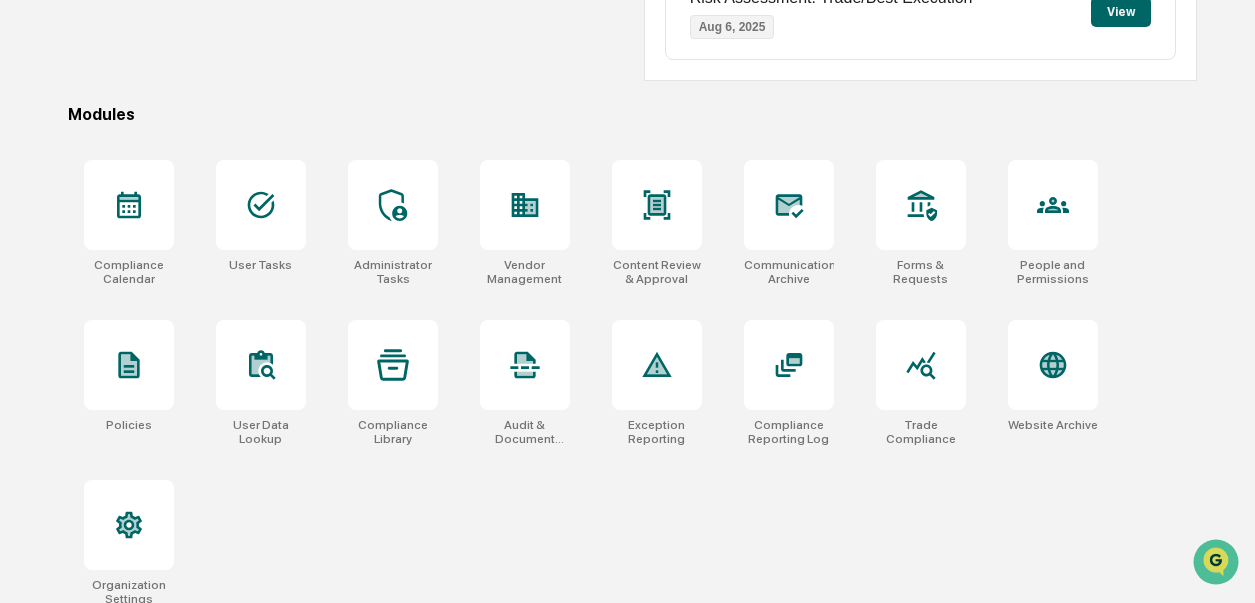 scroll, scrollTop: 526, scrollLeft: 0, axis: vertical 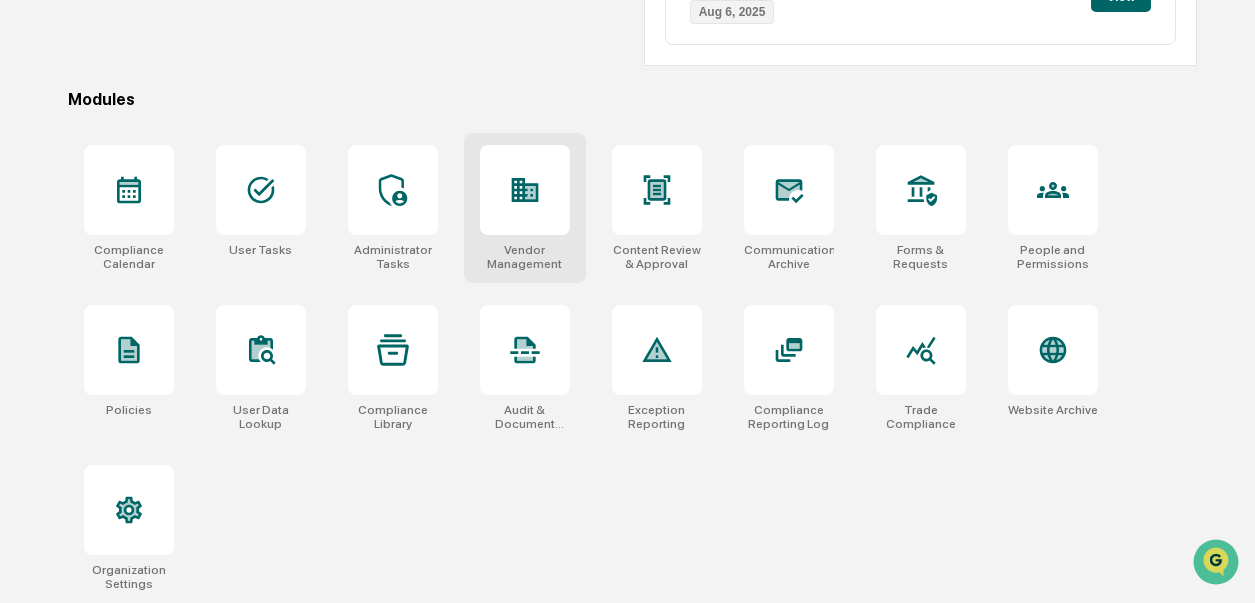click 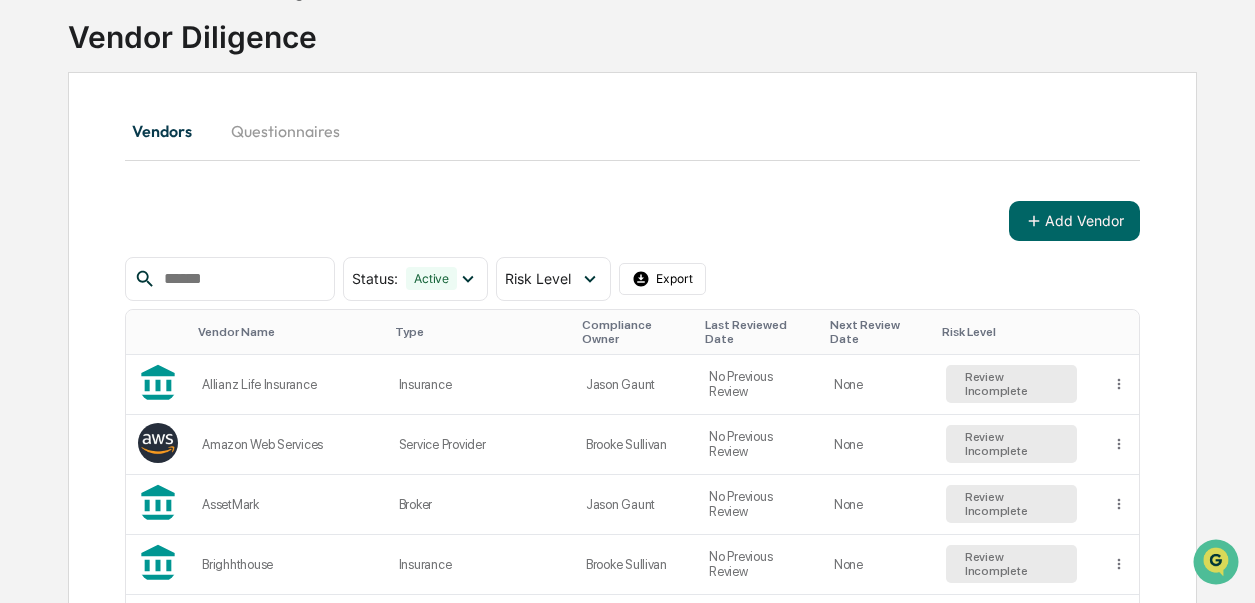 scroll, scrollTop: 0, scrollLeft: 0, axis: both 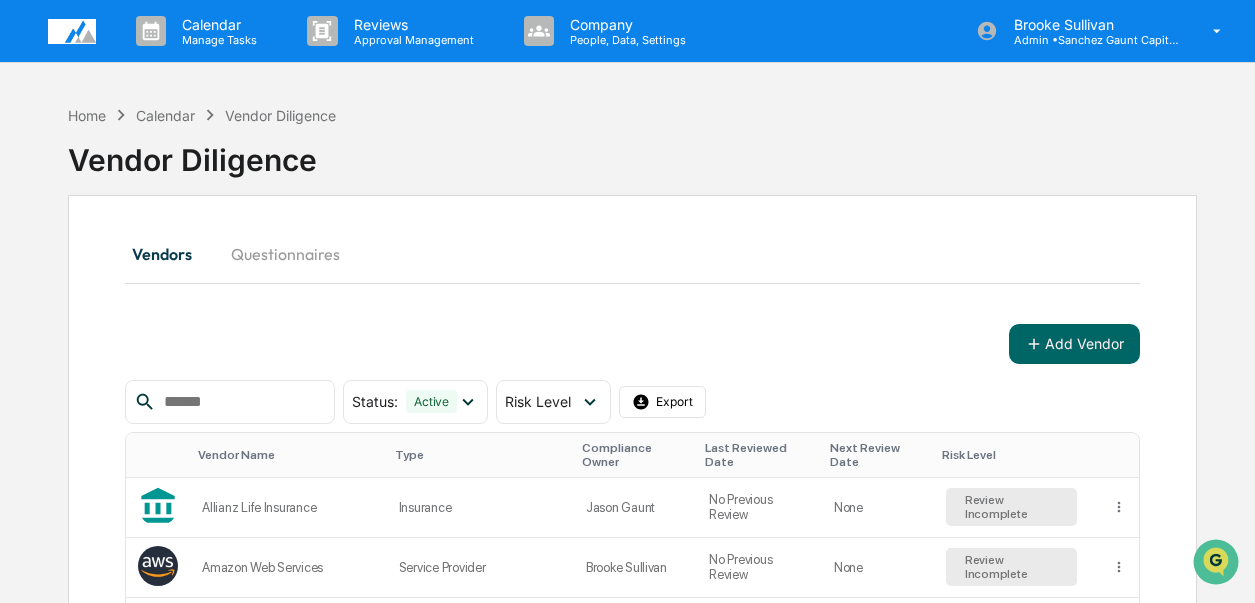 click at bounding box center [72, 31] 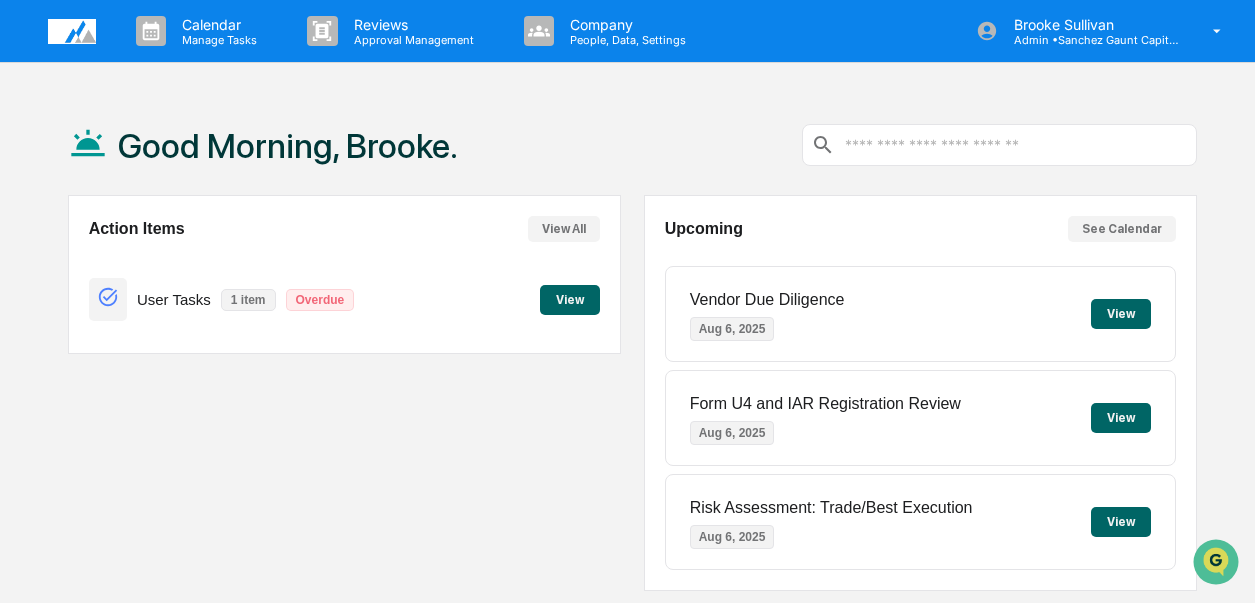 click on "Action Items View All User Tasks 1 item Overdue View" at bounding box center (344, 393) 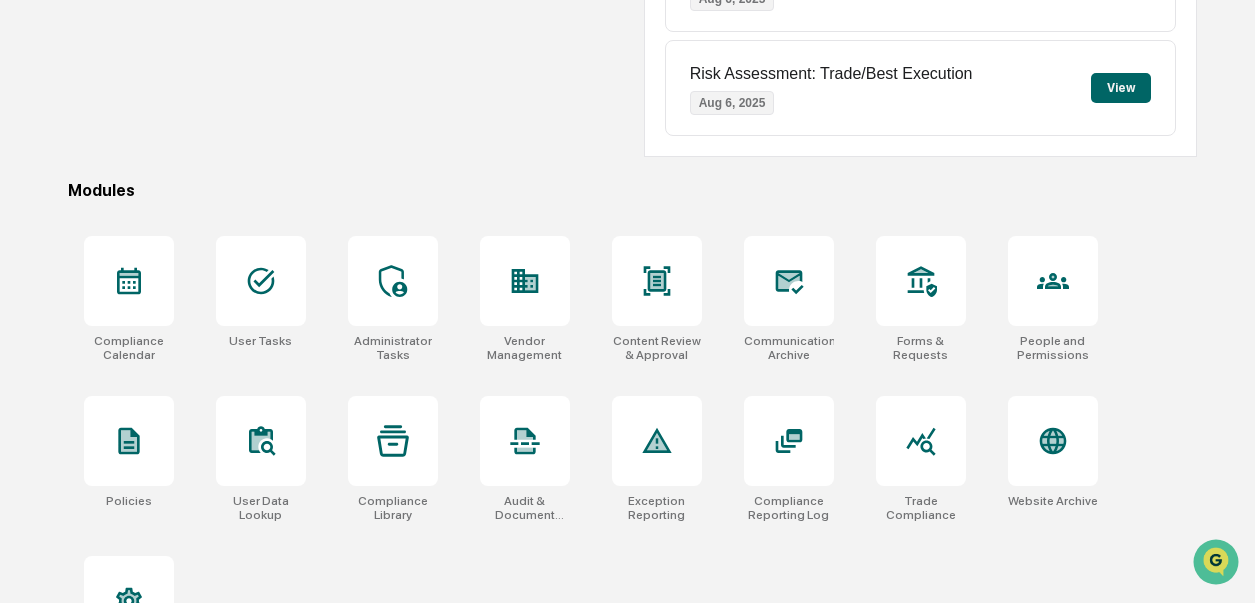 scroll, scrollTop: 435, scrollLeft: 0, axis: vertical 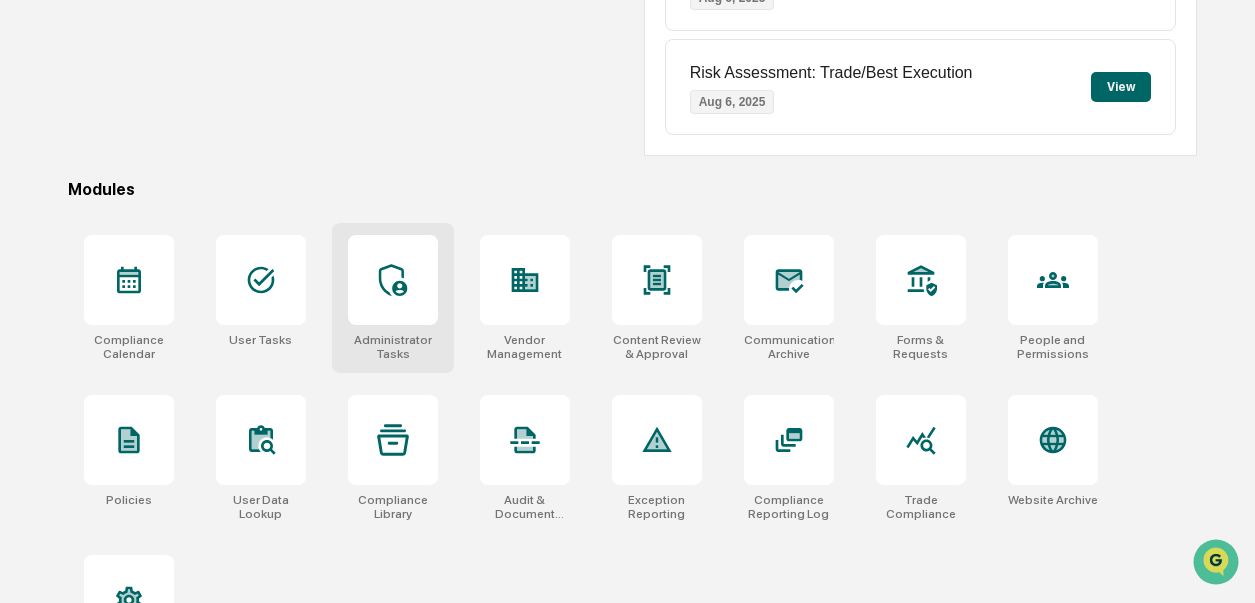 click 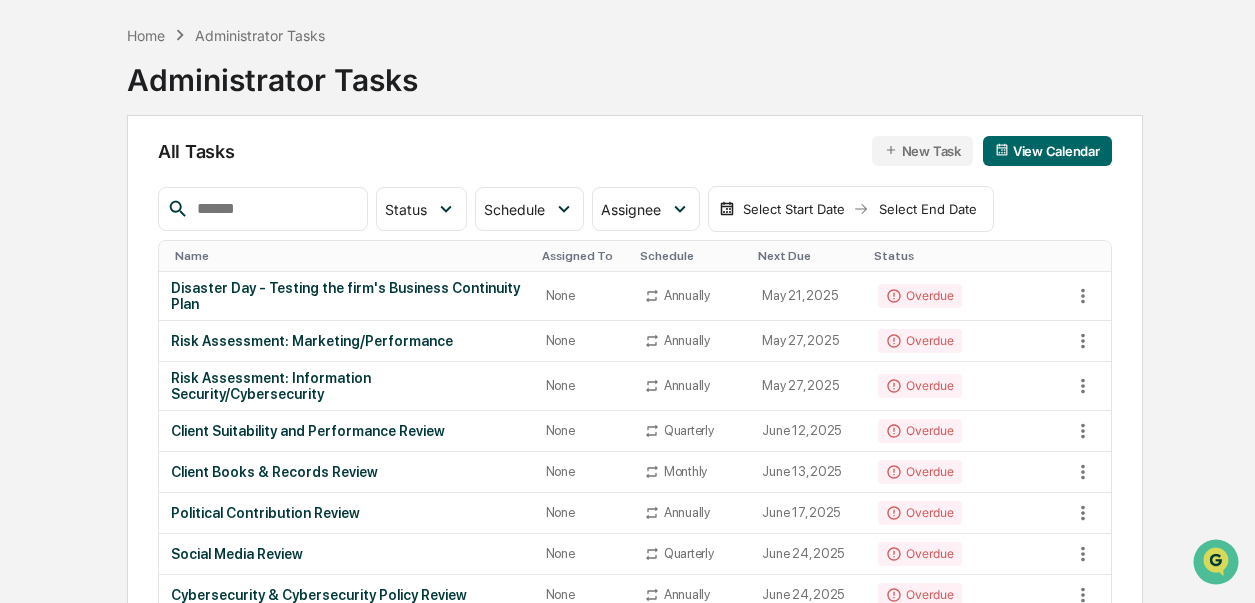 scroll, scrollTop: 0, scrollLeft: 0, axis: both 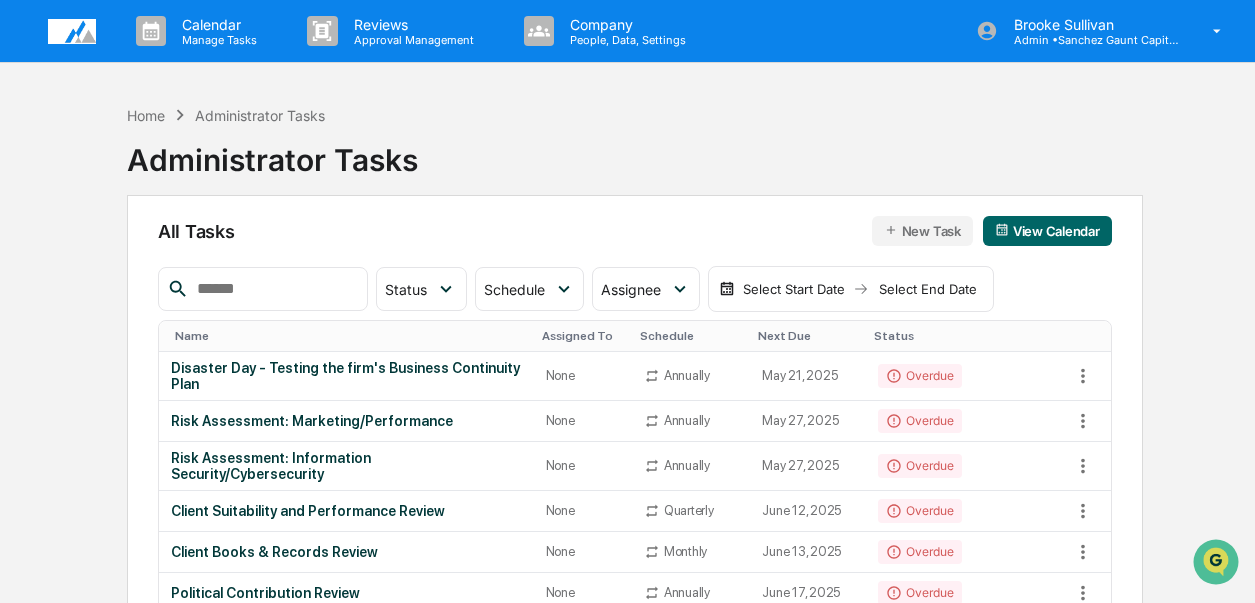 click at bounding box center [72, 31] 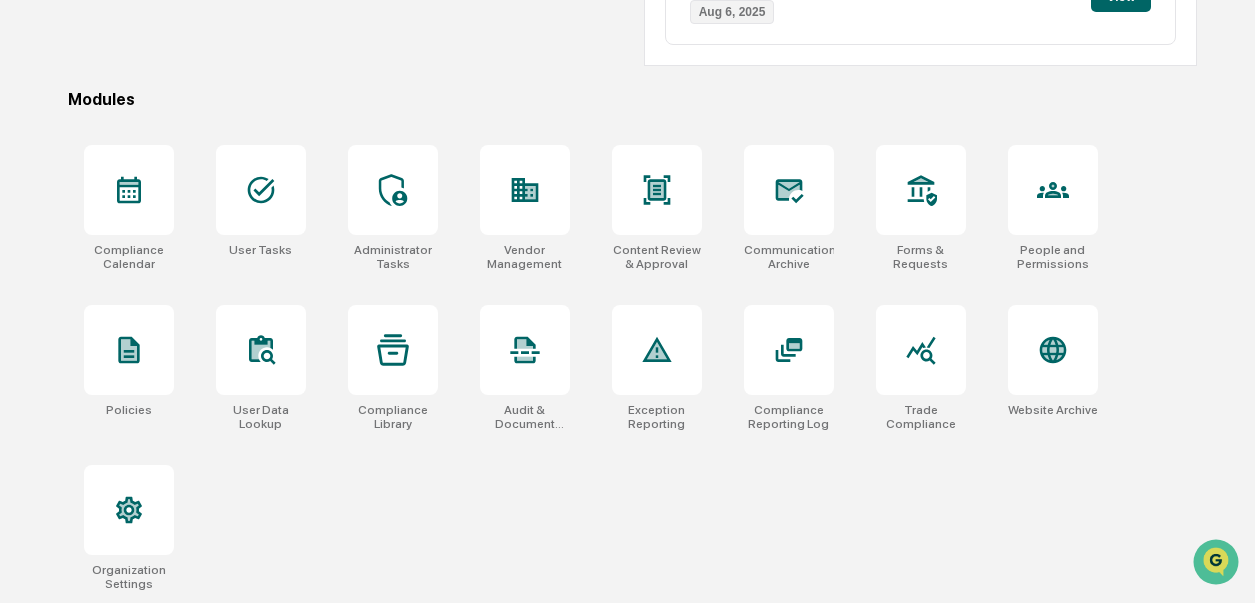 scroll, scrollTop: 526, scrollLeft: 0, axis: vertical 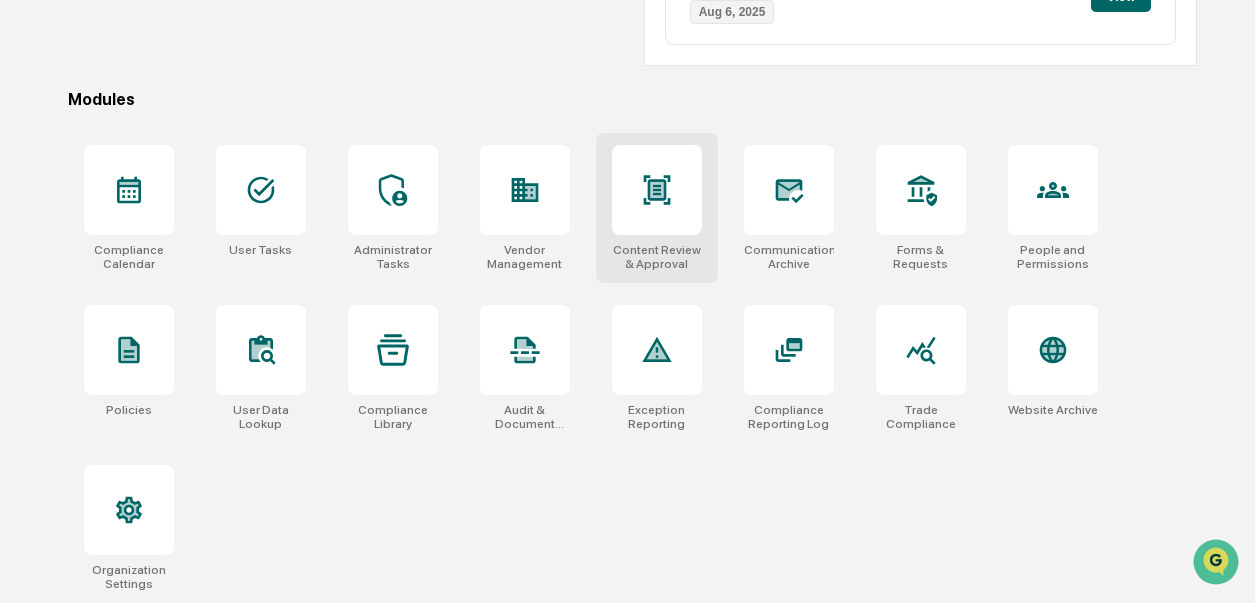 click 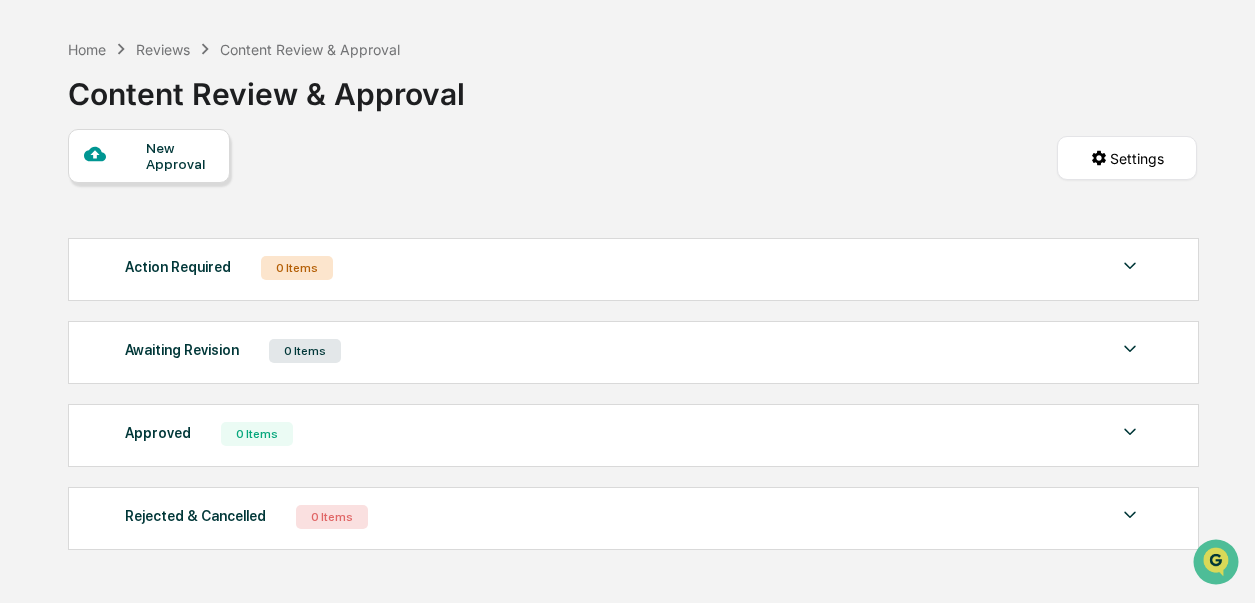 scroll, scrollTop: 0, scrollLeft: 0, axis: both 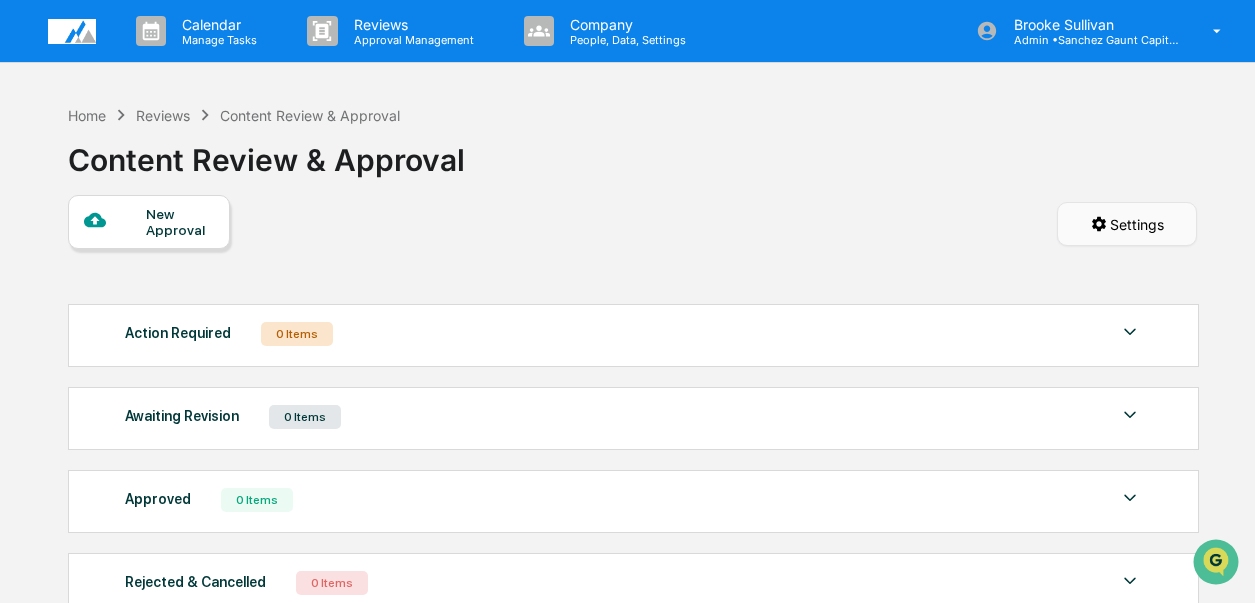 click on "Calendar Manage Tasks Reviews Approval Management Company People, Data, Settings [FIRST] [LAST] Admin • [NAME] Capital Management Home Reviews Content Review & Approval Content Review & Approval New Approval Settings Action Required 0 Items   No data to display Show 5 Page  1  of  0   |<   <   >   >|   Awaiting Revision 0 Items   No data to display Show 5 Page  1  of  0   |<   <   >   >|   Approved 0 Items   No data to display Show 5 Page  1  of  0   |<   <   >   >|   Rejected & Cancelled 0 Items   No data to display Show 5 Page  1  of  0   |<   <   >   >|" at bounding box center (627, 301) 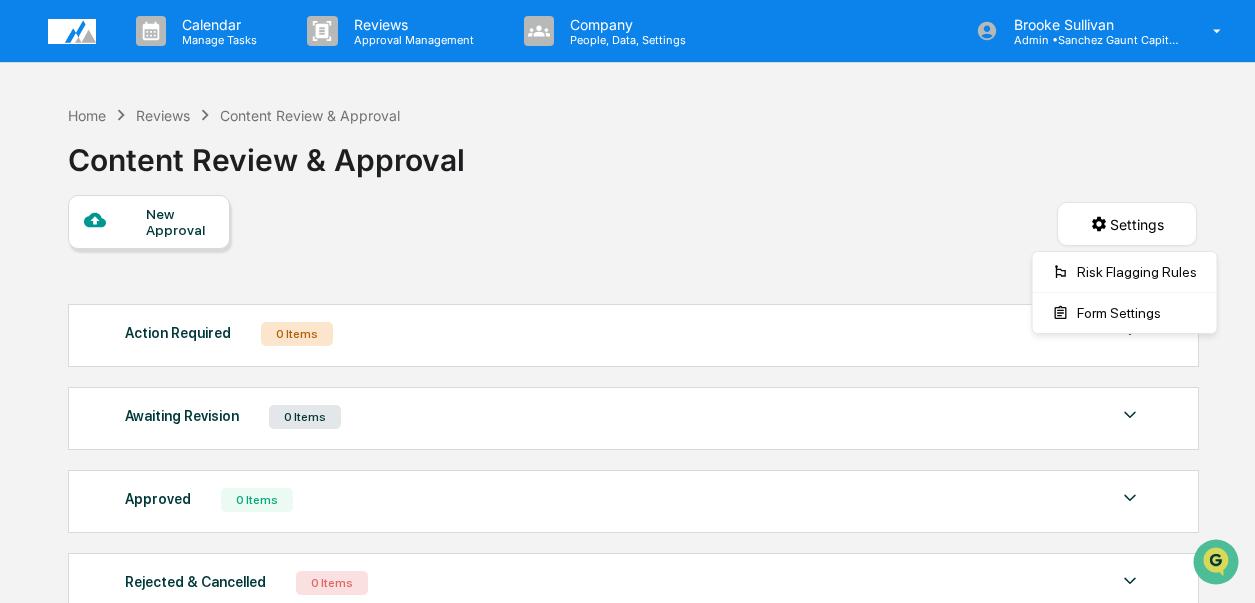 click on "Calendar Manage Tasks Reviews Approval Management Company People, Data, Settings [FIRST] [LAST] Admin • [NAME] Capital Management Home Reviews Content Review & Approval Content Review & Approval New Approval Settings Action Required 0 Items   No data to display Show 5 Page  1  of  0   |<   <   >   >|   Awaiting Revision 0 Items   No data to display Show 5 Page  1  of  0   |<   <   >   >|   Approved 0 Items   No data to display Show 5 Page  1  of  0   |<   <   >   >|   Rejected & Cancelled 0 Items   No data to display Show 5 Page  1  of  0   |<   <   >   >|" at bounding box center (627, 301) 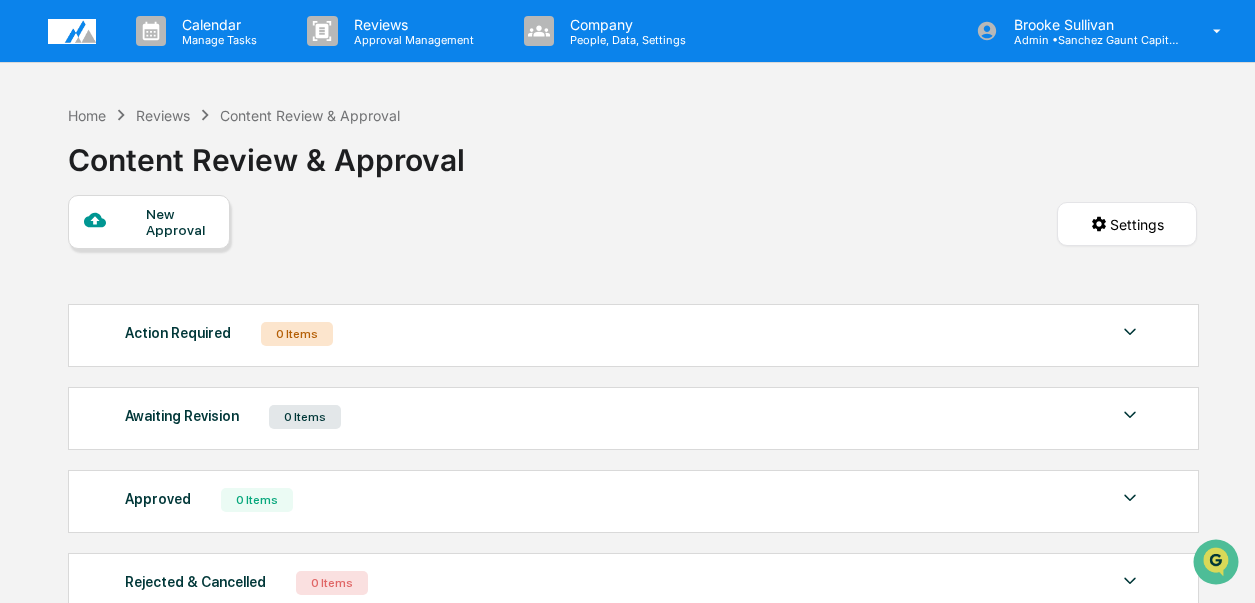 click on "New Approval" at bounding box center (179, 222) 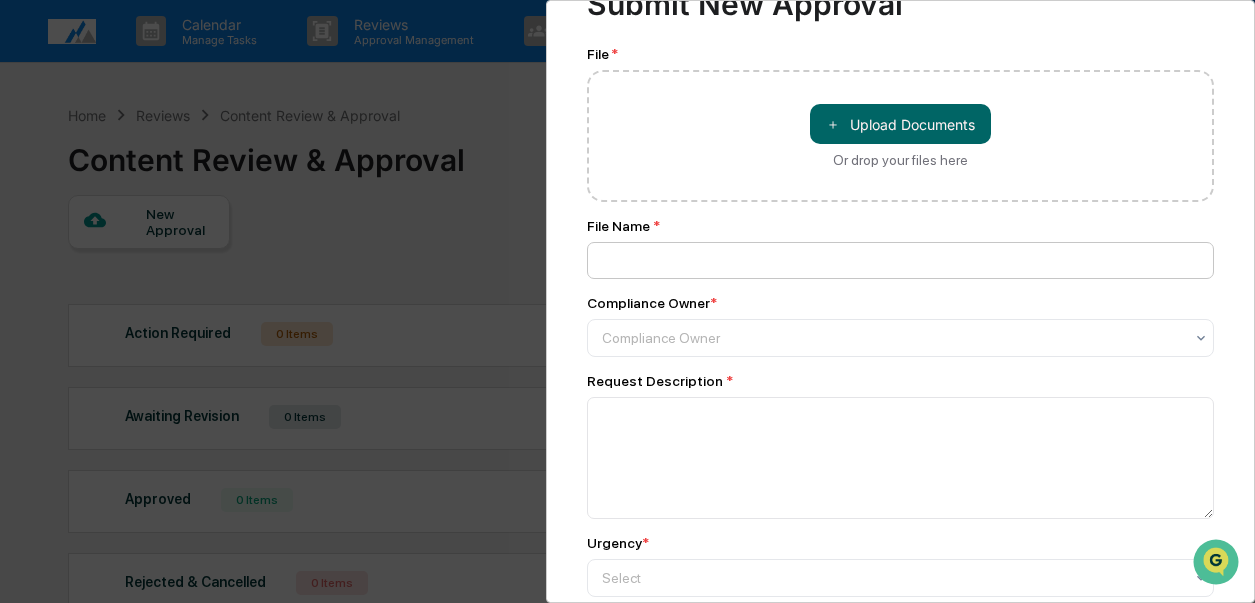 scroll, scrollTop: 0, scrollLeft: 0, axis: both 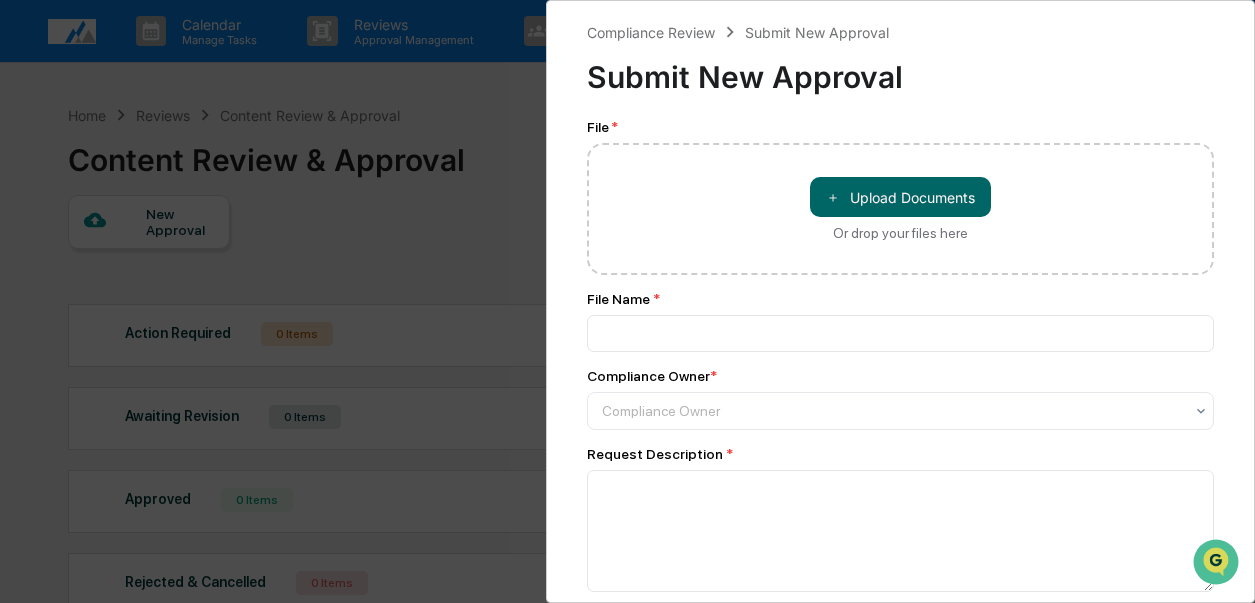 click on "Compliance Review Submit New Approval Submit New Approval File * ＋ Upload Documents Or drop your files here File Name   * Compliance Owner  * Compliance Owner Request Description   * Urgency  * Select Supporting Documents ＋ Upload Documents Or drop your files here Submit" at bounding box center [627, 301] 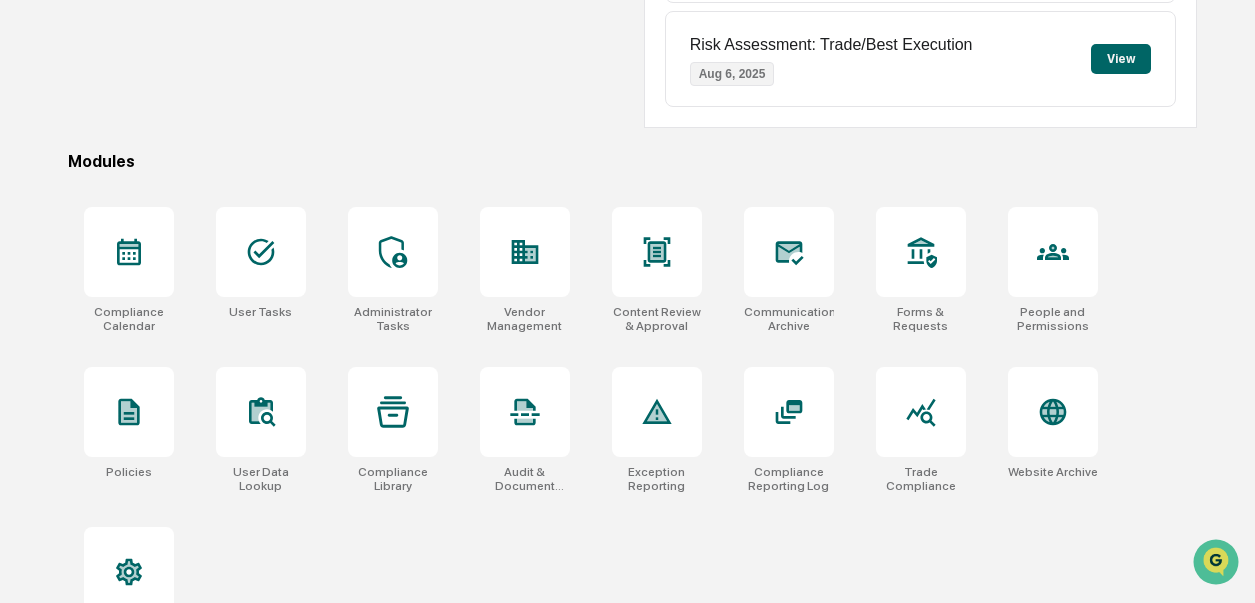 scroll, scrollTop: 526, scrollLeft: 0, axis: vertical 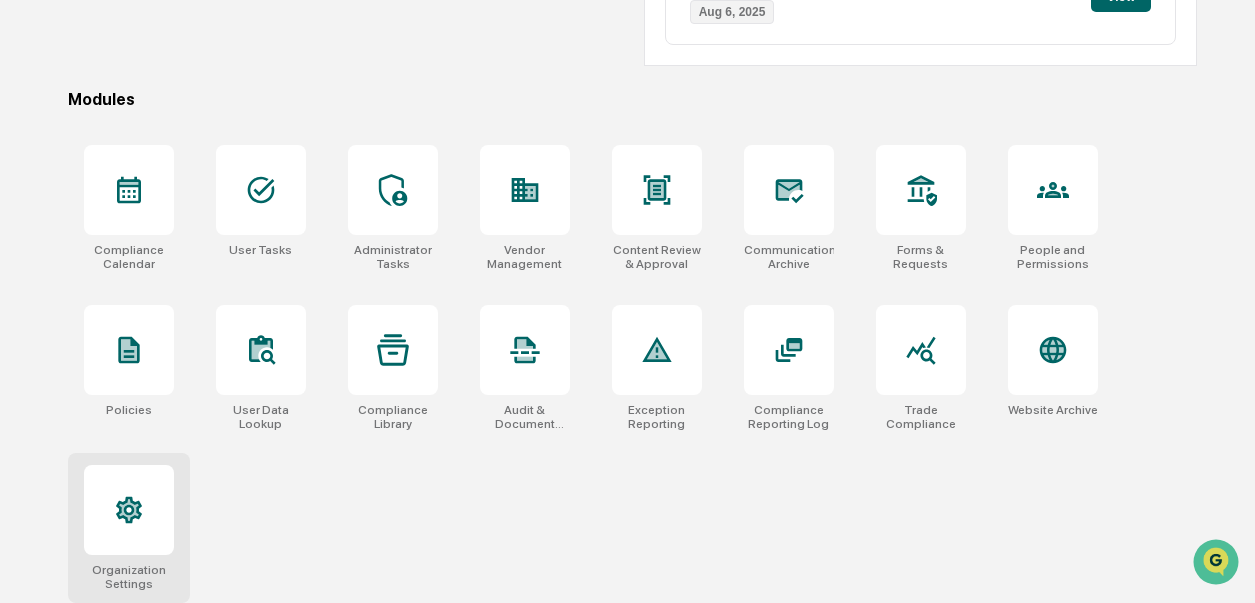 click 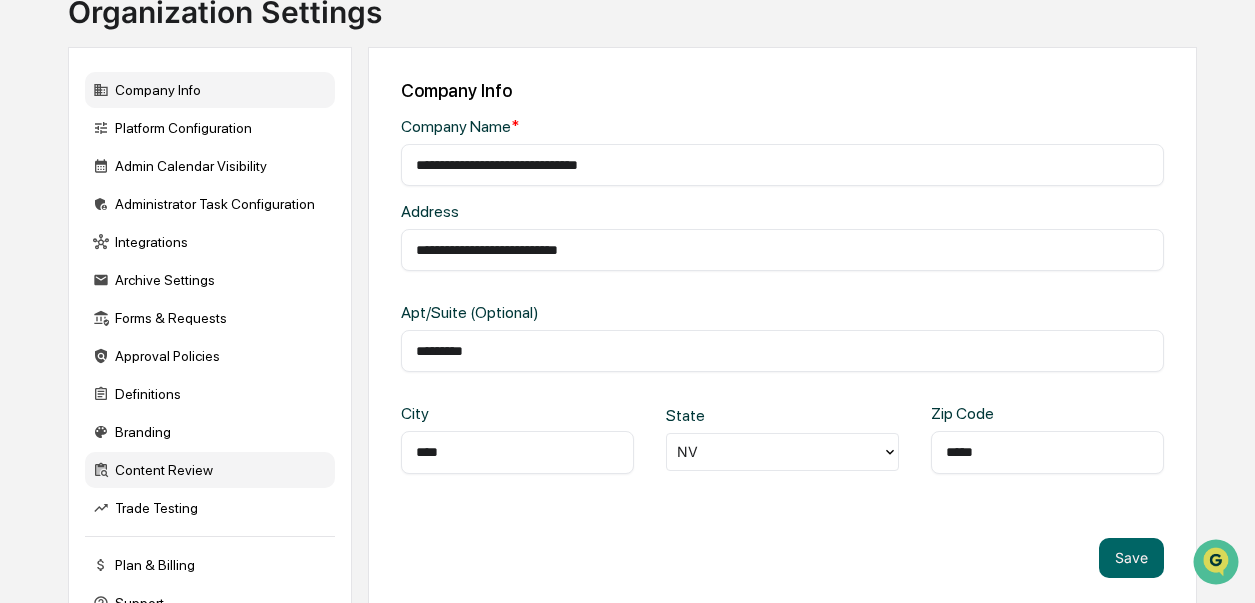 scroll, scrollTop: 147, scrollLeft: 0, axis: vertical 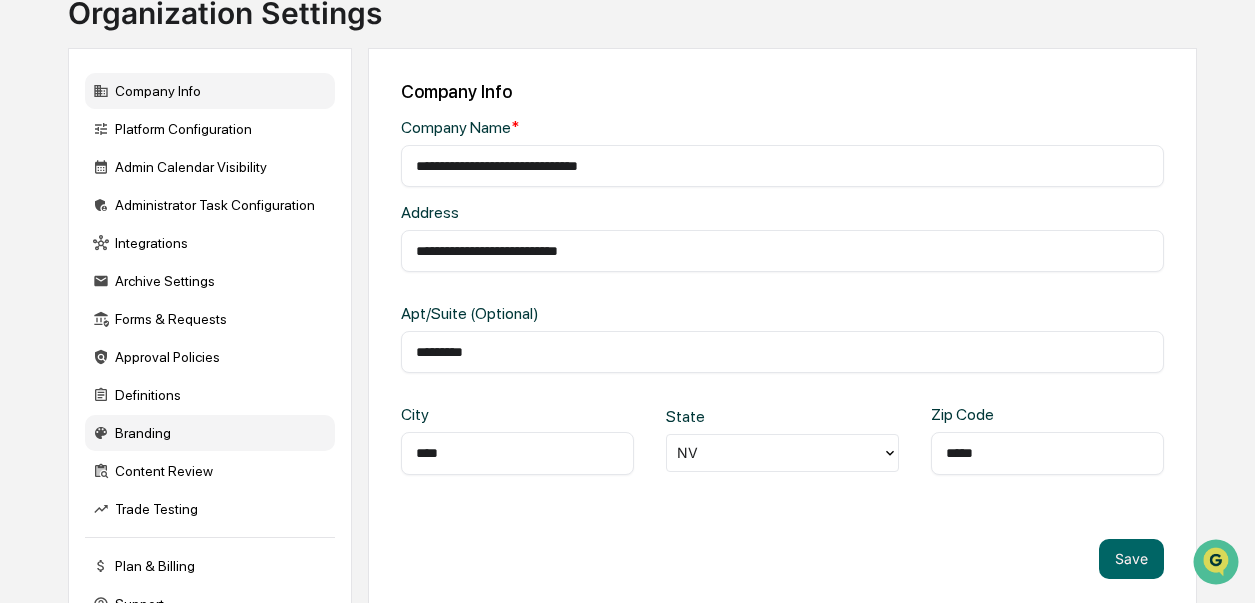 click on "Branding" at bounding box center (210, 433) 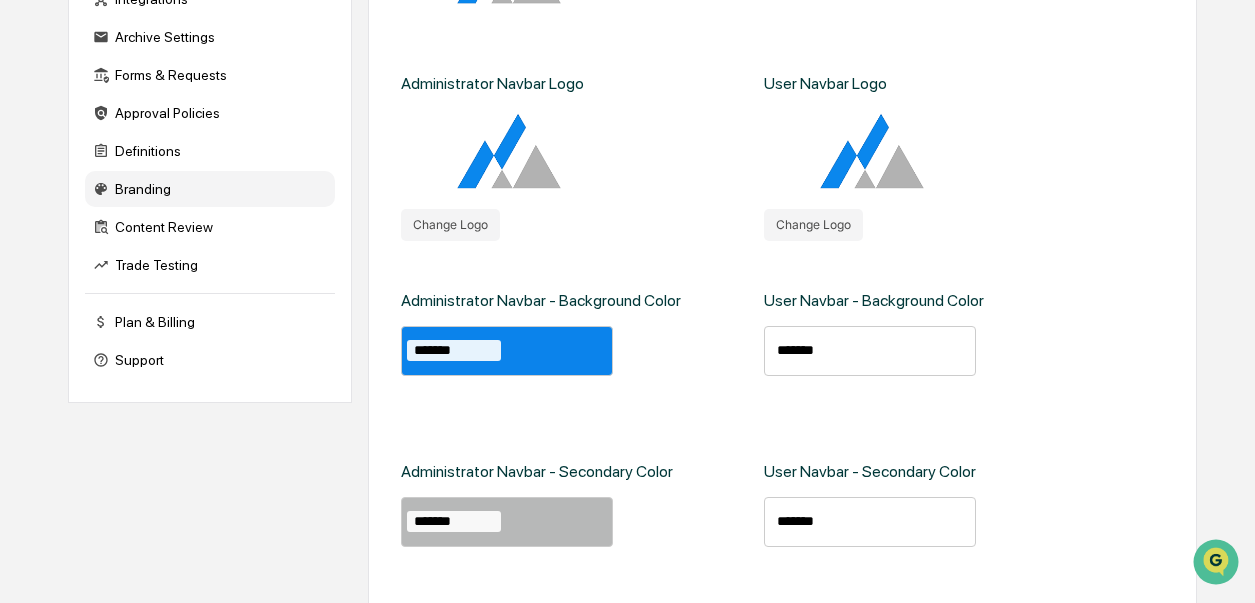 scroll, scrollTop: 389, scrollLeft: 0, axis: vertical 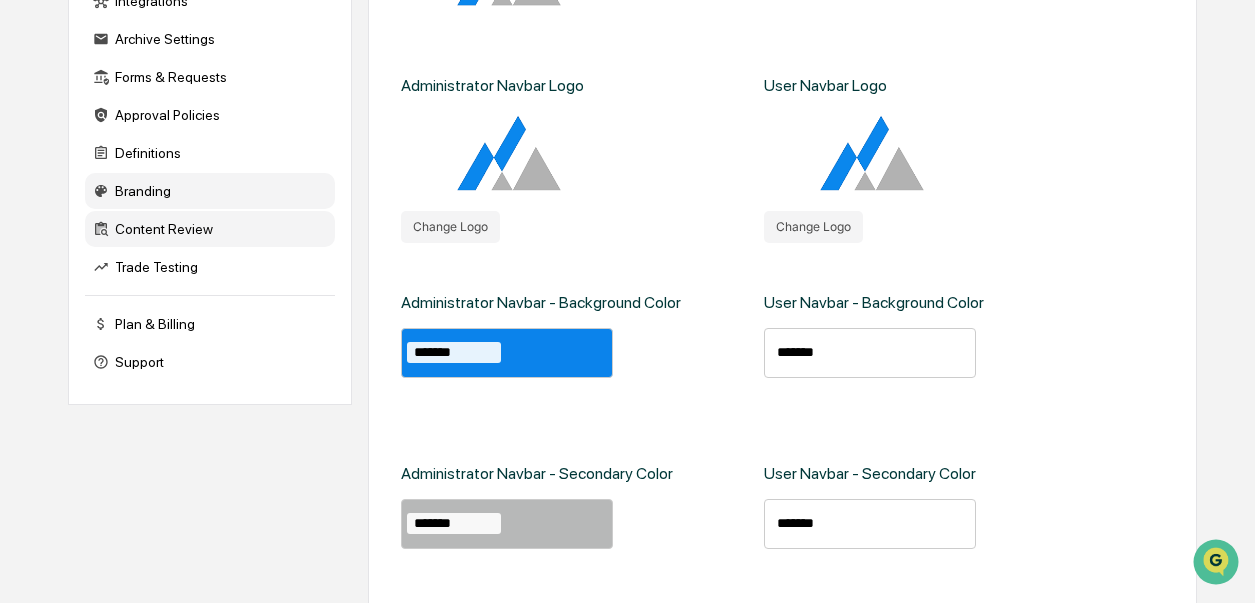 click on "Content Review" at bounding box center (210, 229) 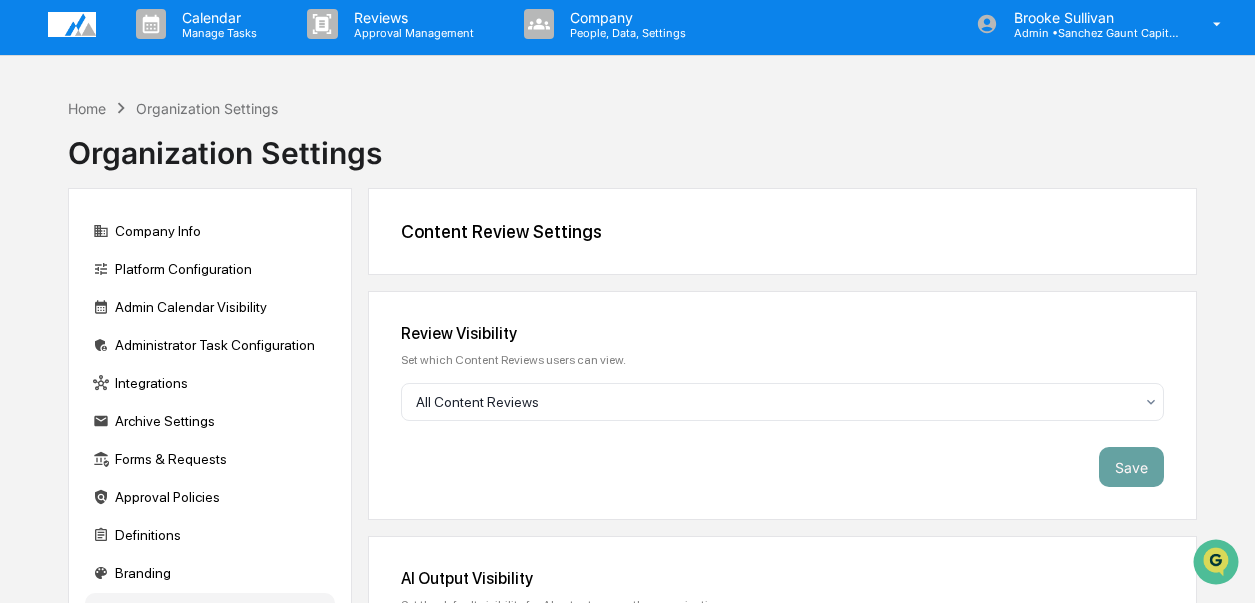 scroll, scrollTop: 0, scrollLeft: 0, axis: both 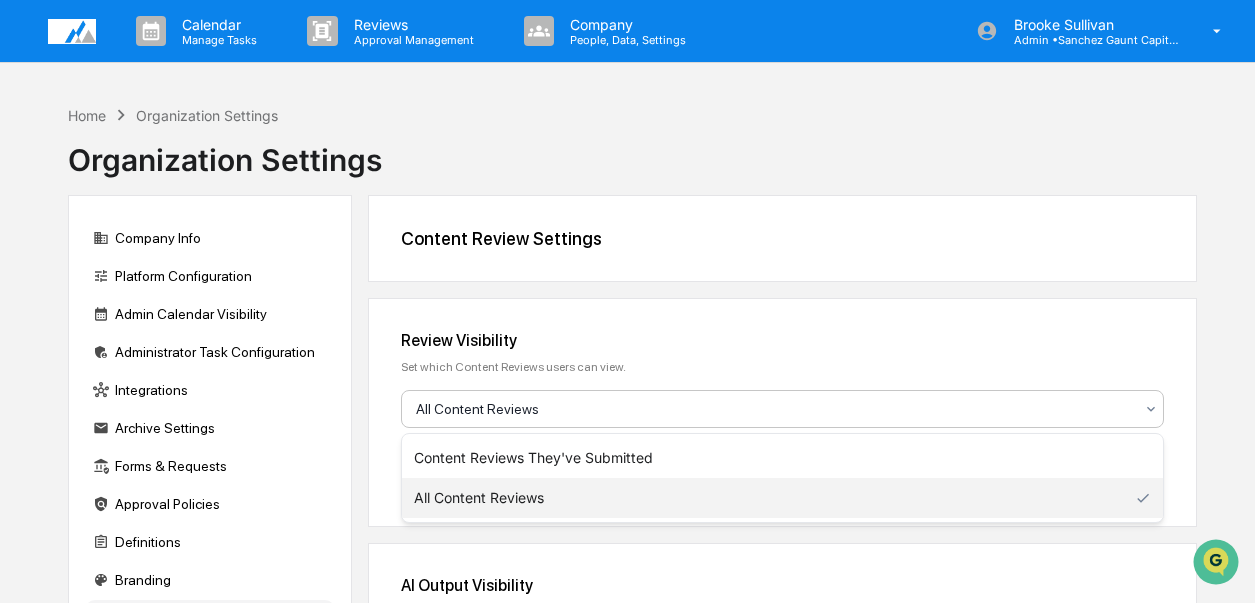 click at bounding box center [775, 409] 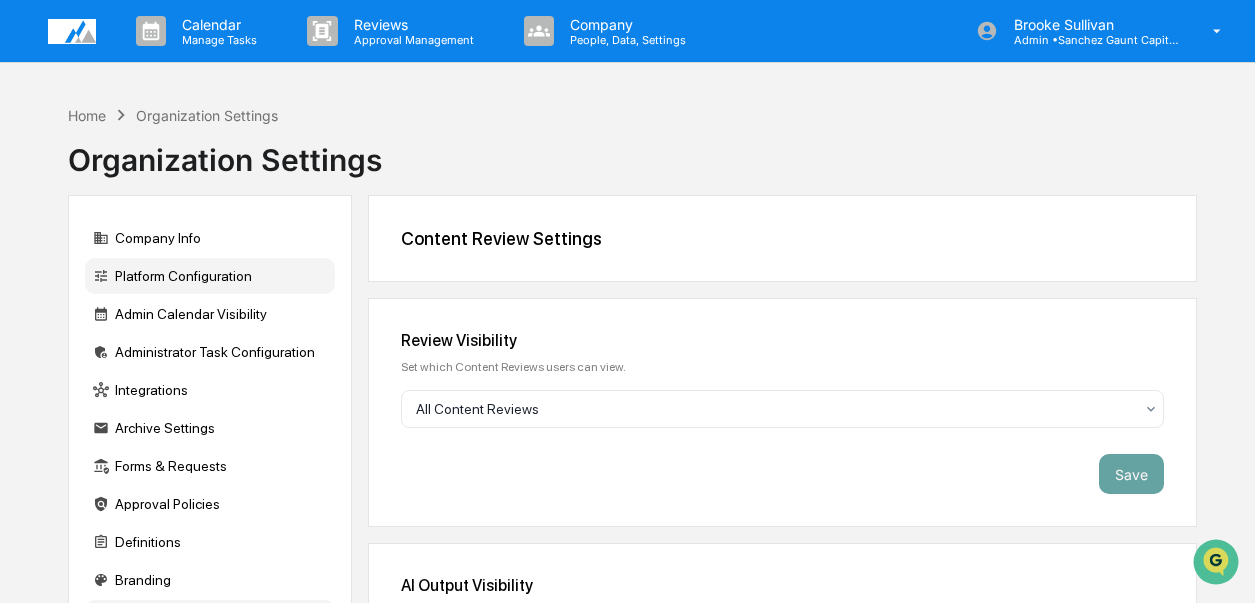 click on "Platform Configuration" at bounding box center [210, 276] 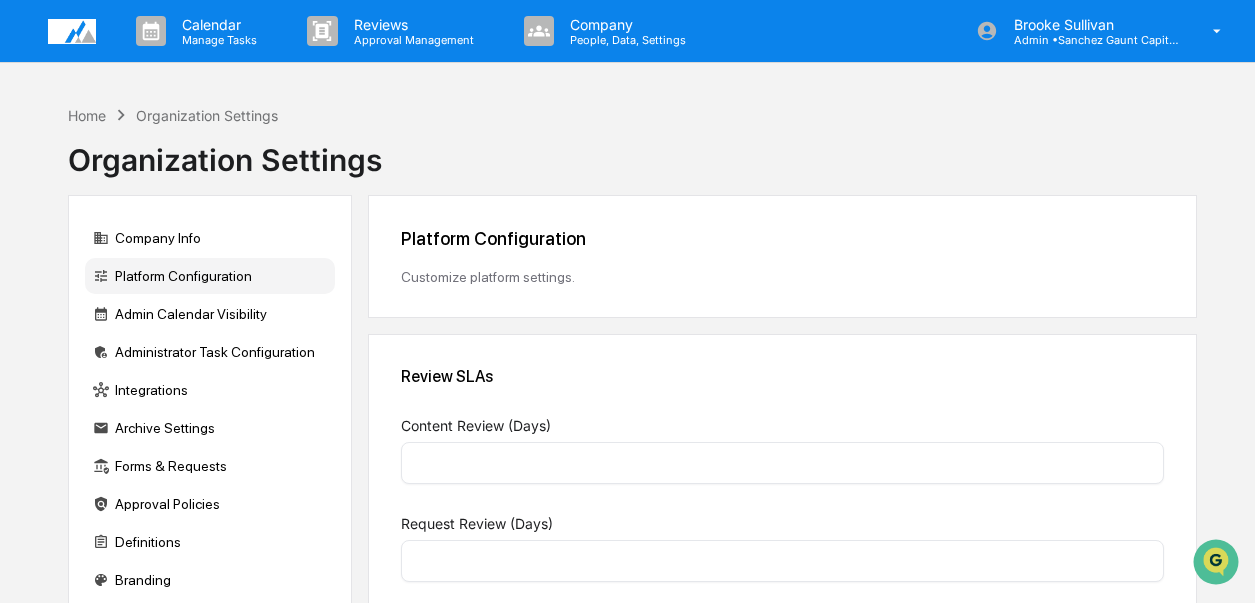 type on "*" 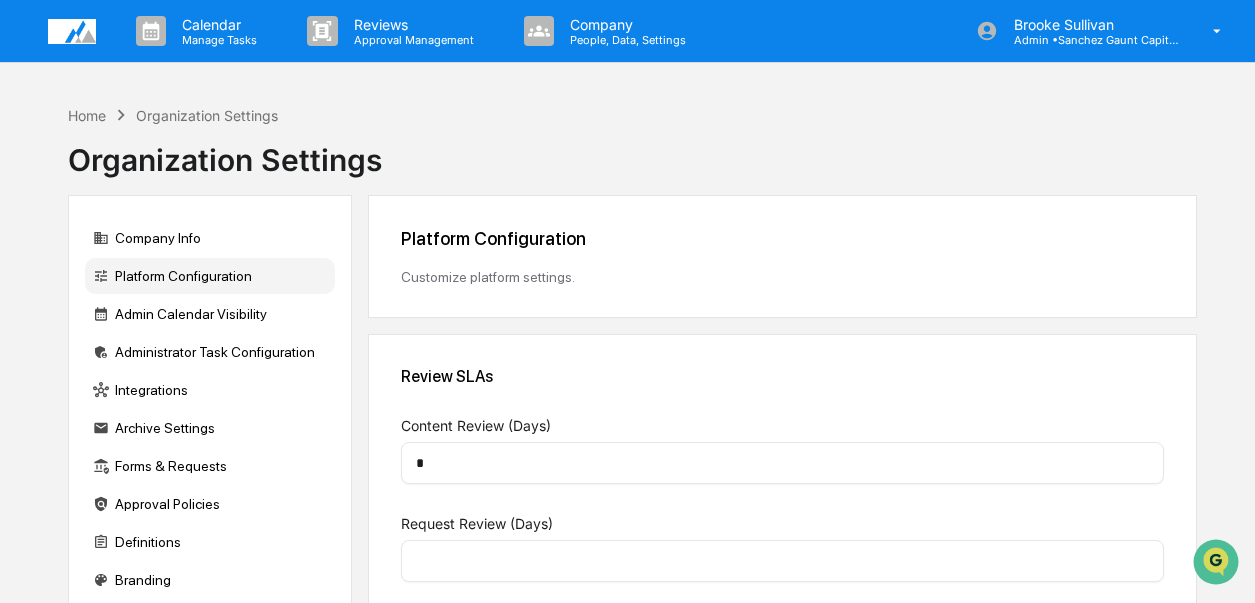 type on "*" 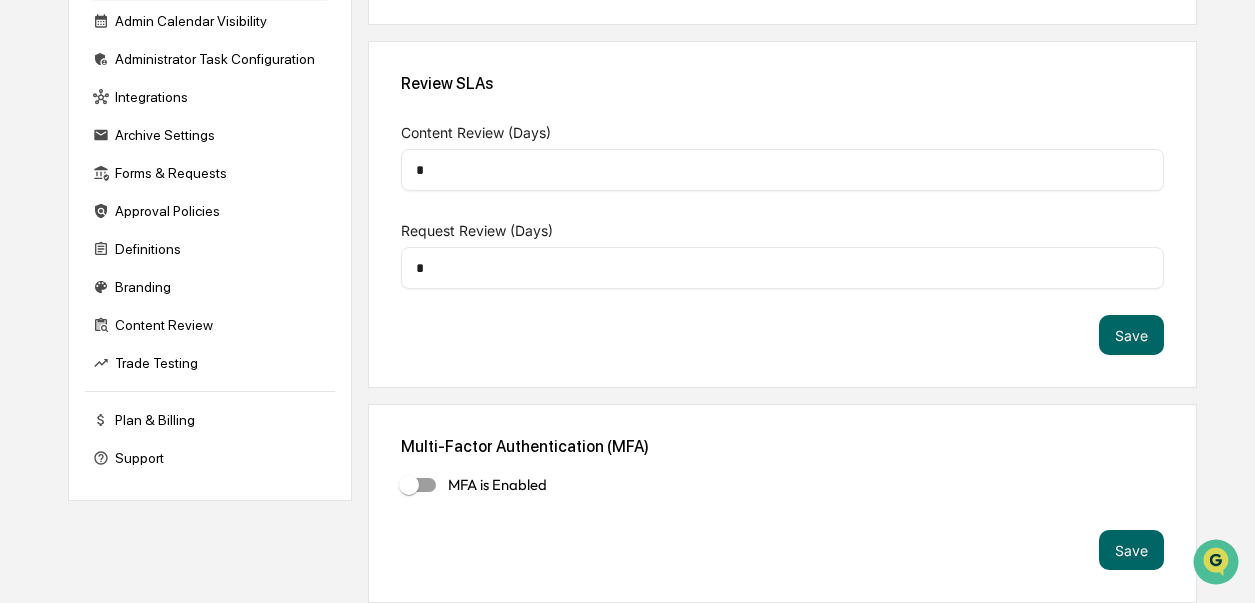 scroll, scrollTop: 0, scrollLeft: 0, axis: both 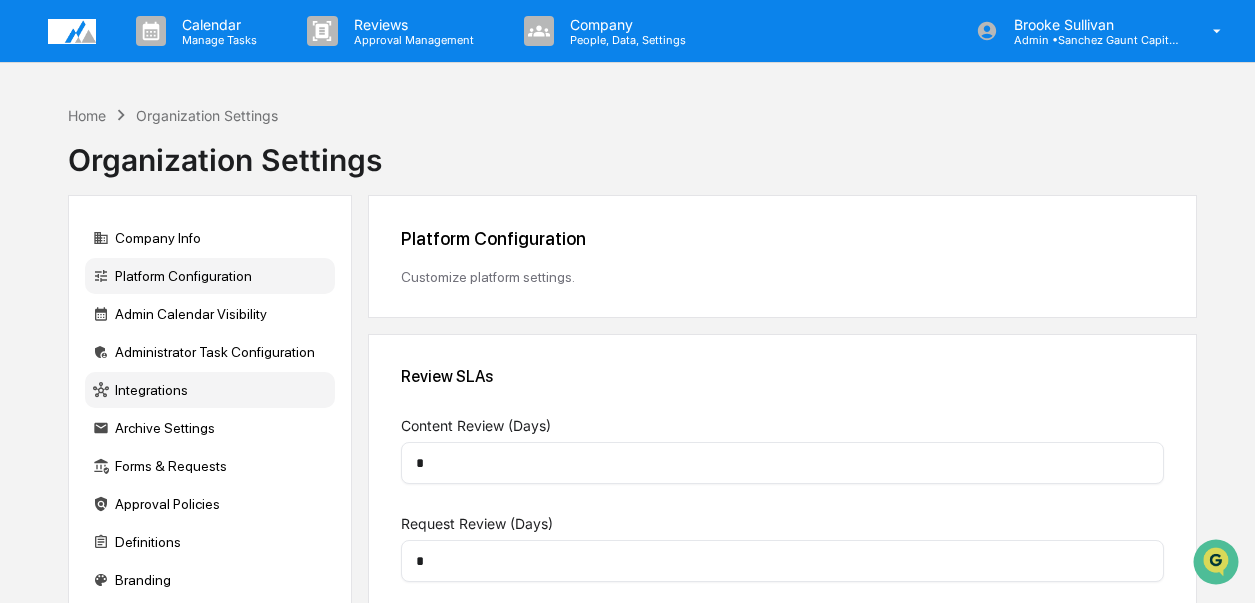click on "Integrations" at bounding box center [210, 390] 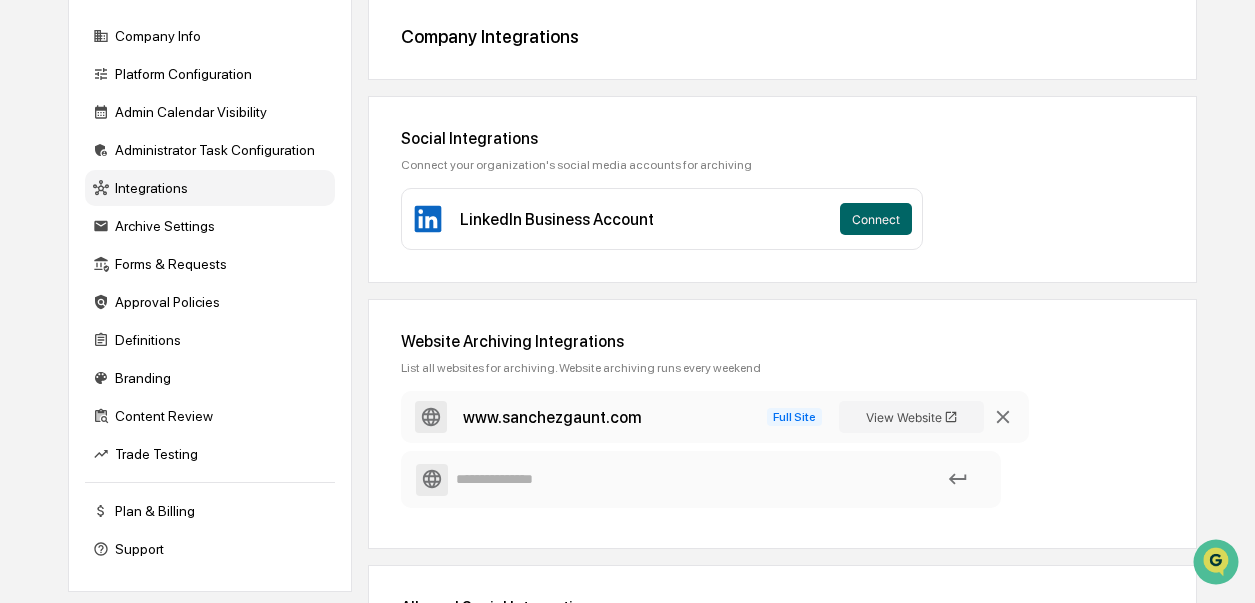 scroll, scrollTop: 0, scrollLeft: 0, axis: both 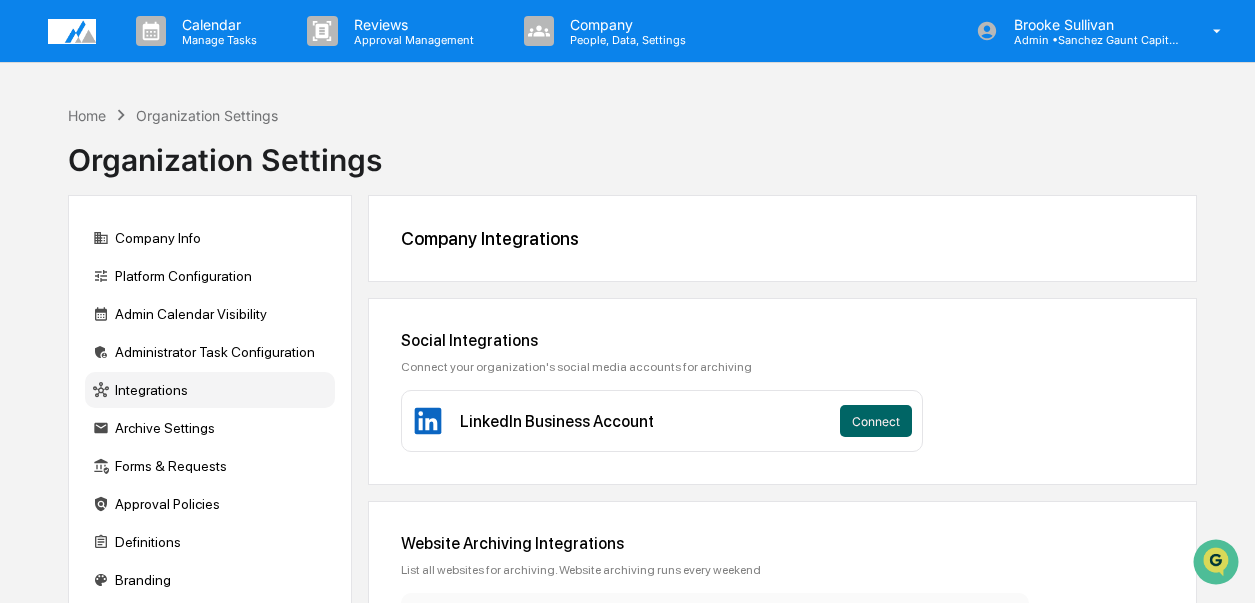 click at bounding box center [72, 31] 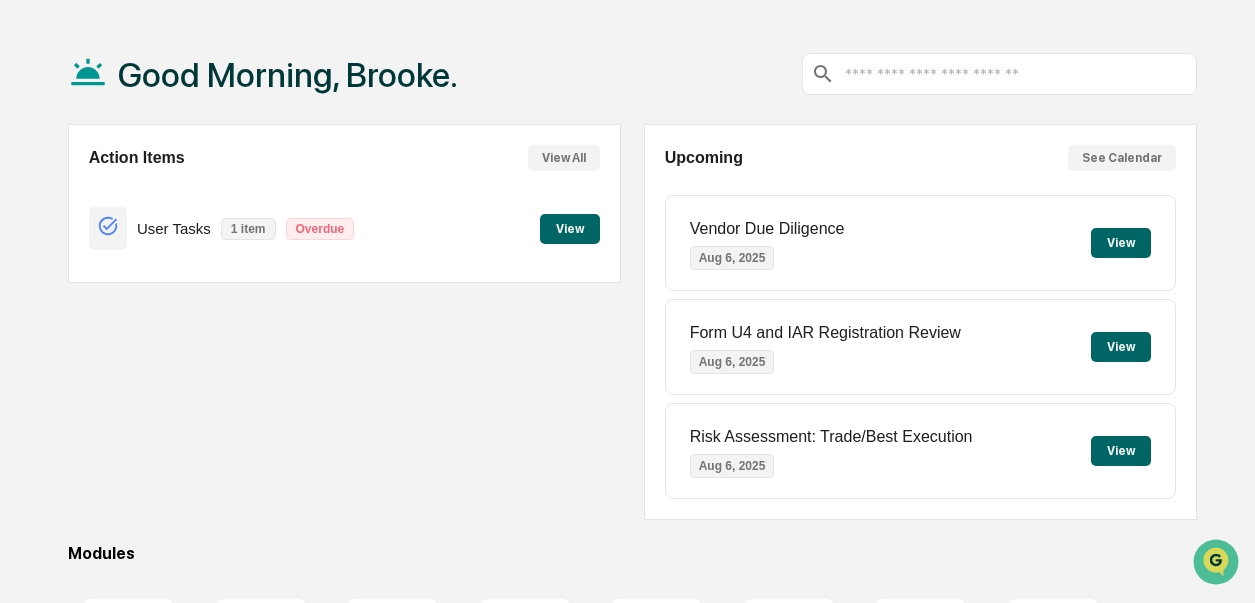 scroll, scrollTop: 0, scrollLeft: 0, axis: both 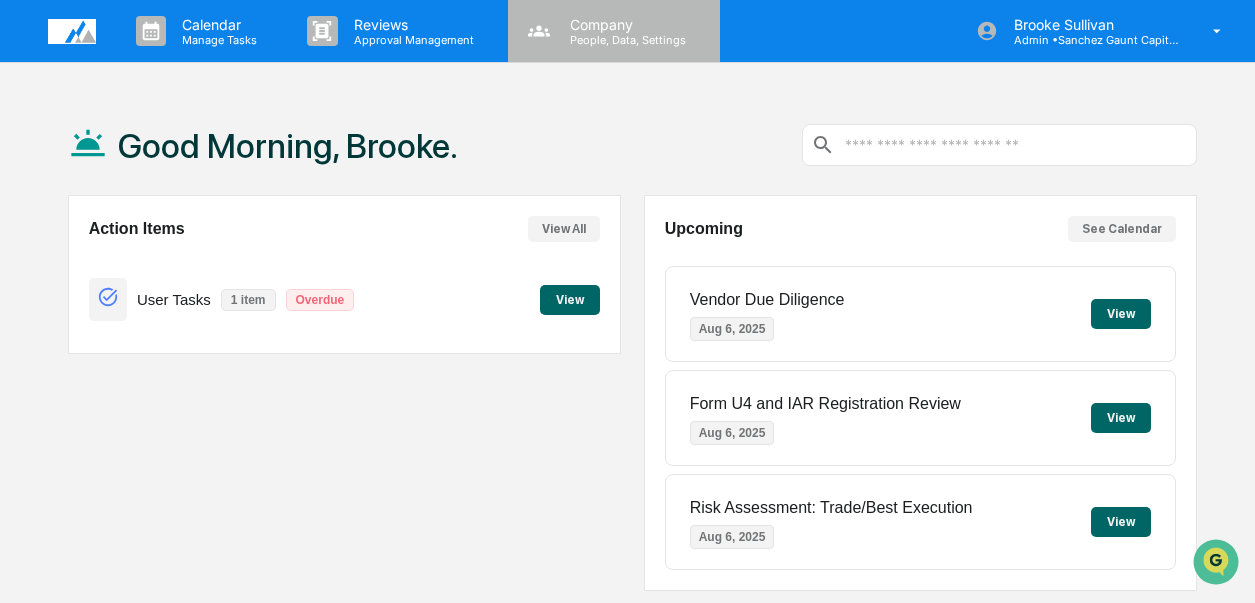 click on "People, Data, Settings" at bounding box center [625, 40] 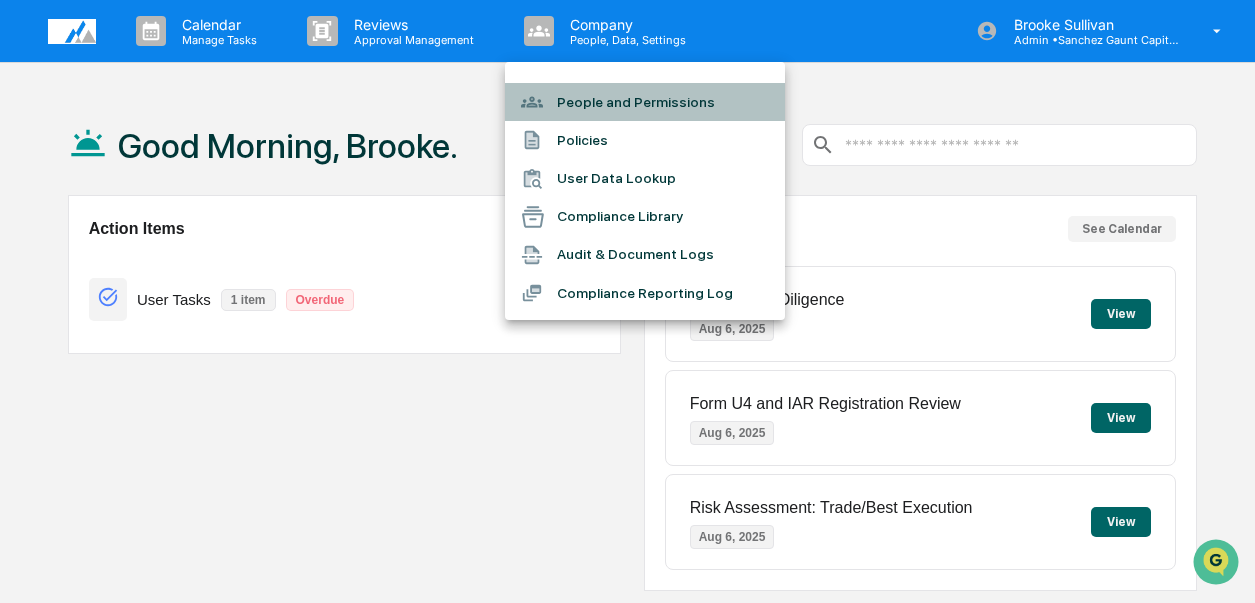 click on "People and Permissions" at bounding box center [645, 102] 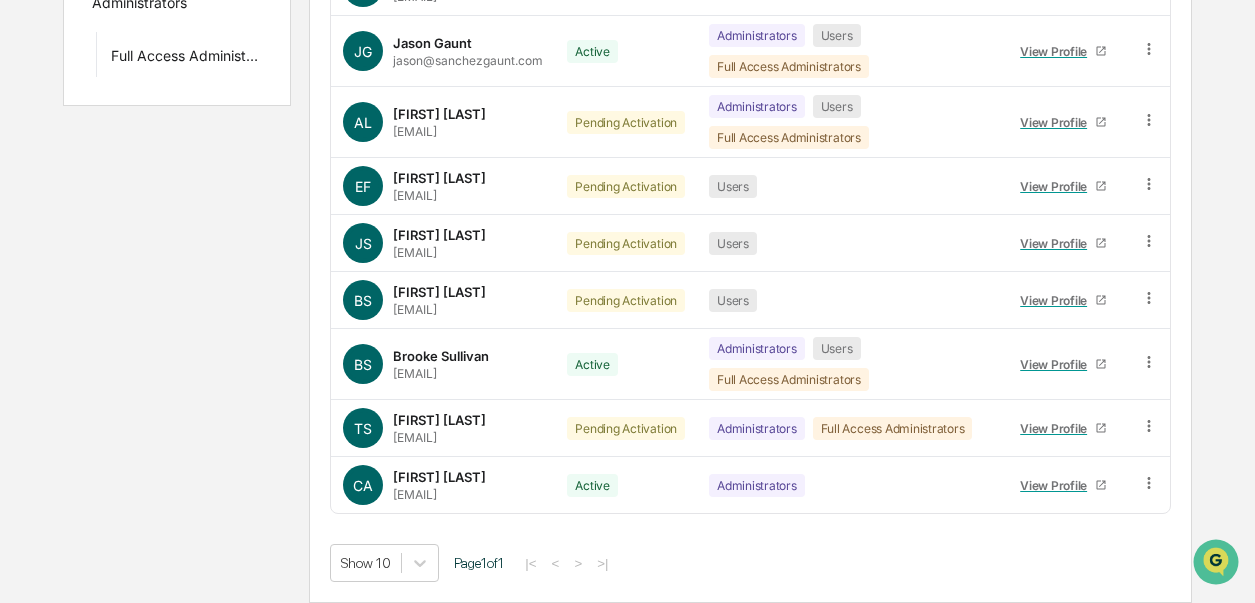 scroll, scrollTop: 455, scrollLeft: 0, axis: vertical 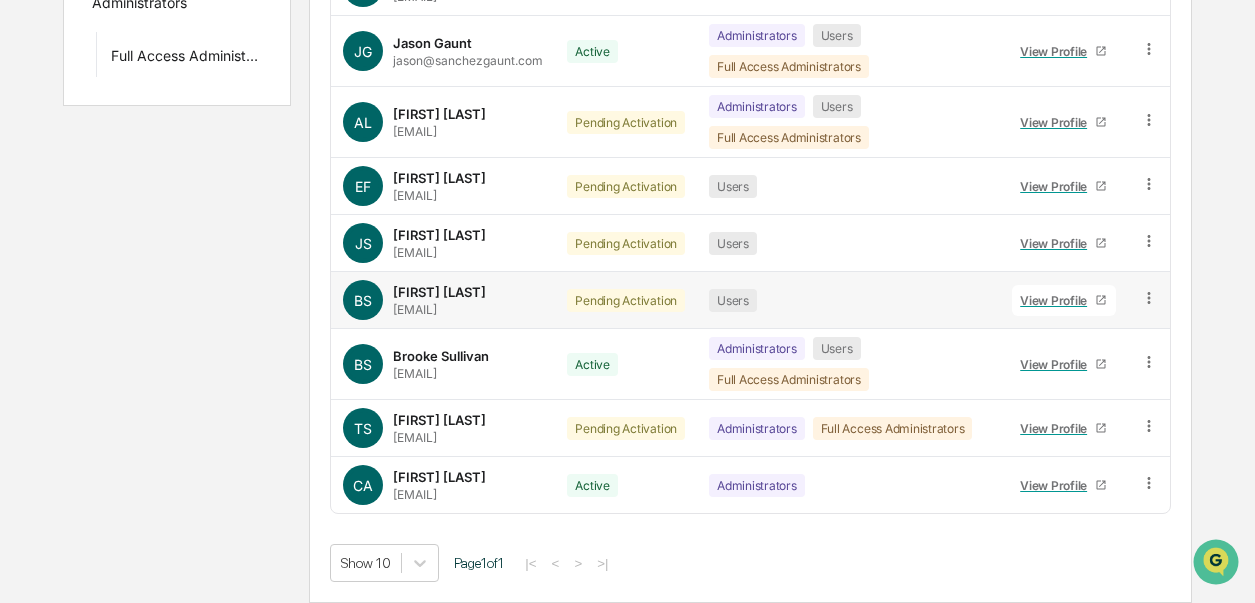 click 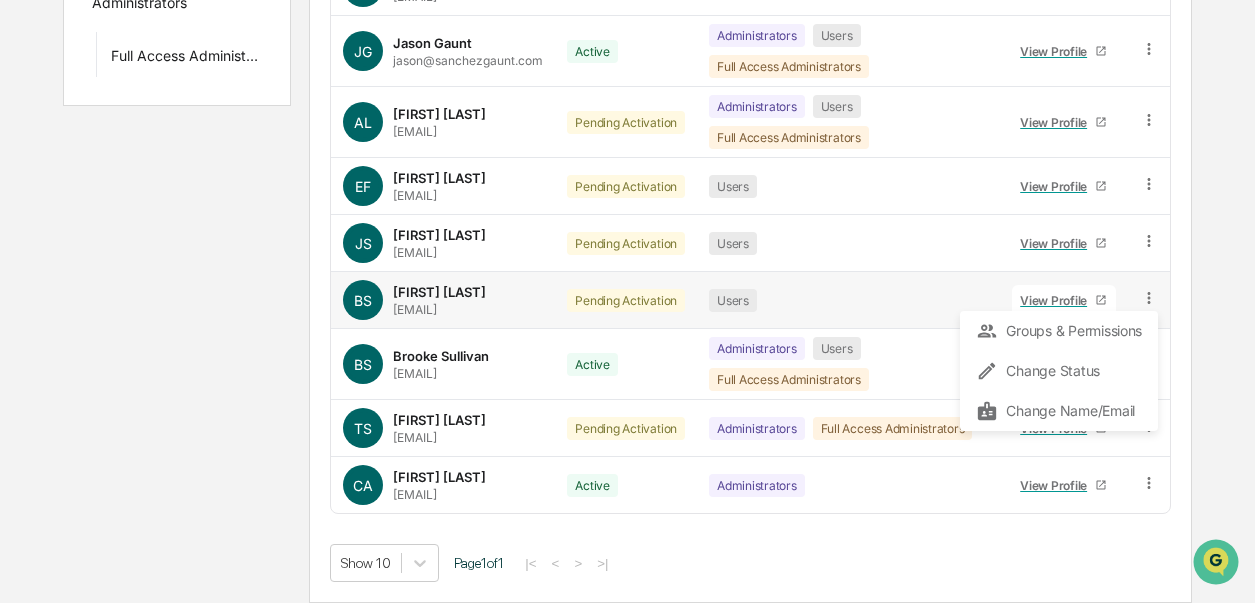 click on "Users" at bounding box center [848, 300] 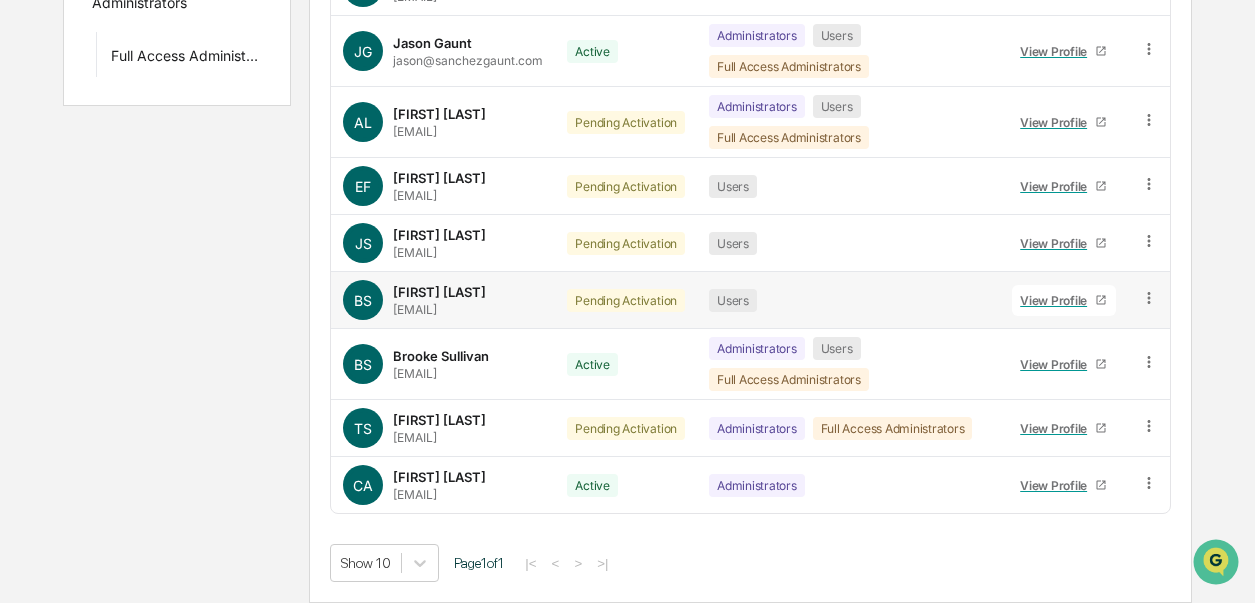 click 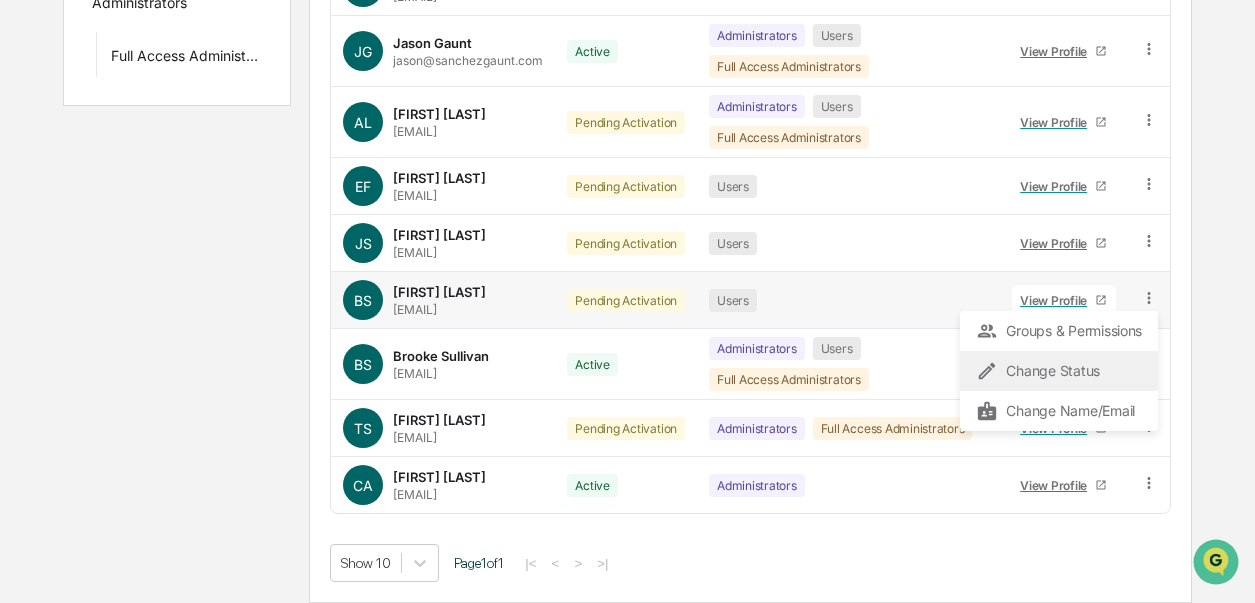 click on "Change Status" at bounding box center [1059, 371] 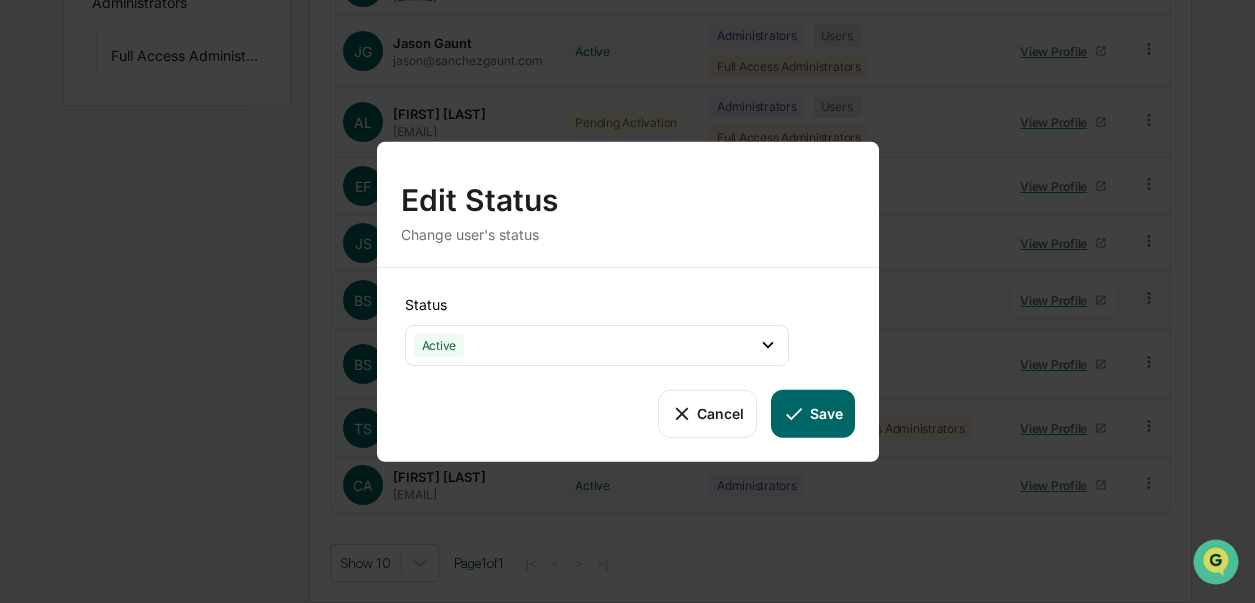 click on "Cancel" at bounding box center (707, 413) 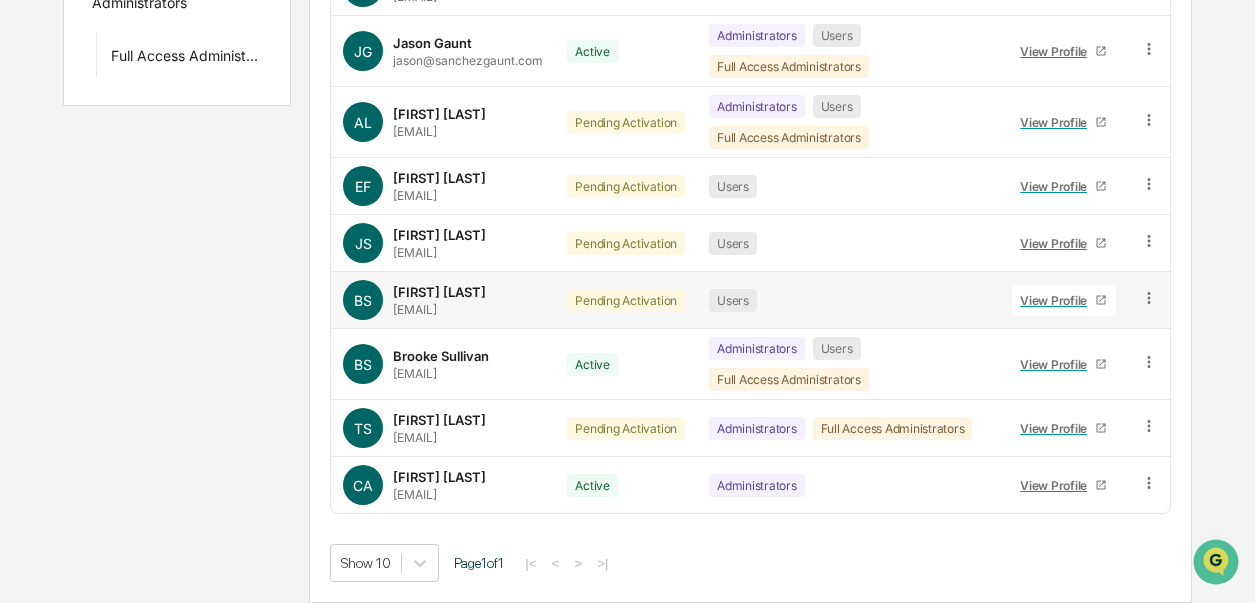 click on "View Profile" at bounding box center [1057, 300] 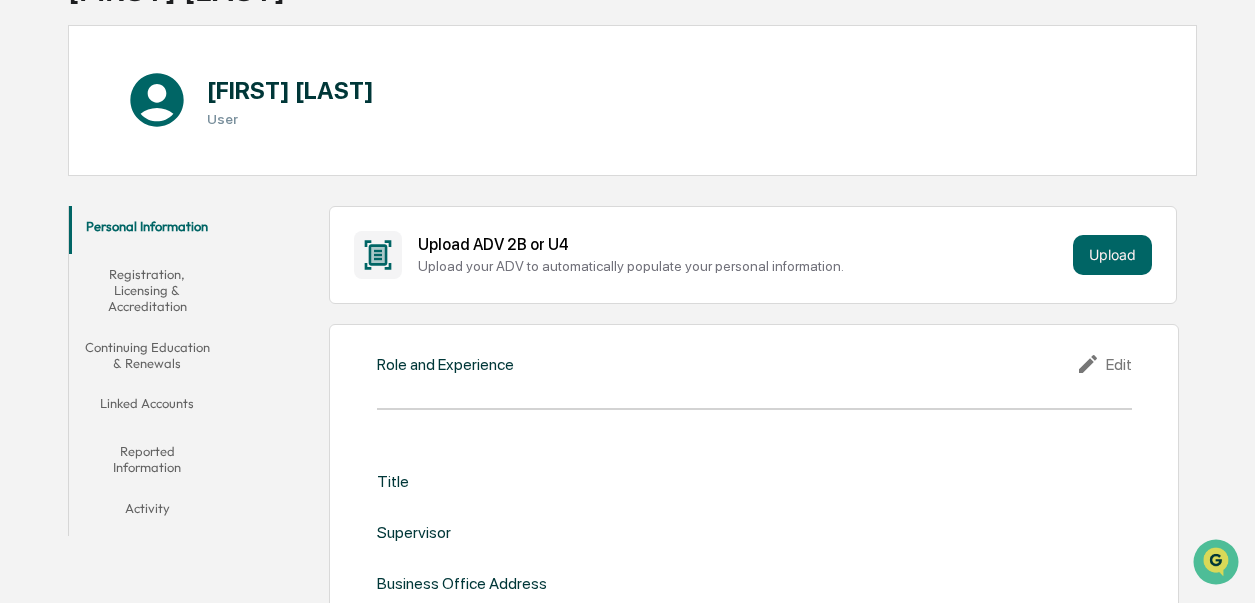 scroll, scrollTop: 0, scrollLeft: 0, axis: both 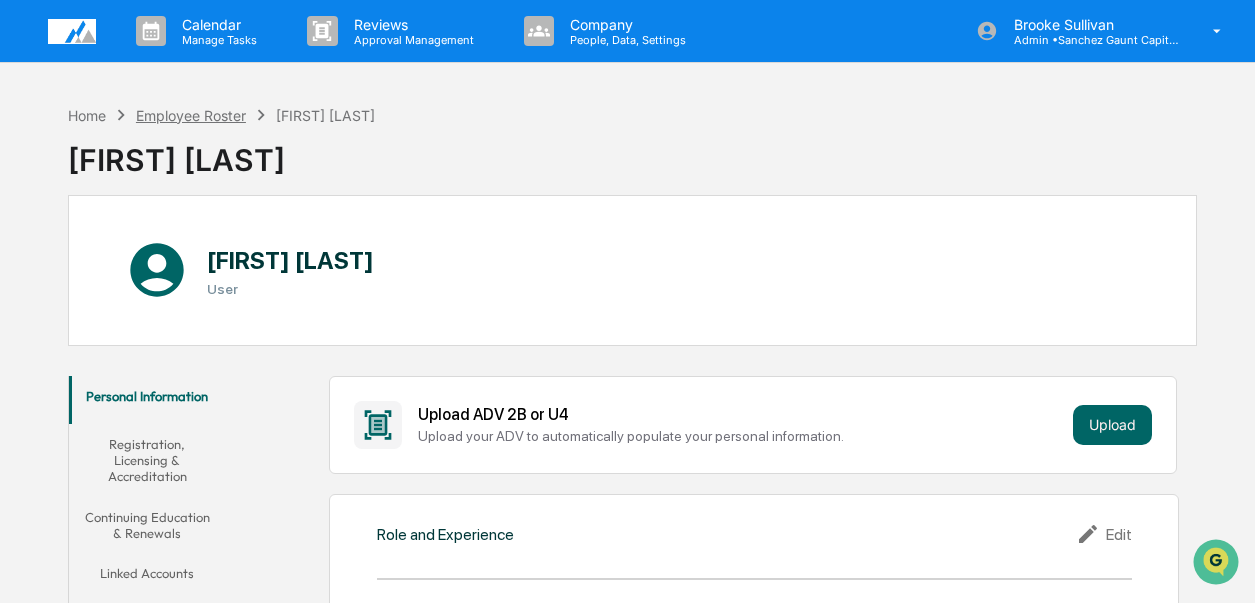 click on "Employee Roster" at bounding box center (191, 115) 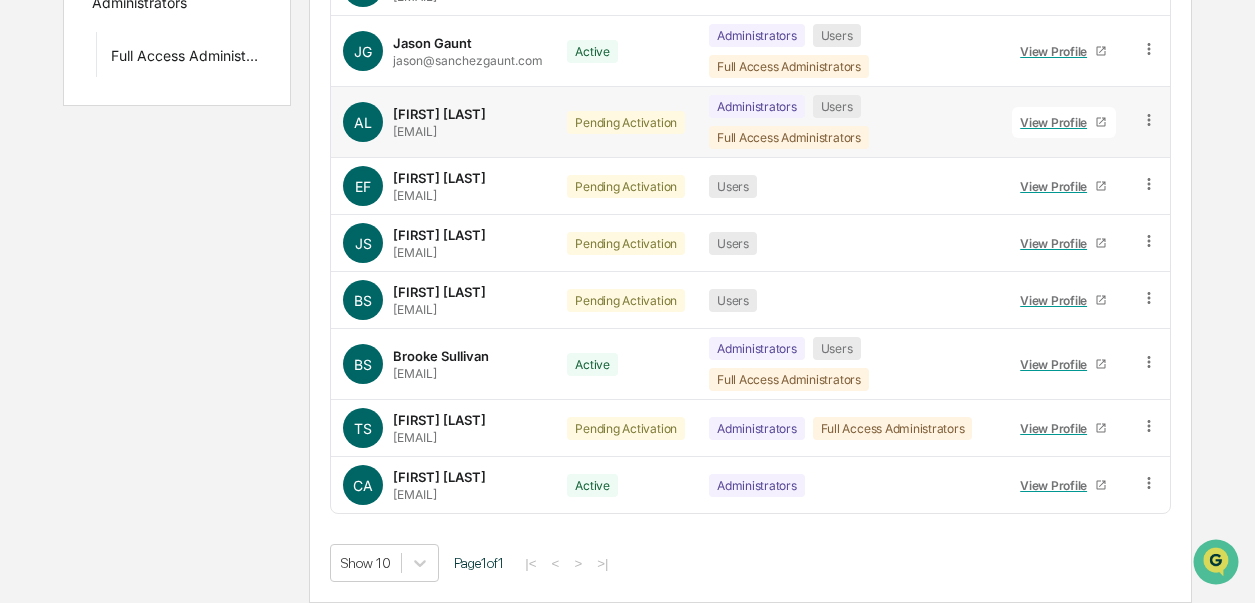 scroll, scrollTop: 455, scrollLeft: 0, axis: vertical 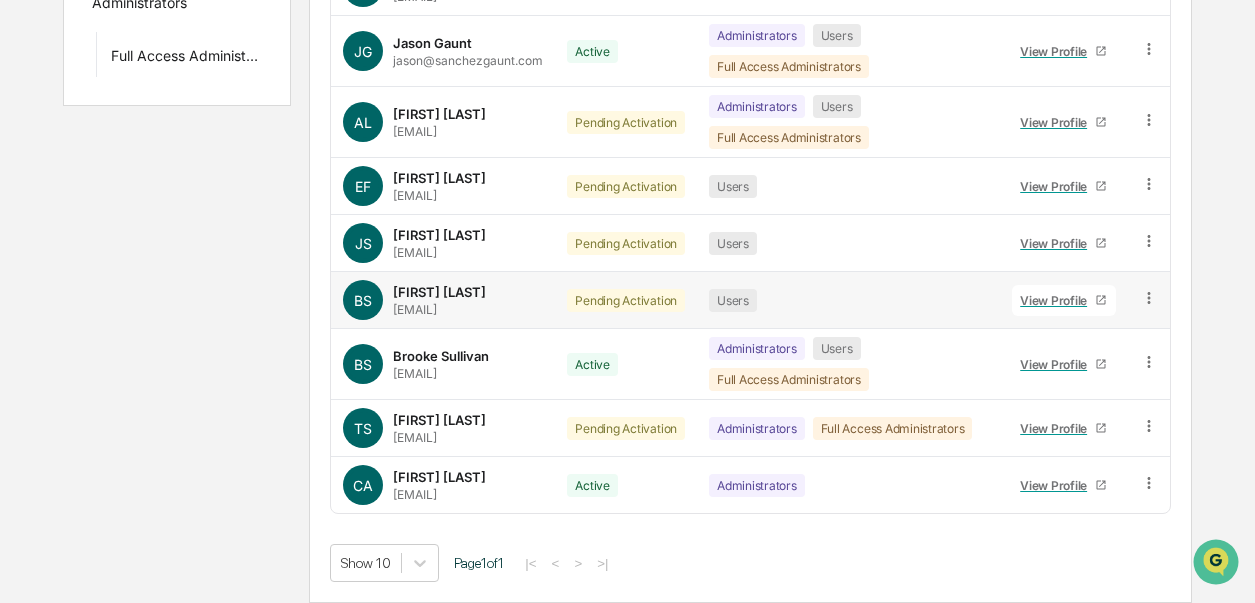 click 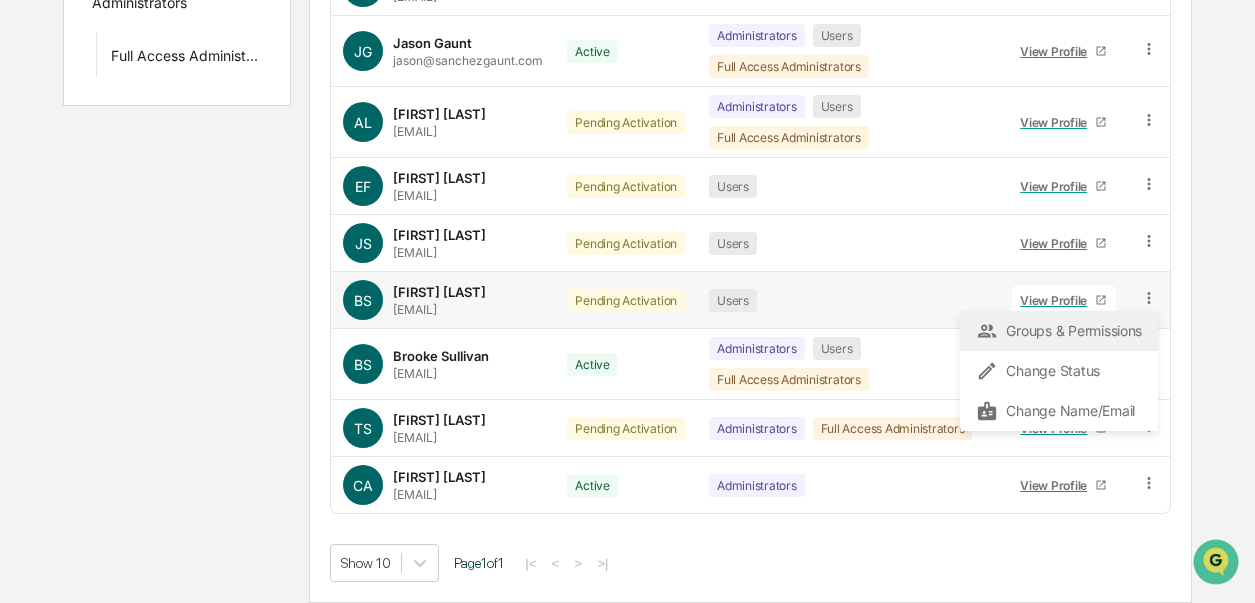 click on "Groups & Permissions" at bounding box center (1059, 331) 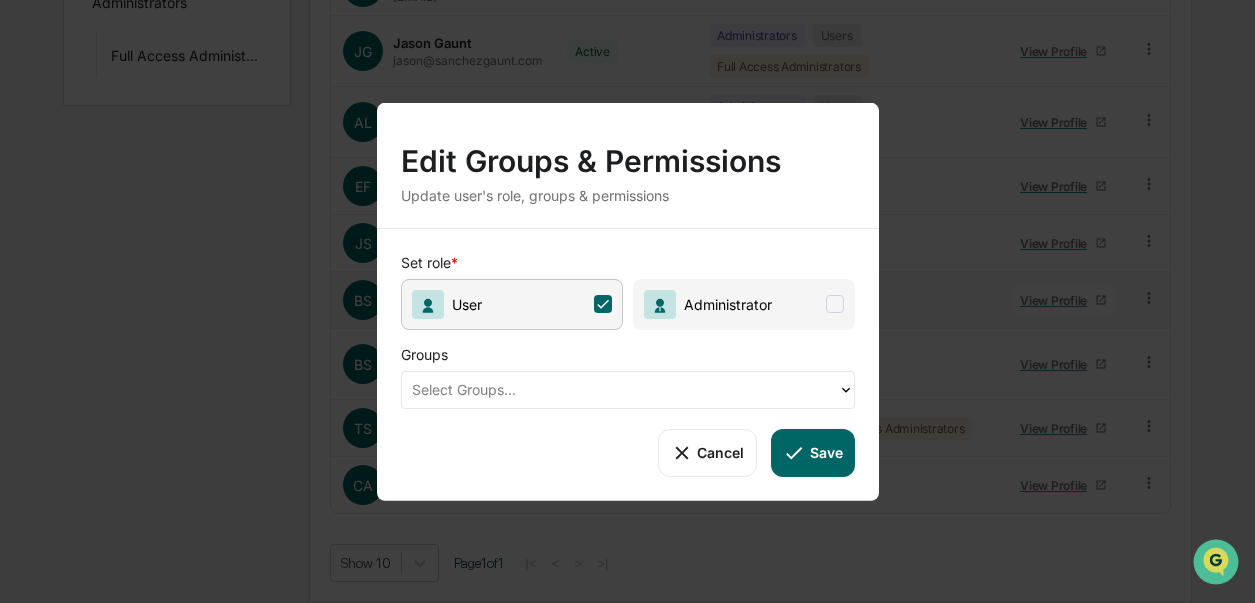 click at bounding box center (620, 389) 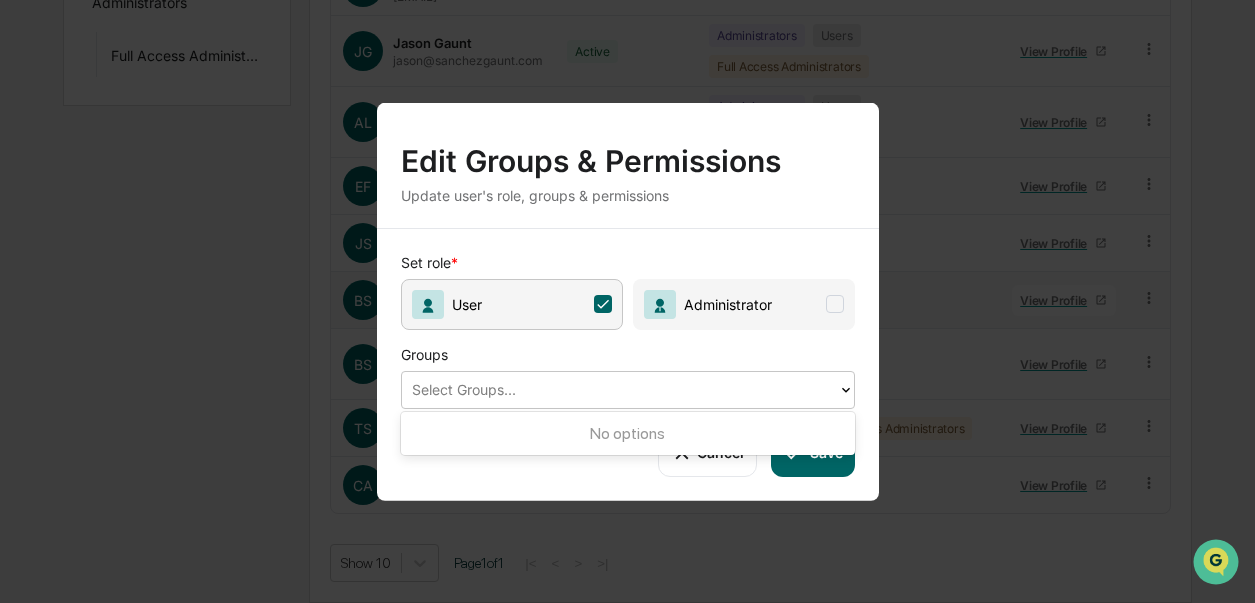 click on "Groups" at bounding box center [721, 349] 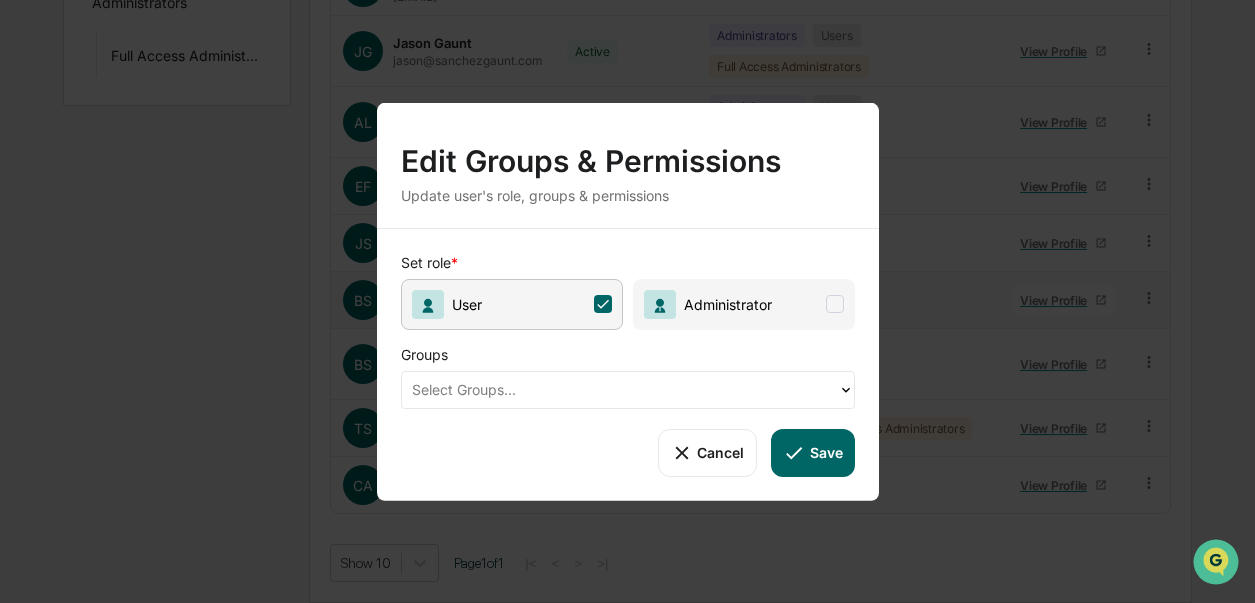 click on "Save" at bounding box center (812, 452) 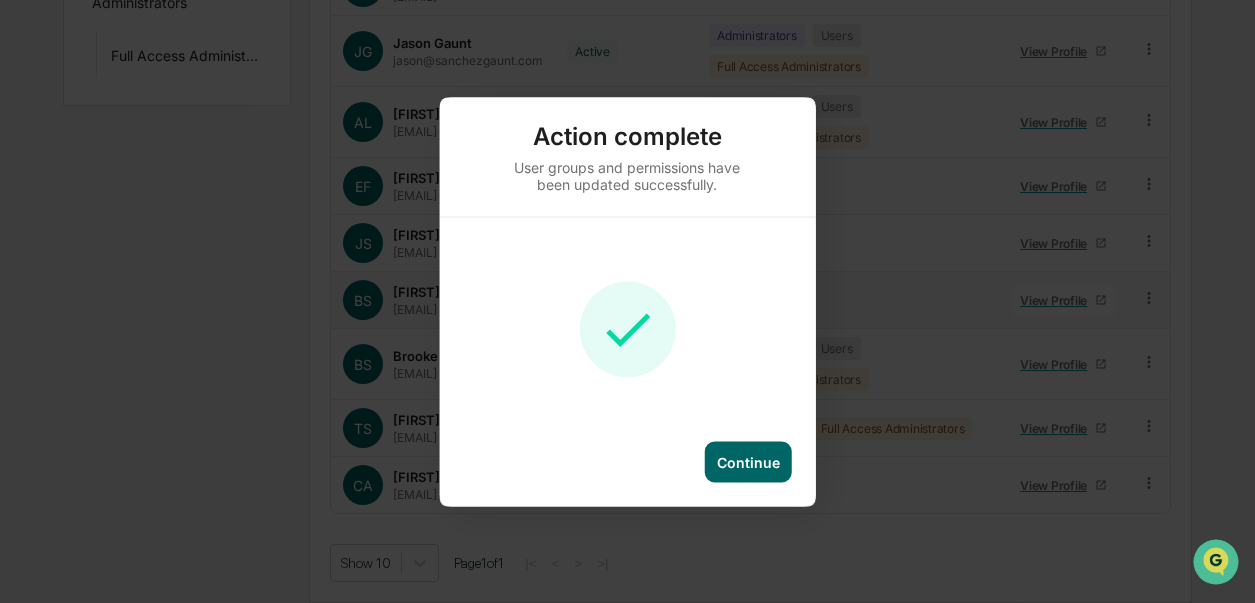 click on "Continue" at bounding box center [748, 461] 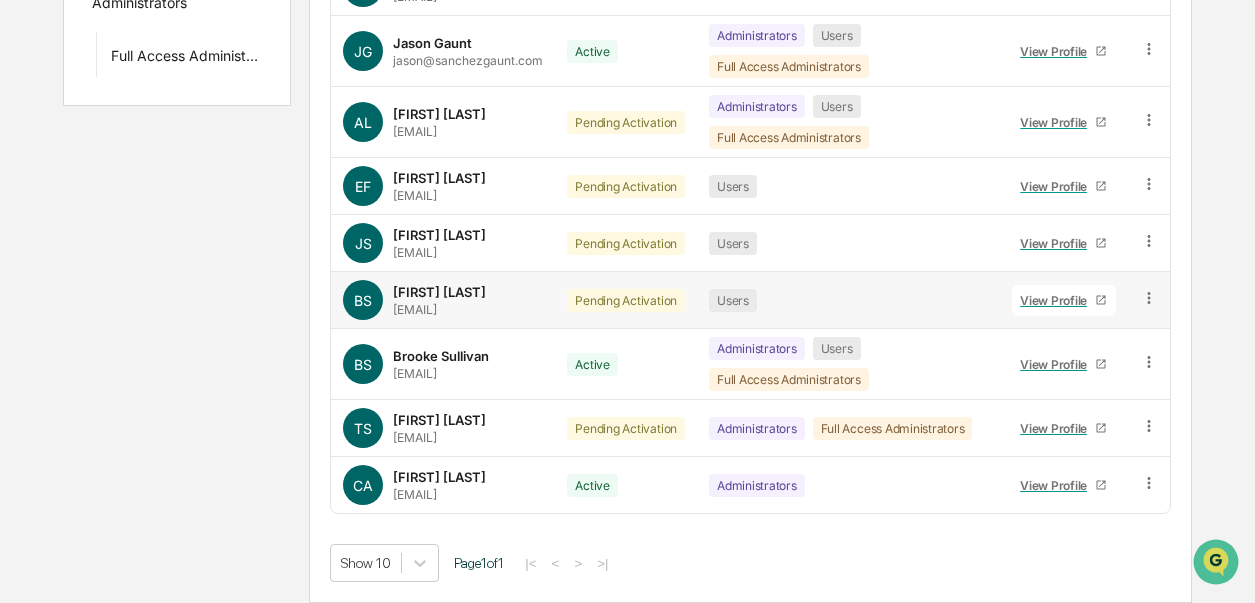 click on "[FIRST] [LAST] [EMAIL]" at bounding box center (439, 300) 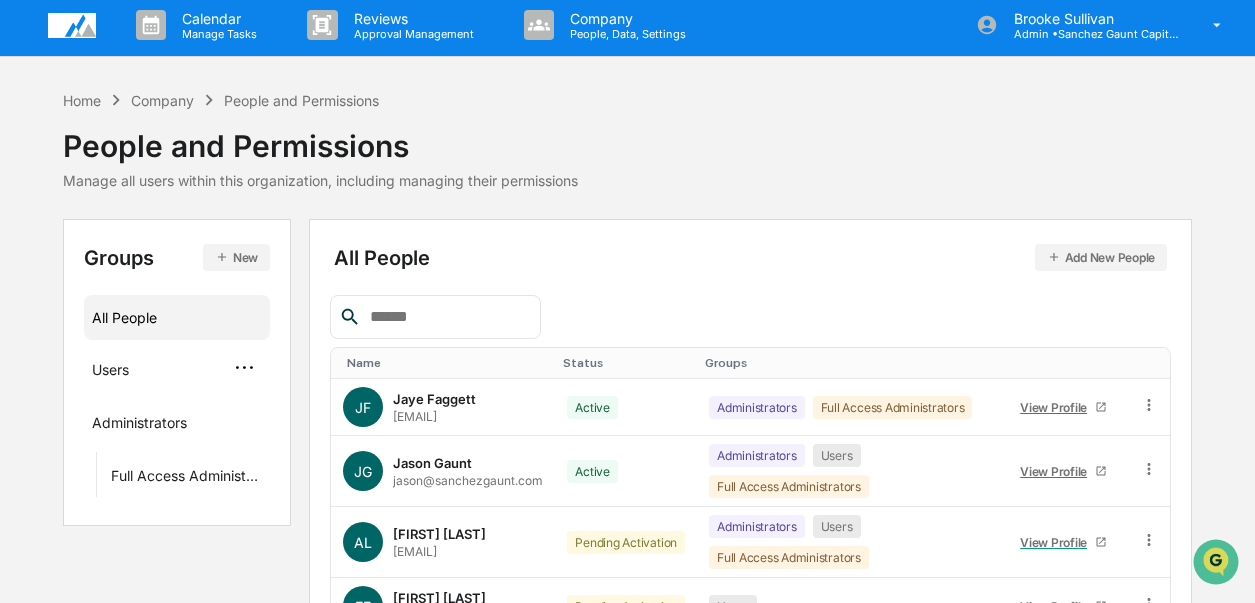 scroll, scrollTop: 0, scrollLeft: 0, axis: both 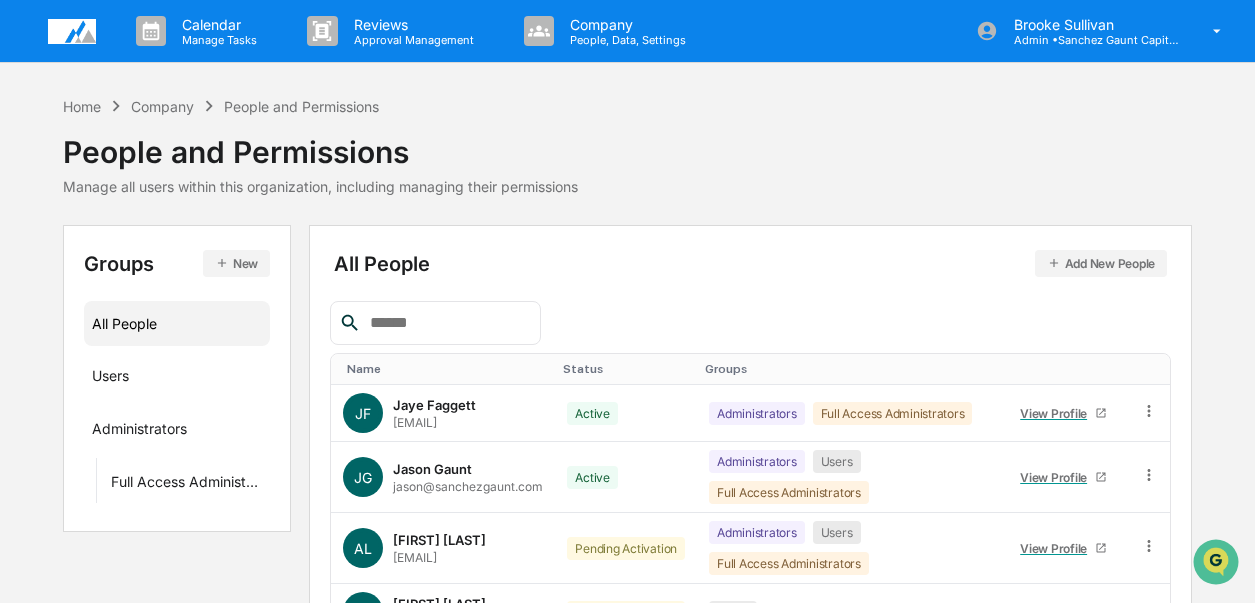 click at bounding box center (72, 31) 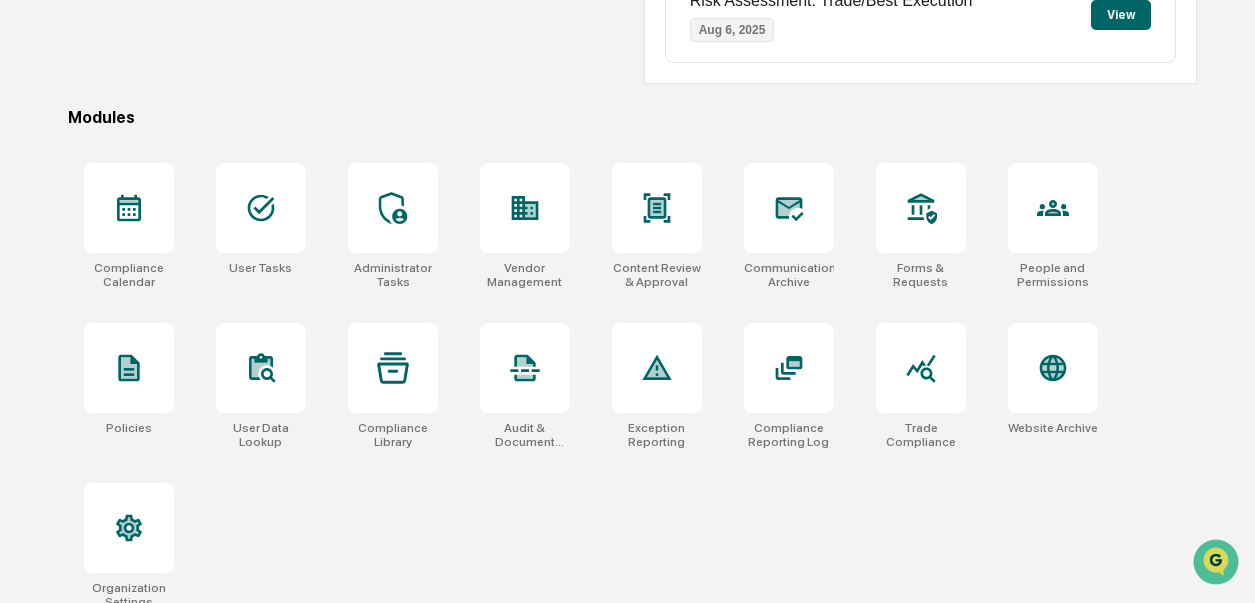 scroll, scrollTop: 526, scrollLeft: 0, axis: vertical 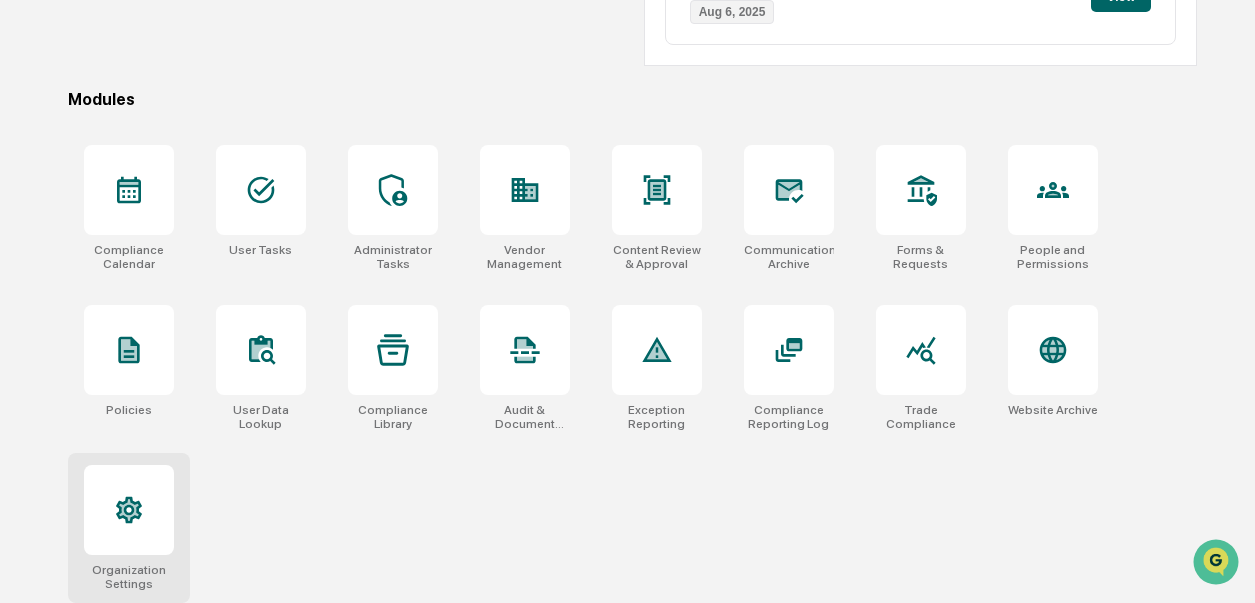 click 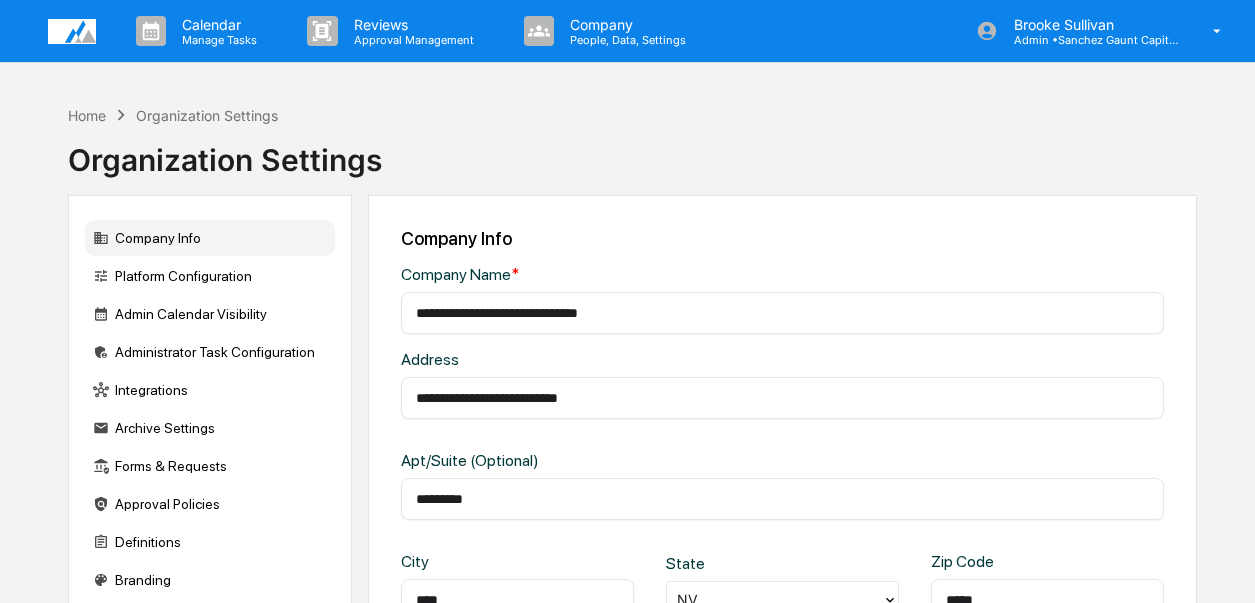 scroll, scrollTop: 0, scrollLeft: 0, axis: both 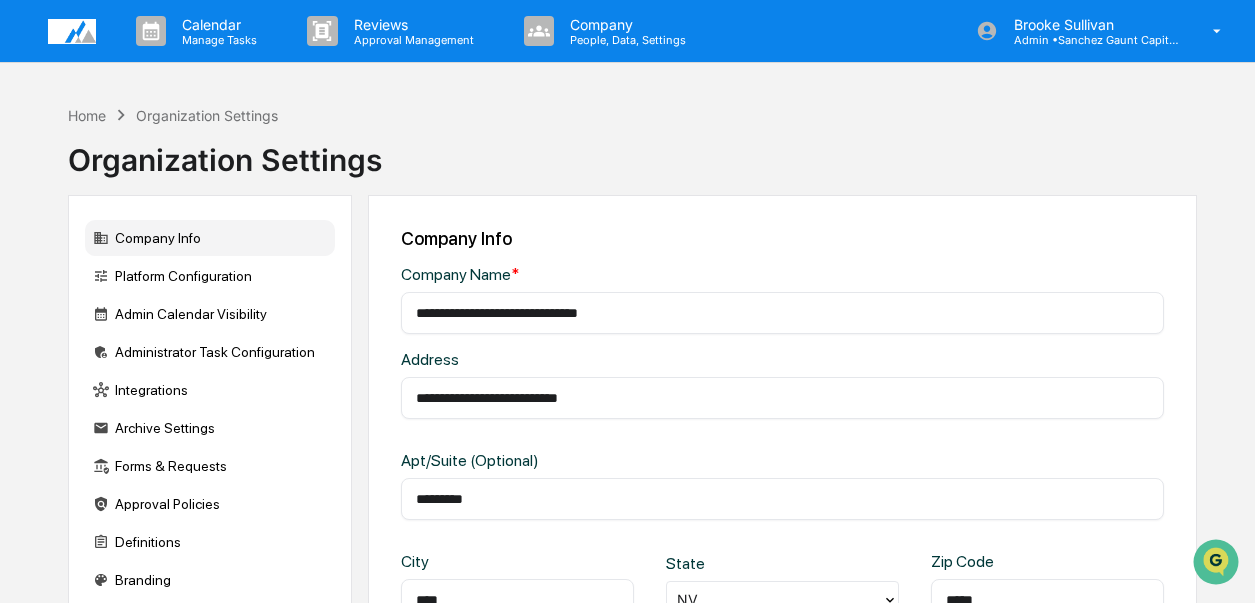 click at bounding box center (72, 31) 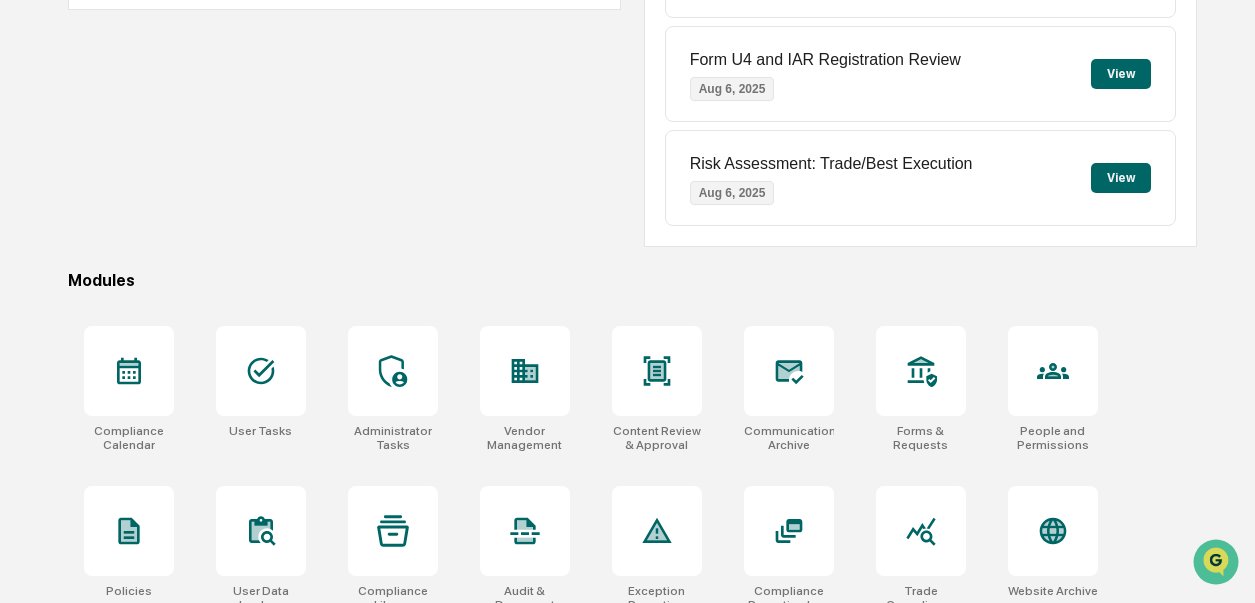 scroll, scrollTop: 0, scrollLeft: 0, axis: both 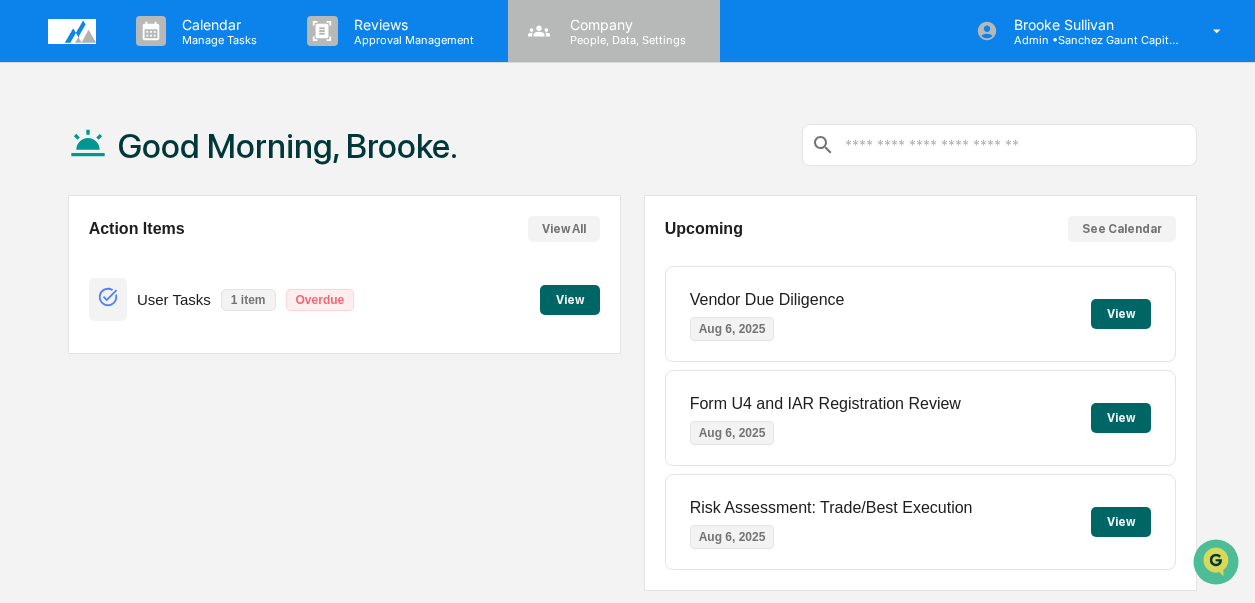 click on "People, Data, Settings" at bounding box center (625, 40) 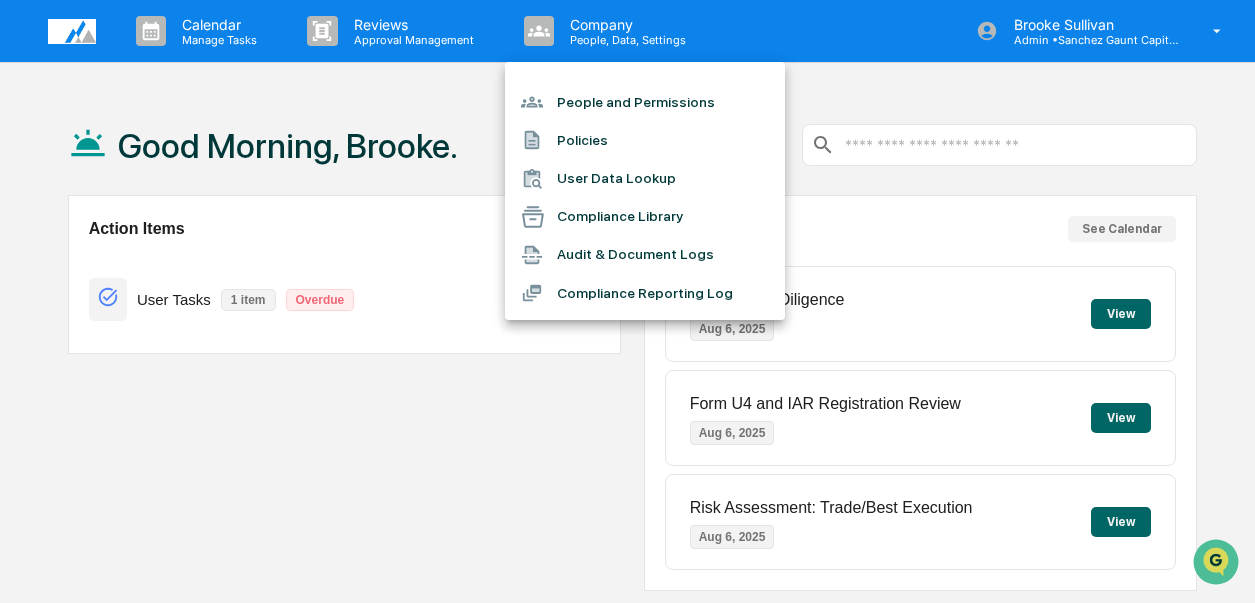 click on "People and Permissions" at bounding box center [645, 102] 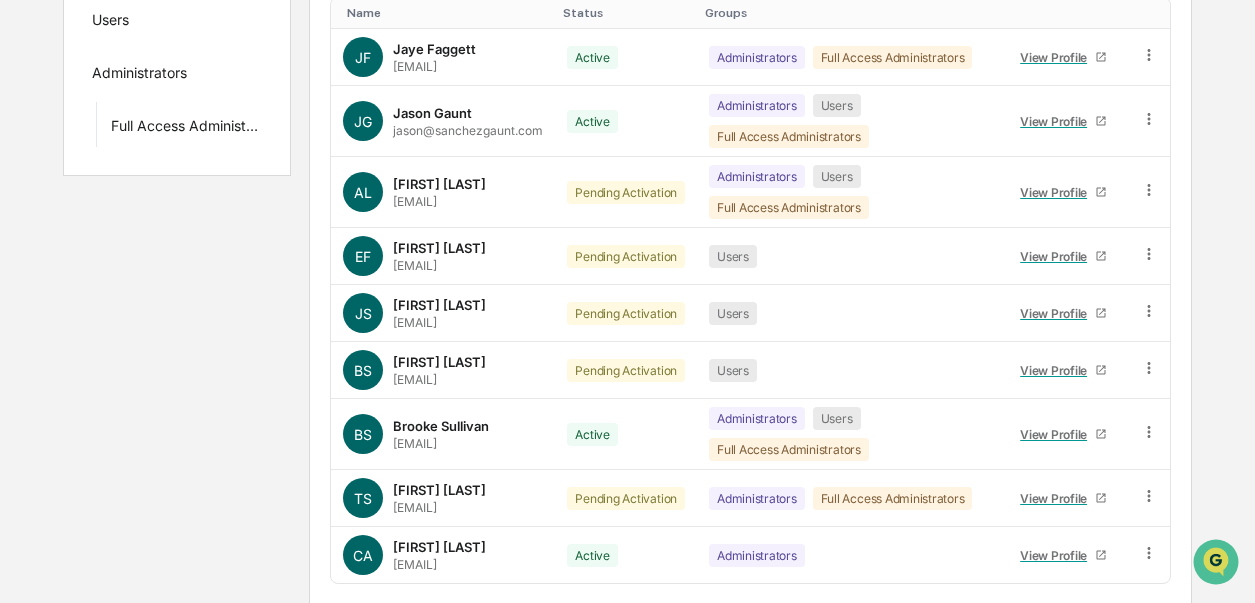scroll, scrollTop: 455, scrollLeft: 0, axis: vertical 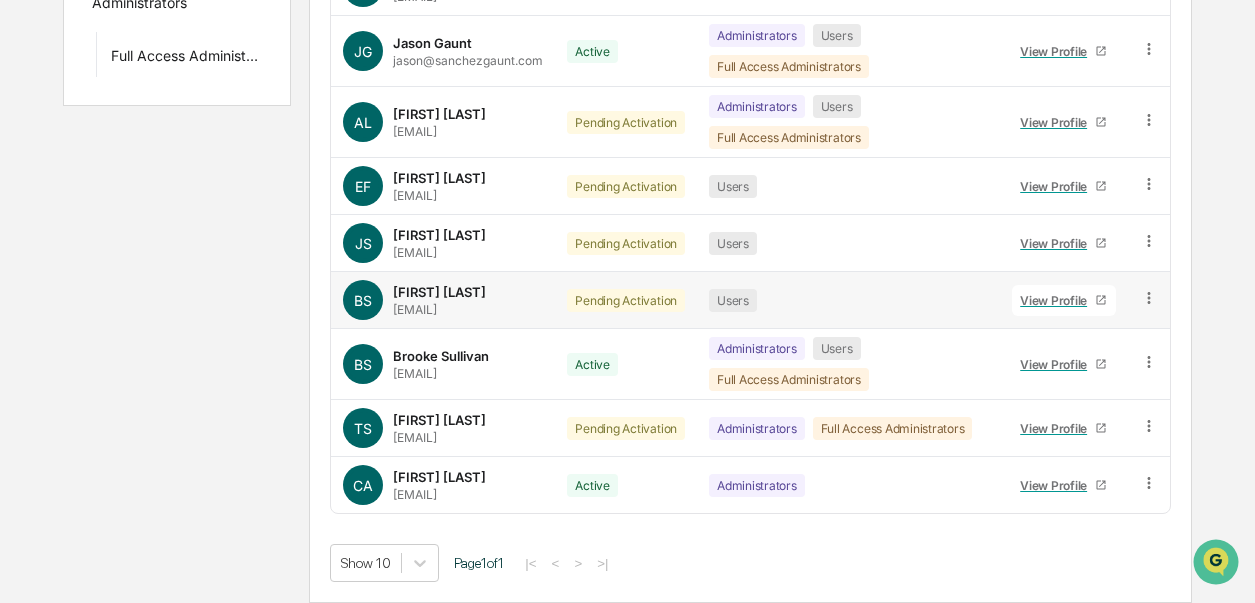 click 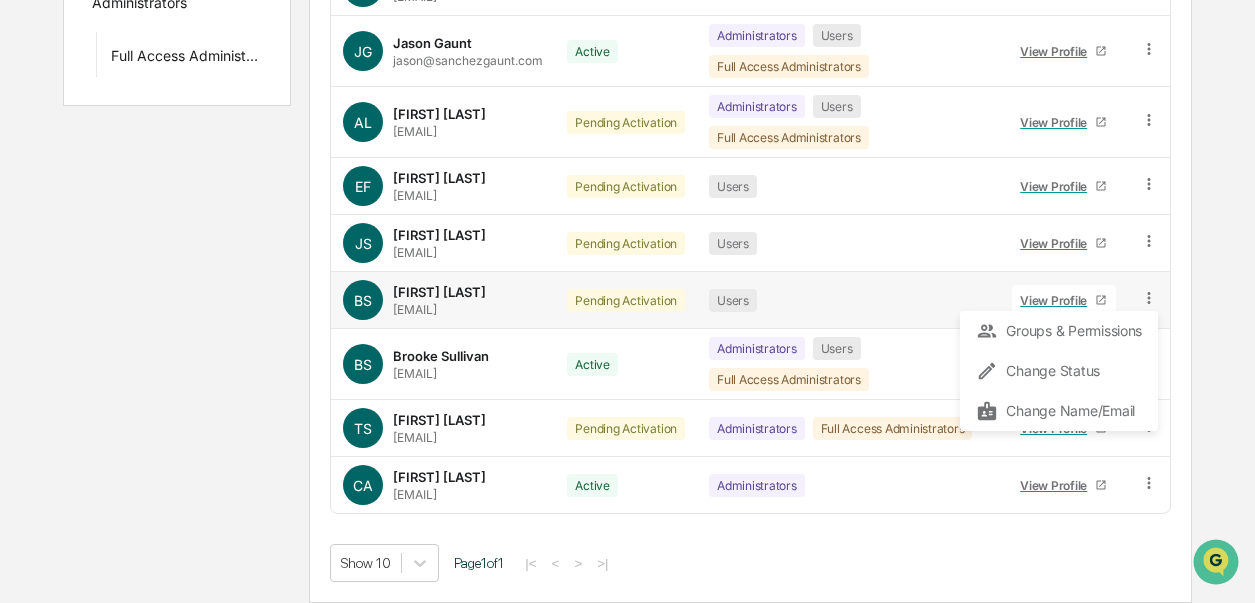 click on "Users" at bounding box center (848, 300) 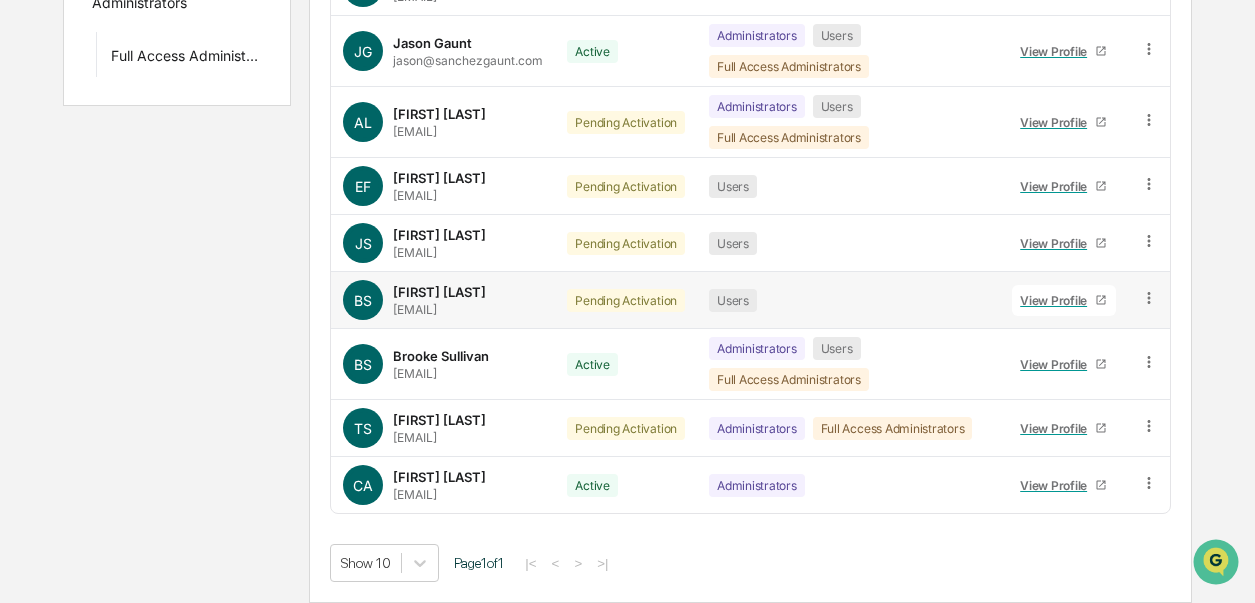 click on "Pending Activation" at bounding box center [626, 300] 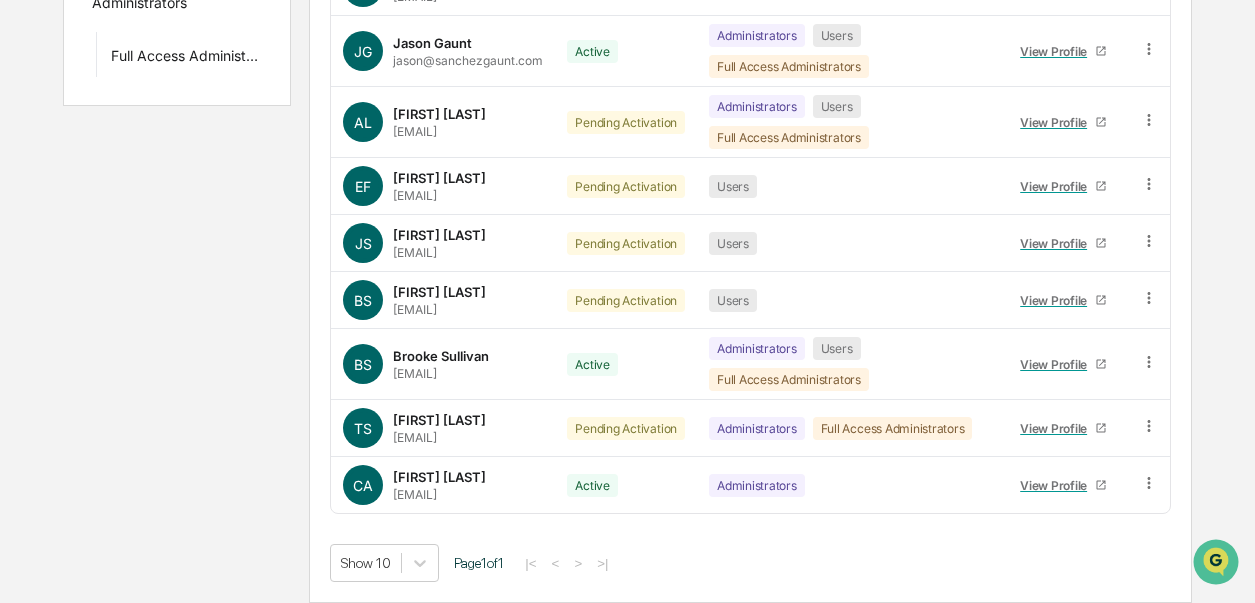 scroll, scrollTop: 455, scrollLeft: 0, axis: vertical 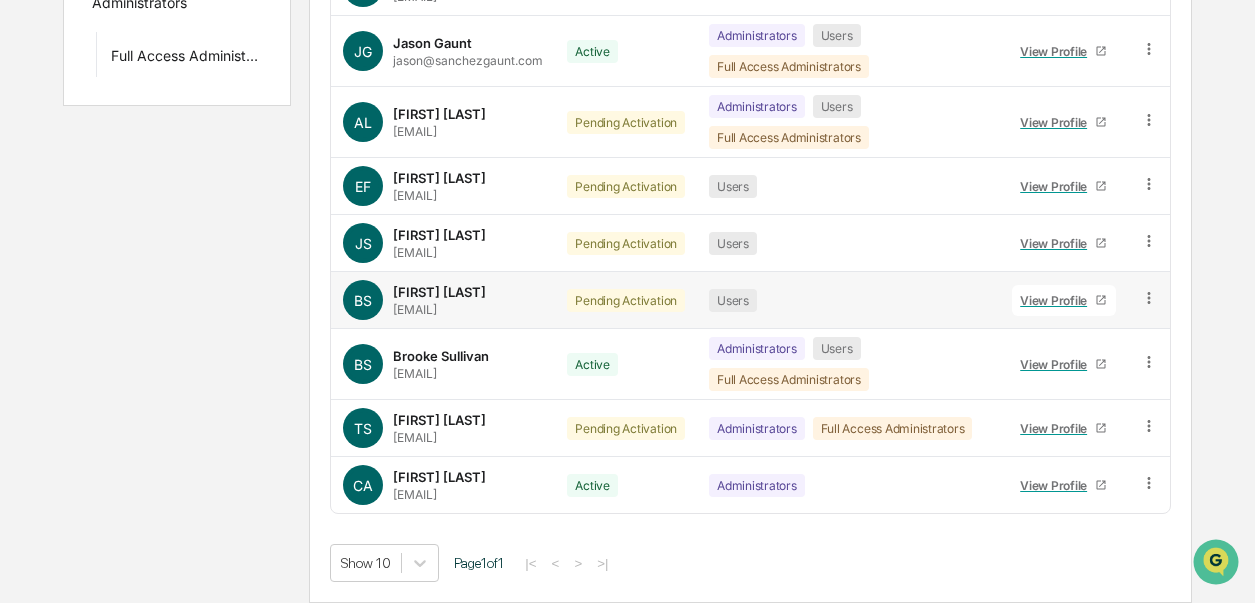 click on "View Profile" at bounding box center [1057, 300] 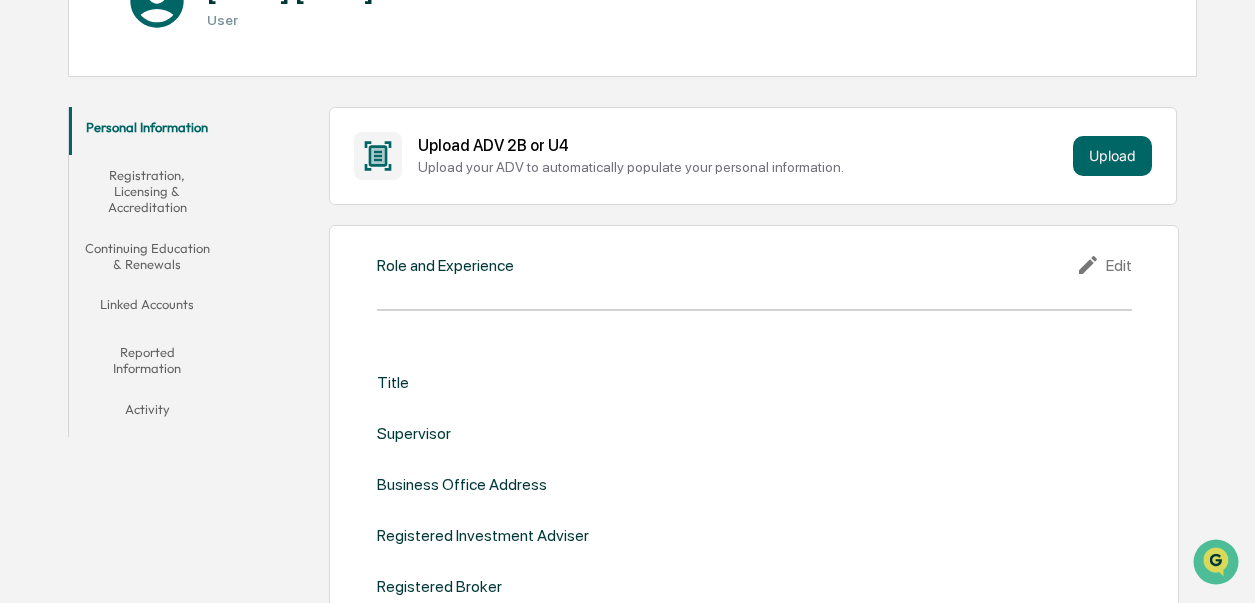 scroll, scrollTop: 0, scrollLeft: 0, axis: both 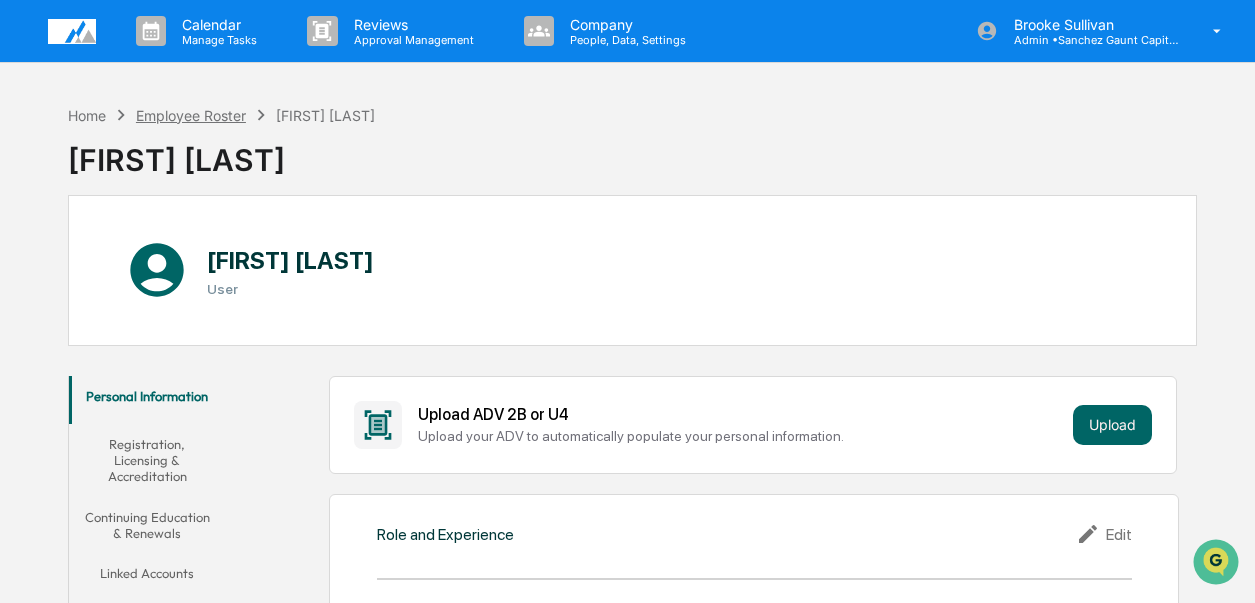 click on "Employee Roster" at bounding box center [191, 115] 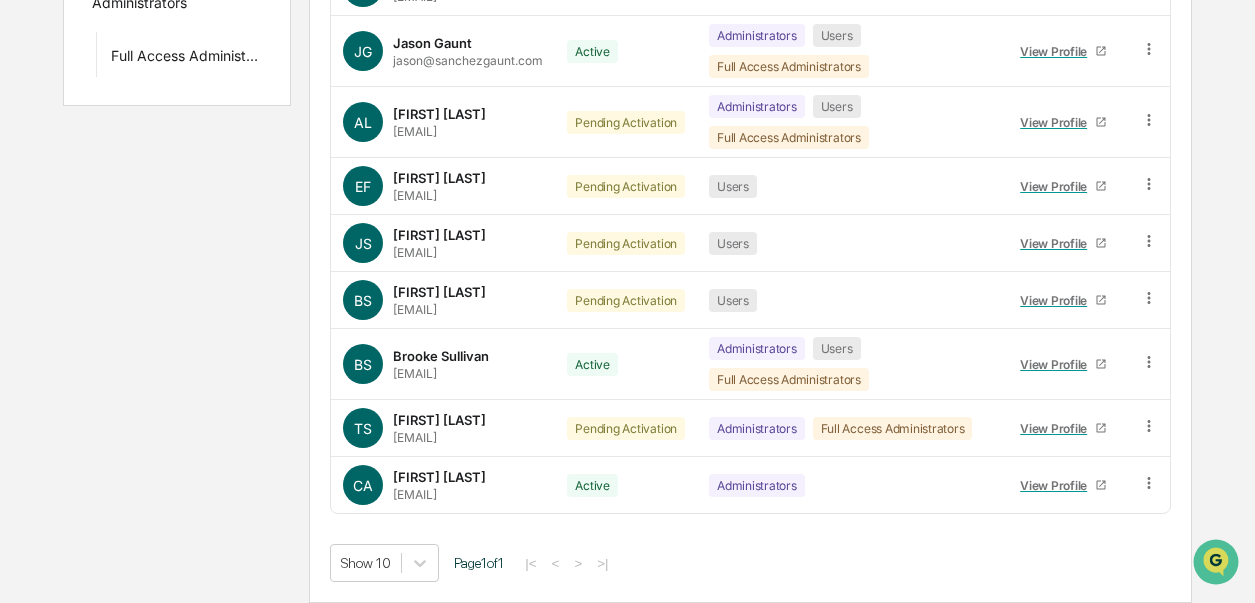 scroll, scrollTop: 436, scrollLeft: 0, axis: vertical 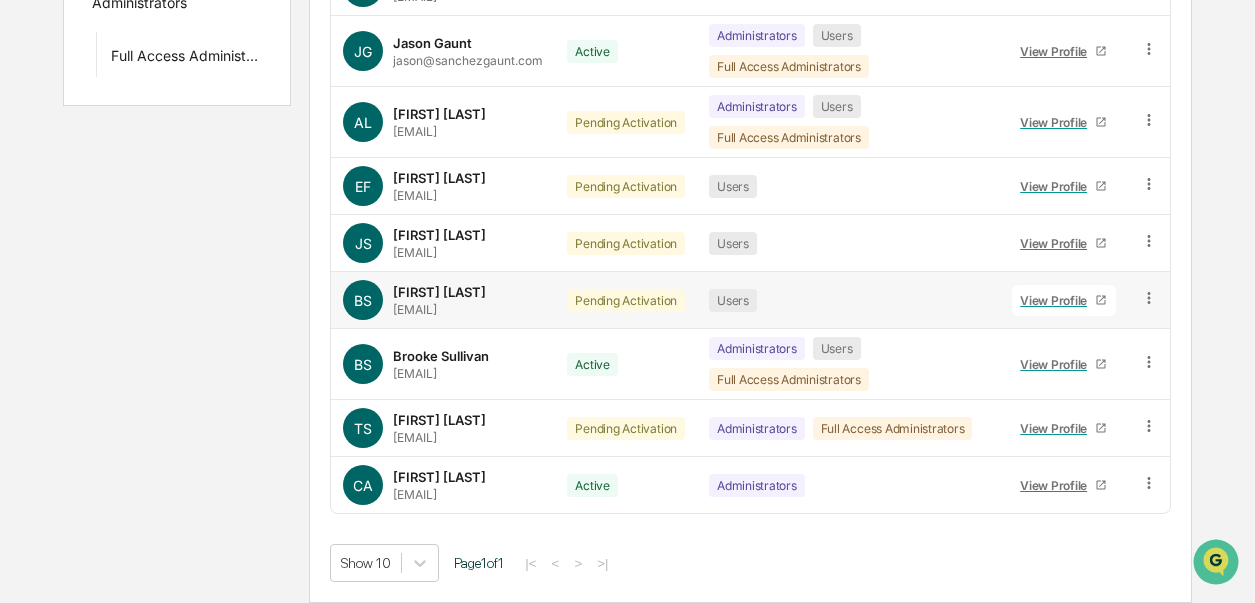 click 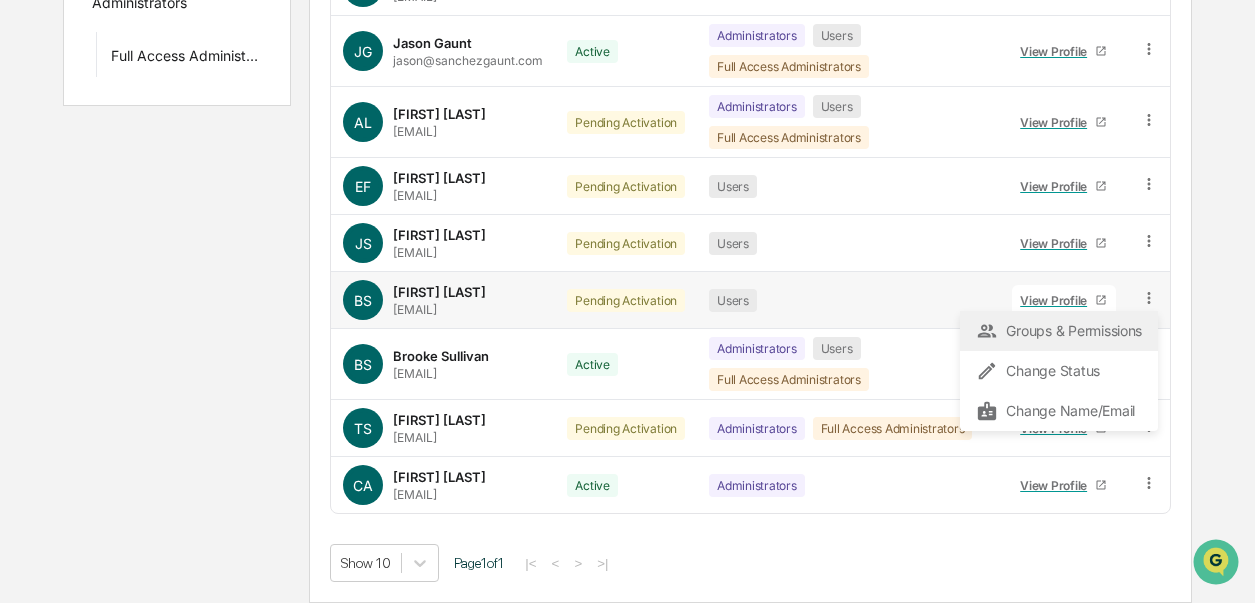 click on "Groups & Permissions" at bounding box center [1059, 331] 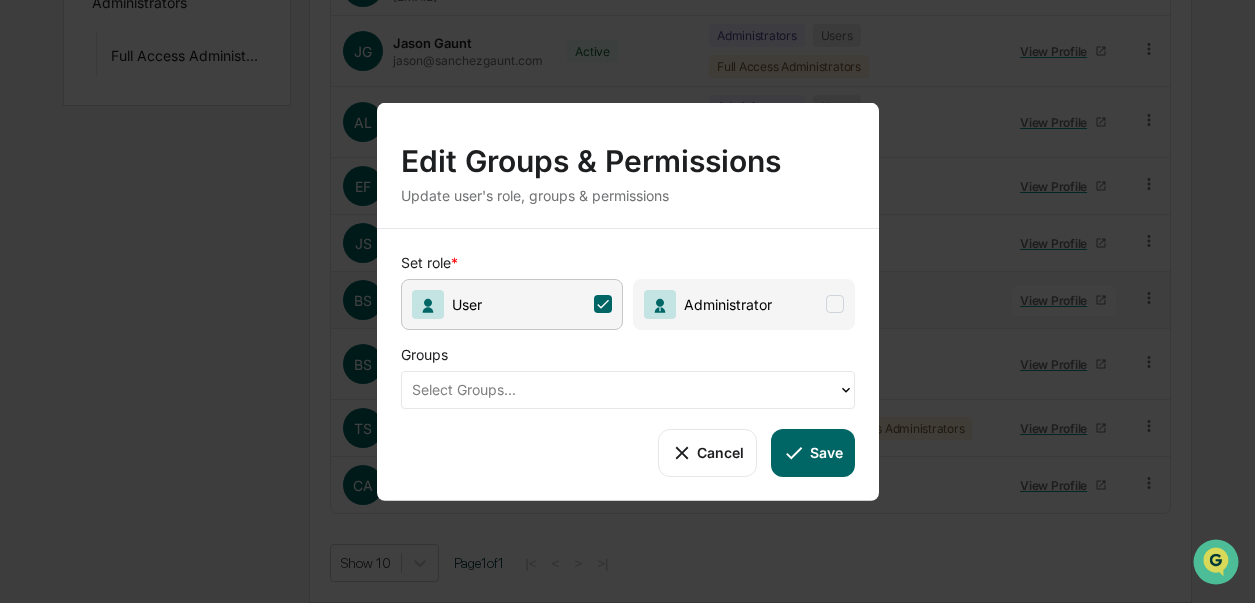 click on "Cancel" at bounding box center [707, 452] 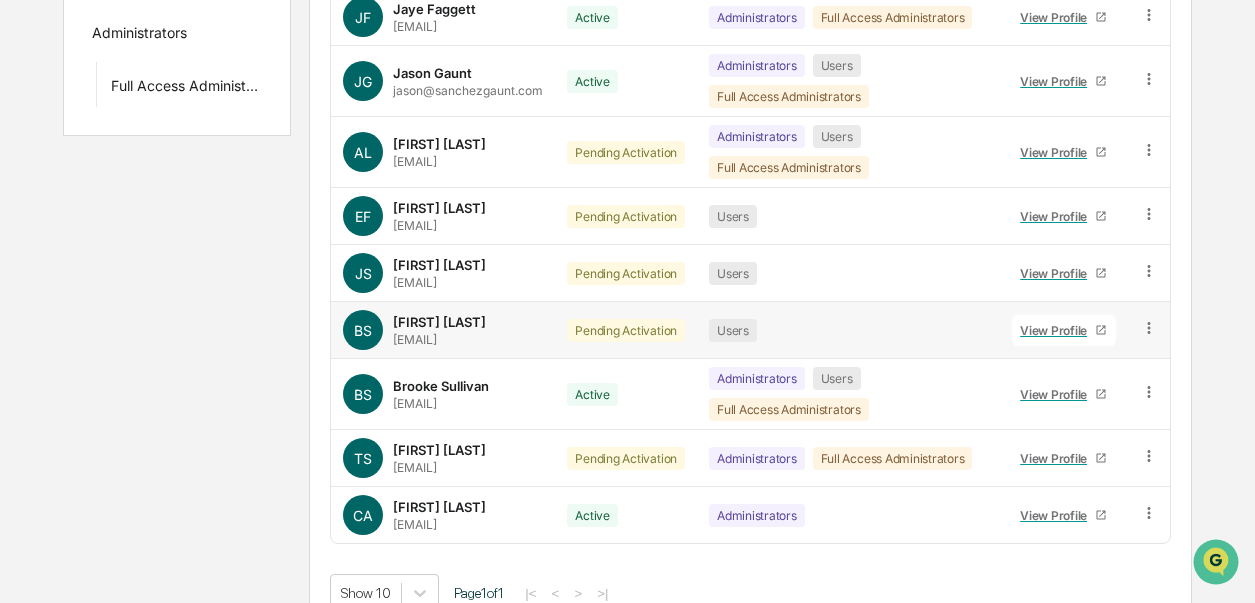 scroll, scrollTop: 455, scrollLeft: 0, axis: vertical 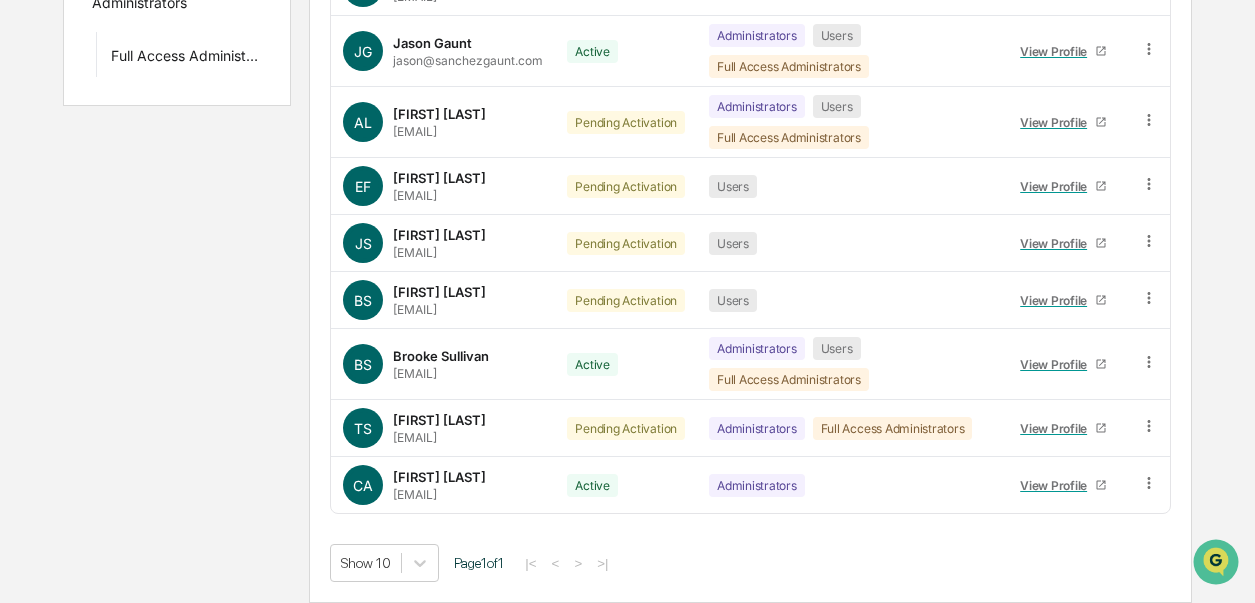 click 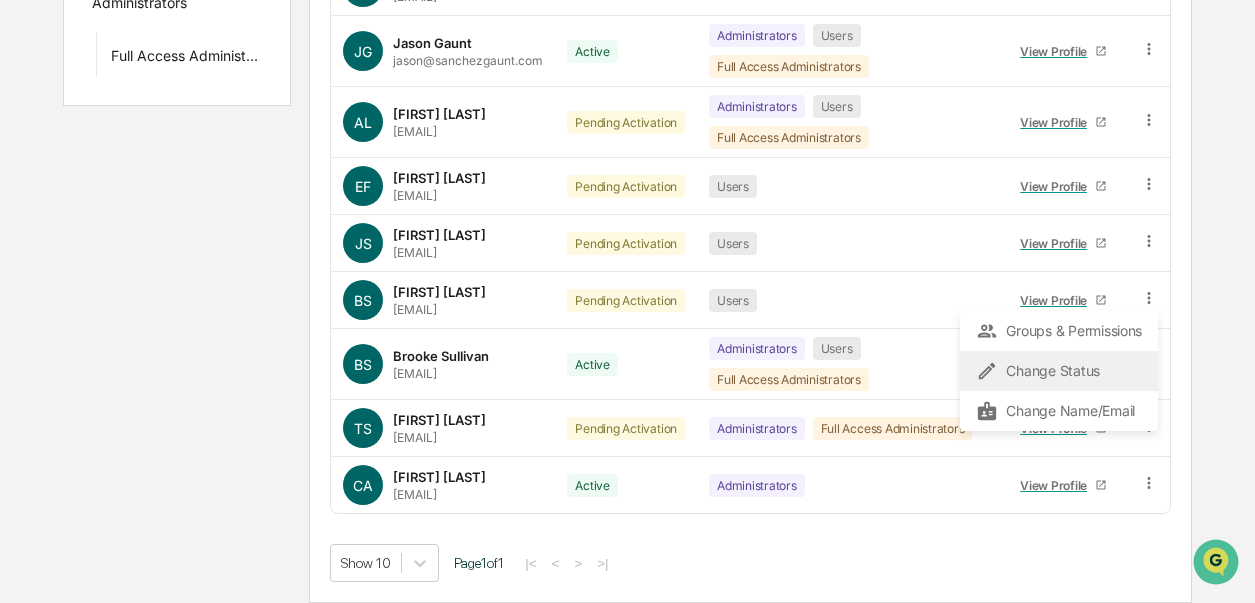 click on "Change Status" at bounding box center (1059, 371) 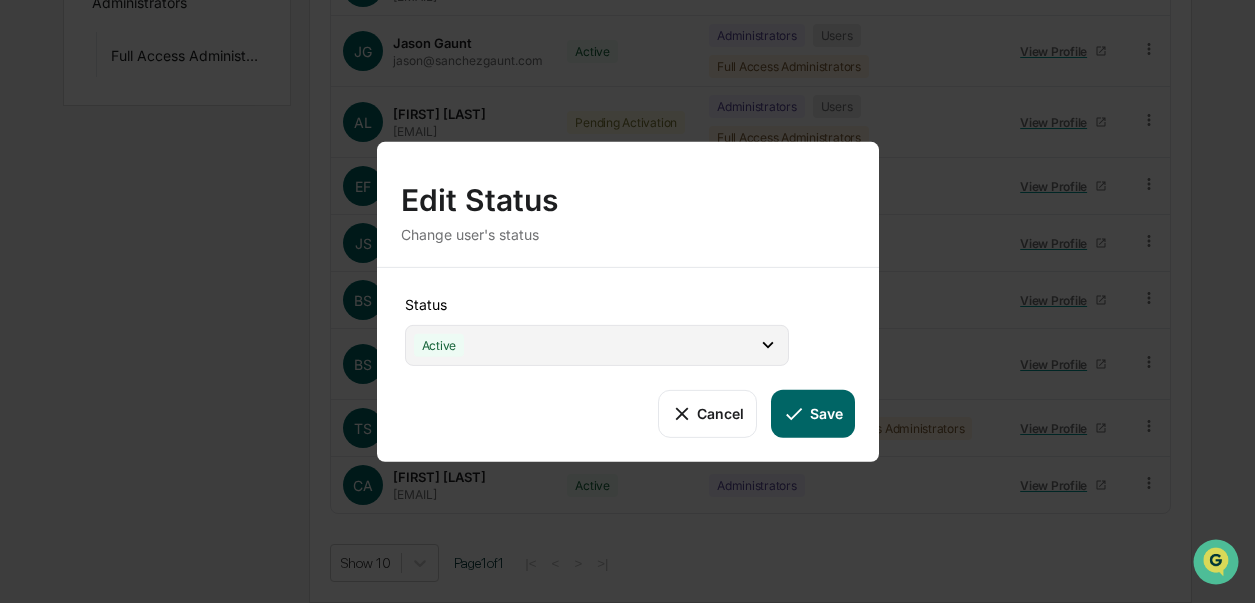 click on "Active" at bounding box center [597, 344] 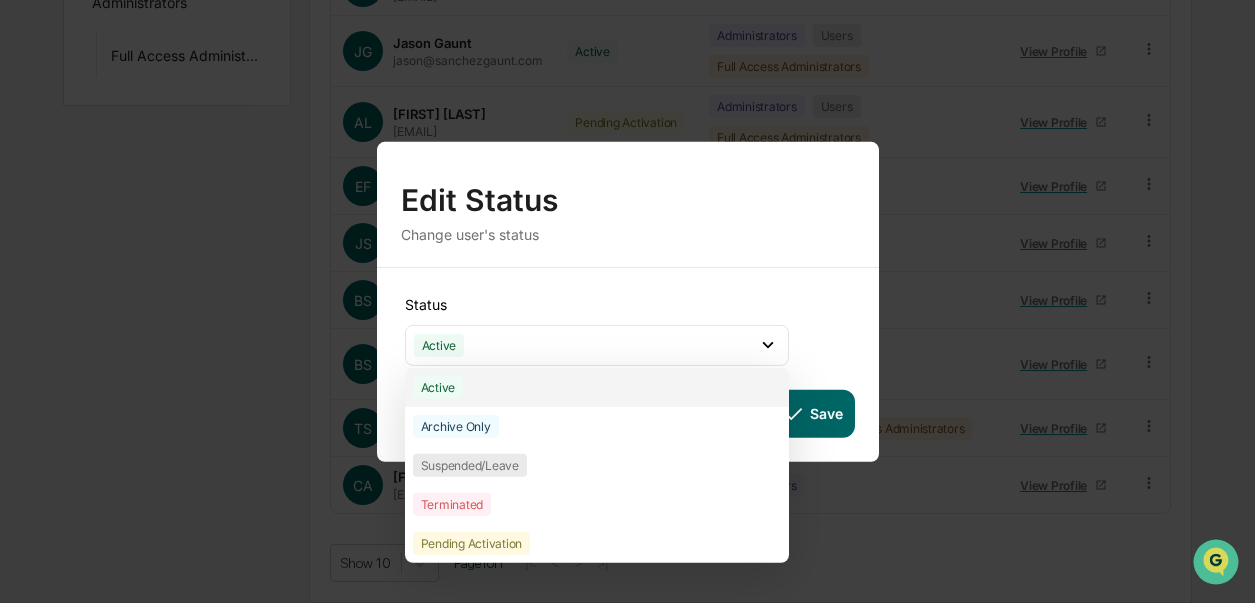 click on "Active" at bounding box center (438, 386) 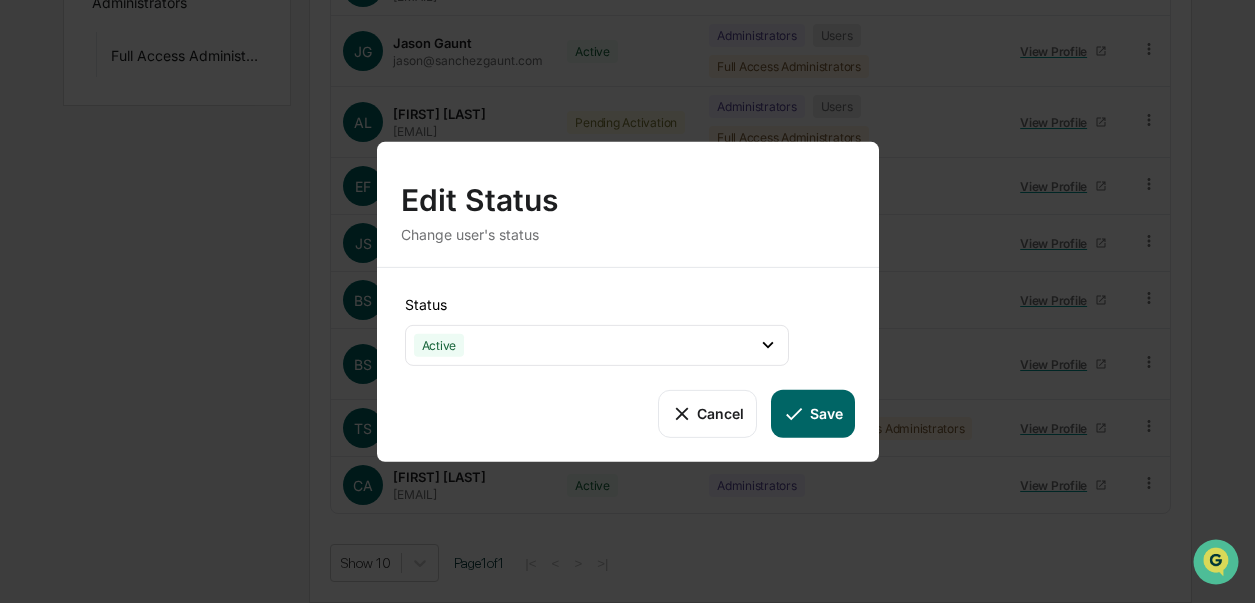 click on "Save" at bounding box center [812, 413] 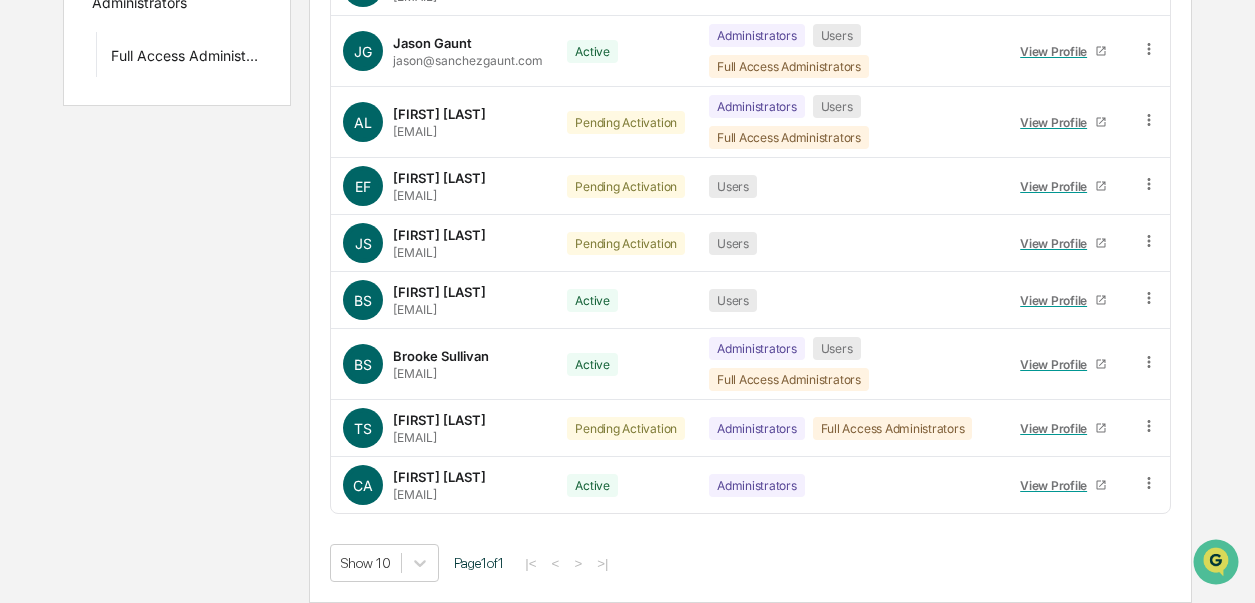 scroll, scrollTop: 435, scrollLeft: 0, axis: vertical 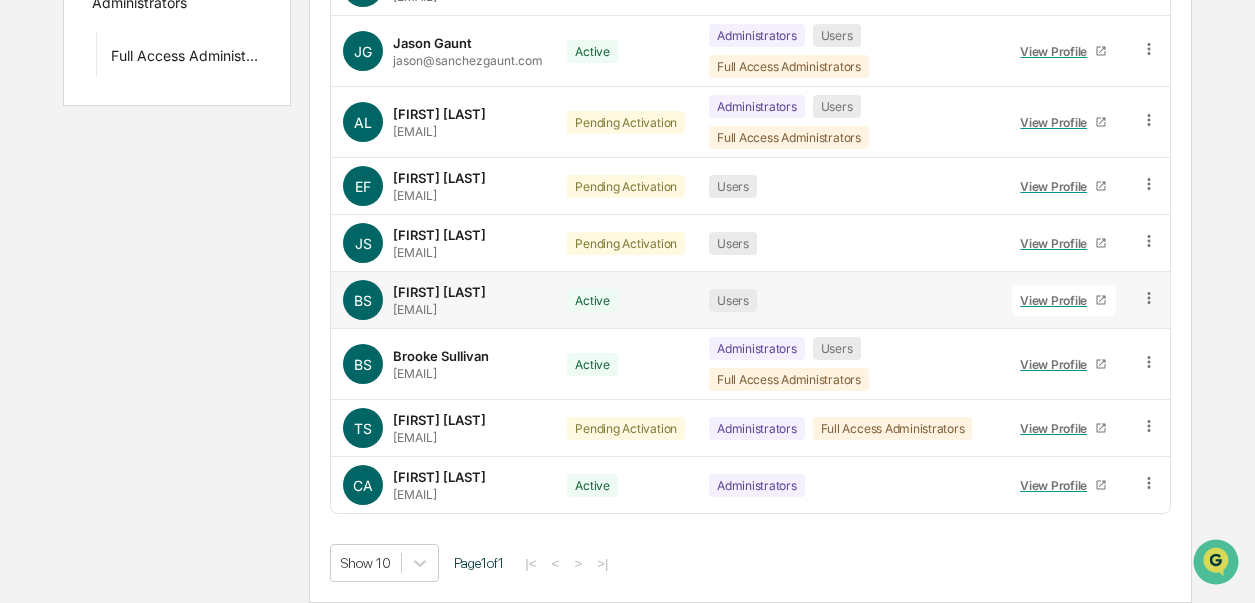 click 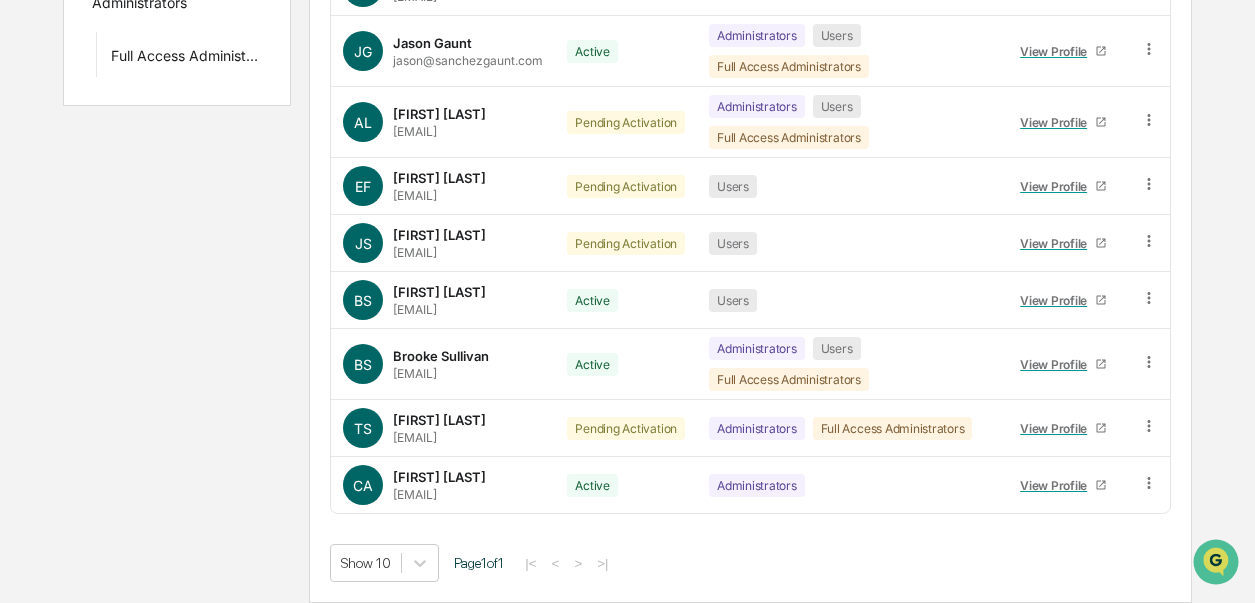 click on "Show 10 Page  1  of  1   |<   <   >   >|" at bounding box center [750, 563] 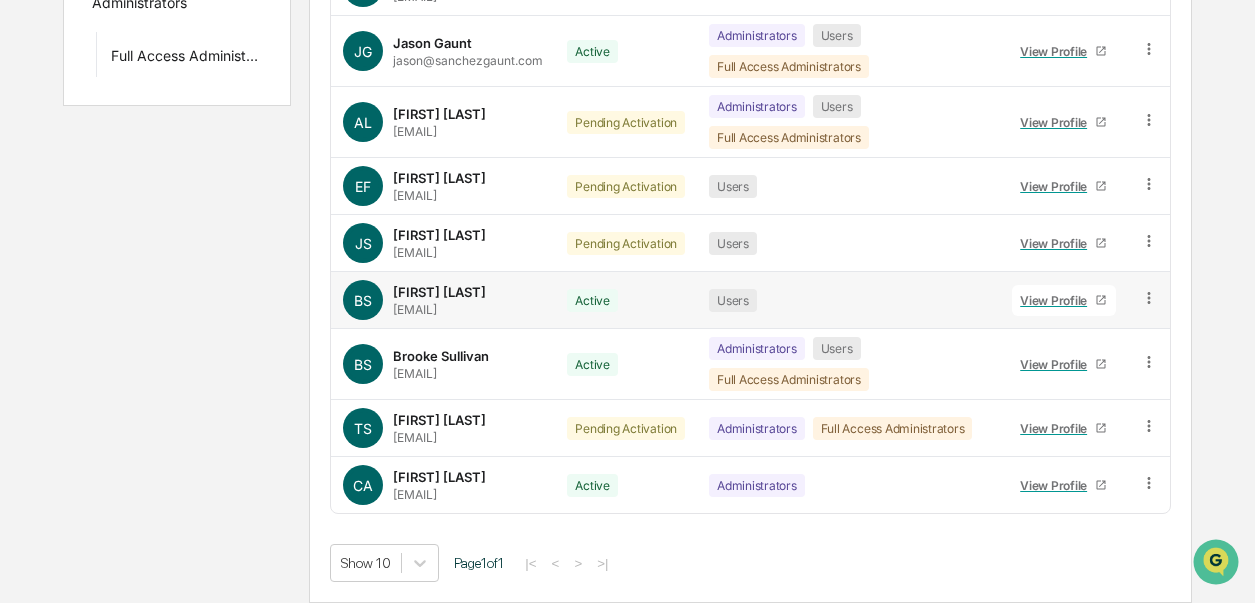 click 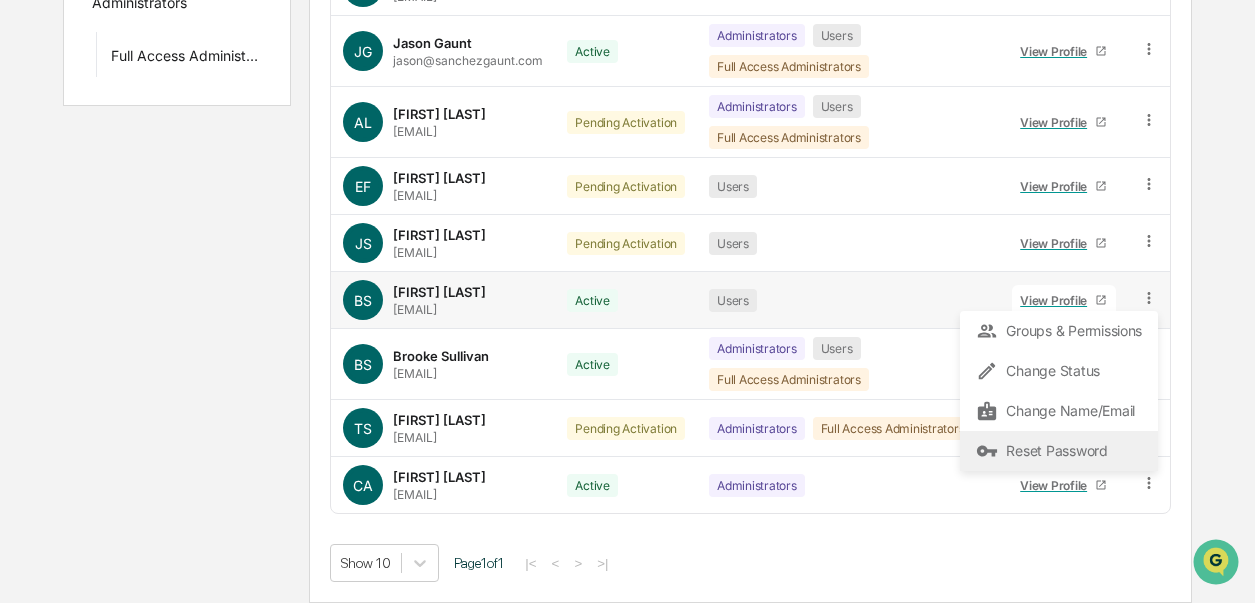 click on "Reset Password" at bounding box center [1059, 451] 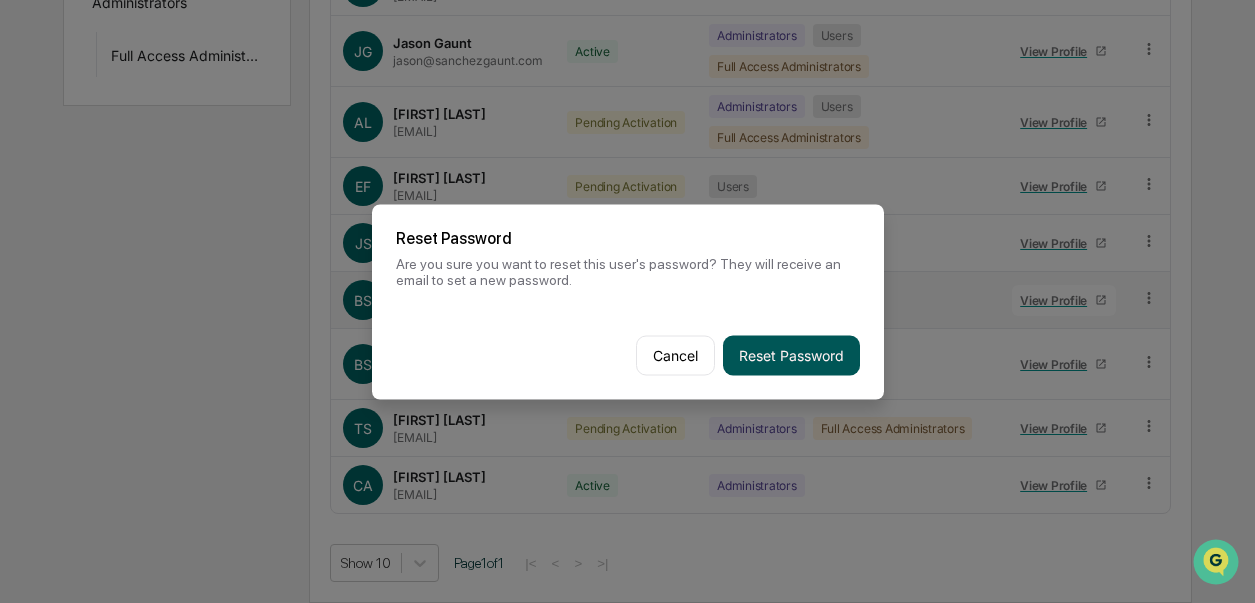 click on "Reset Password" at bounding box center (791, 355) 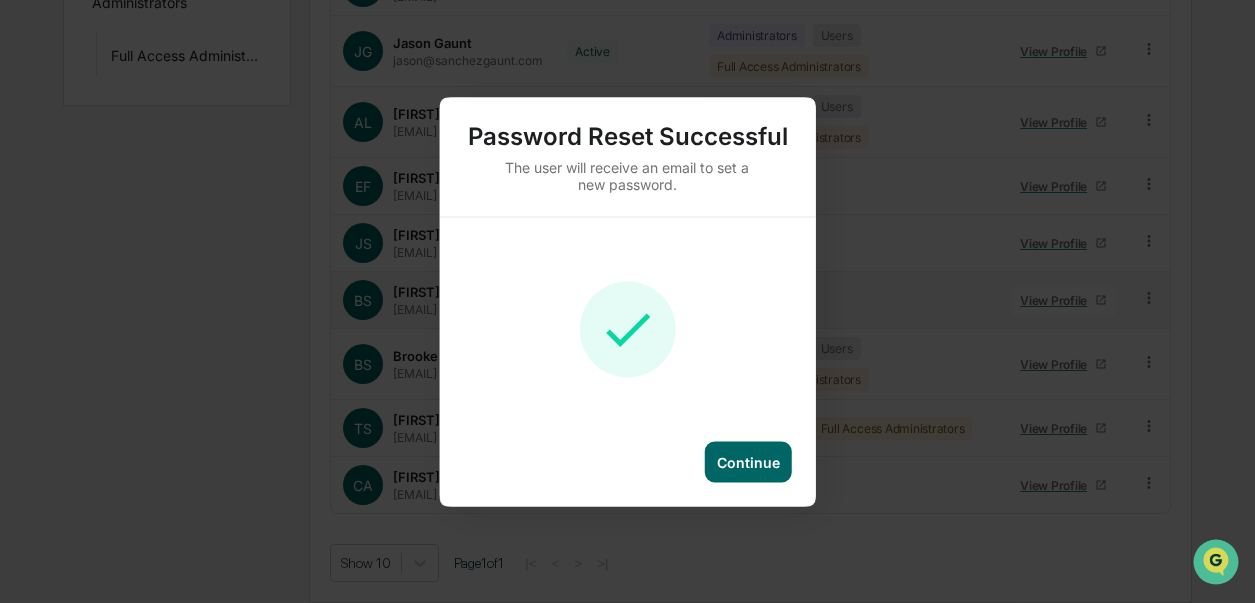 click on "Continue" at bounding box center [748, 461] 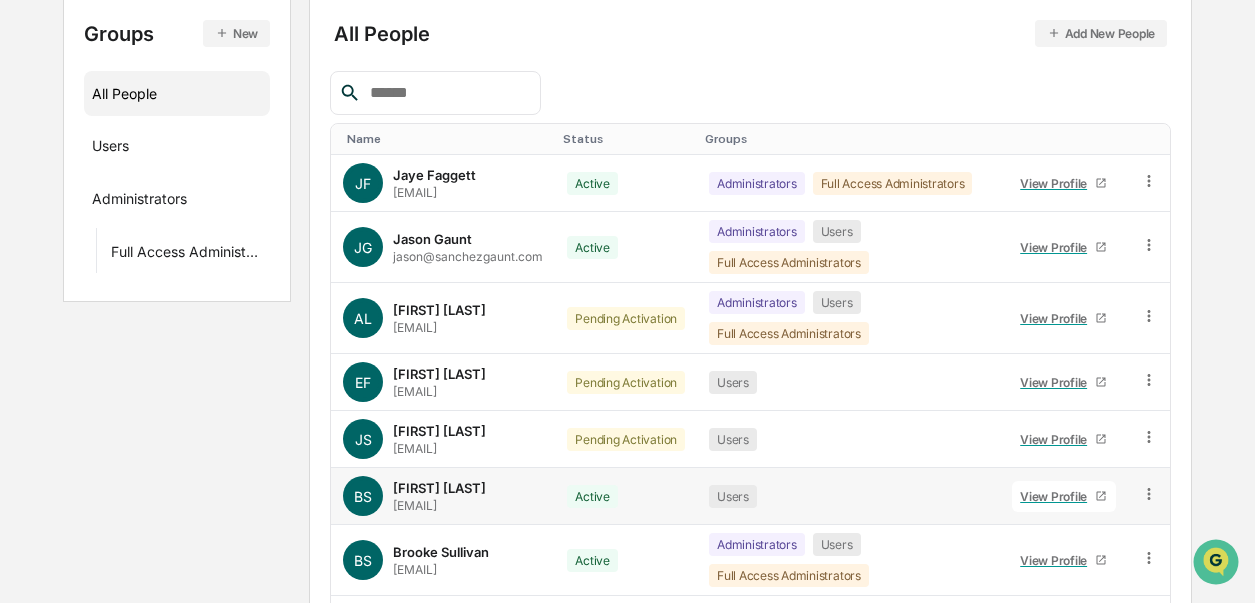 scroll, scrollTop: 0, scrollLeft: 0, axis: both 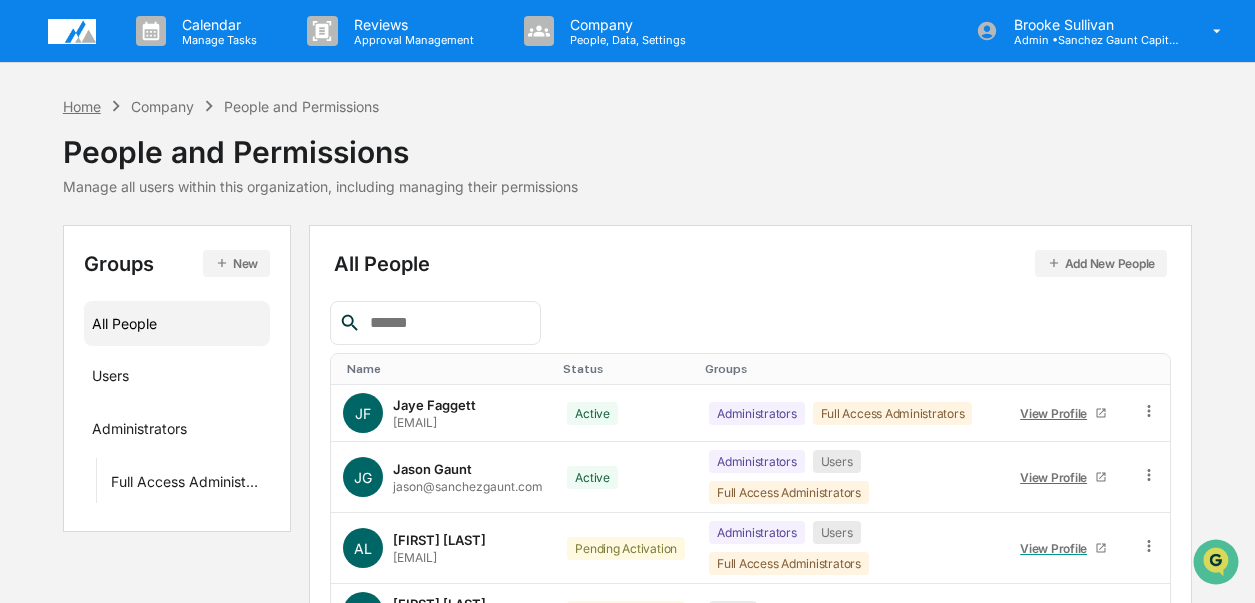 click on "Home" at bounding box center (82, 106) 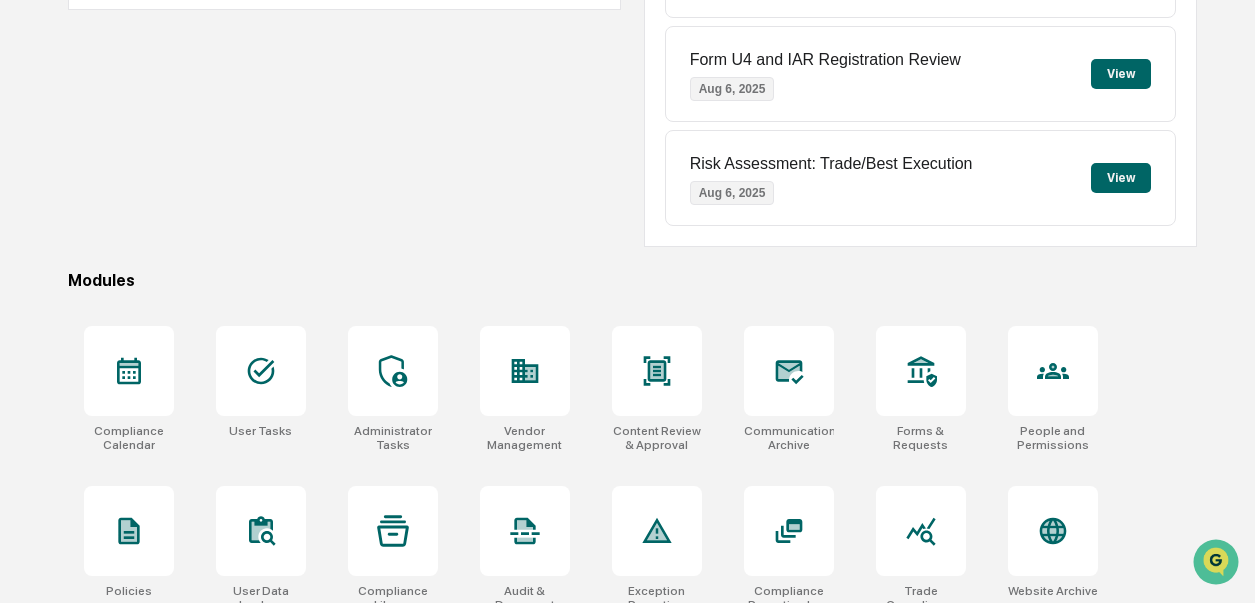 scroll, scrollTop: 526, scrollLeft: 0, axis: vertical 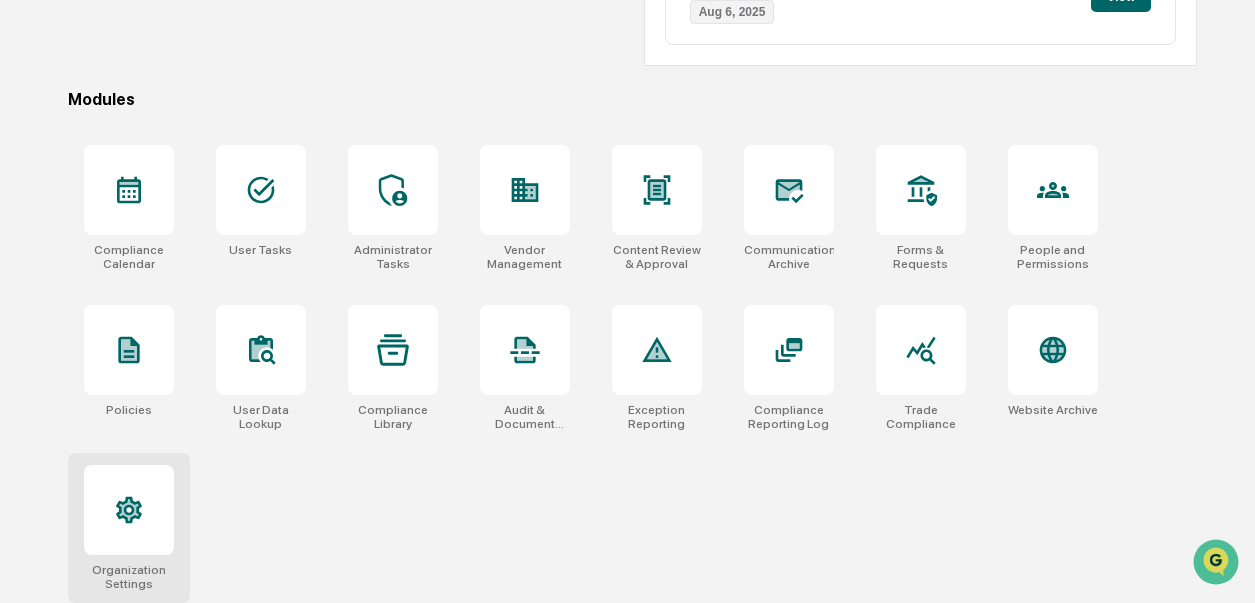 click 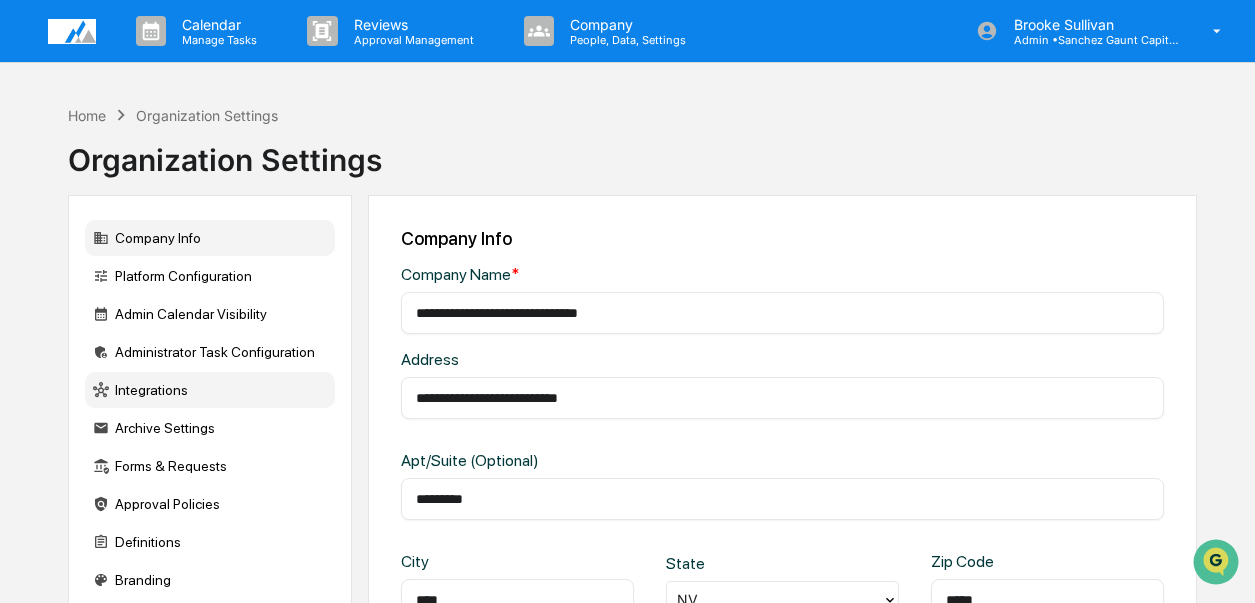 scroll, scrollTop: 0, scrollLeft: 0, axis: both 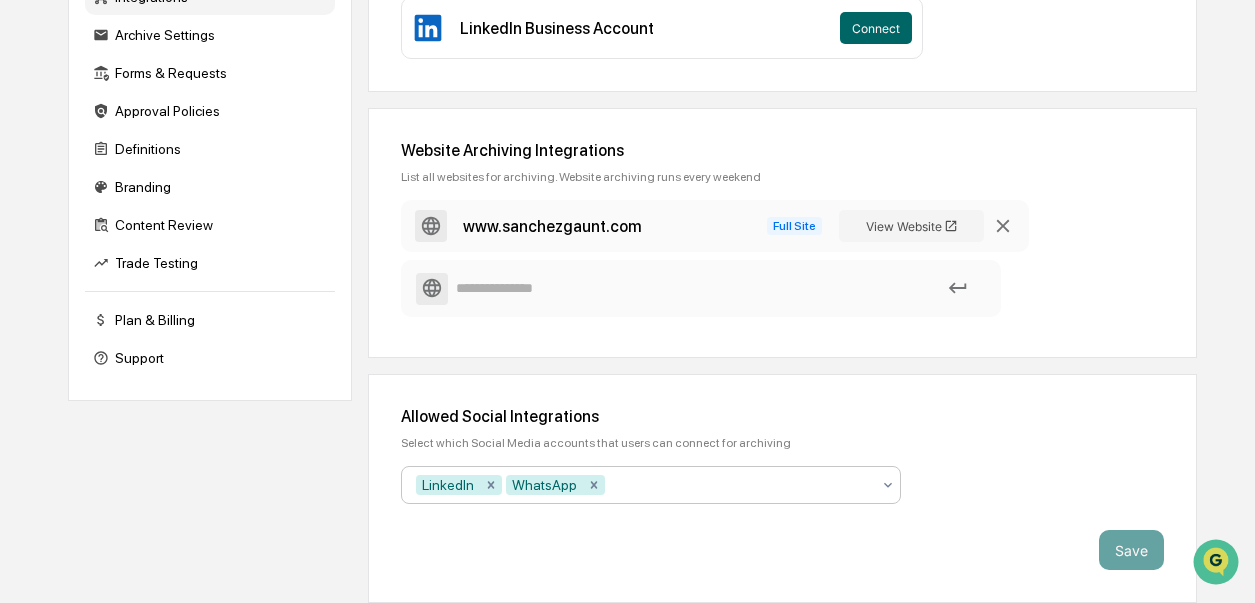 click at bounding box center (739, 485) 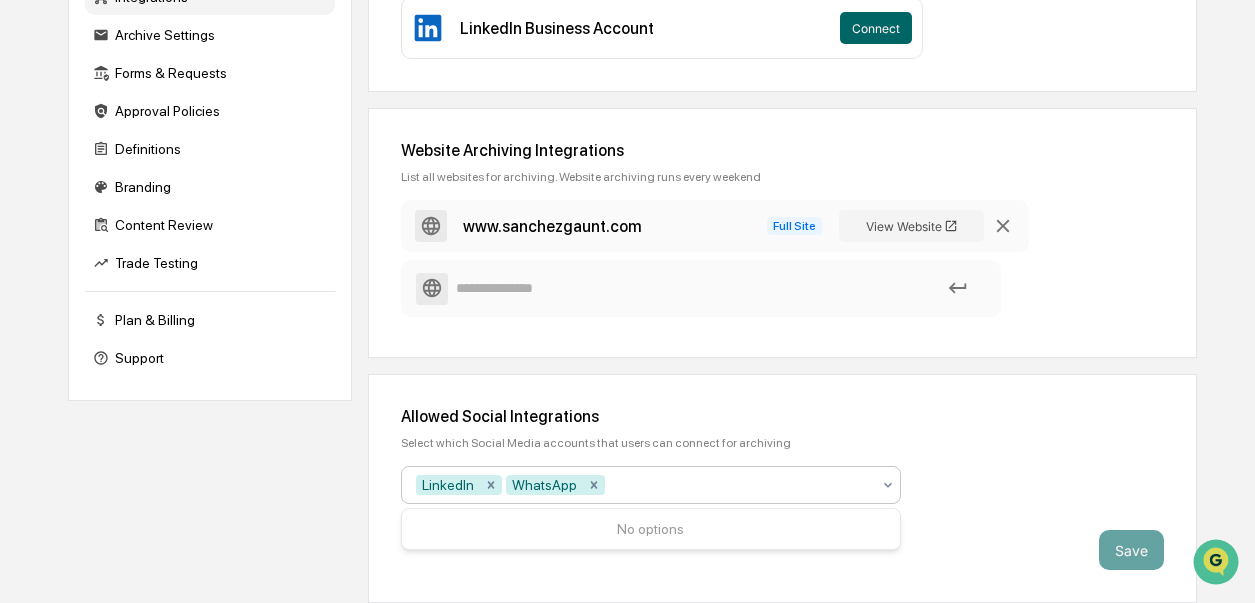 click on "Allowed Social Integrations Select which Social Media accounts that users can connect for archiving 0 results available. Use Up and Down to choose options, press Enter to select the currently focused option, press Escape to exit the menu, press Tab to select the option and exit the menu. LinkedIn WhatsApp Save" at bounding box center [783, 488] 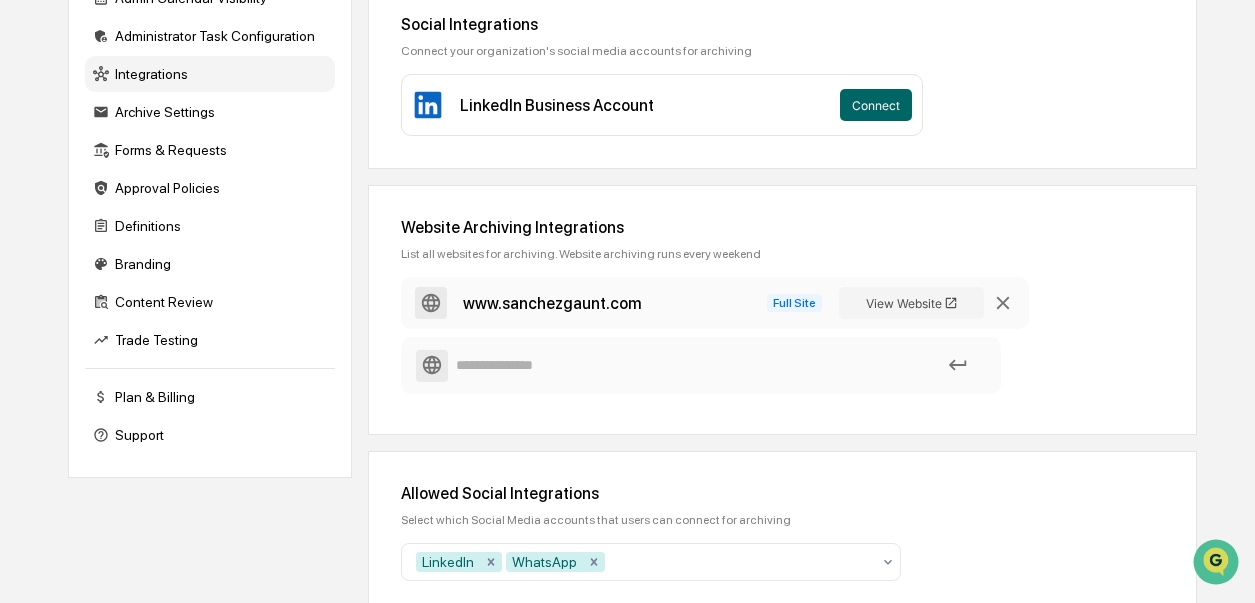 scroll, scrollTop: 0, scrollLeft: 0, axis: both 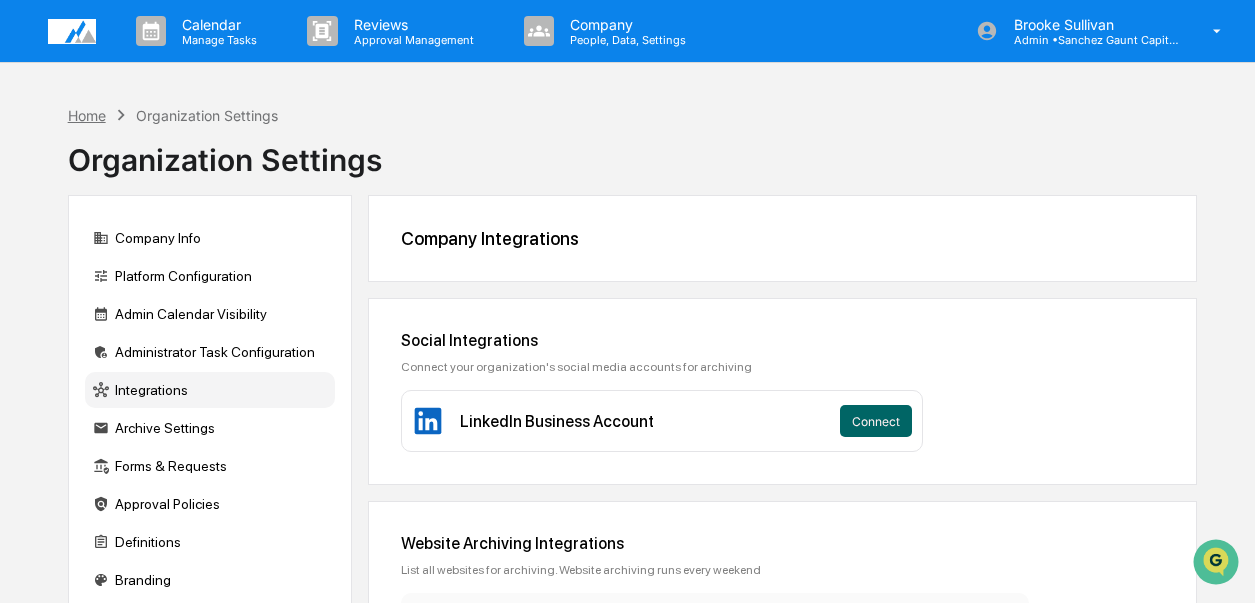 click on "Home" at bounding box center (87, 115) 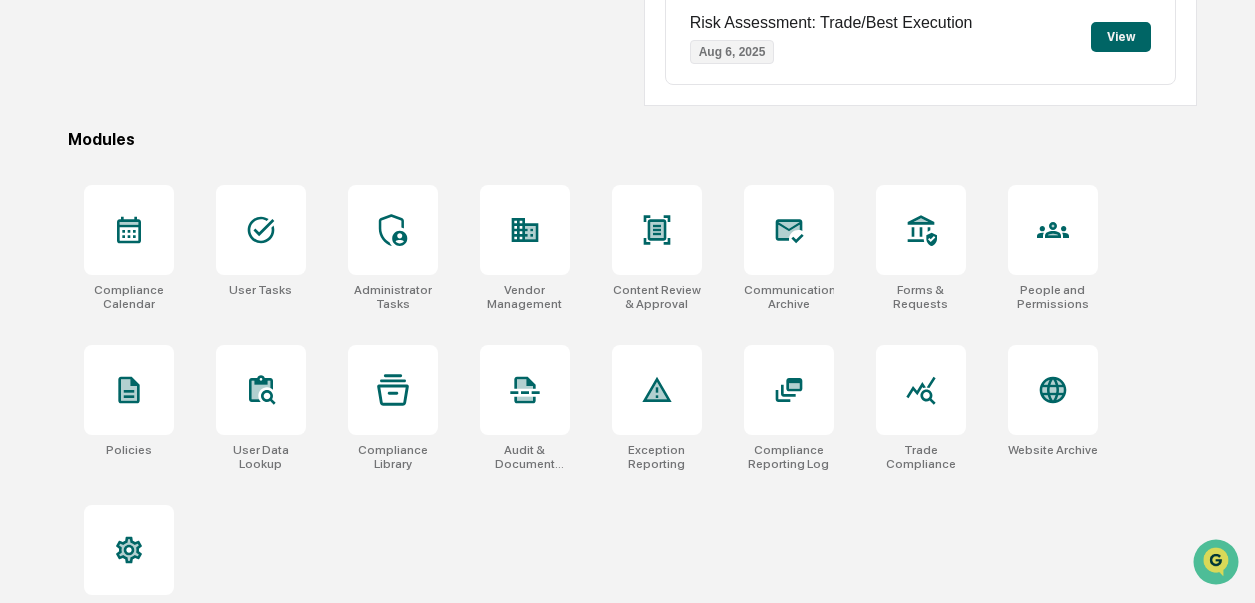scroll, scrollTop: 520, scrollLeft: 0, axis: vertical 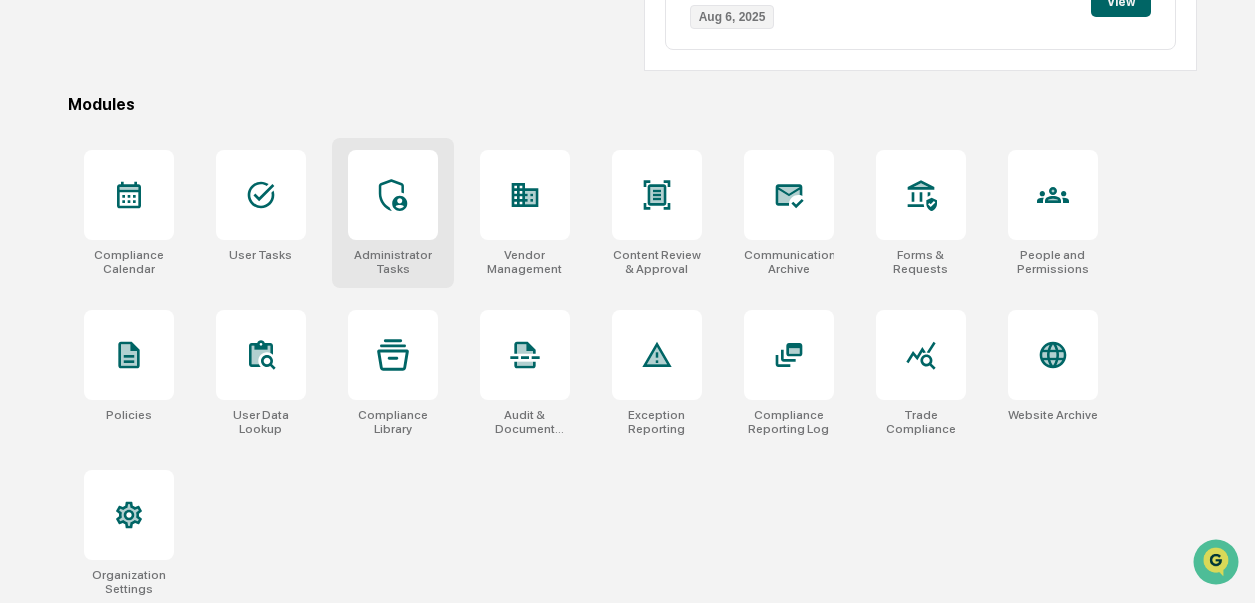 click 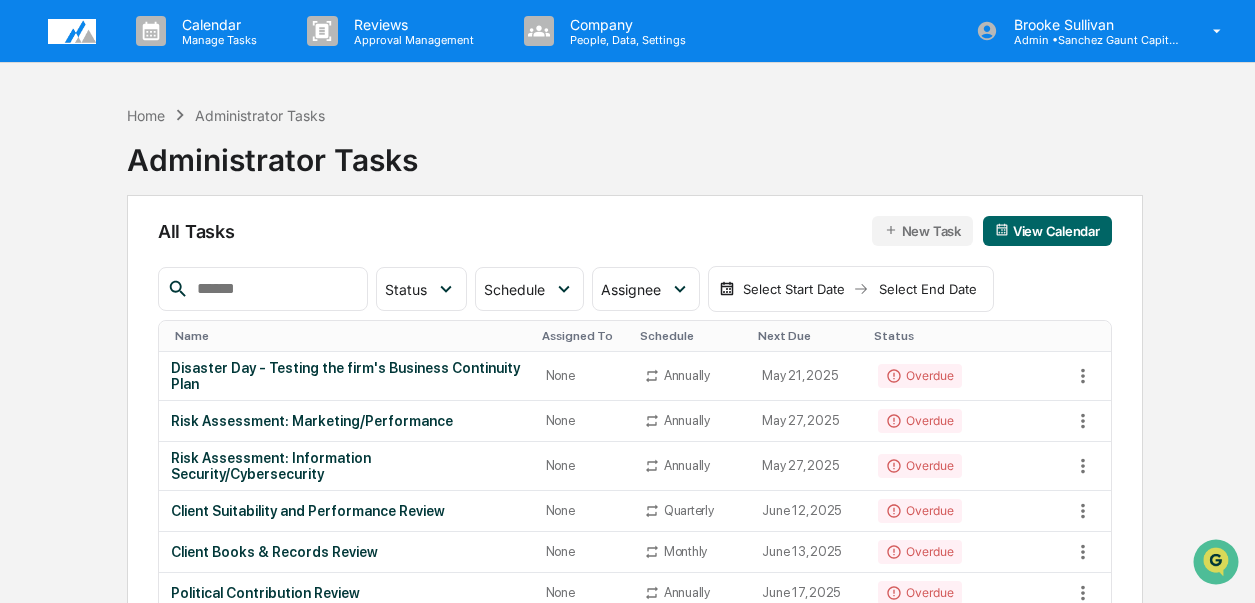 scroll, scrollTop: 0, scrollLeft: 0, axis: both 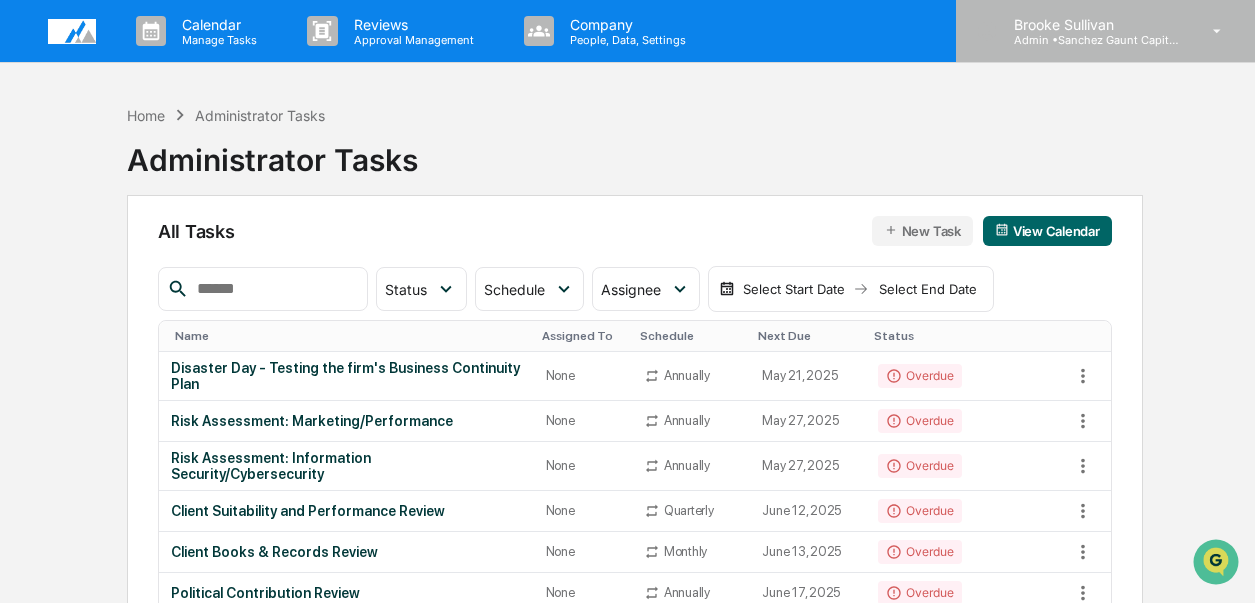 click on "Admin •  [LAST] [LAST]" at bounding box center (1091, 40) 